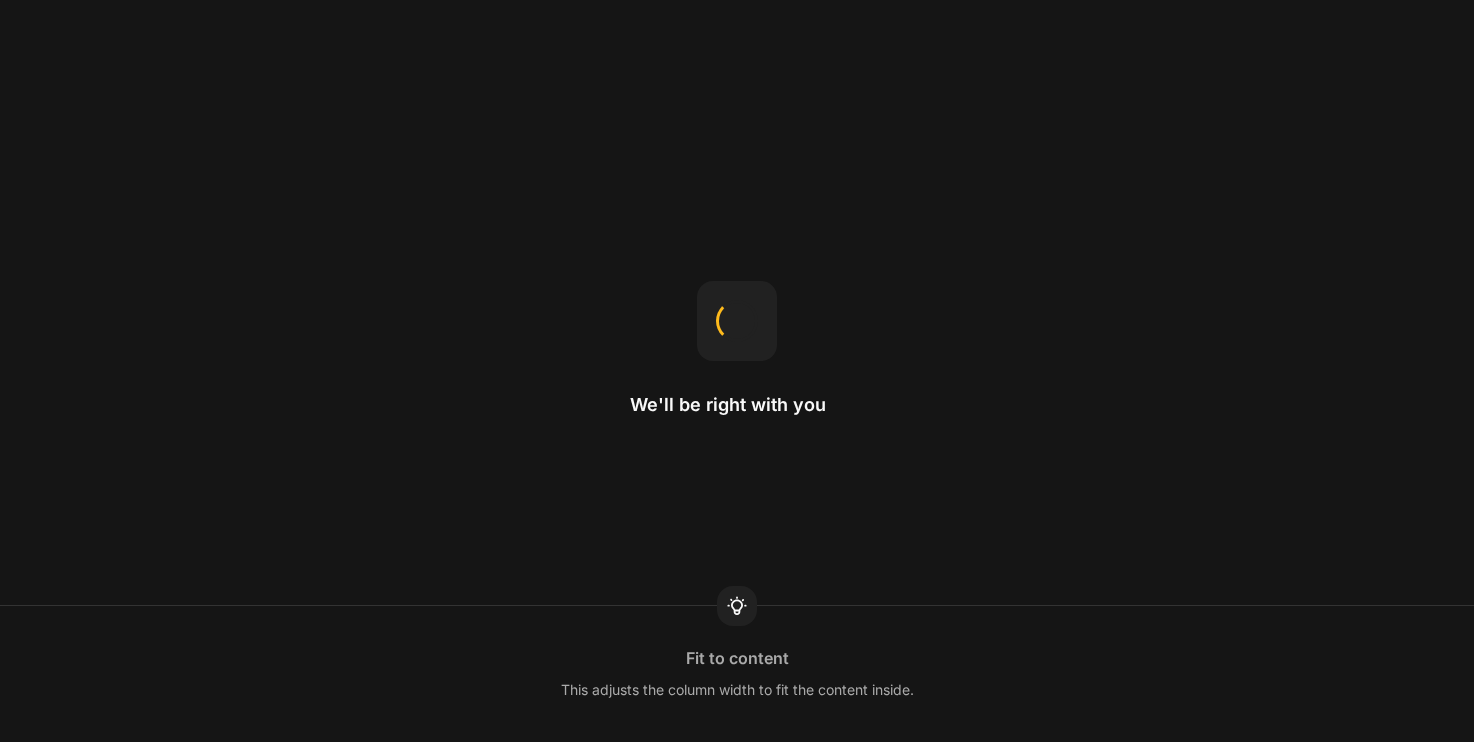 scroll, scrollTop: 0, scrollLeft: 0, axis: both 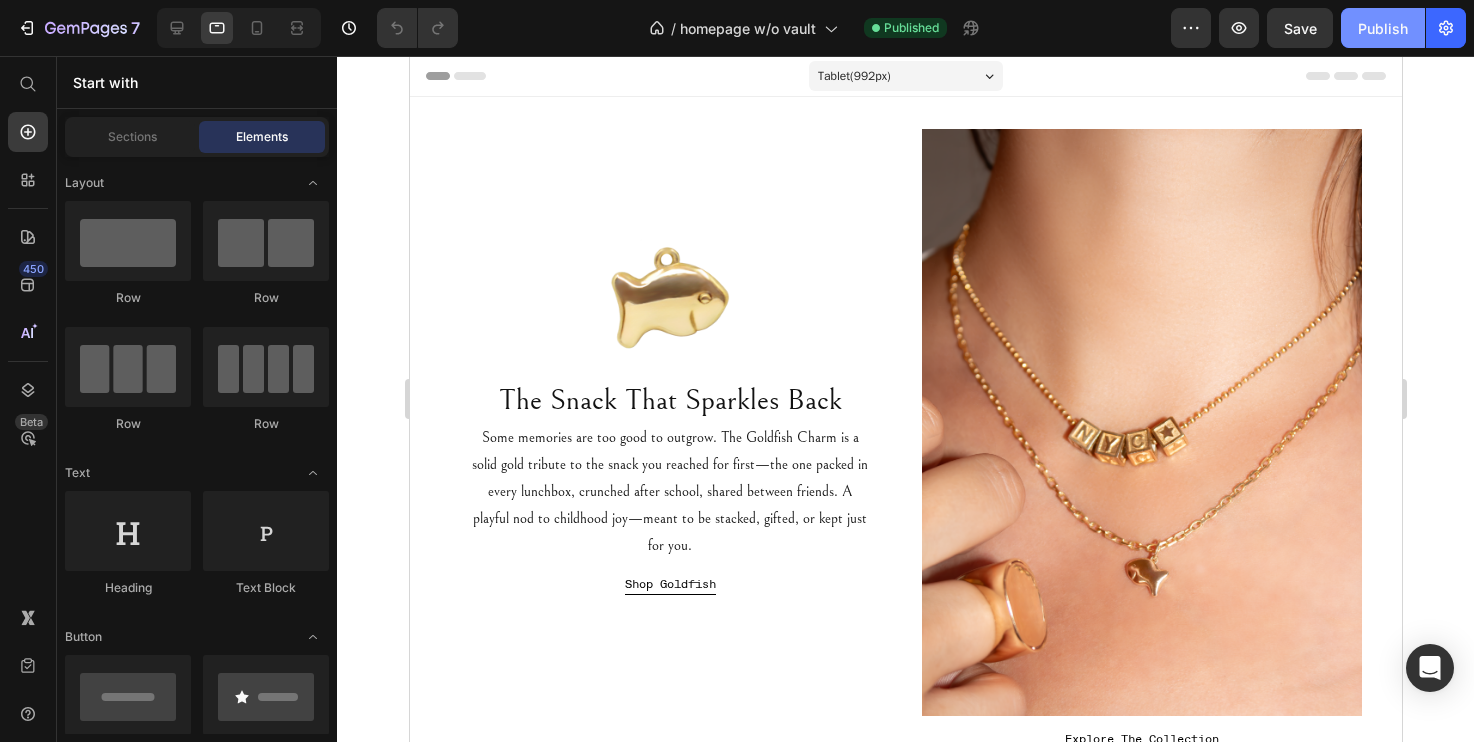 click on "Publish" 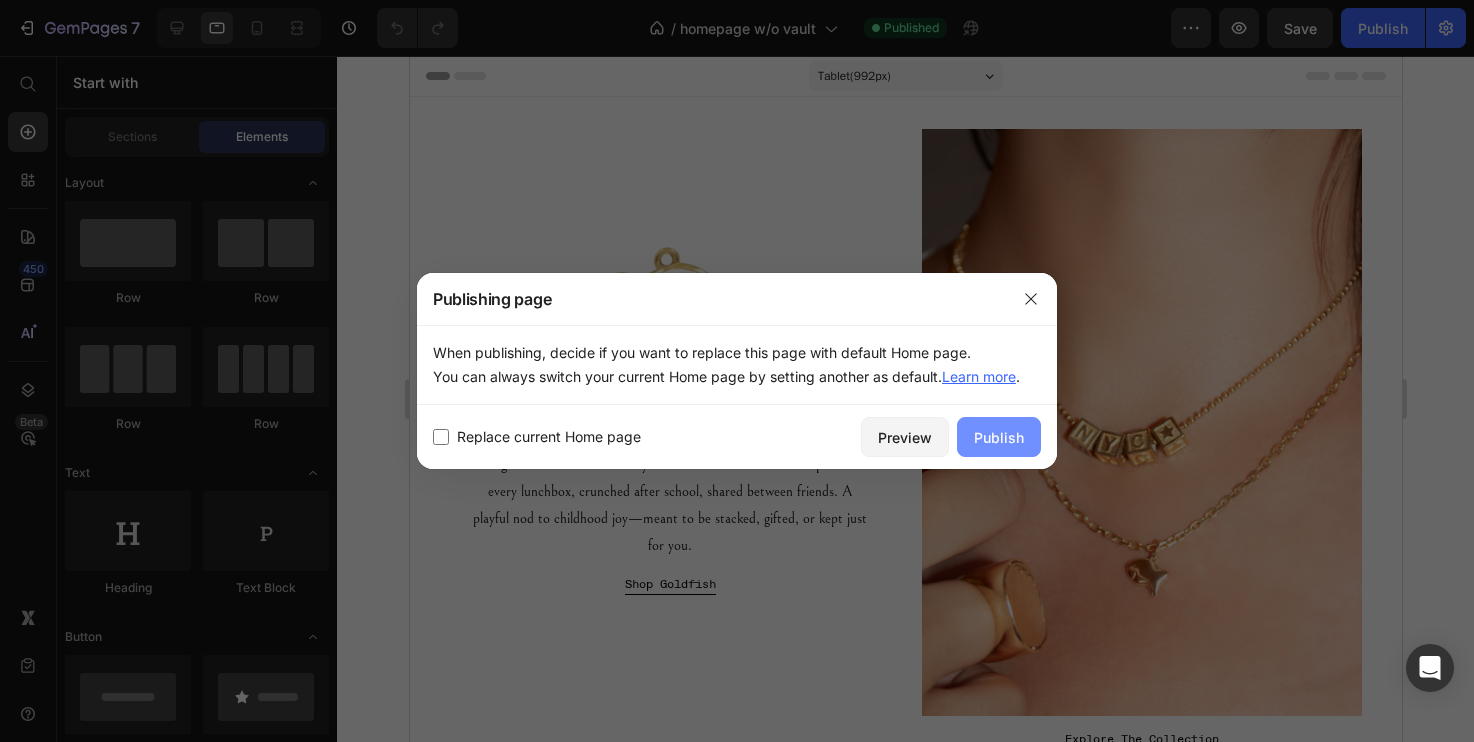 click on "Publish" at bounding box center [999, 437] 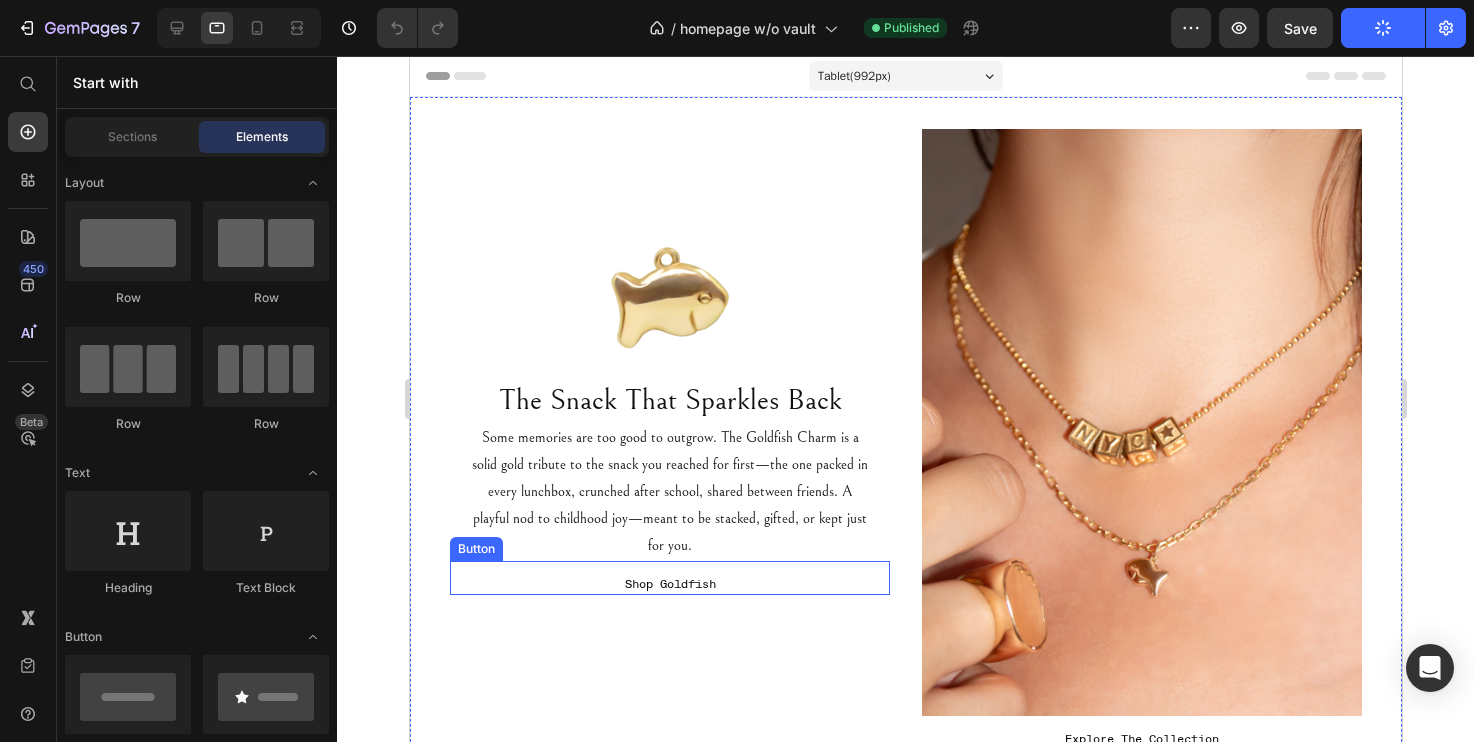 click on "Shop Goldfish Button" at bounding box center [669, 578] 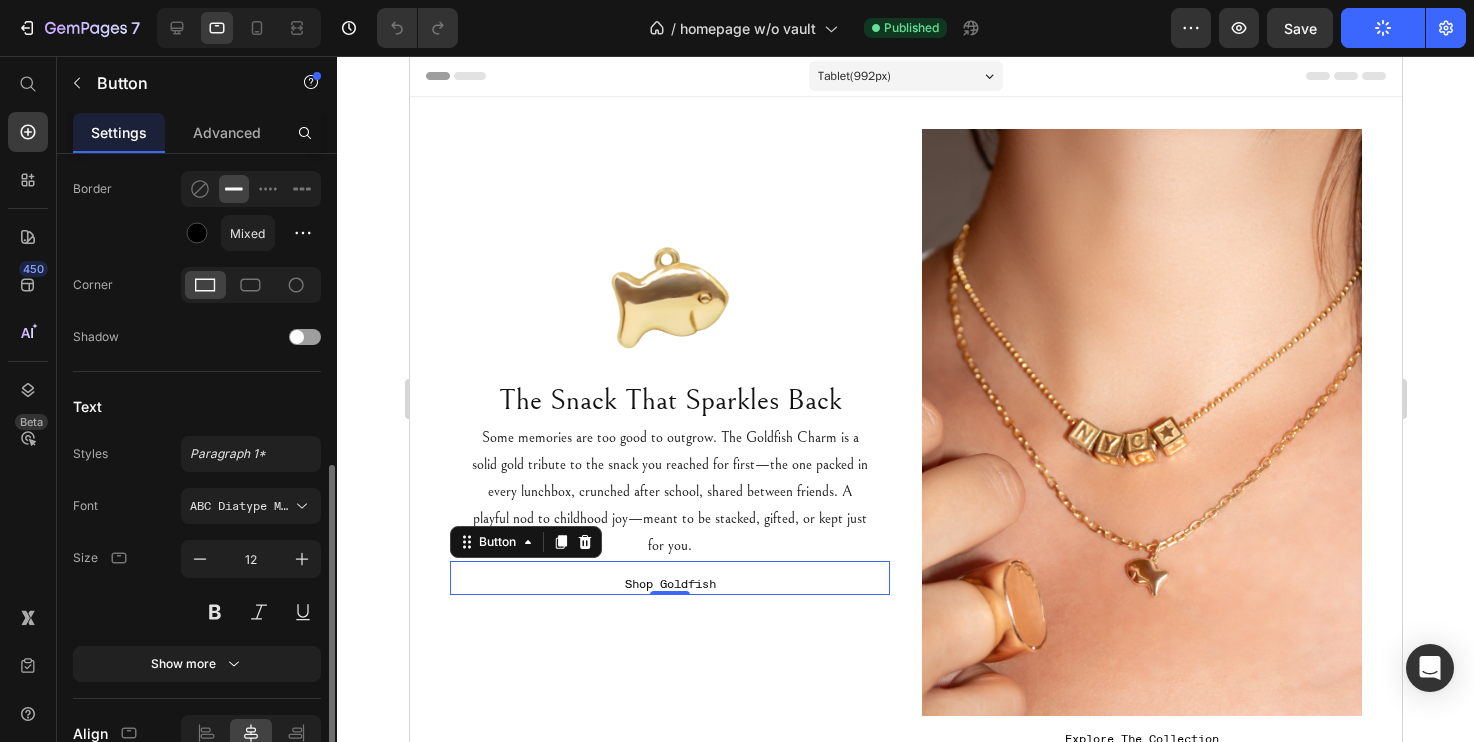 scroll, scrollTop: 695, scrollLeft: 0, axis: vertical 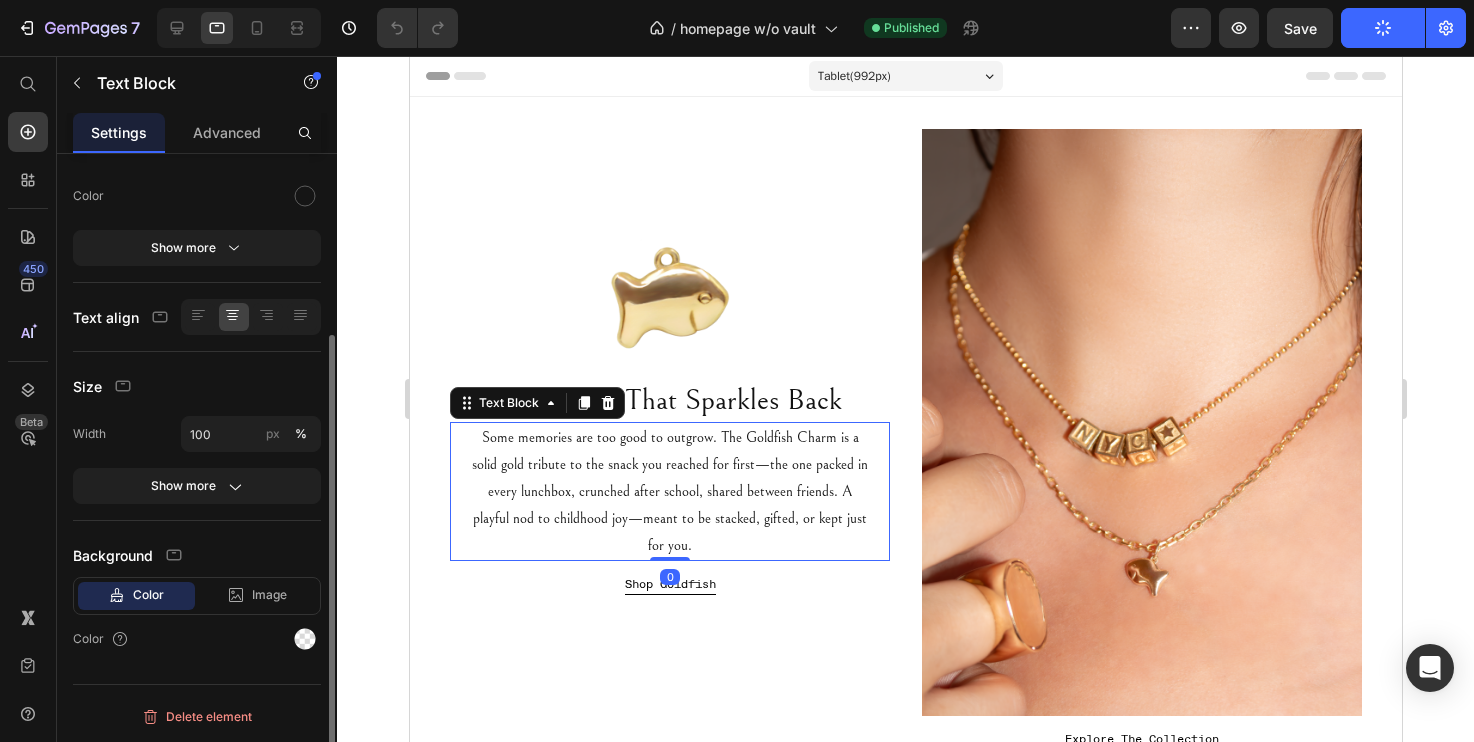 click on "Some memories are too good to outgrow. The Goldfish Charm is a solid gold tribute to the snack you reached for first—the one packed in every lunchbox, crunched after school, shared between friends. A playful nod to childhood joy—meant to be stacked, gifted, or kept just for you." at bounding box center [669, 491] 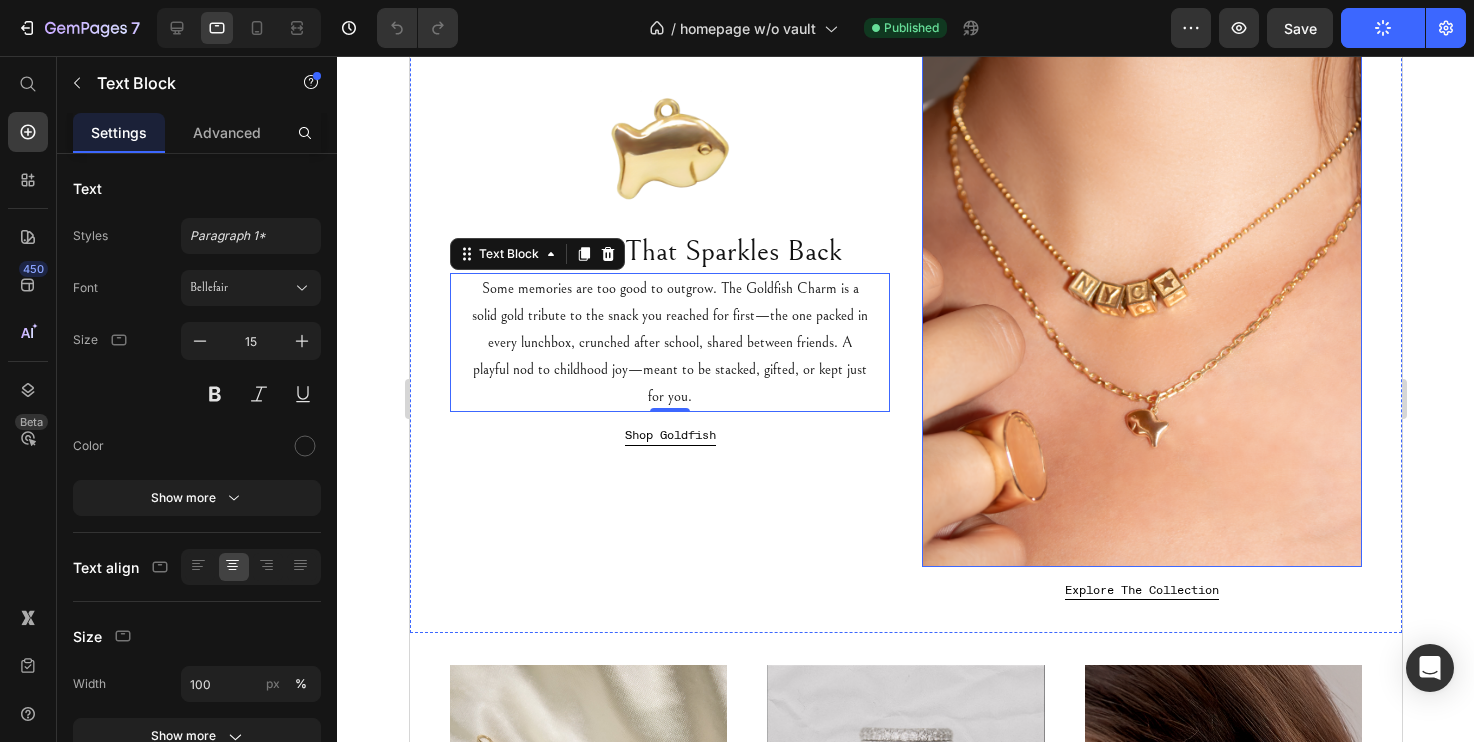 scroll, scrollTop: 196, scrollLeft: 0, axis: vertical 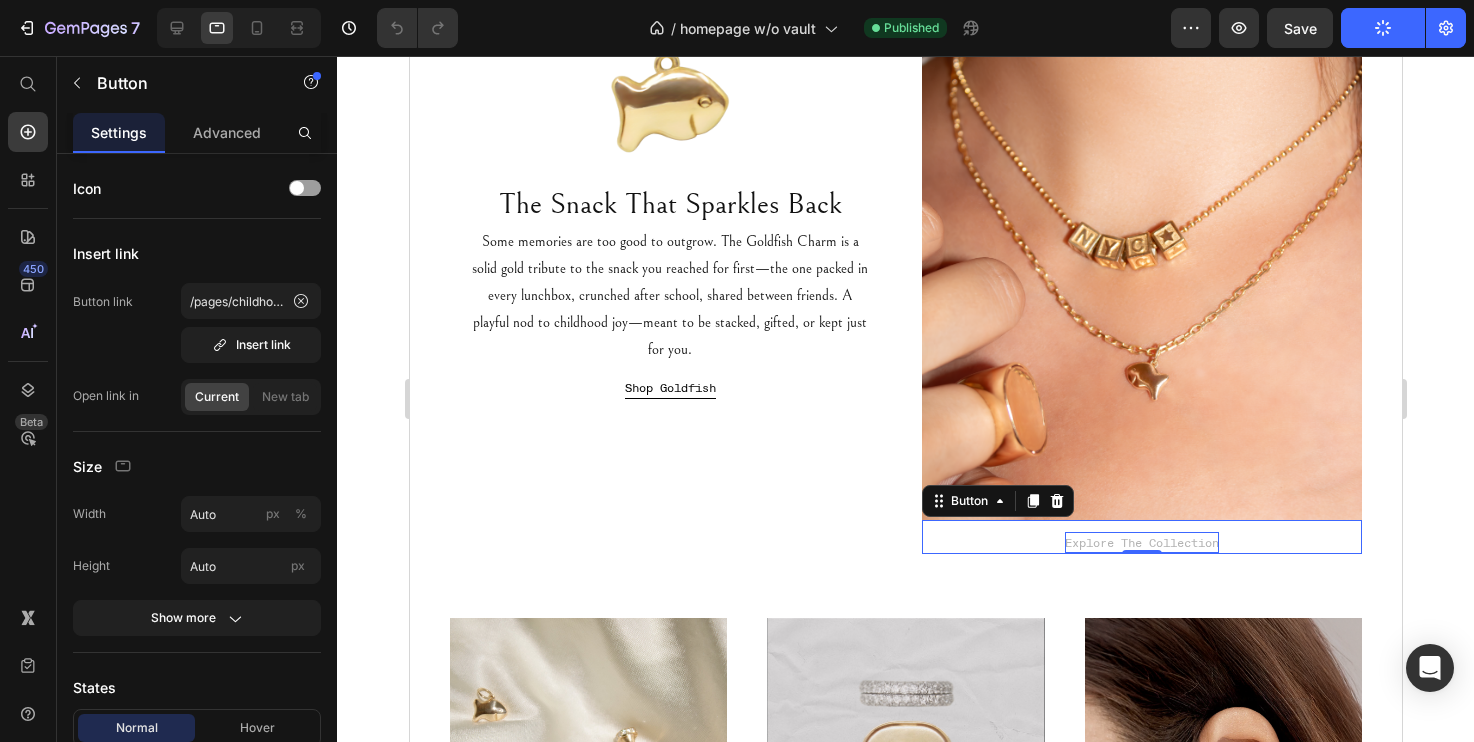click on "Explore The Collection" at bounding box center (1141, 543) 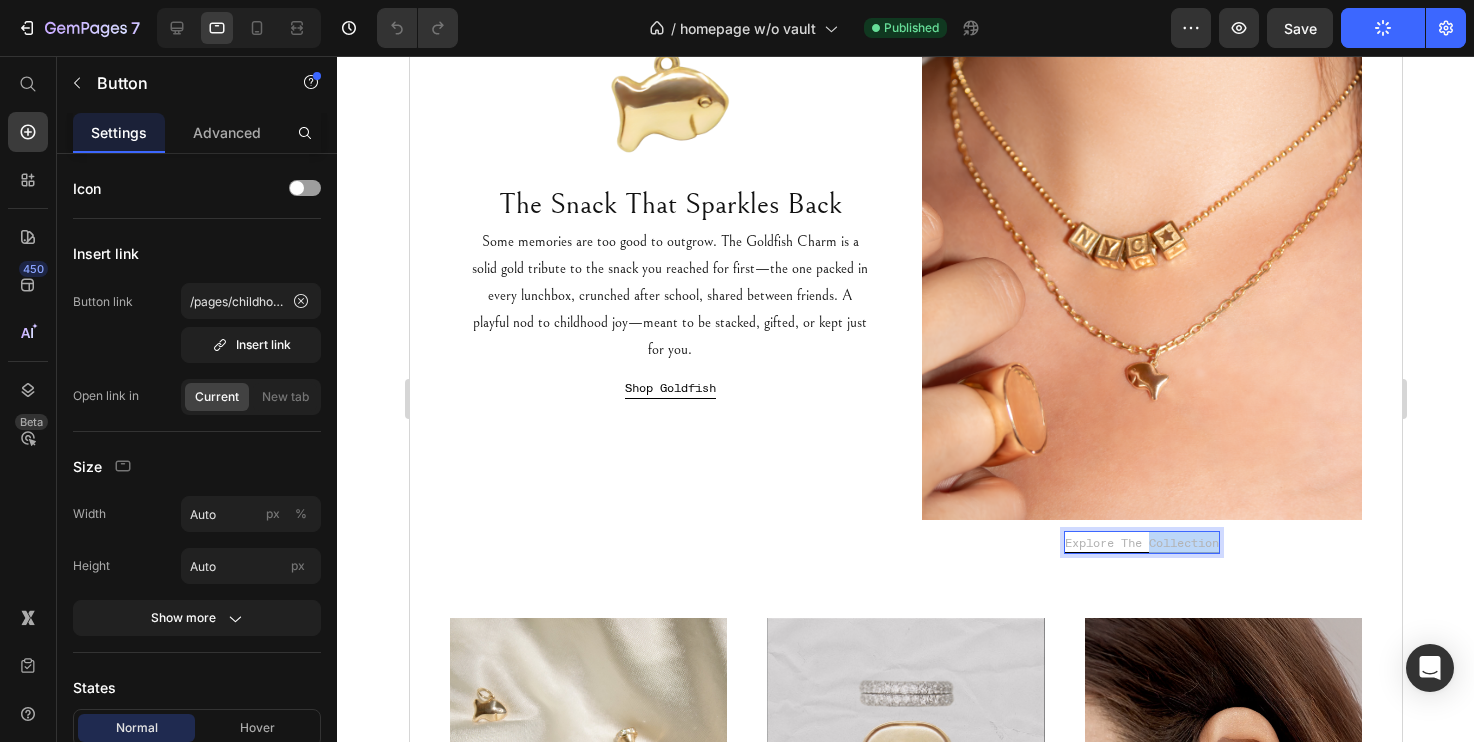 click on "Explore The Collection" at bounding box center [1141, 543] 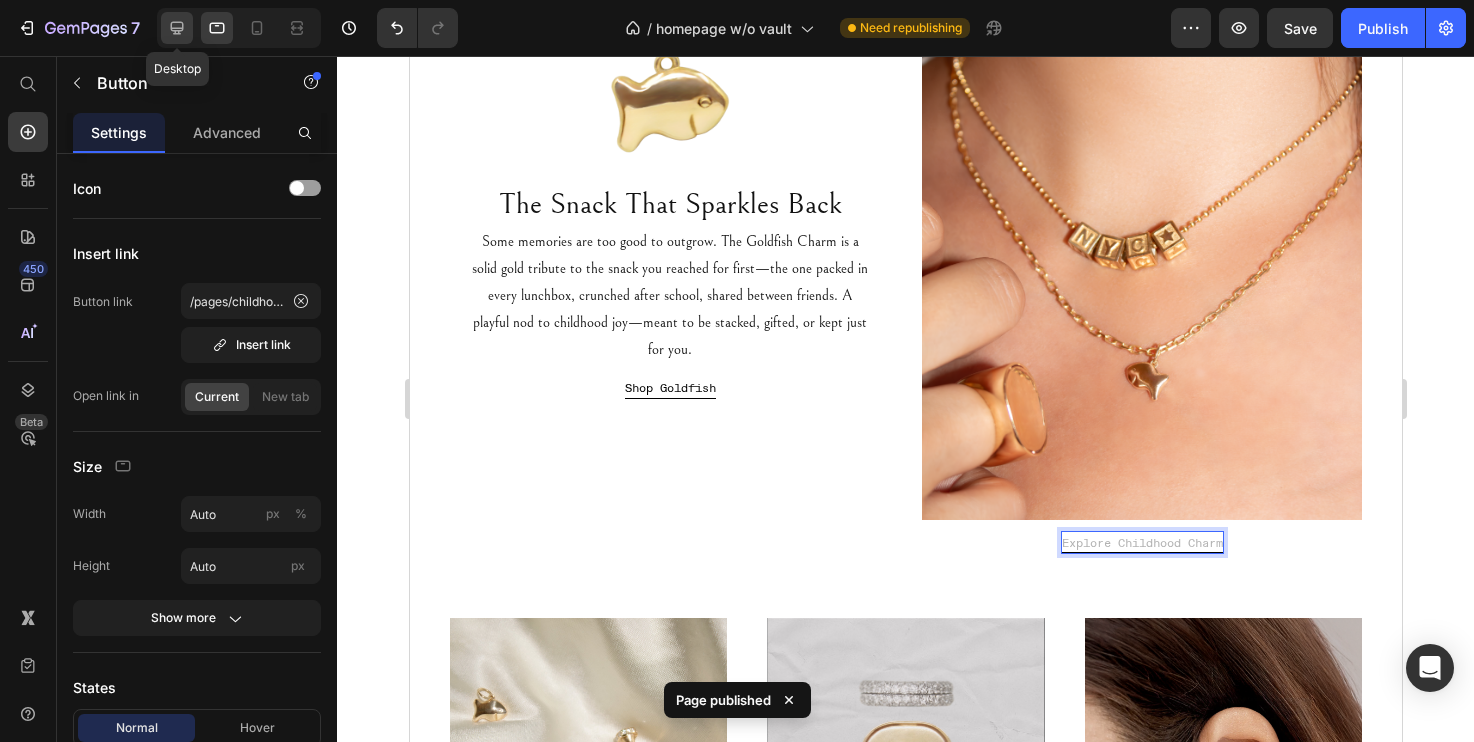 click 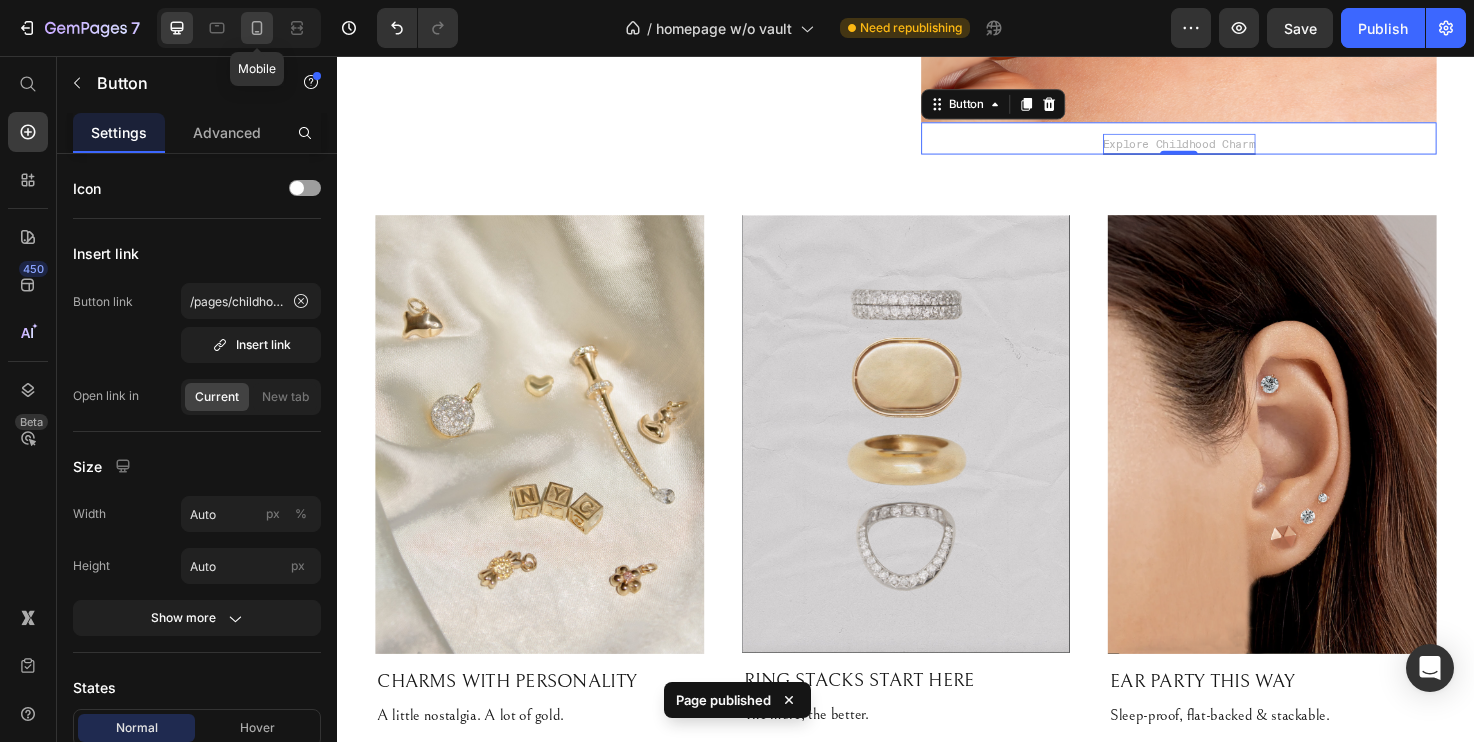 click 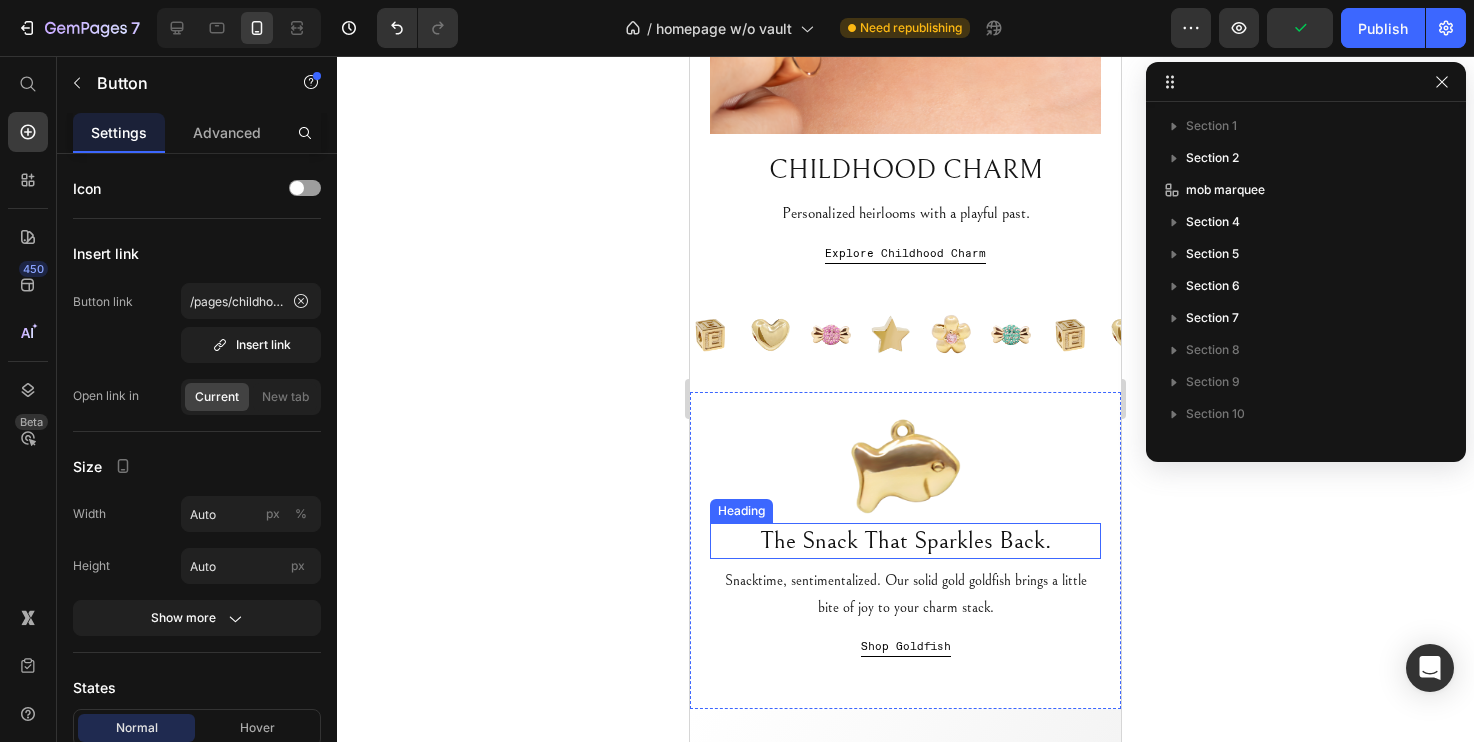 scroll, scrollTop: 540, scrollLeft: 0, axis: vertical 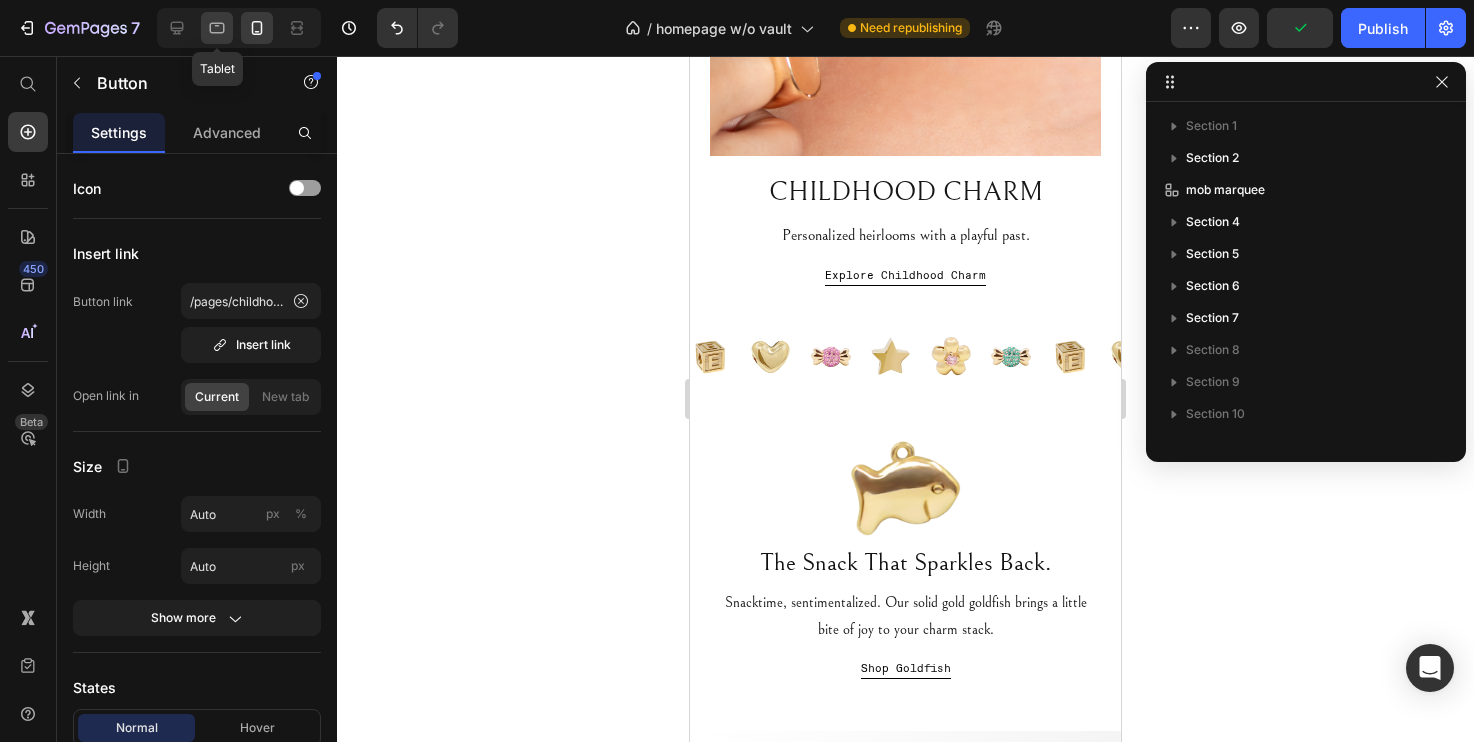 click 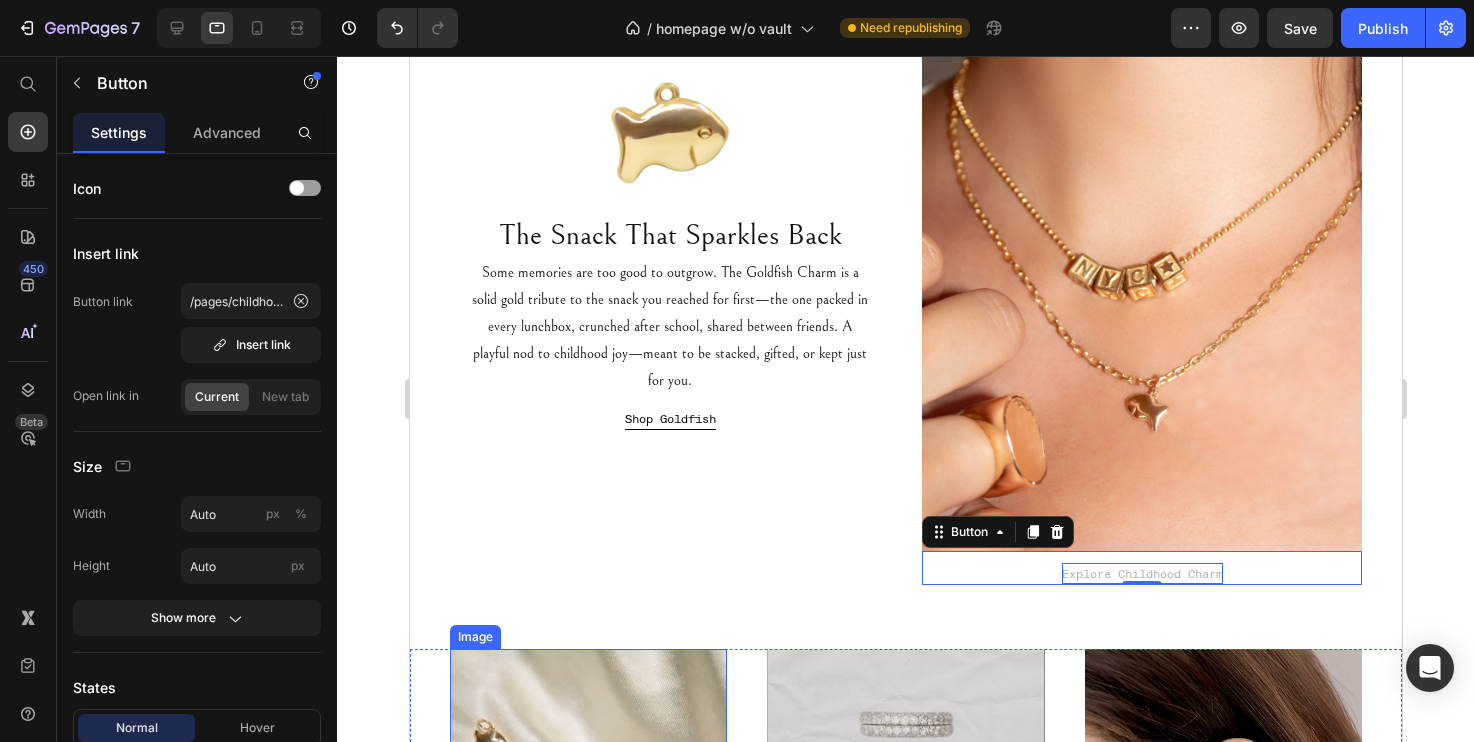 scroll, scrollTop: 0, scrollLeft: 0, axis: both 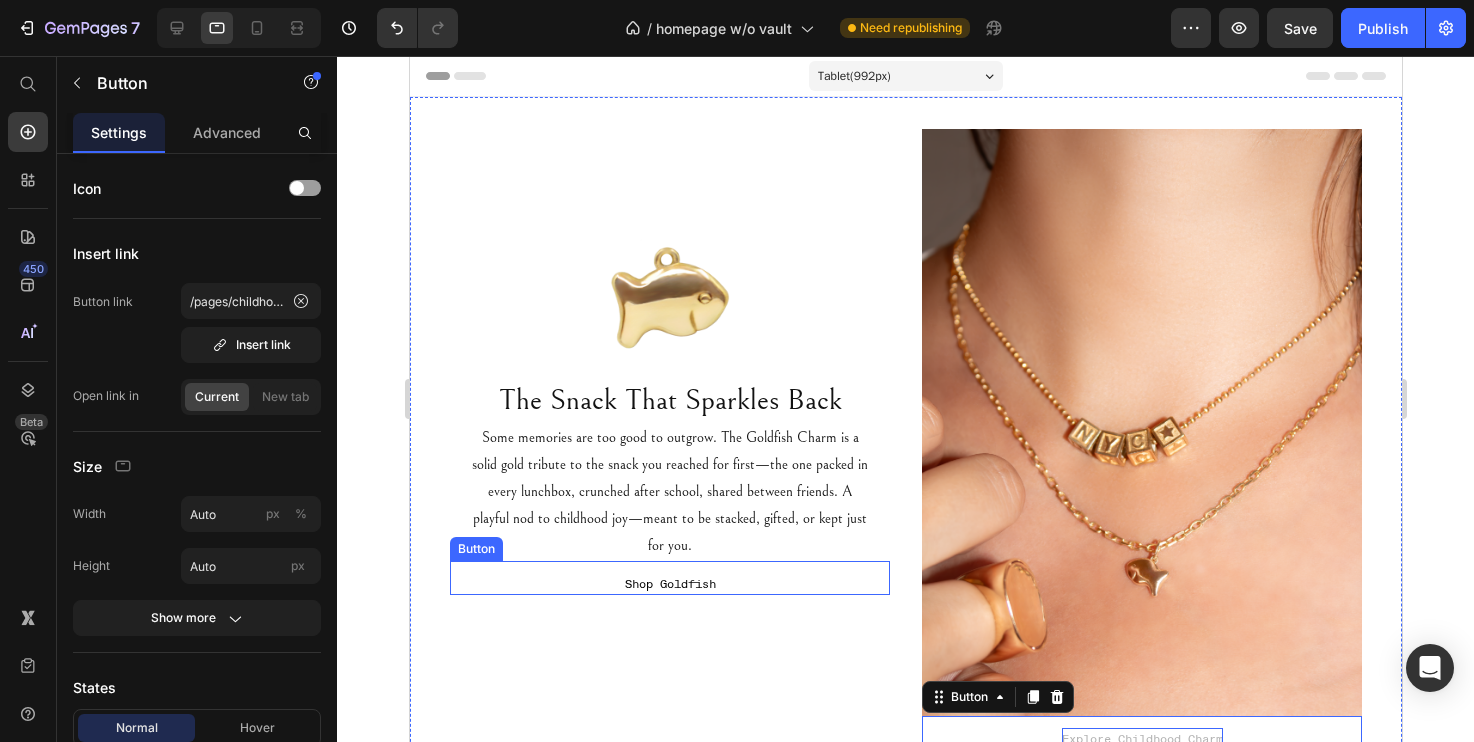 click on "Shop Goldfish Button" at bounding box center [669, 578] 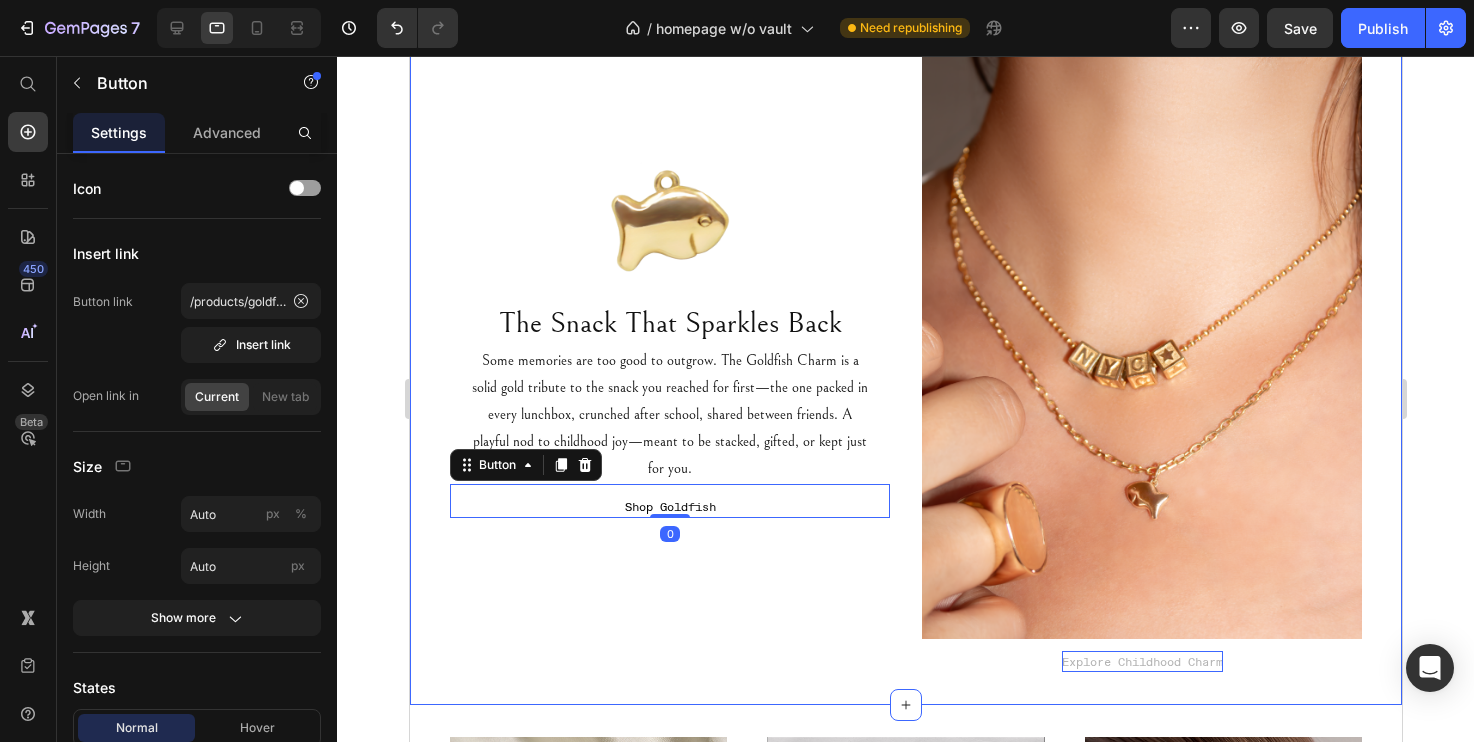 scroll, scrollTop: 101, scrollLeft: 0, axis: vertical 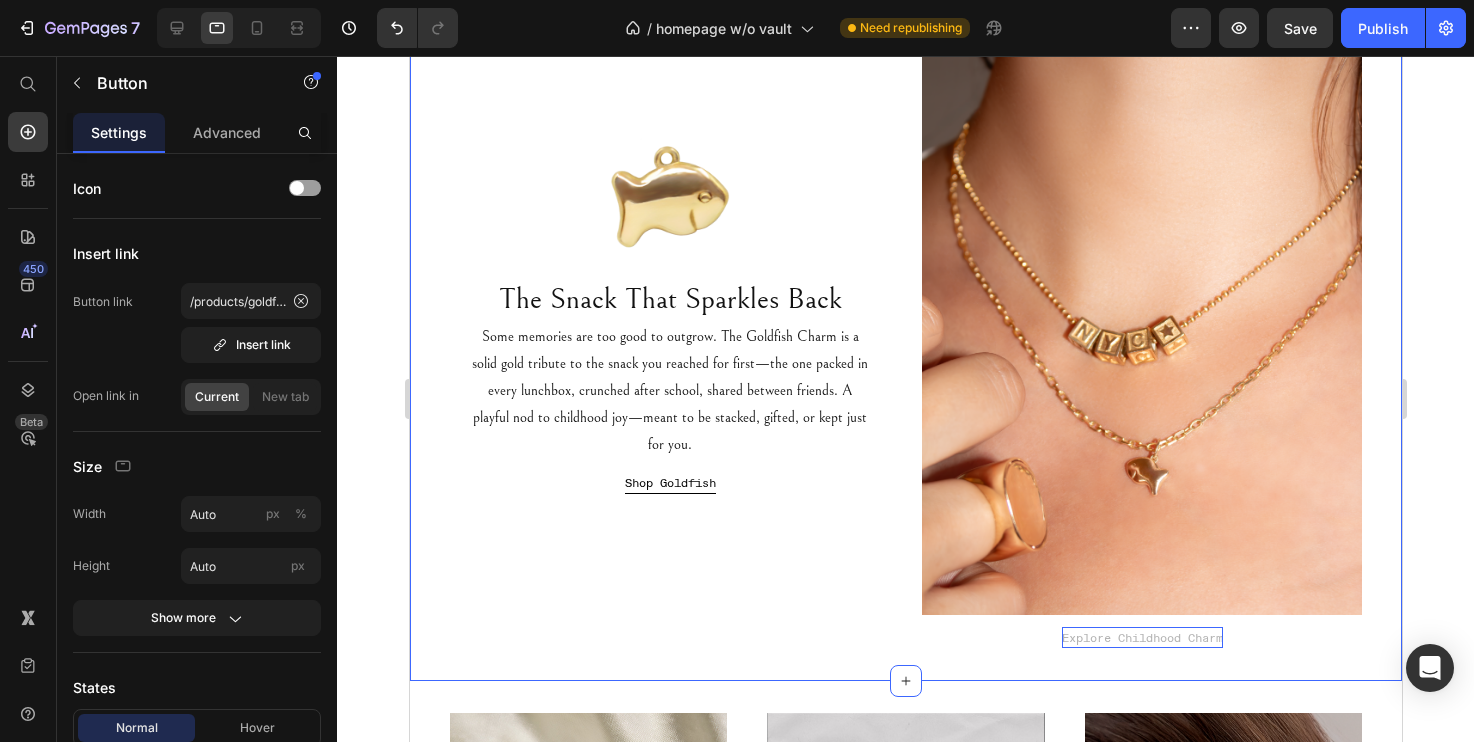 click on "Image The Snack That Sparkles Back Heading Some memories are too good to outgrow. The Goldfish Charm is a solid gold tribute to the snack you reached for first—the one packed in every lunchbox, crunched after school, shared between friends. A playful nod to childhood joy—meant to be stacked, gifted, or kept just for you. Text Block Shop Goldfish Button Image Explore Childhood Charm Button Section 1   Create Theme Section AI Content Write with GemAI What would you like to describe here? Tone and Voice Persuasive Product Getting products... Show more Generate" at bounding box center [905, 338] 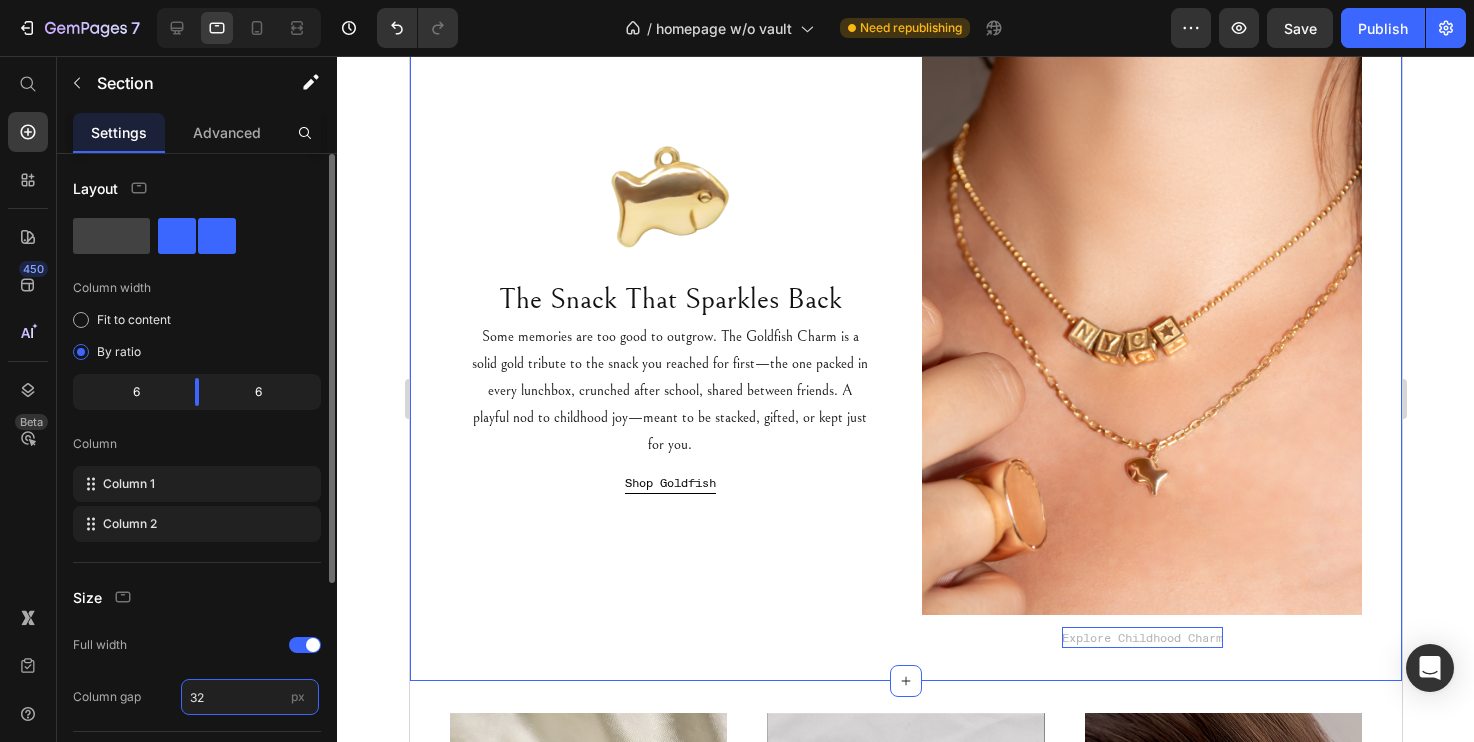 click on "32" at bounding box center [250, 697] 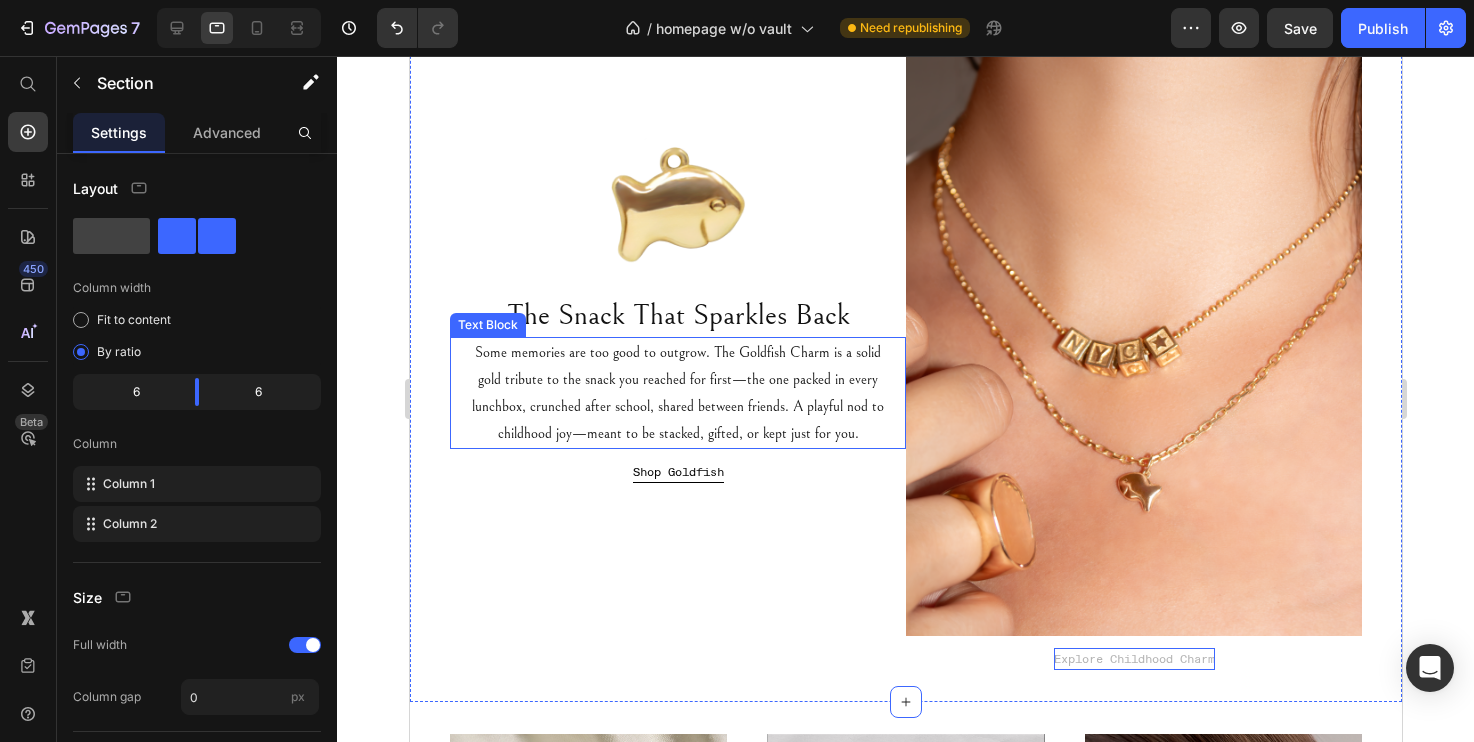 click on "Some memories are too good to outgrow. The Goldfish Charm is a solid gold tribute to the snack you reached for first—the one packed in every lunchbox, crunched after school, shared between friends. A playful nod to childhood joy—meant to be stacked, gifted, or kept just for you." at bounding box center (677, 393) 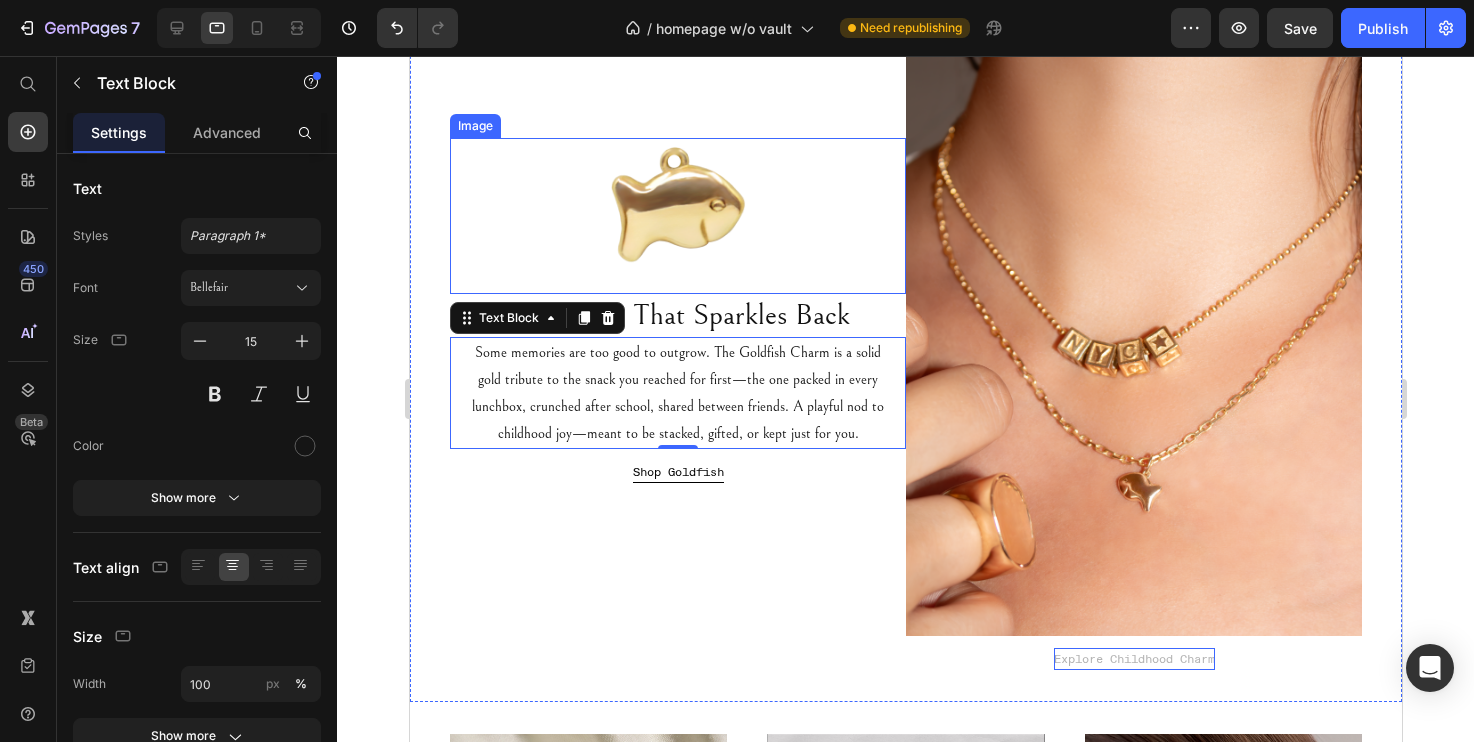 click at bounding box center (677, 216) 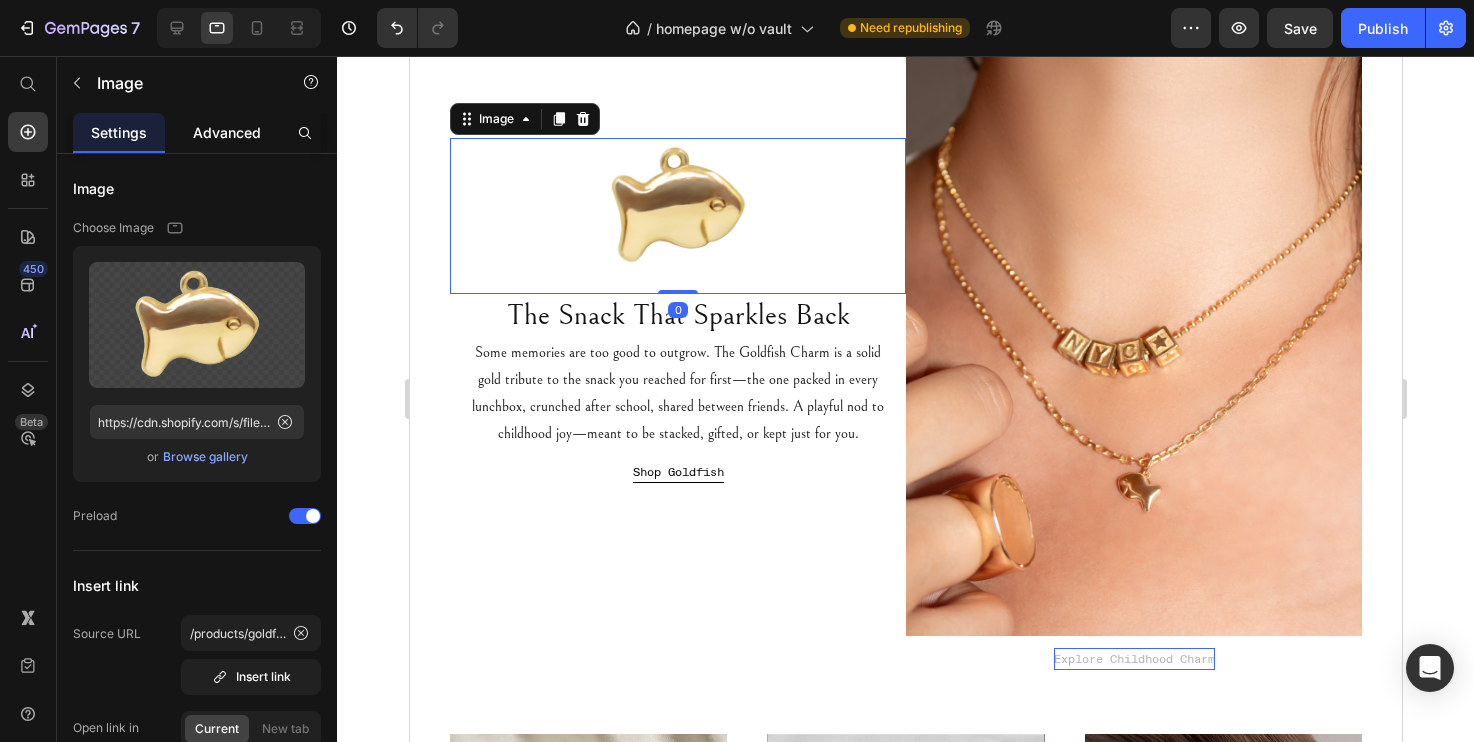click on "Advanced" at bounding box center [227, 132] 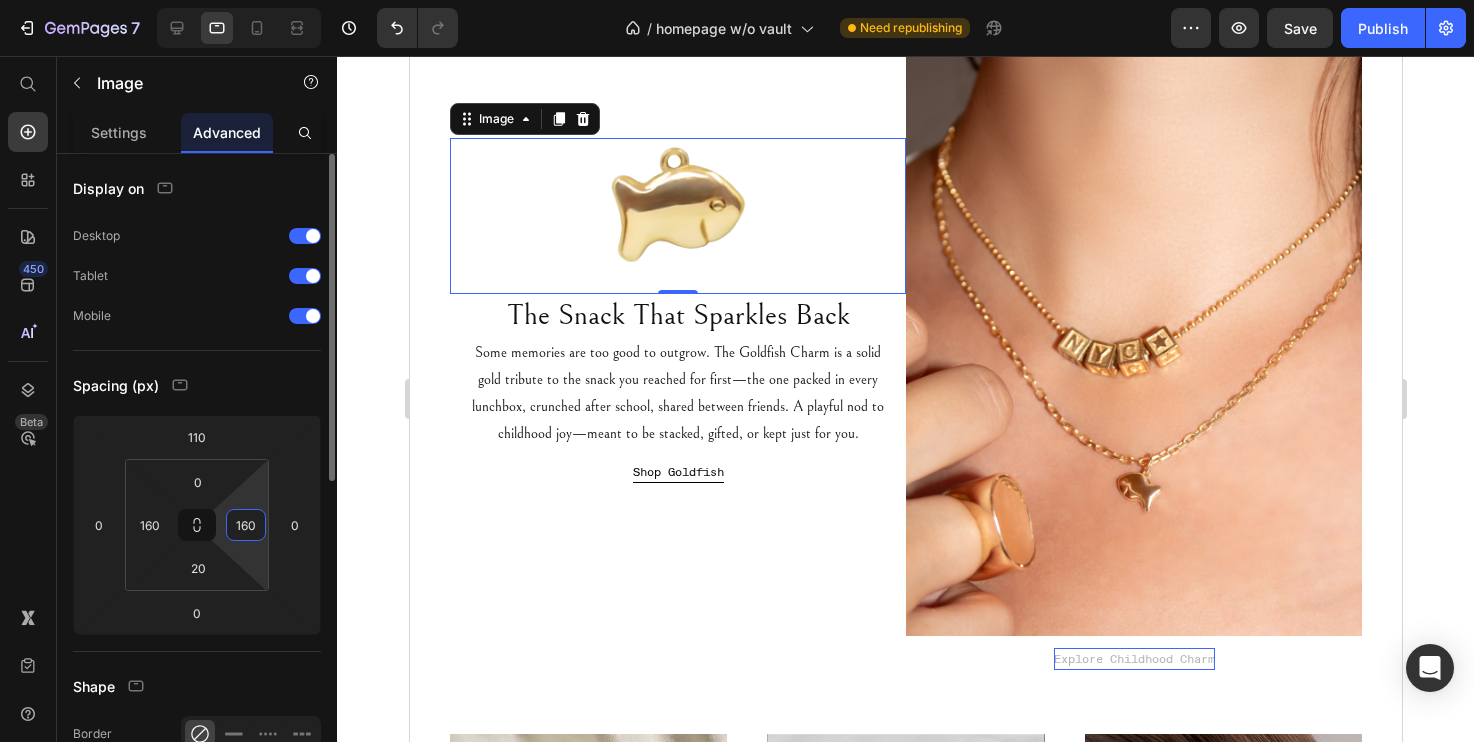 click on "160" at bounding box center (246, 525) 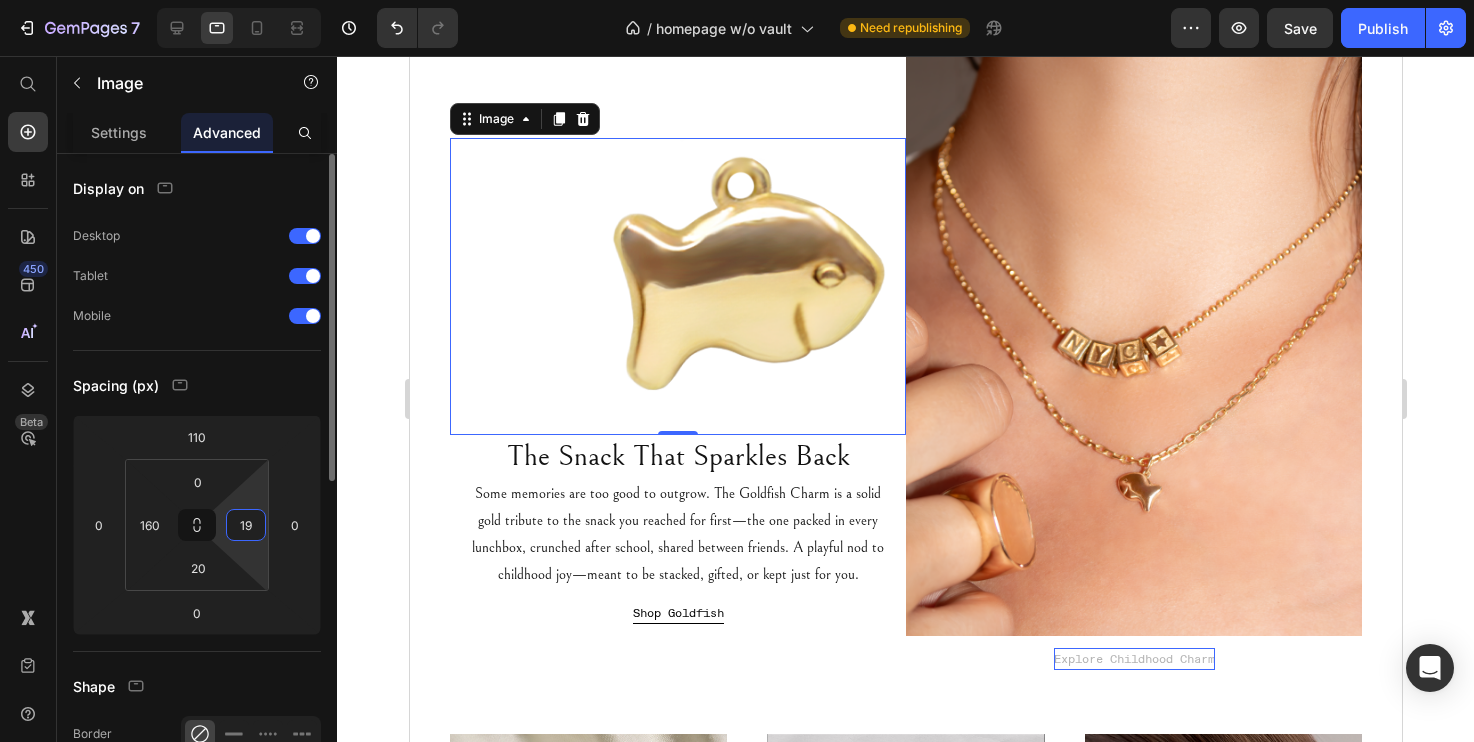type on "190" 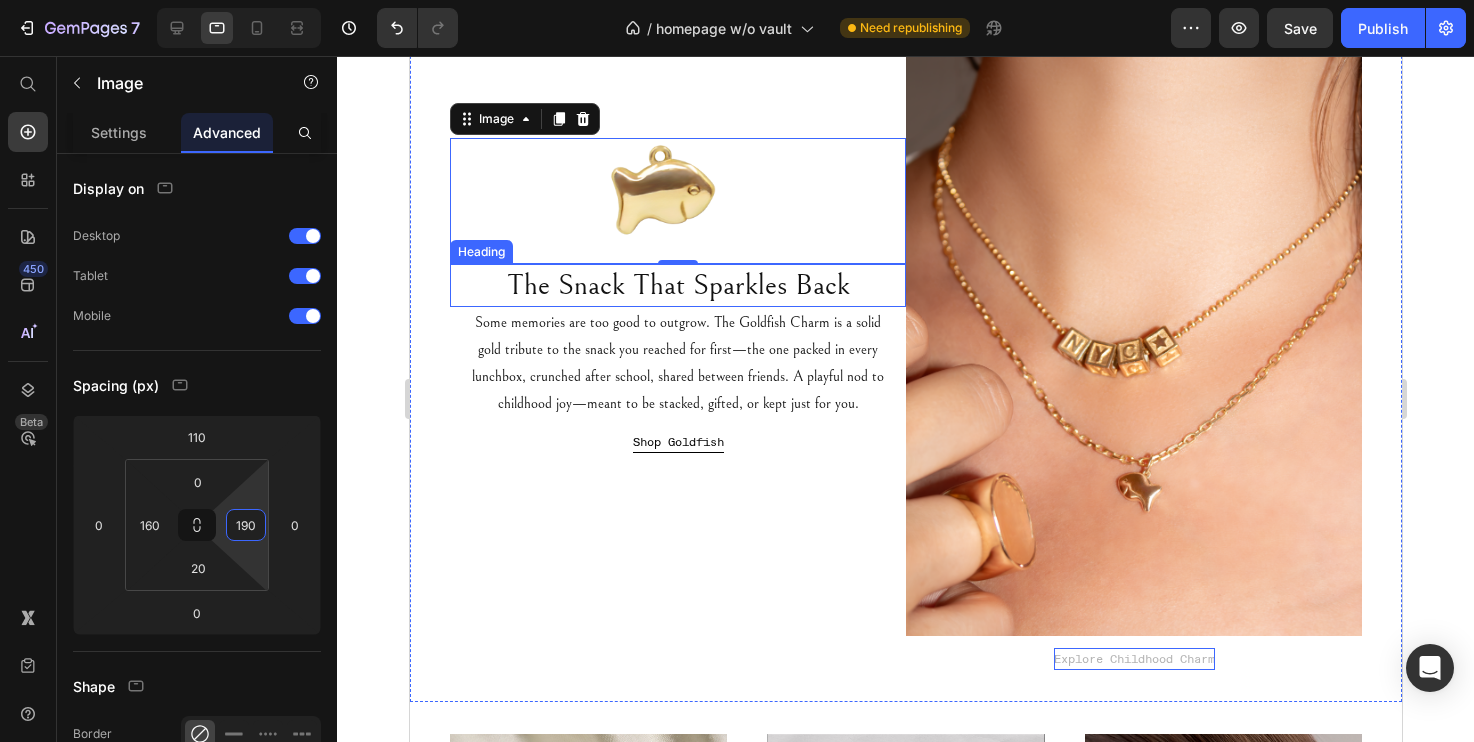 click on "The Snack That Sparkles Back" at bounding box center (677, 285) 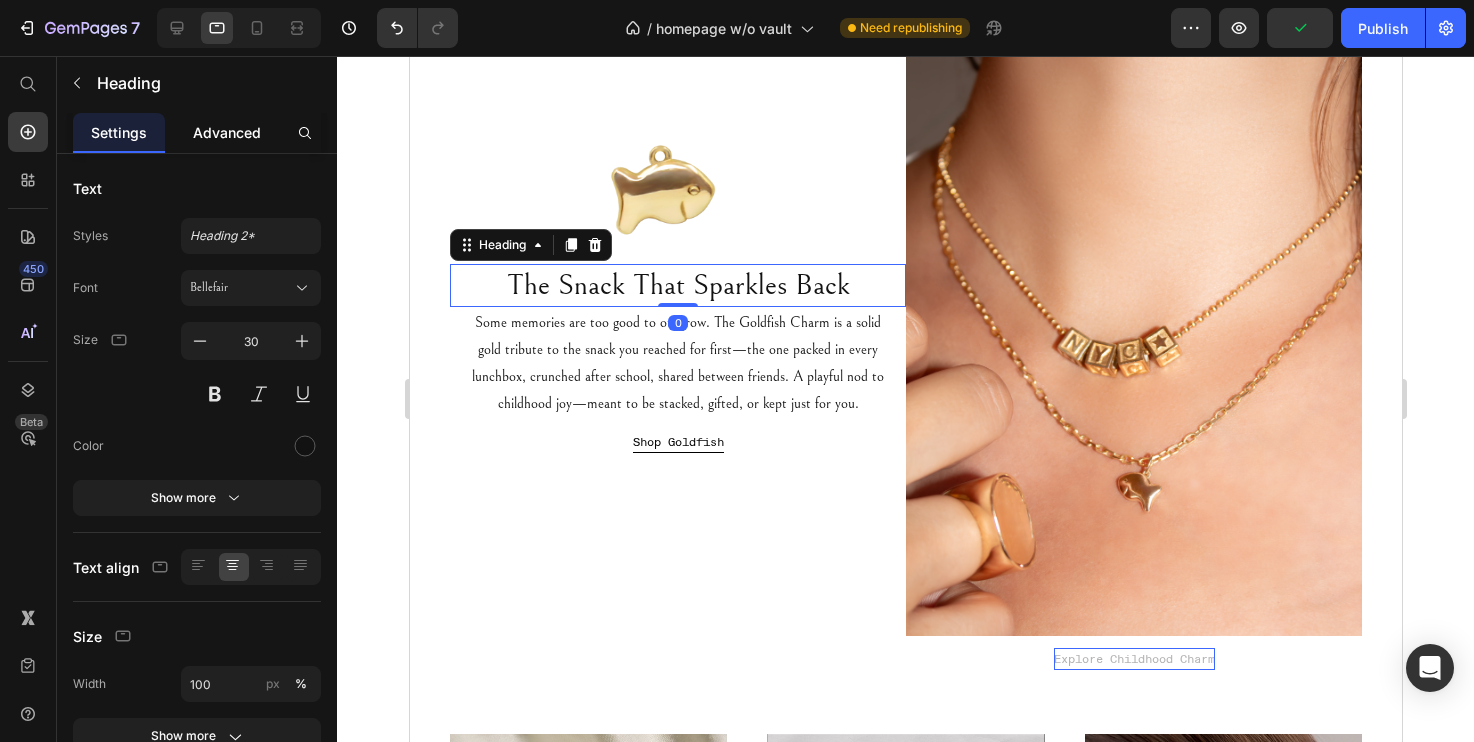 click on "Advanced" at bounding box center [227, 132] 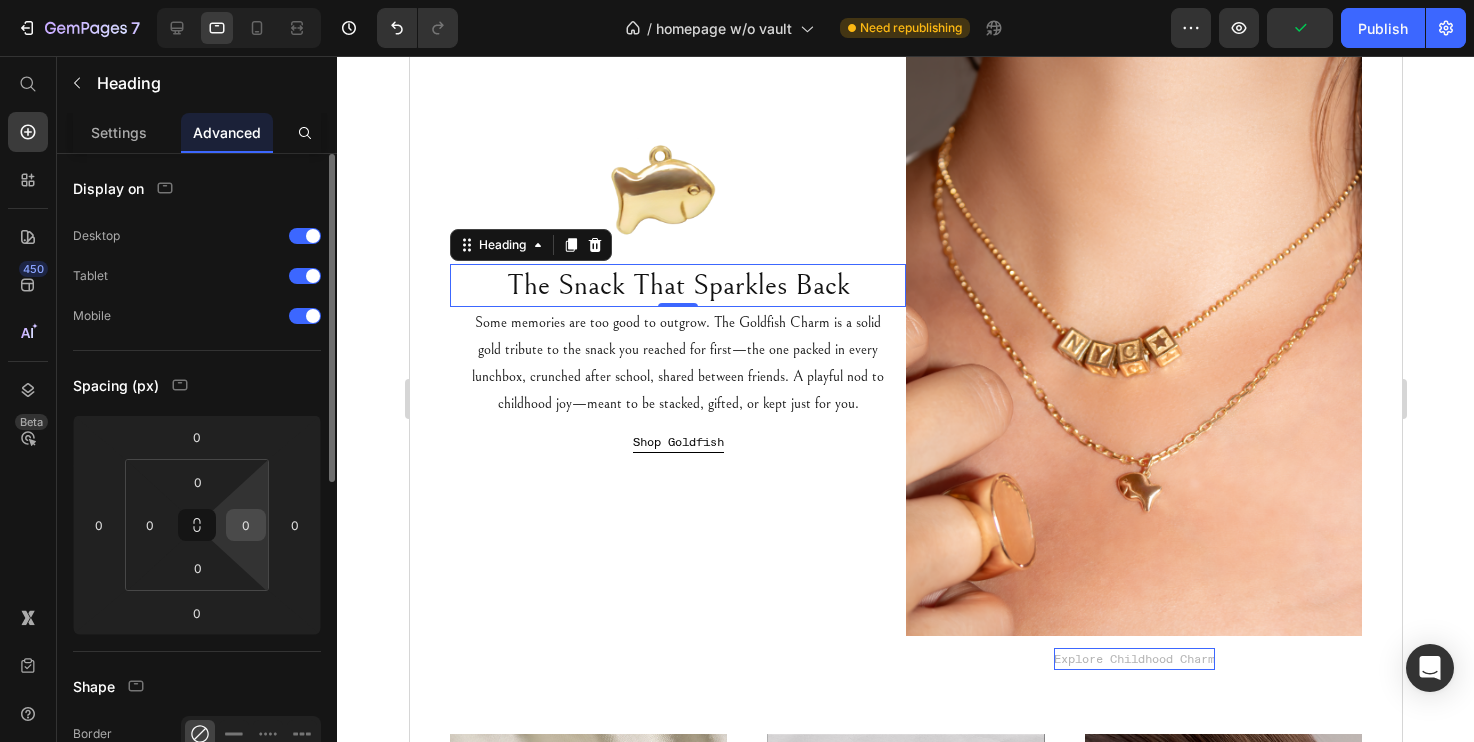 click on "0" at bounding box center [246, 525] 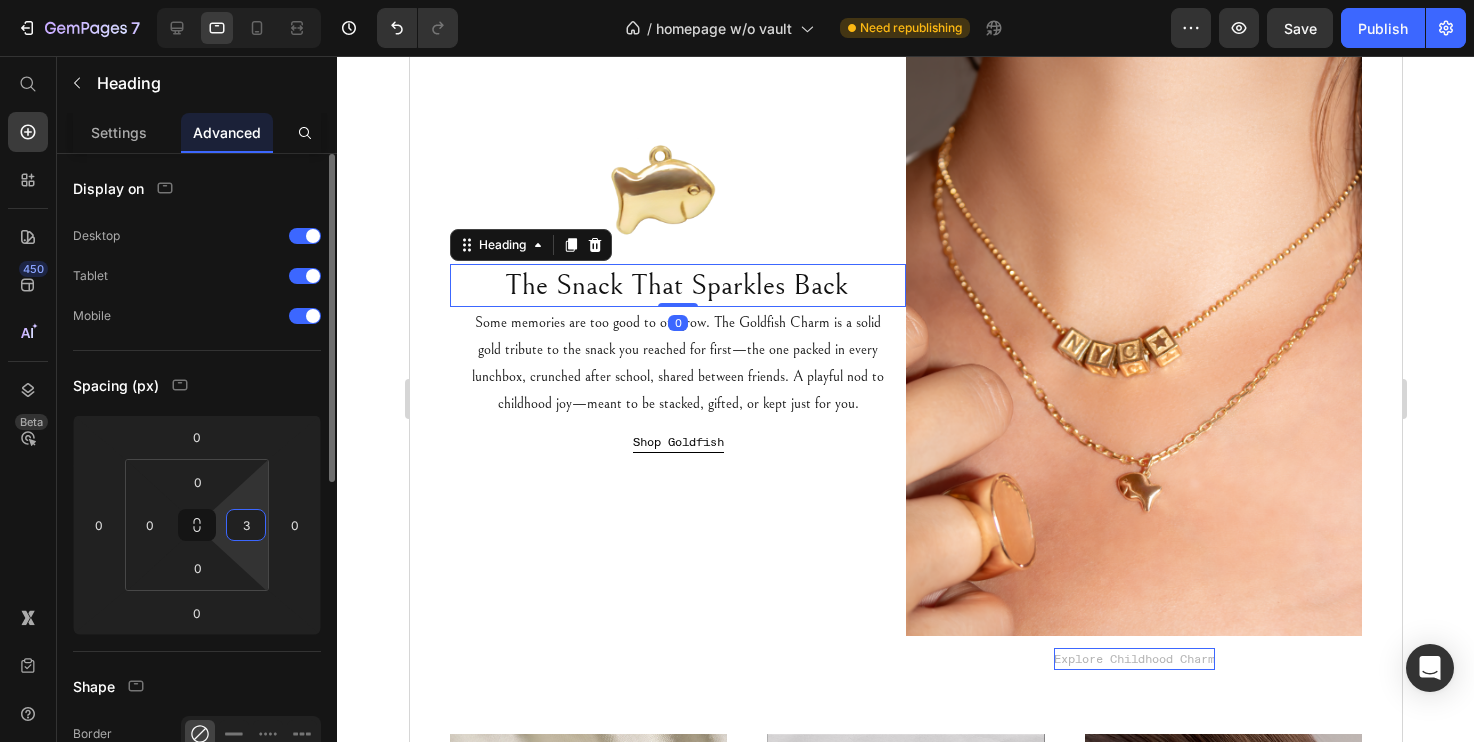 type on "30" 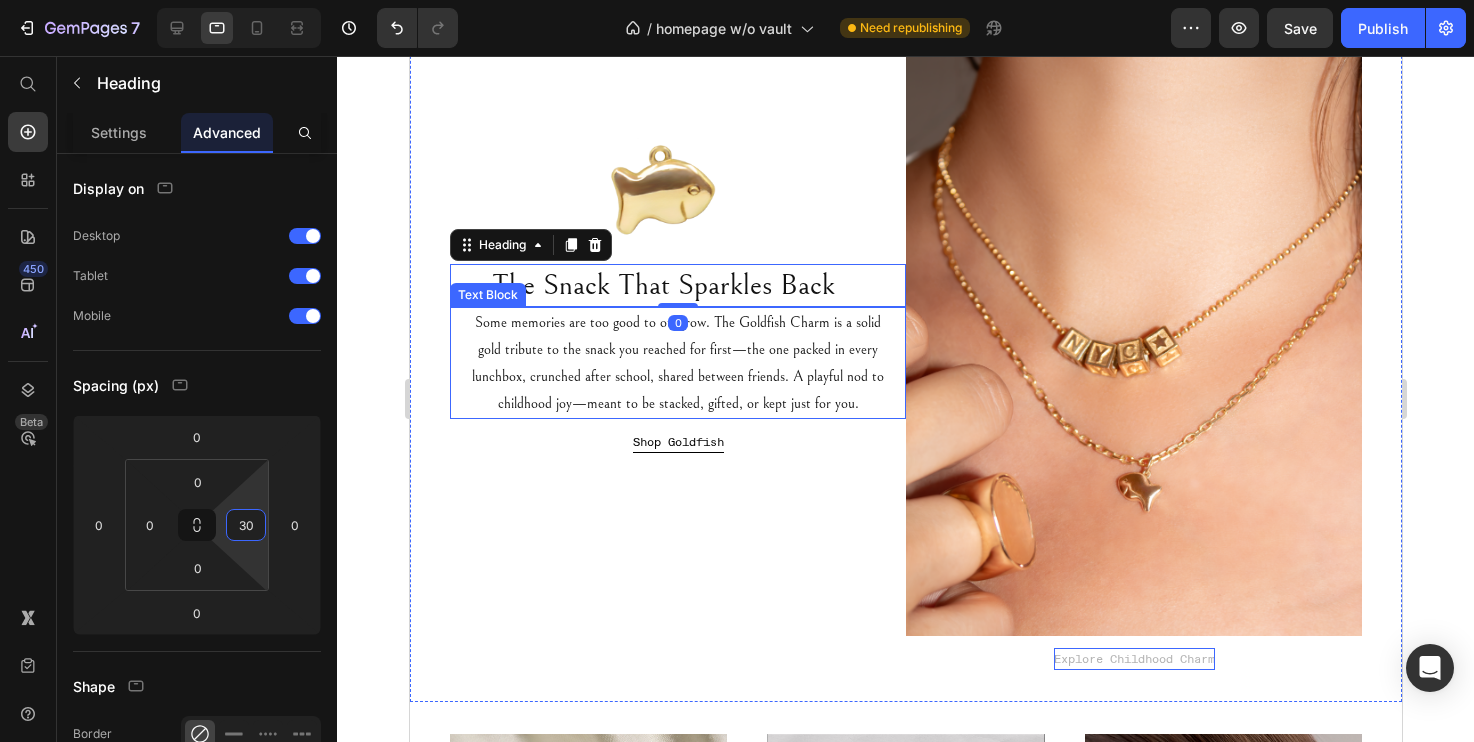 click on "Some memories are too good to outgrow. The Goldfish Charm is a solid gold tribute to the snack you reached for first—the one packed in every lunchbox, crunched after school, shared between friends. A playful nod to childhood joy—meant to be stacked, gifted, or kept just for you." at bounding box center [677, 363] 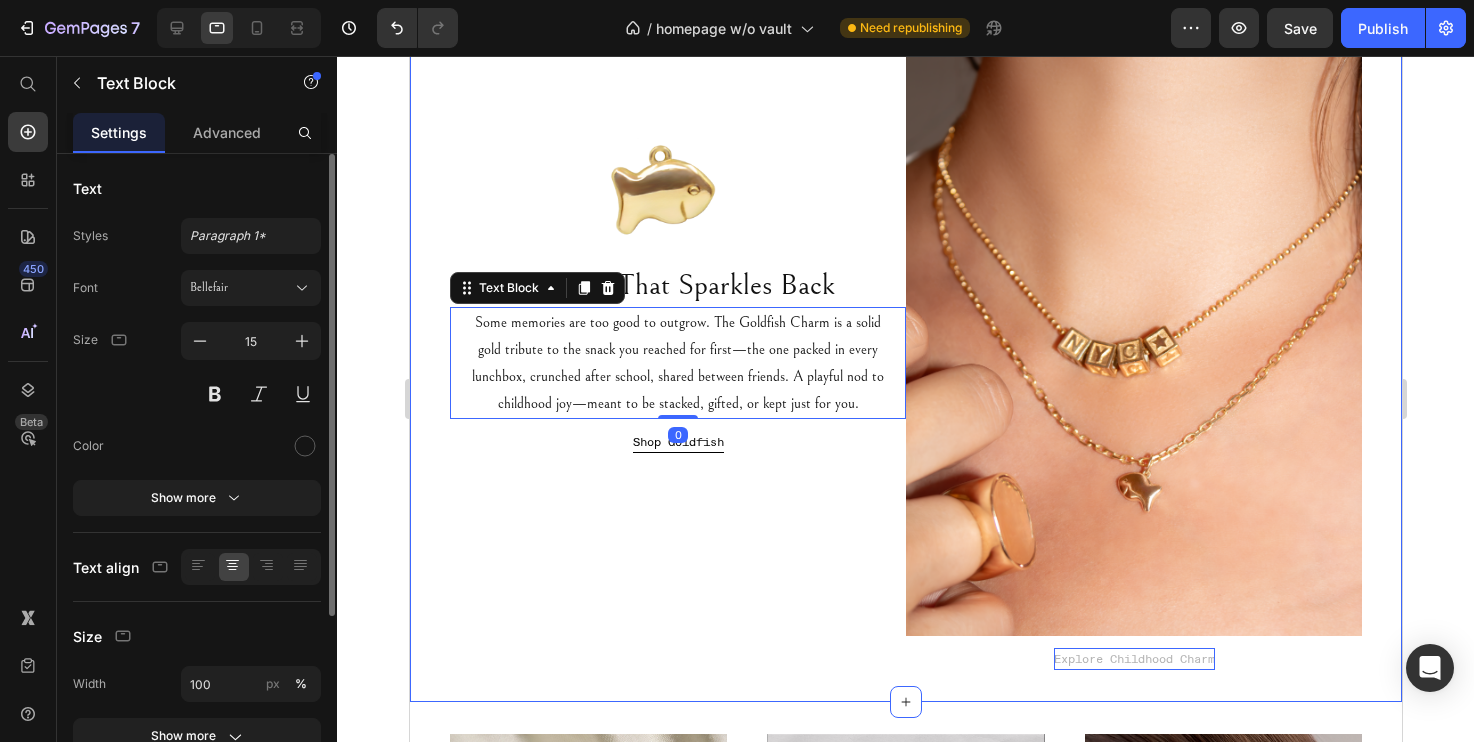 click on "Text Styles Paragraph 1* Font Bellefair Size 15 Color Show more Text align Size Width 100 px % Show more Background Color Image Video  Color   Delete element" at bounding box center [197, 601] 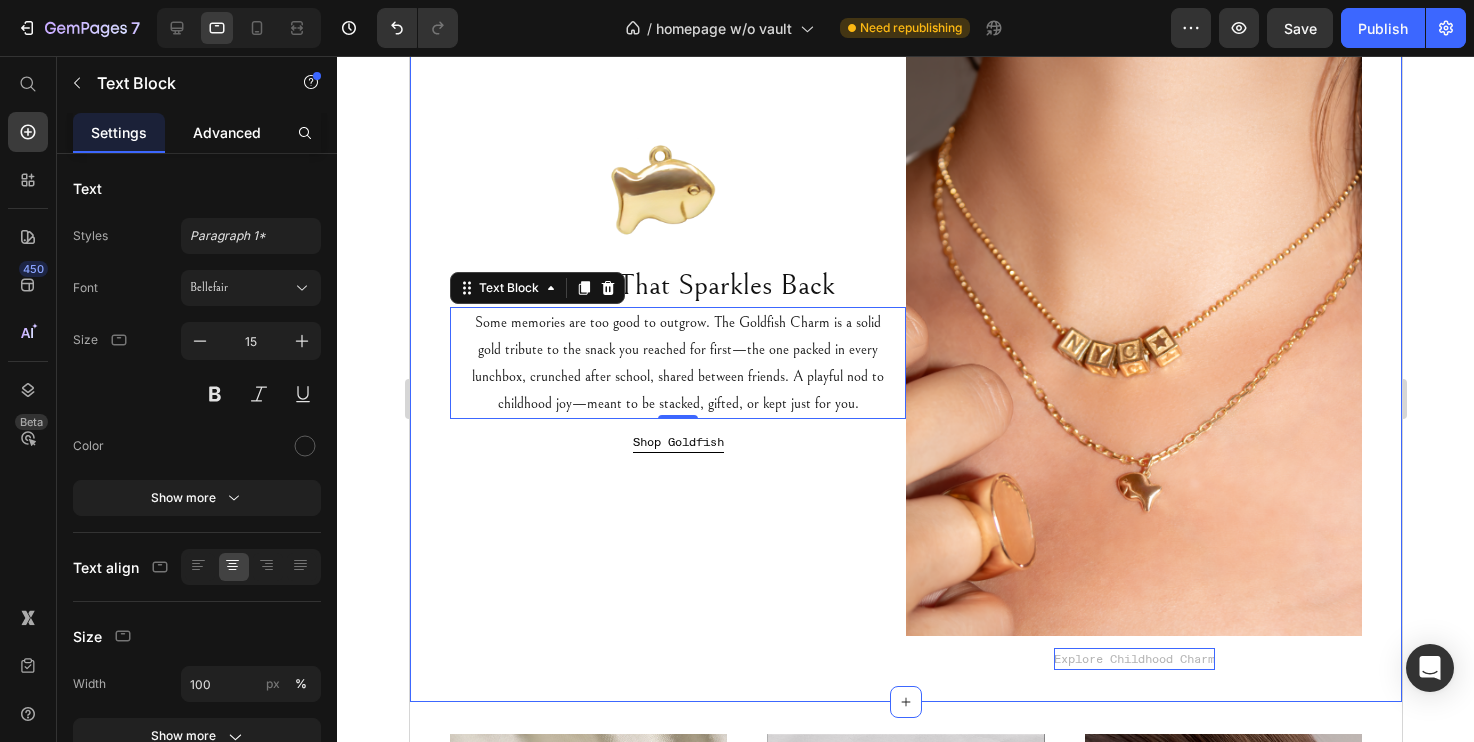 click on "Advanced" at bounding box center (227, 132) 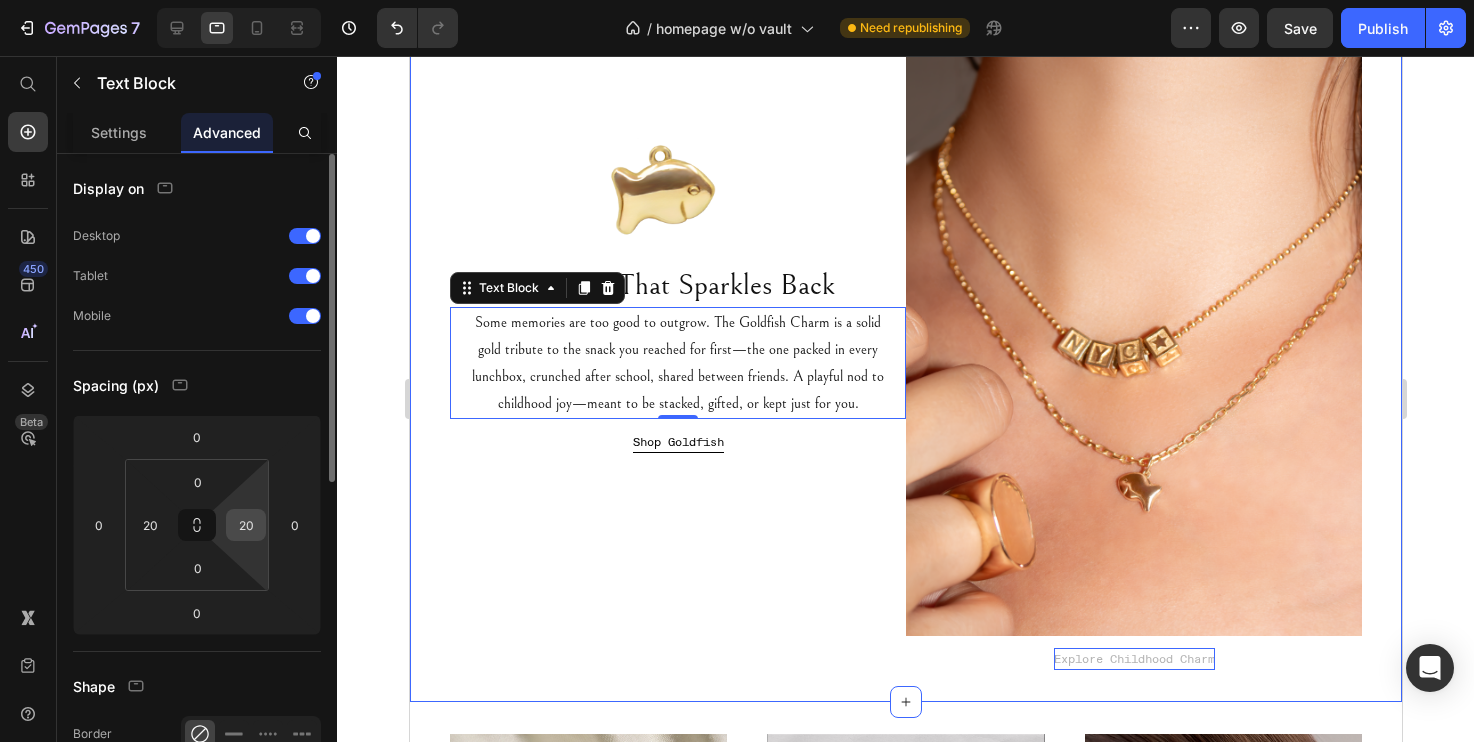 click on "20" at bounding box center [246, 525] 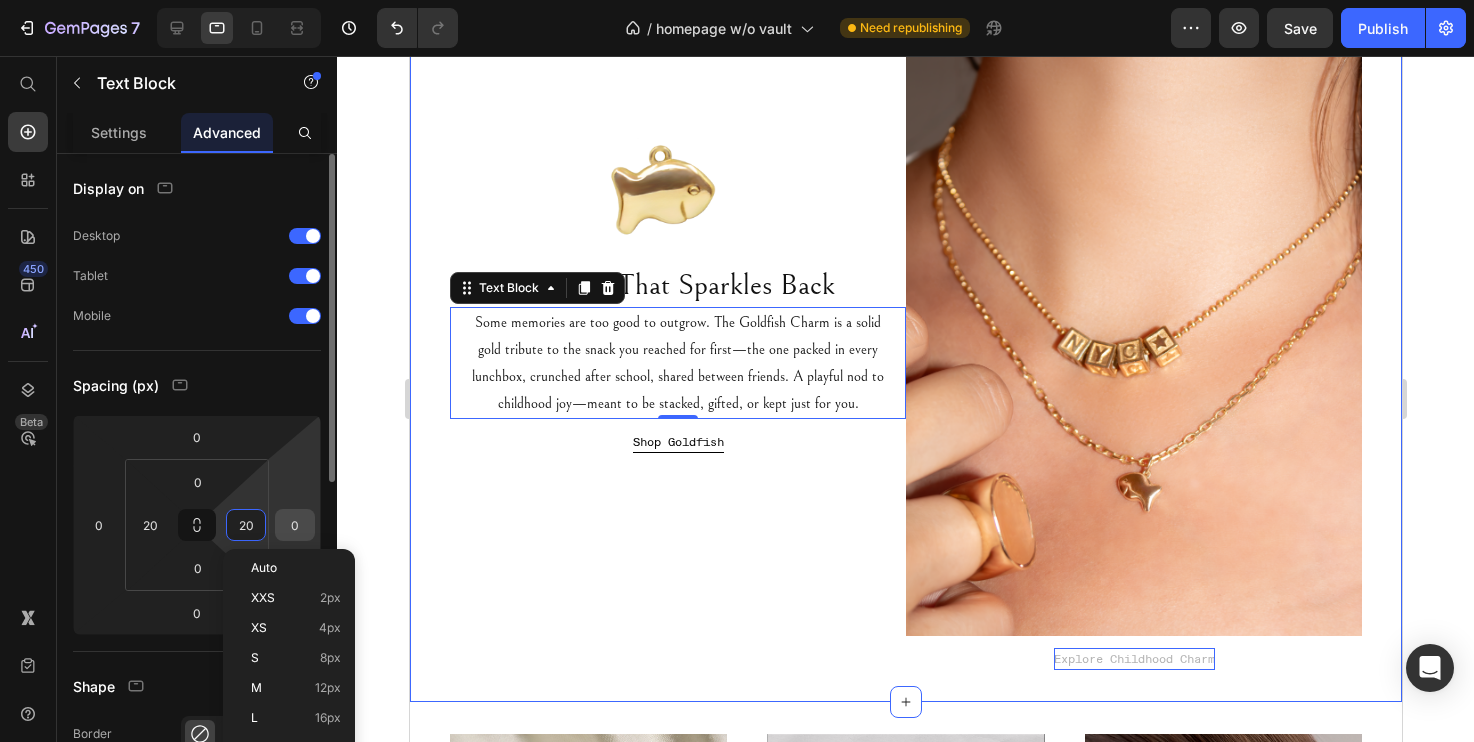 click on "0" at bounding box center (295, 525) 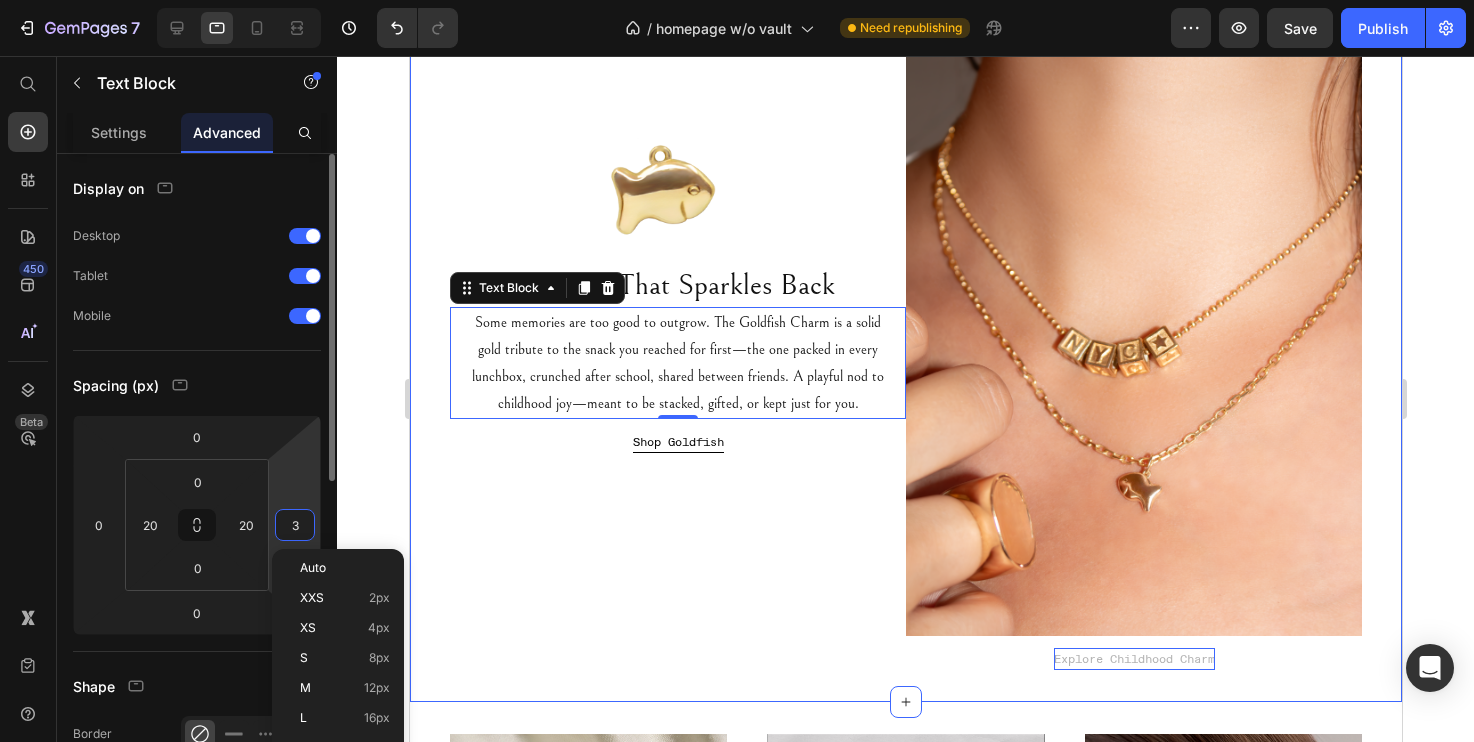 type on "30" 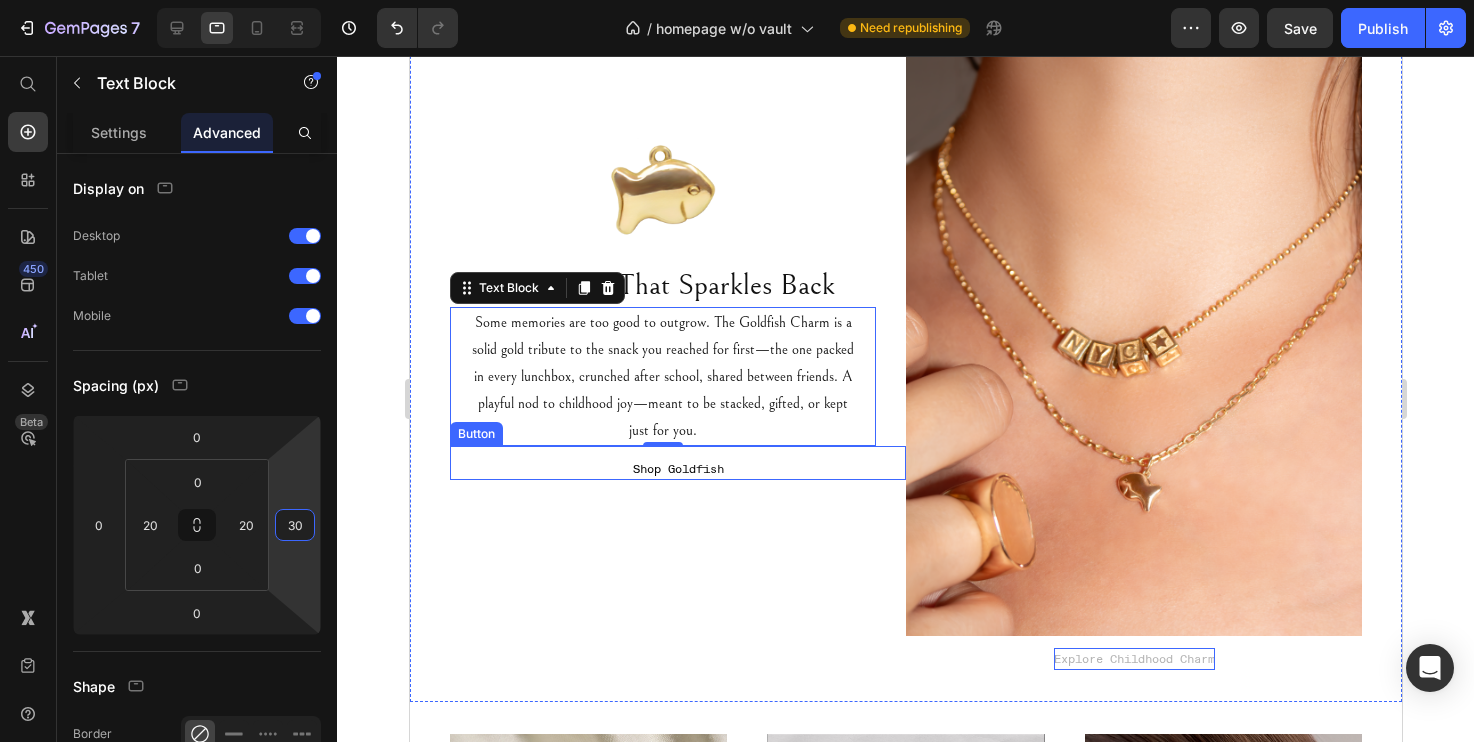 click on "Shop Goldfish Button" at bounding box center (677, 463) 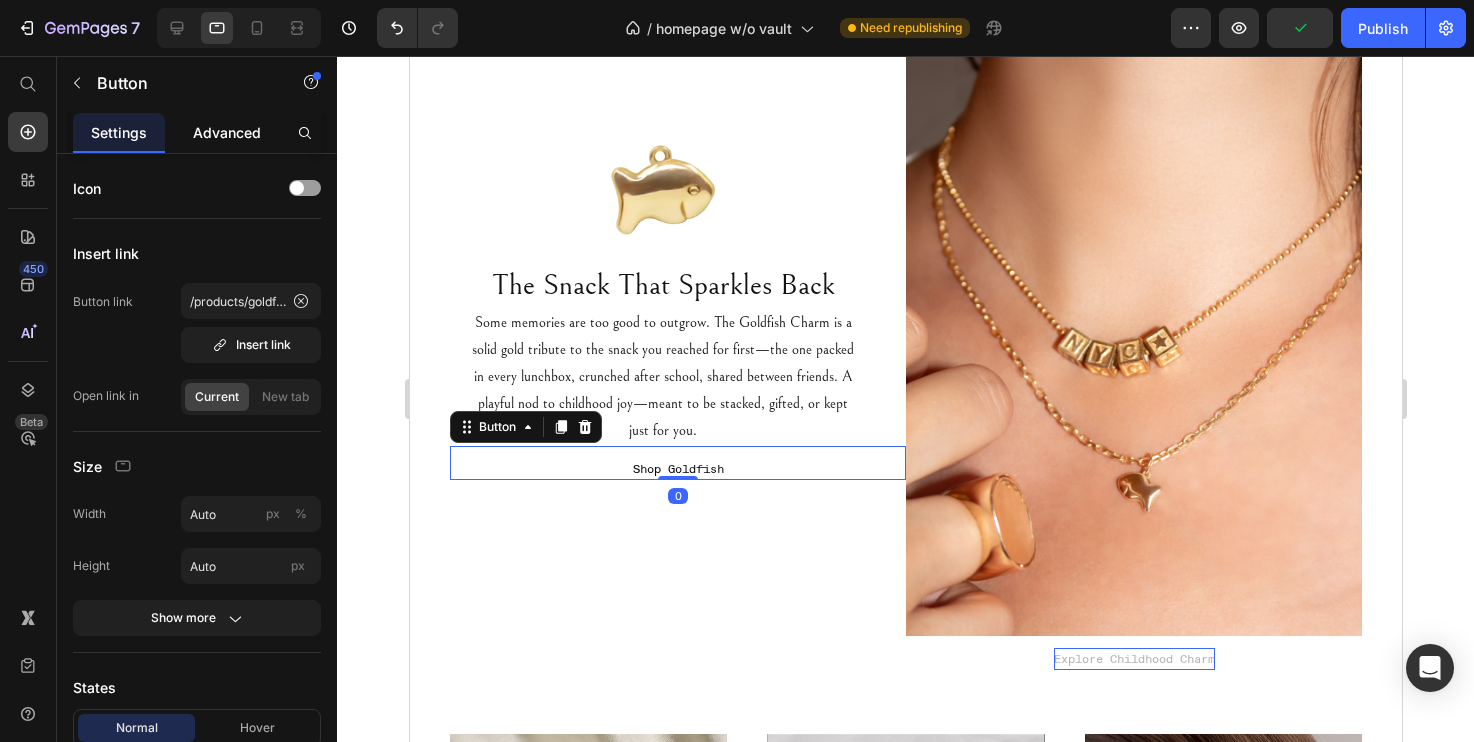 click on "Advanced" 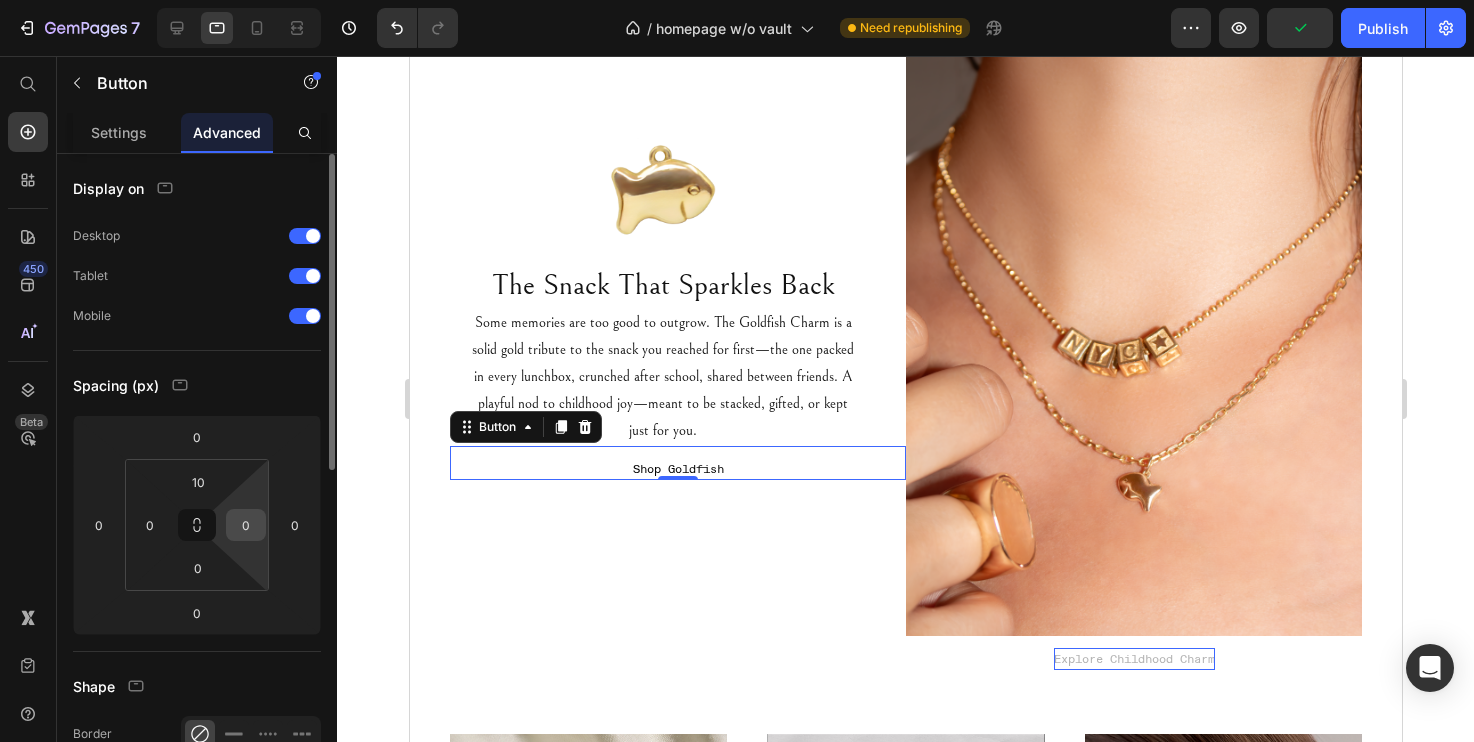 click on "0" at bounding box center [246, 525] 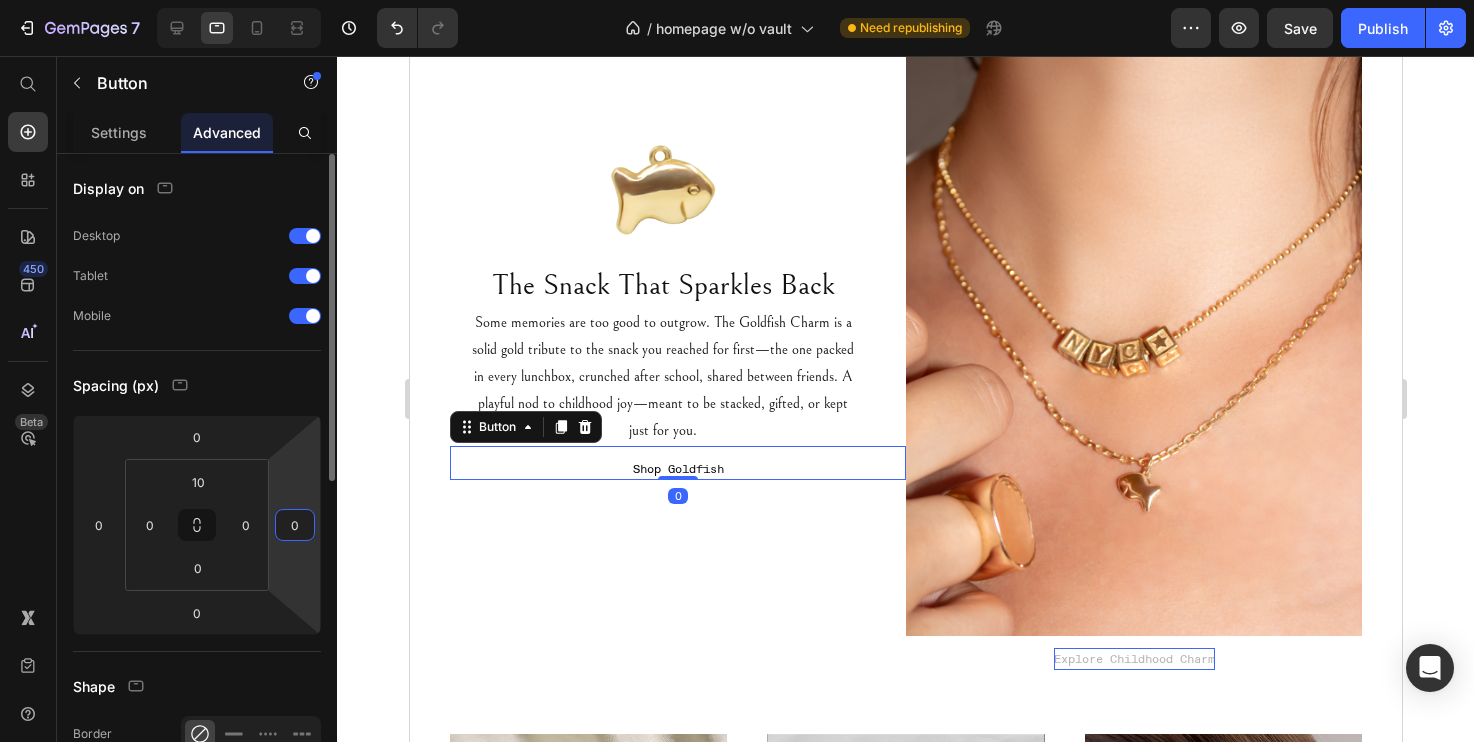 click on "0" at bounding box center [295, 525] 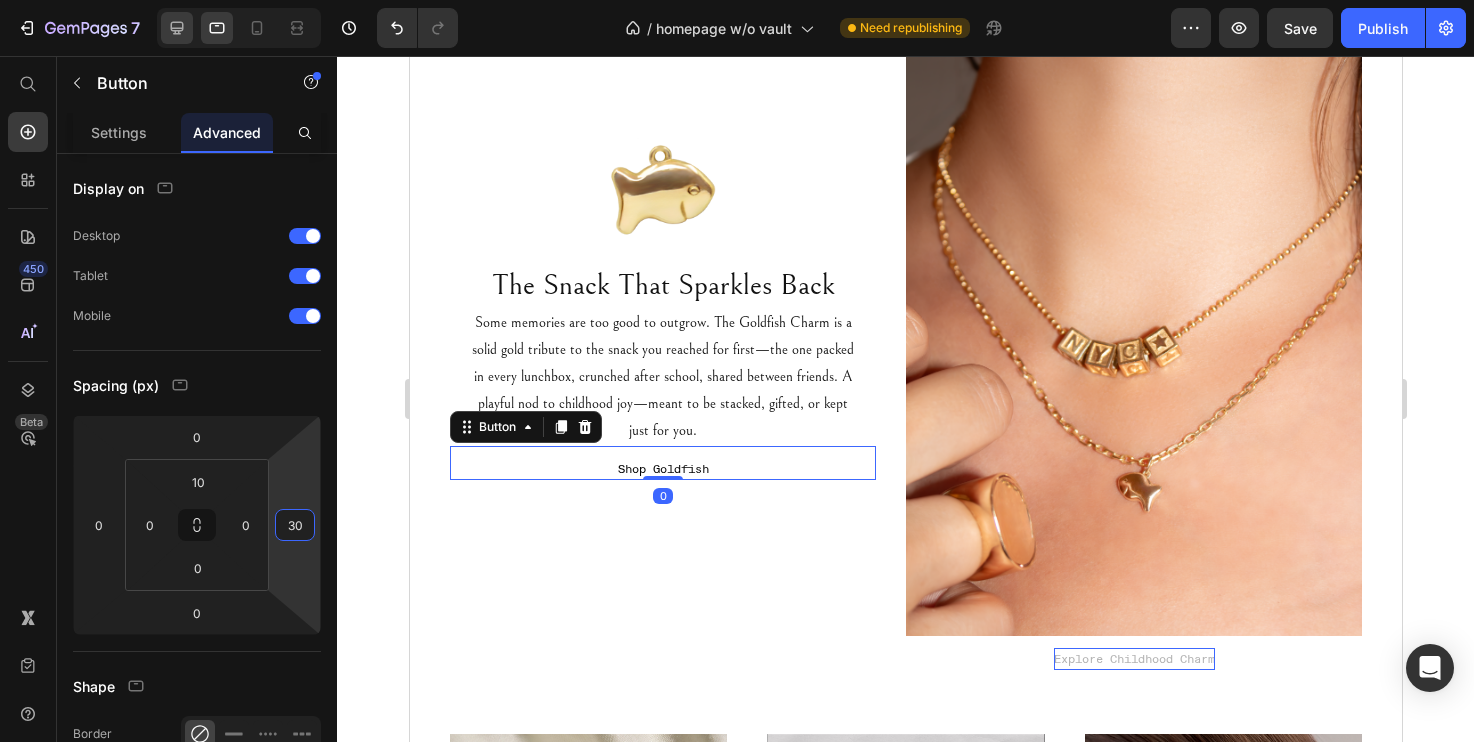 type on "30" 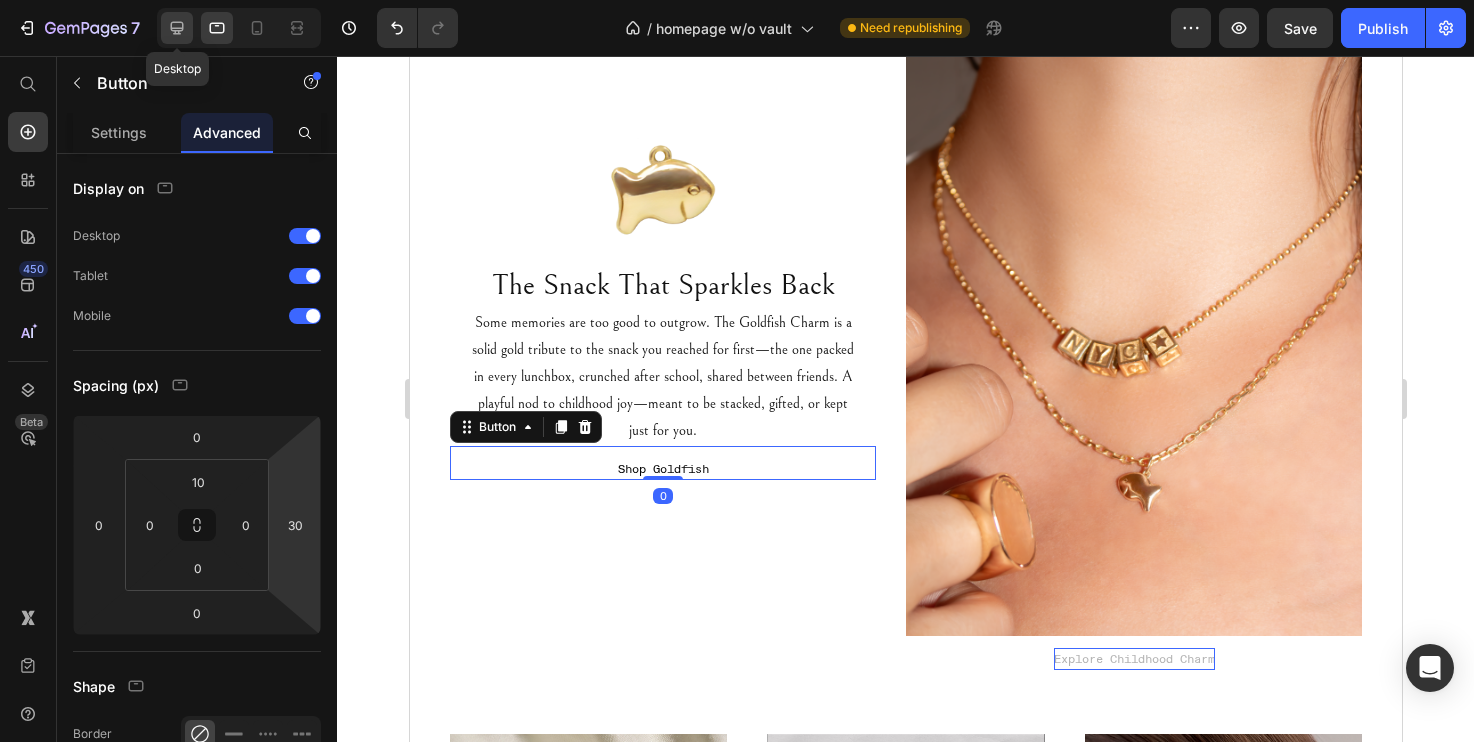 click 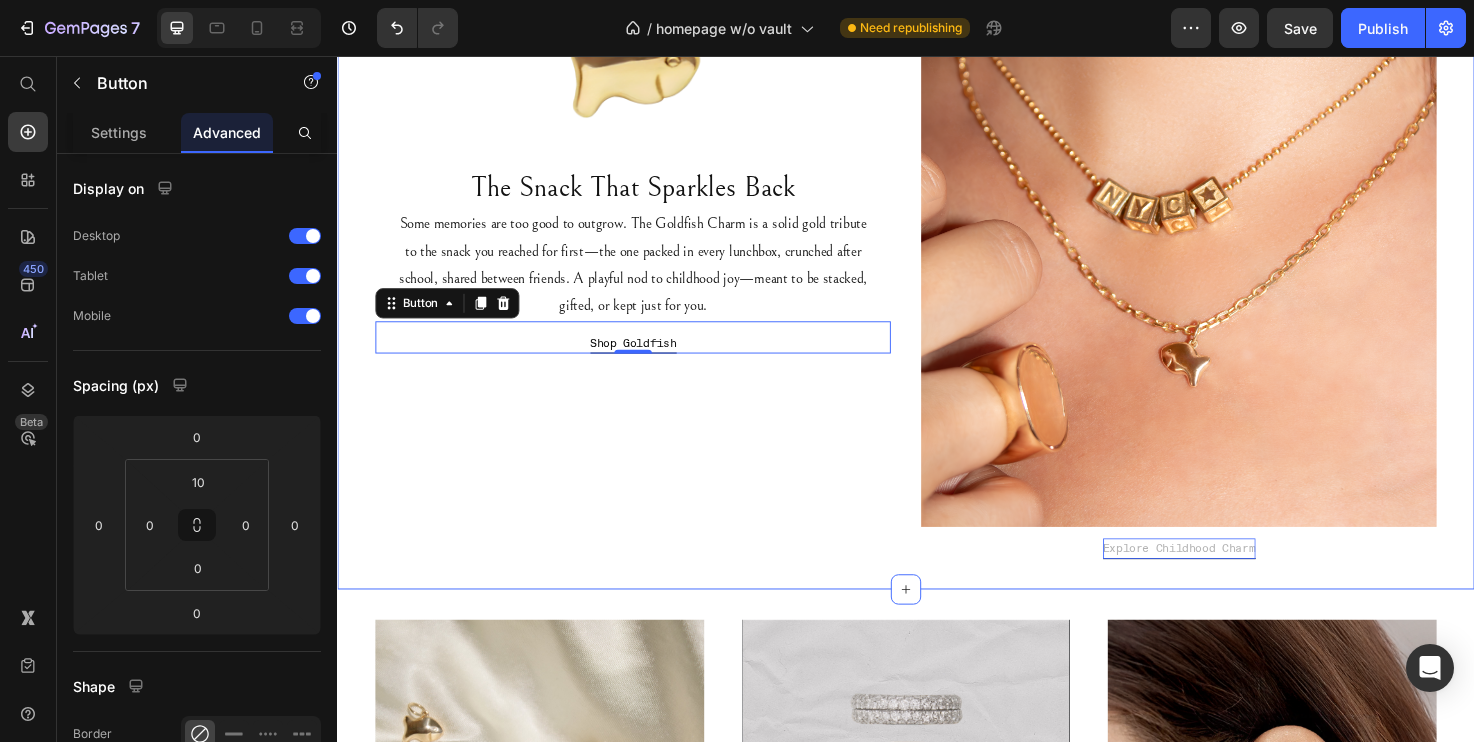 scroll, scrollTop: 299, scrollLeft: 0, axis: vertical 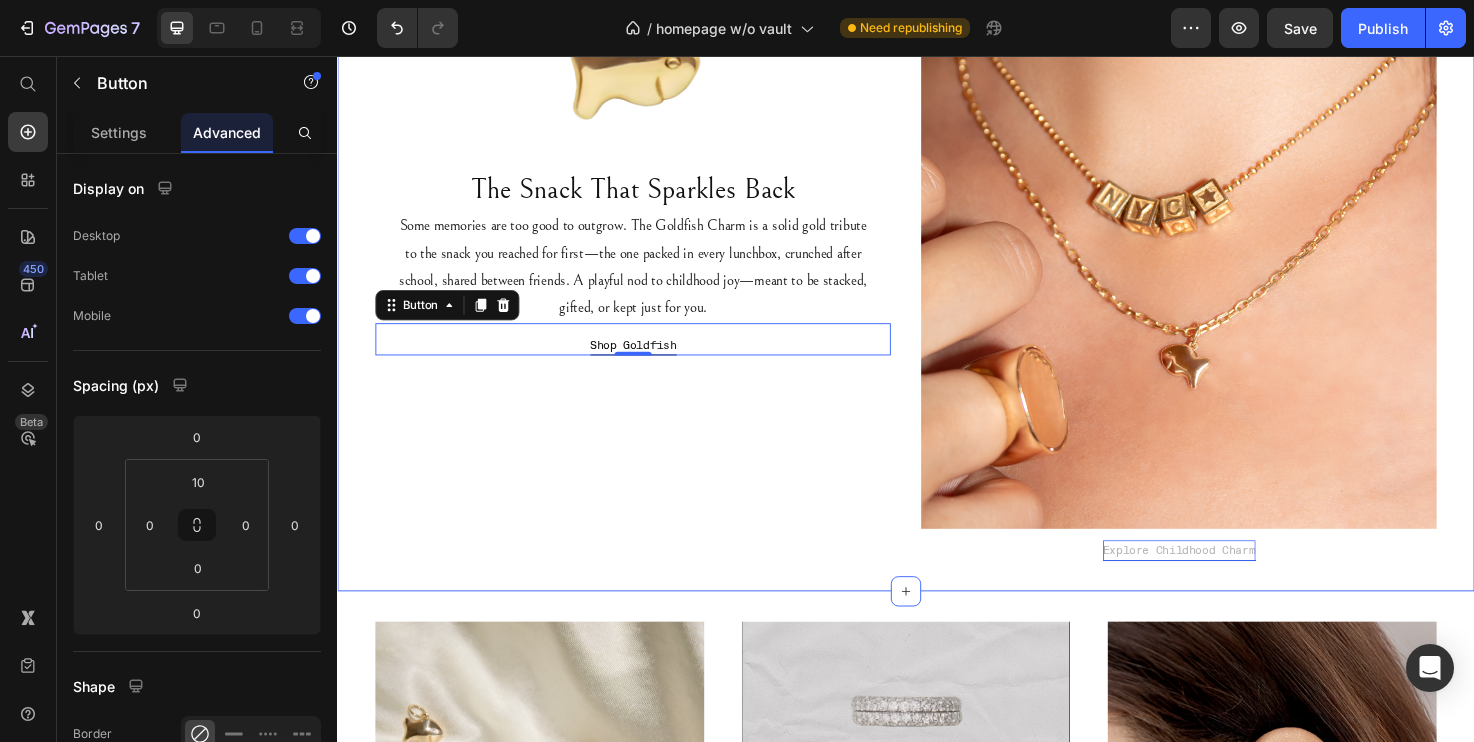 click on "Image The Snack That Sparkles Back Heading Some memories are too good to outgrow. The Goldfish Charm is a solid gold tribute to the snack you reached for first—the one packed in every lunchbox, crunched after school, shared between friends. A playful nod to childhood joy—meant to be stacked, gifted, or kept just for you. Text Block Shop Goldfish Button   0 Image Explore Childhood Charm Button Section 1" at bounding box center (937, 209) 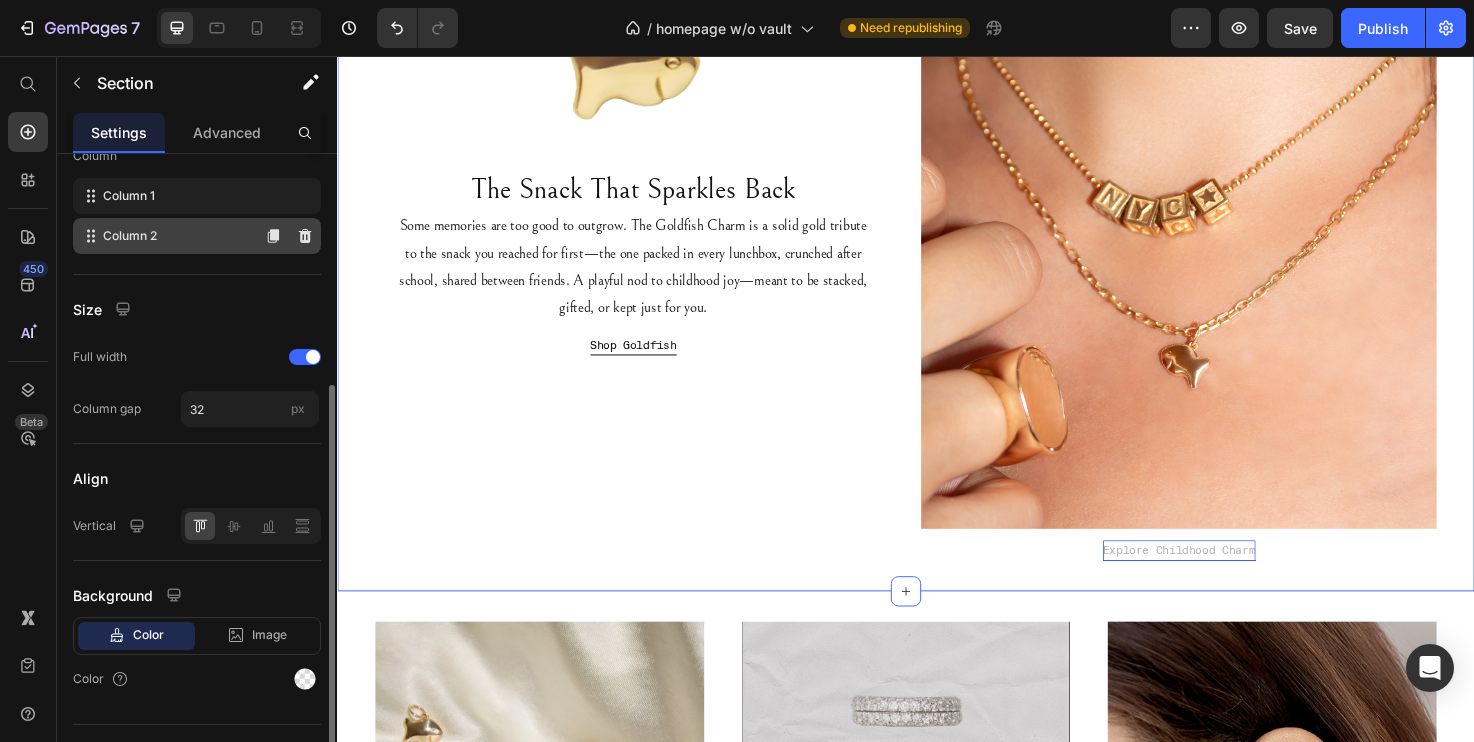 scroll, scrollTop: 359, scrollLeft: 0, axis: vertical 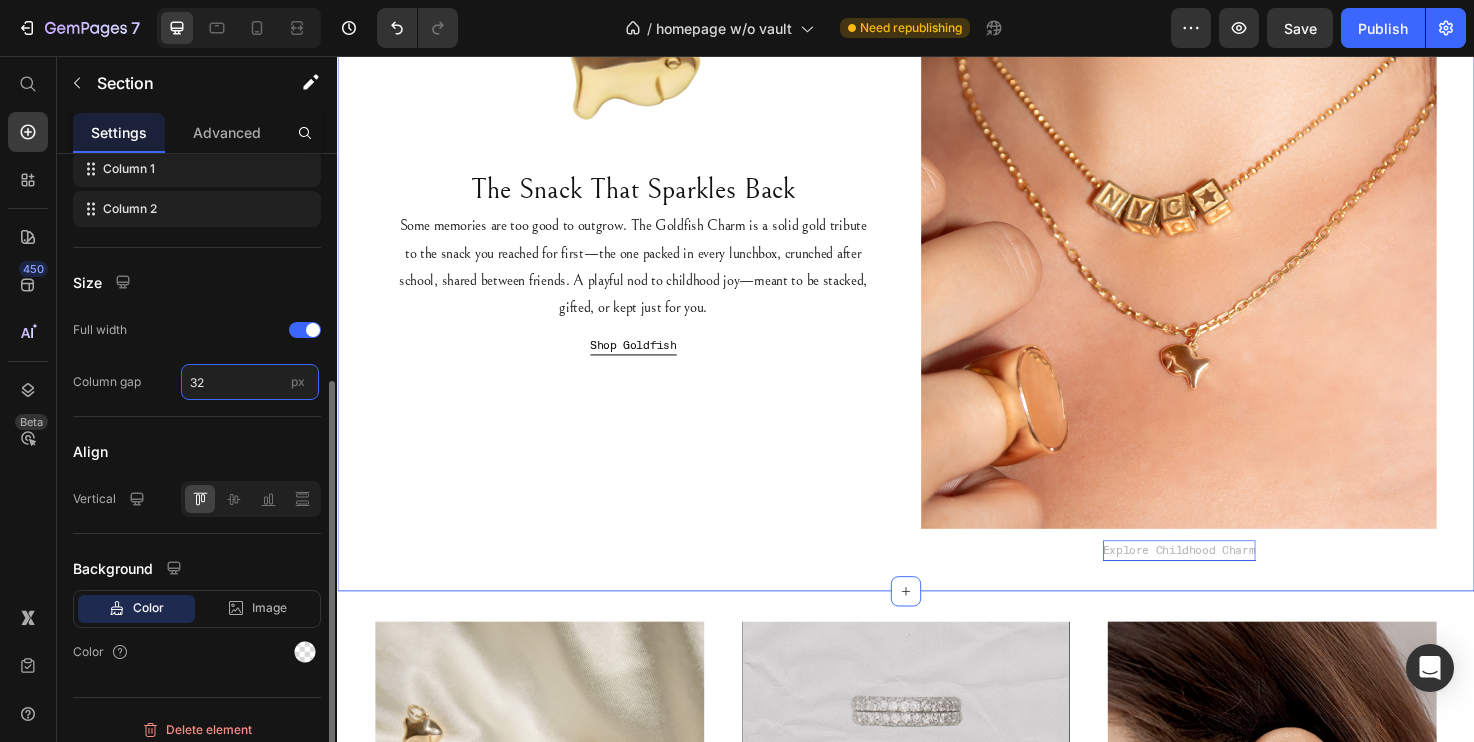 click on "32" at bounding box center [250, 382] 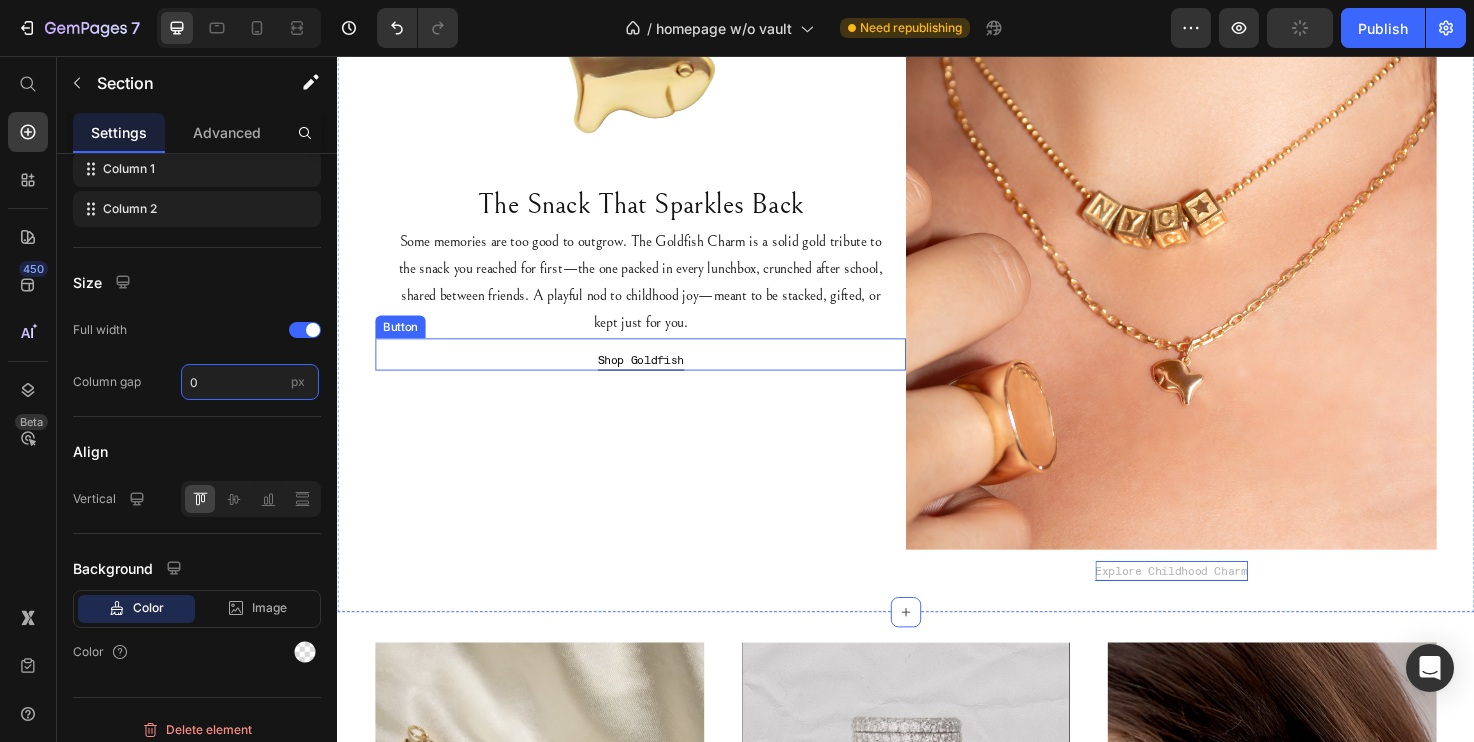 type on "32" 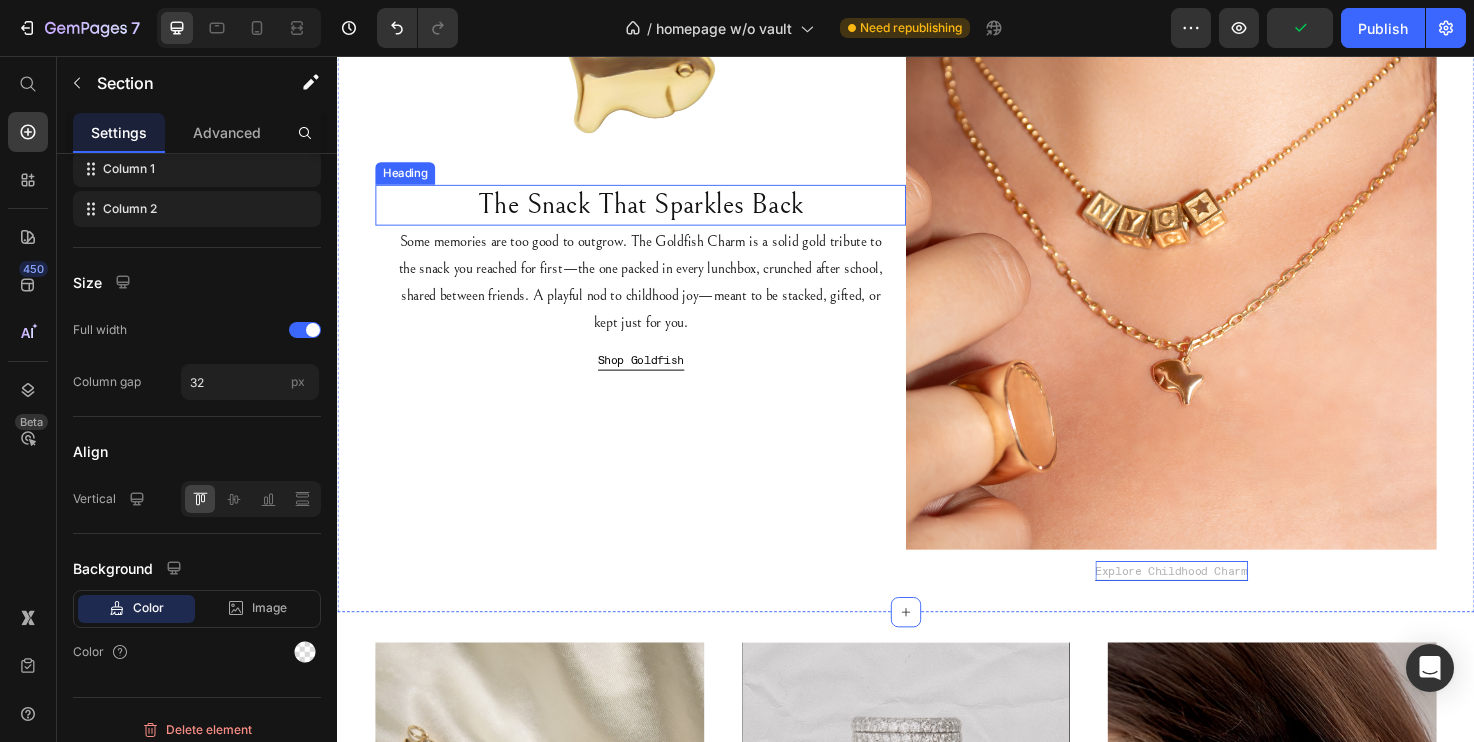 click on "The Snack That Sparkles Back" at bounding box center (657, 213) 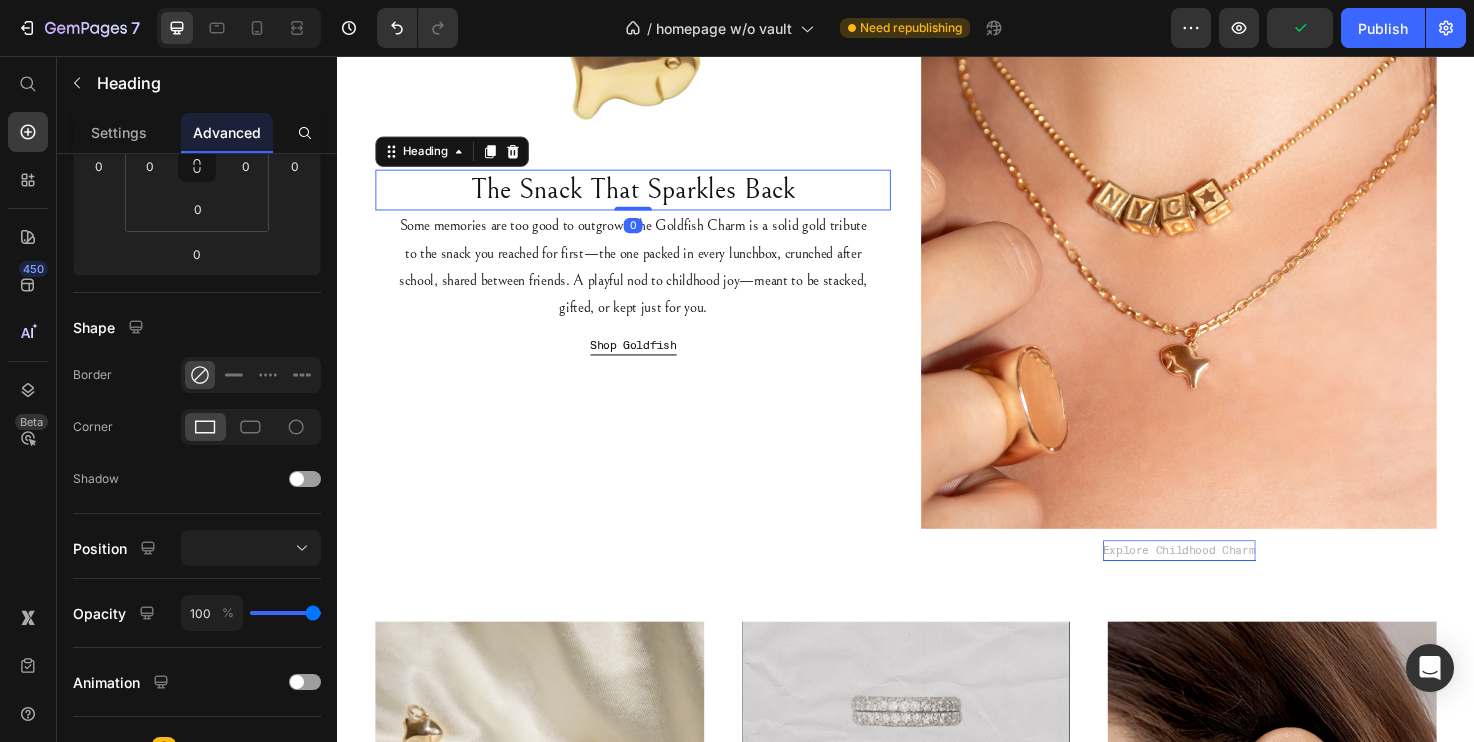 scroll, scrollTop: 0, scrollLeft: 0, axis: both 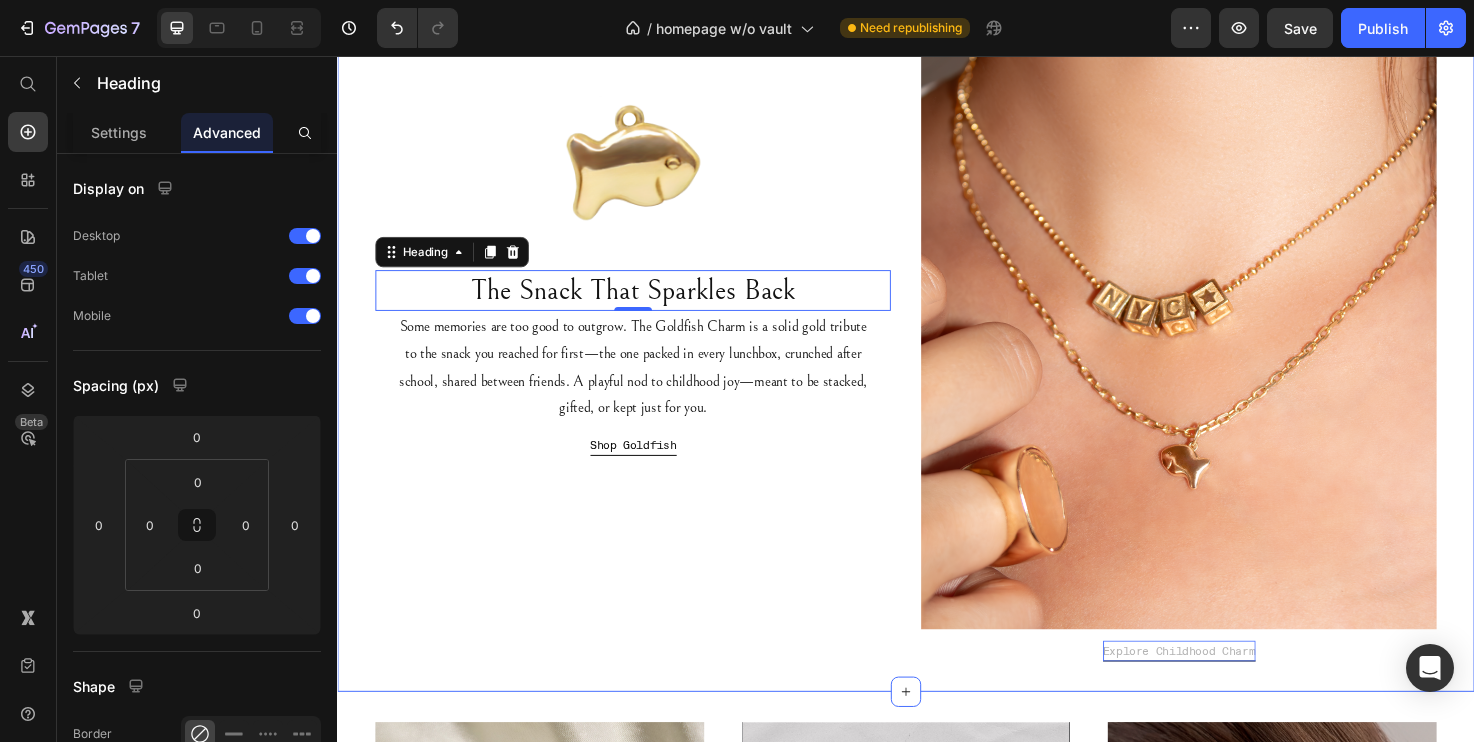 click on "Image The Snack That Sparkles Back Heading   0 Some memories are too good to outgrow. The Goldfish Charm is a solid gold tribute to the snack you reached for first—the one packed in every lunchbox, crunched after school, shared between friends. A playful nod to childhood joy—meant to be stacked, gifted, or kept just for you. Text Block Shop Goldfish Button Image Explore Childhood Charm Button Section 1" at bounding box center [937, 315] 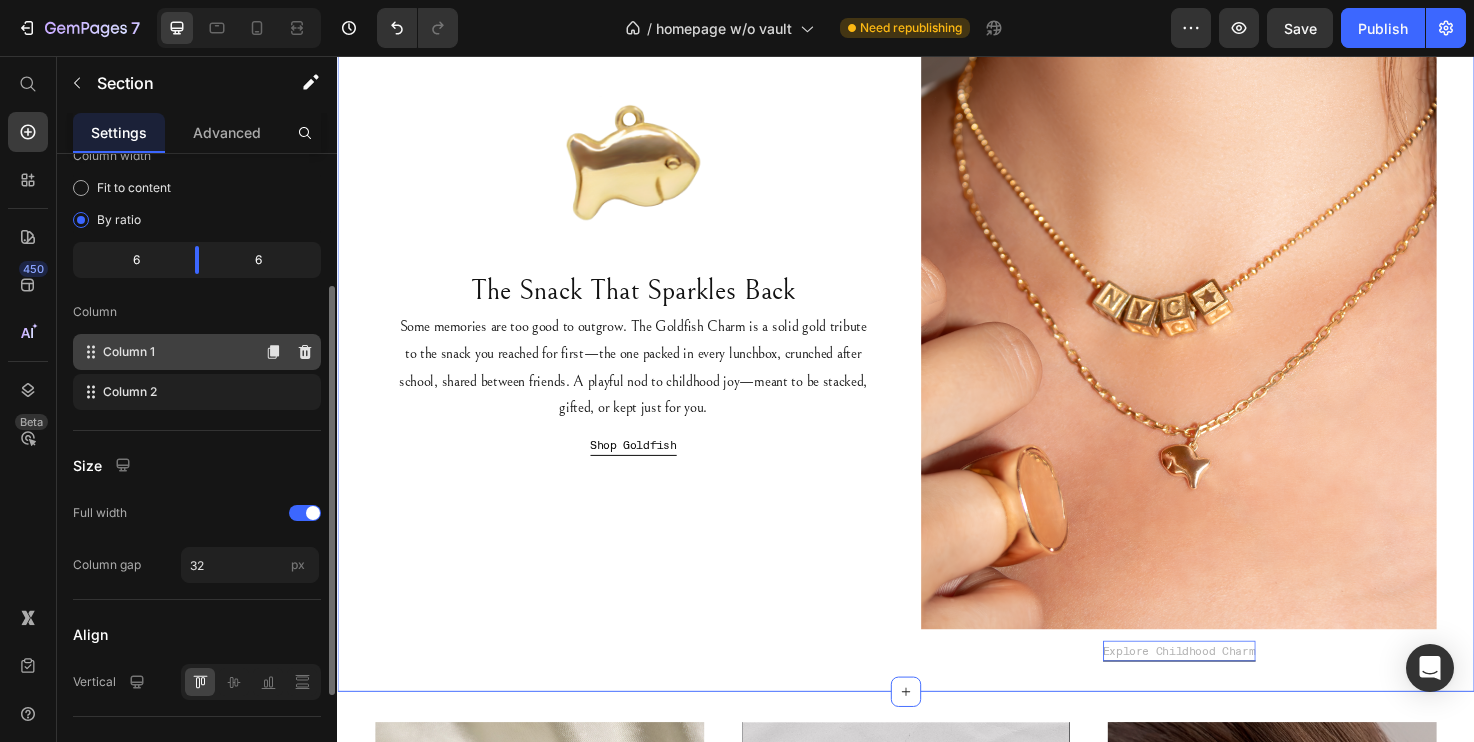 scroll, scrollTop: 237, scrollLeft: 0, axis: vertical 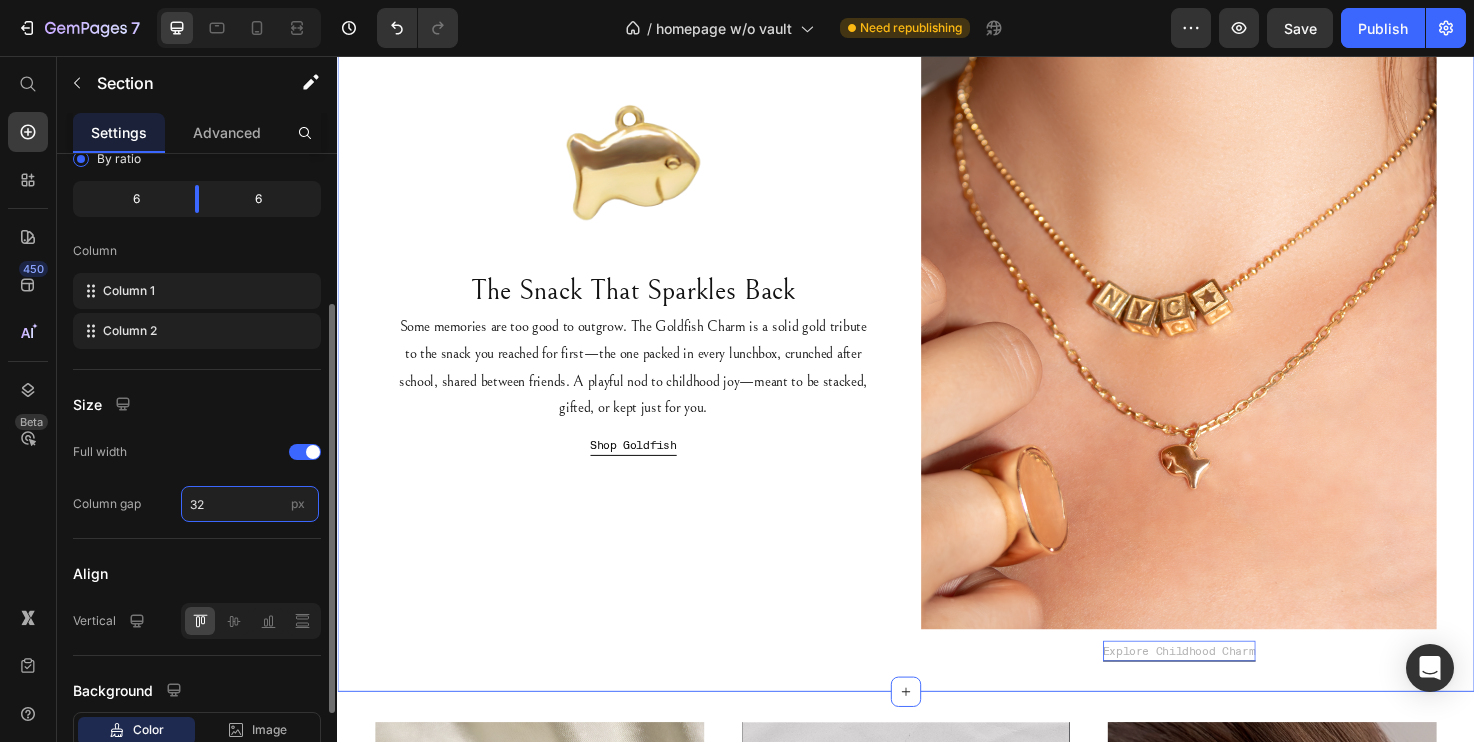 click on "32" at bounding box center [250, 504] 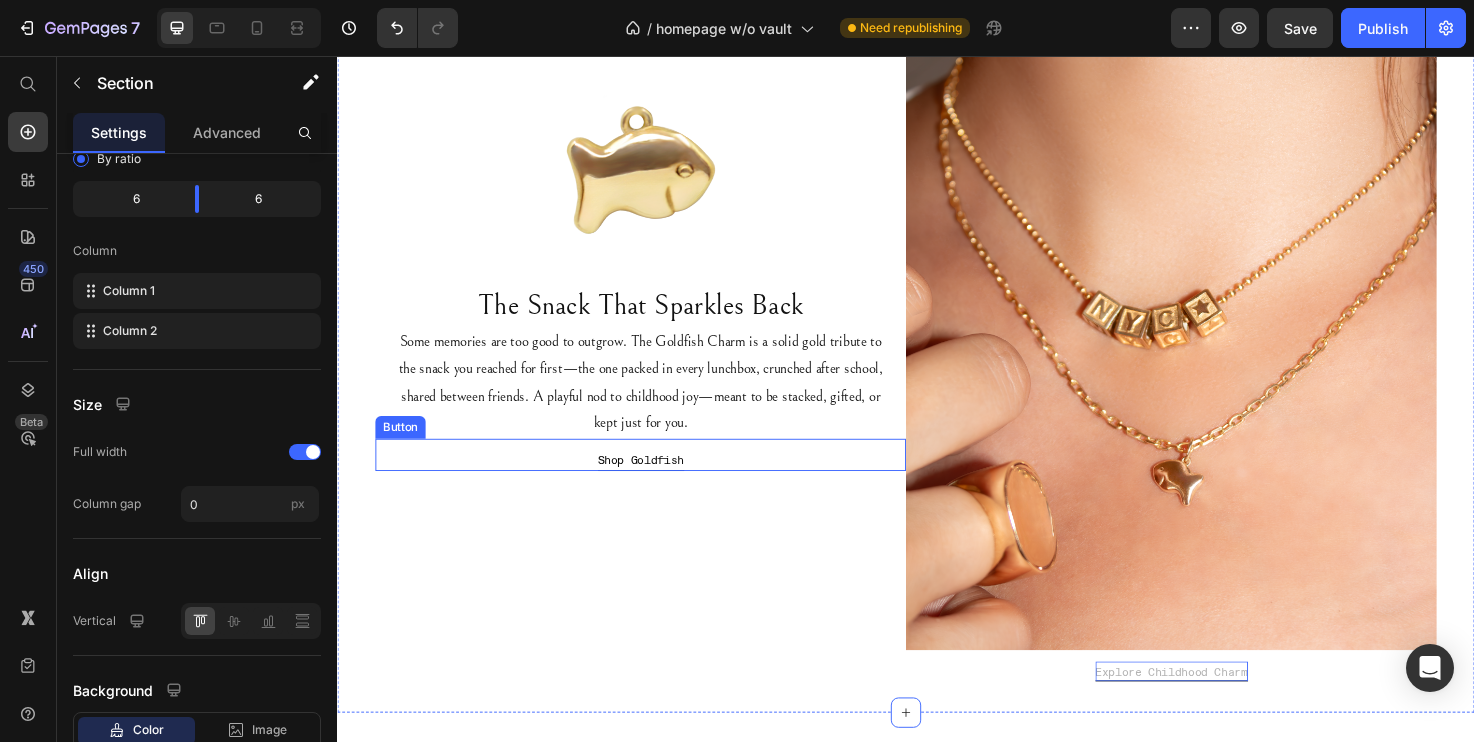 click on "Shop Goldfish Button" at bounding box center [657, 477] 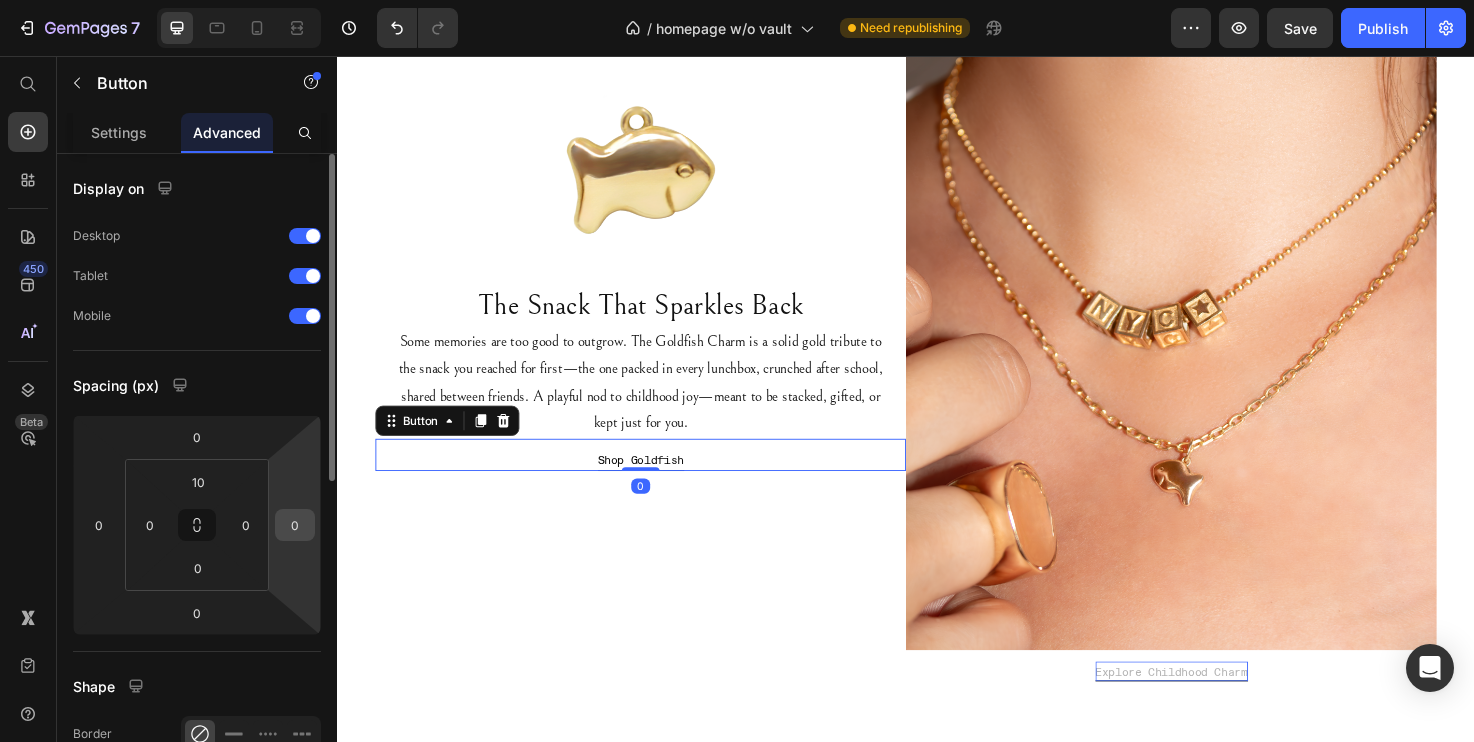 click on "0" at bounding box center [295, 525] 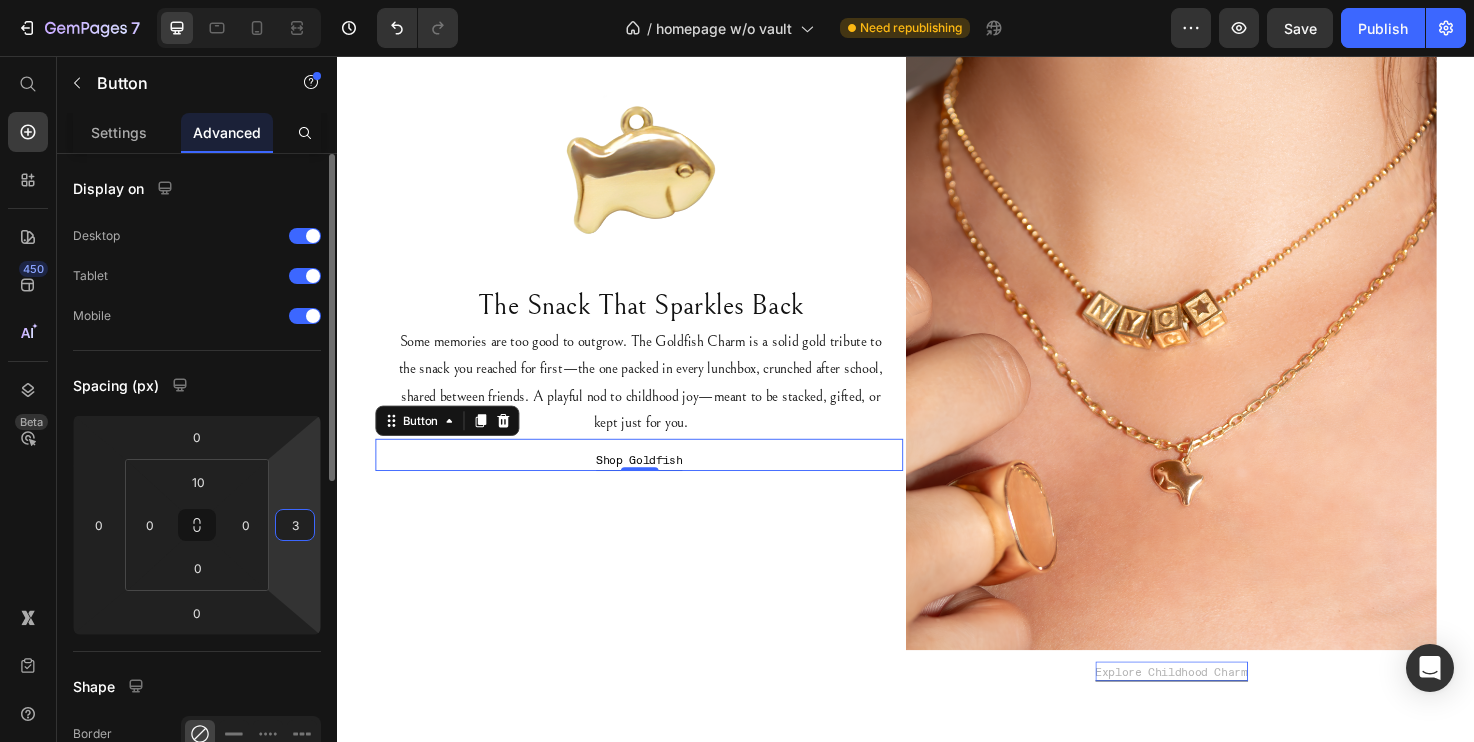 type on "30" 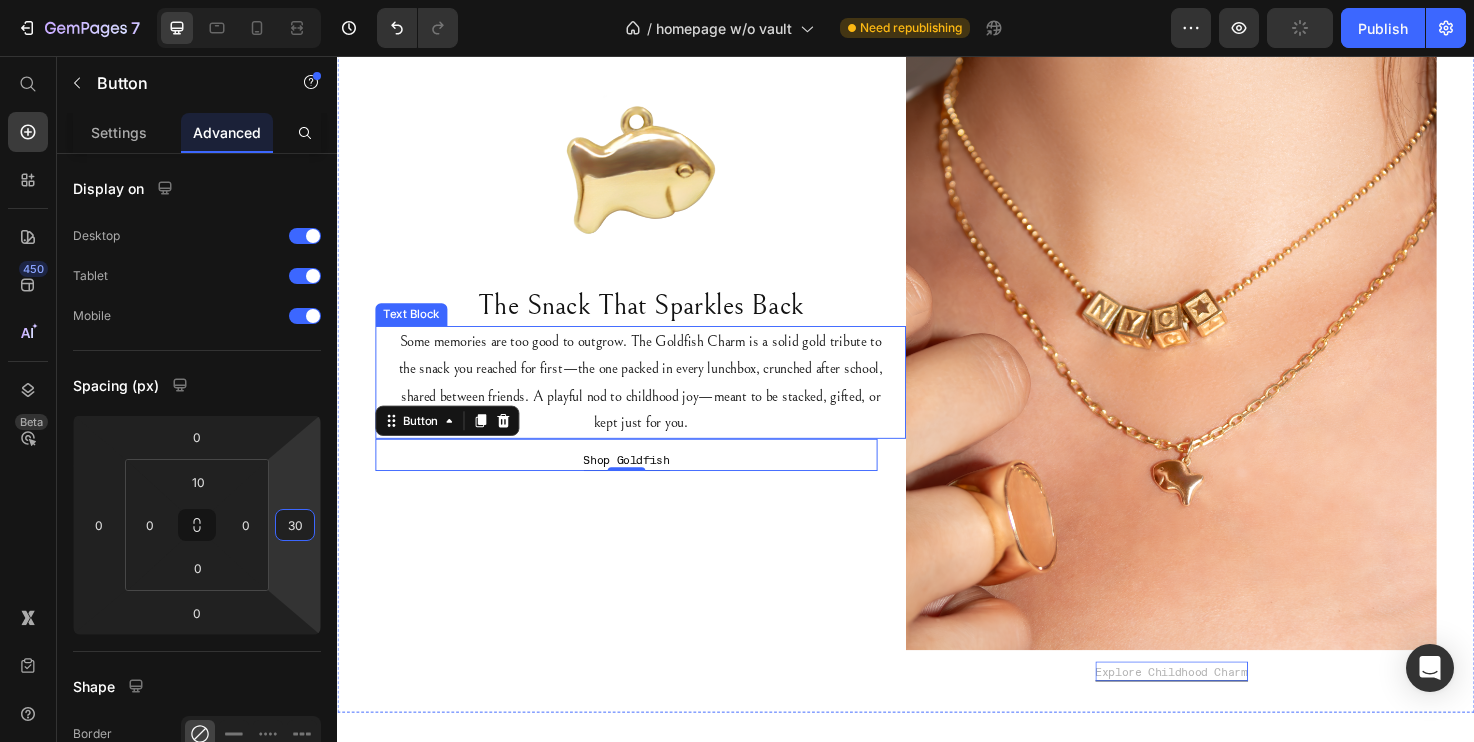 click on "Some memories are too good to outgrow. The Goldfish Charm is a solid gold tribute to the snack you reached for first—the one packed in every lunchbox, crunched after school, shared between friends. A playful nod to childhood joy—meant to be stacked, gifted, or kept just for you." at bounding box center [657, 400] 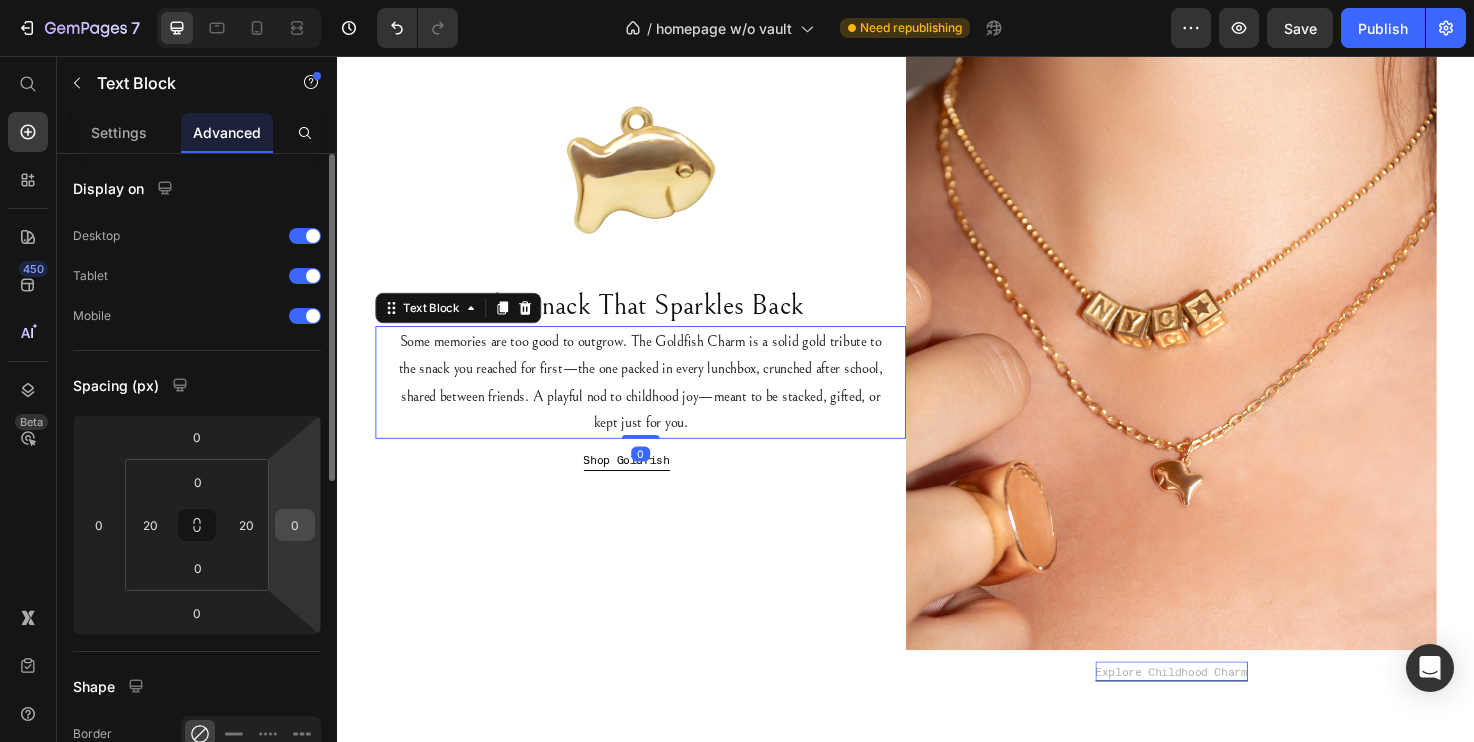 click on "0" at bounding box center [295, 525] 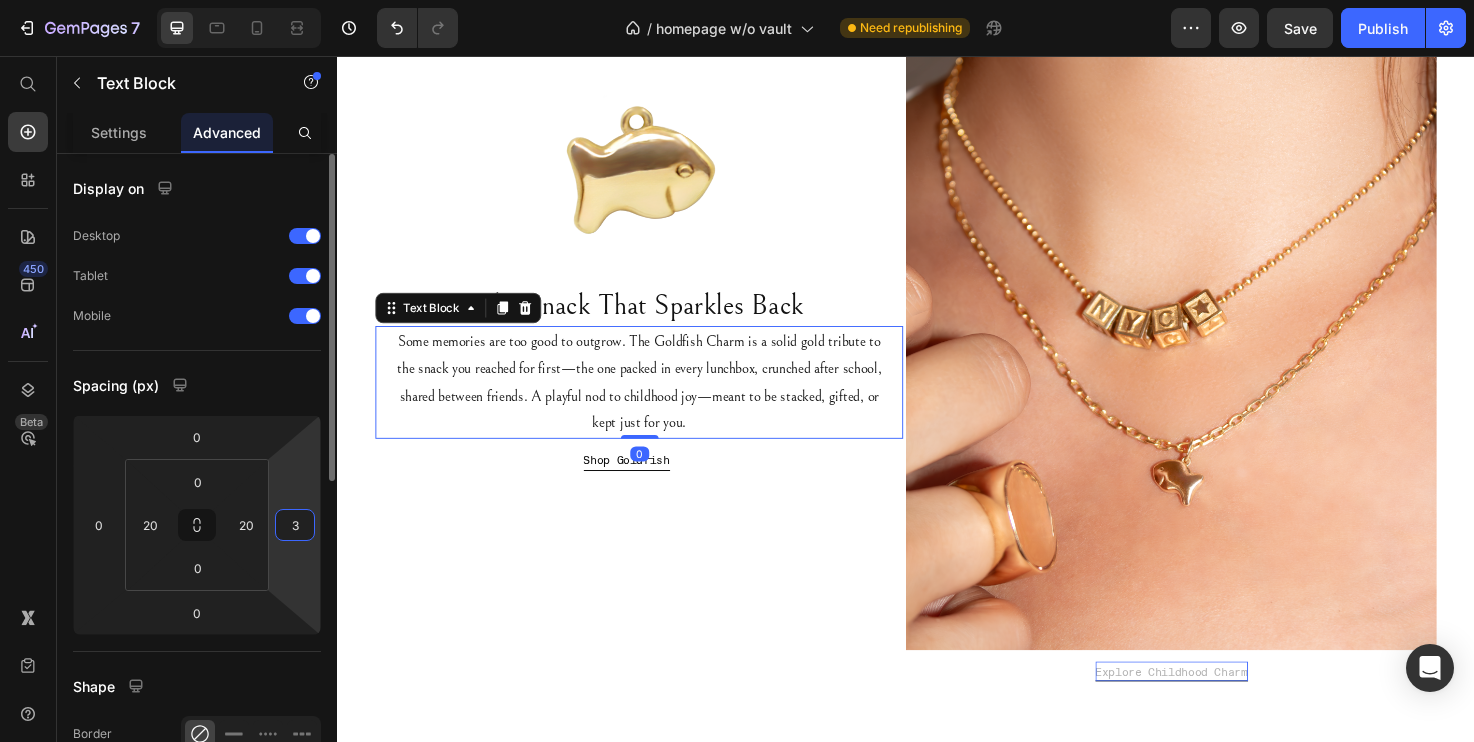 type on "30" 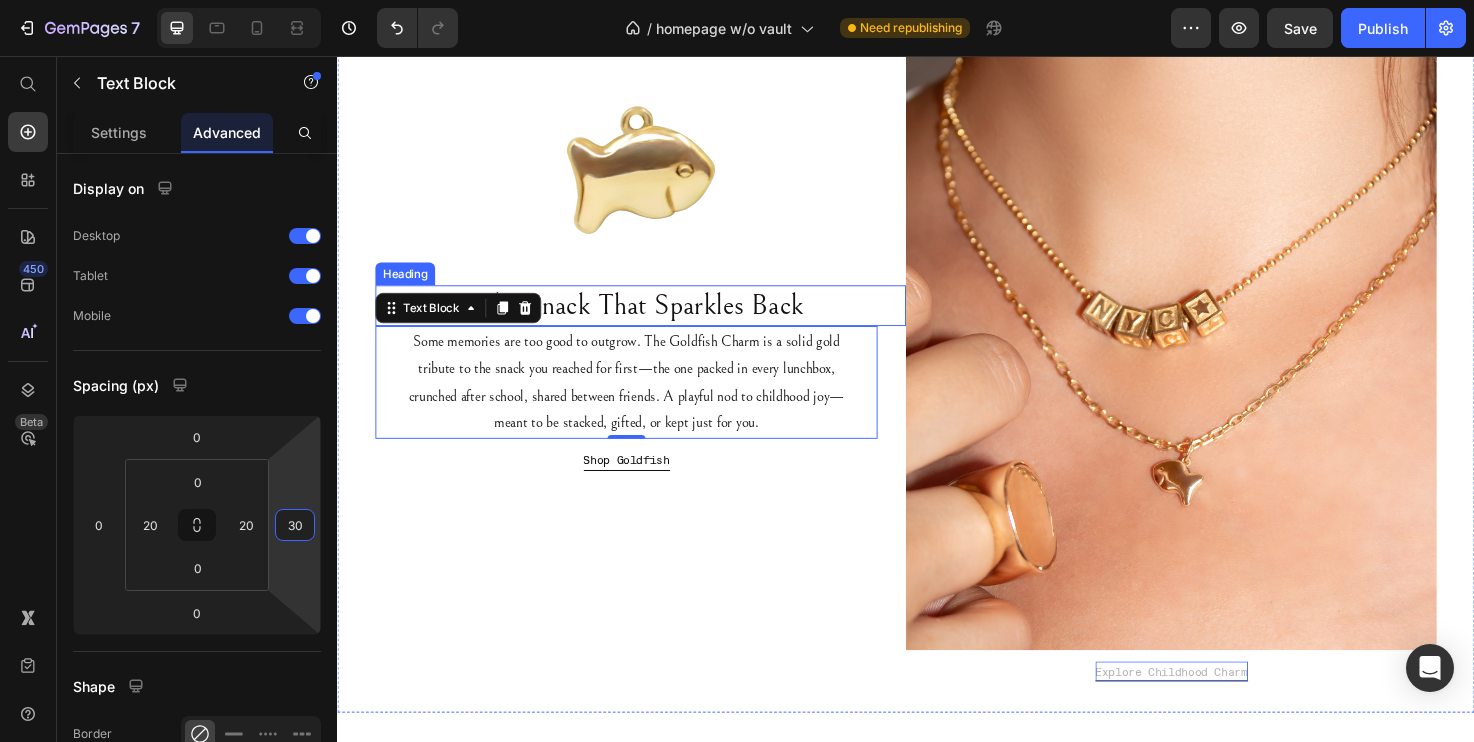 click on "The Snack That Sparkles Back" at bounding box center (657, 319) 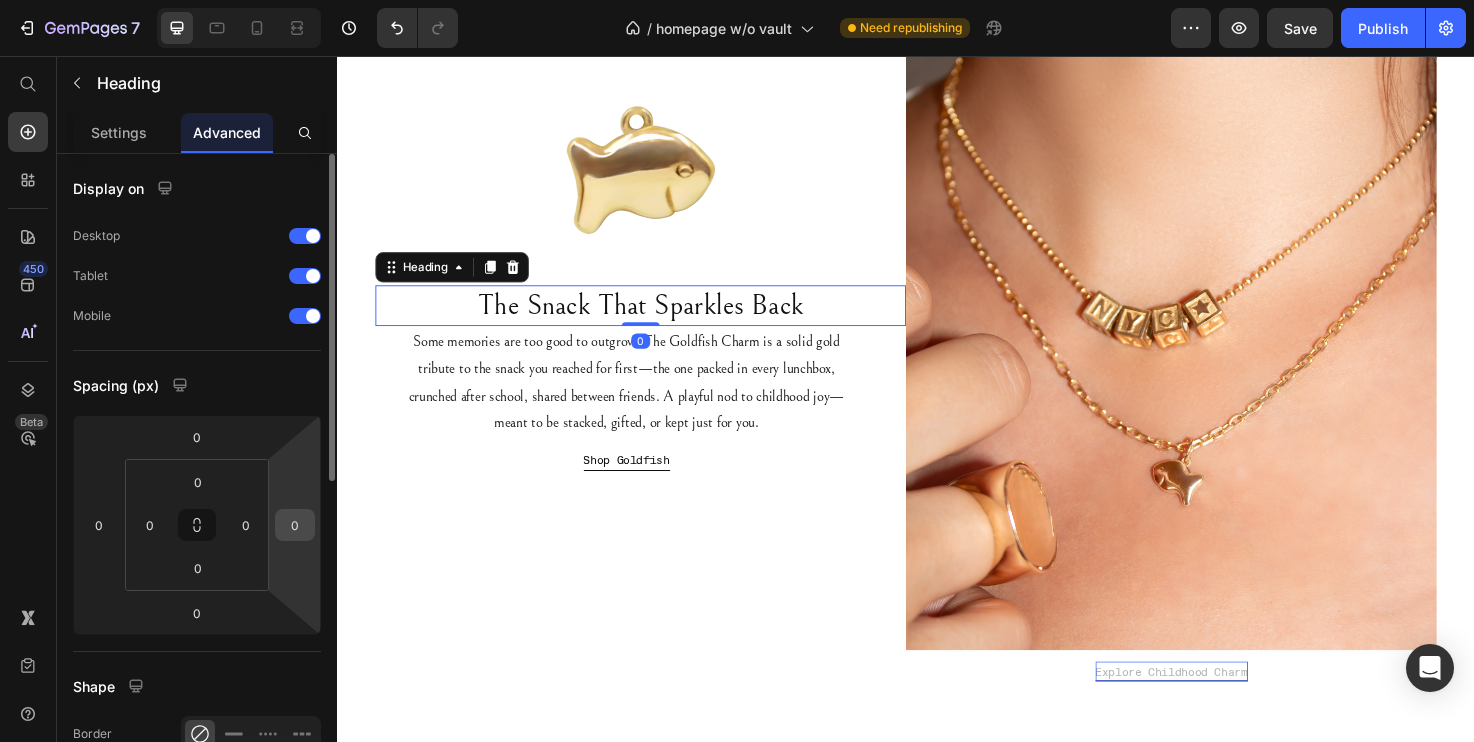 click on "0" at bounding box center (295, 525) 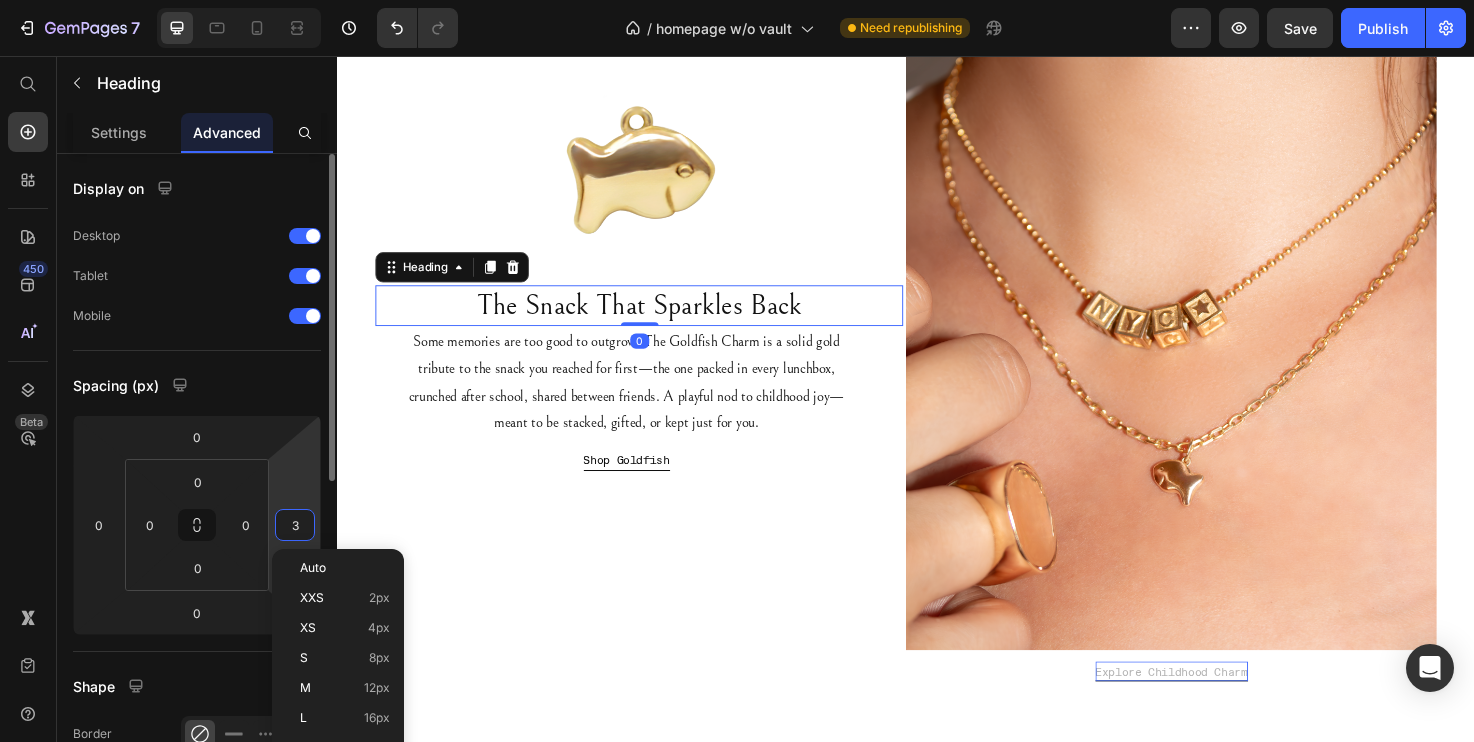 type on "30" 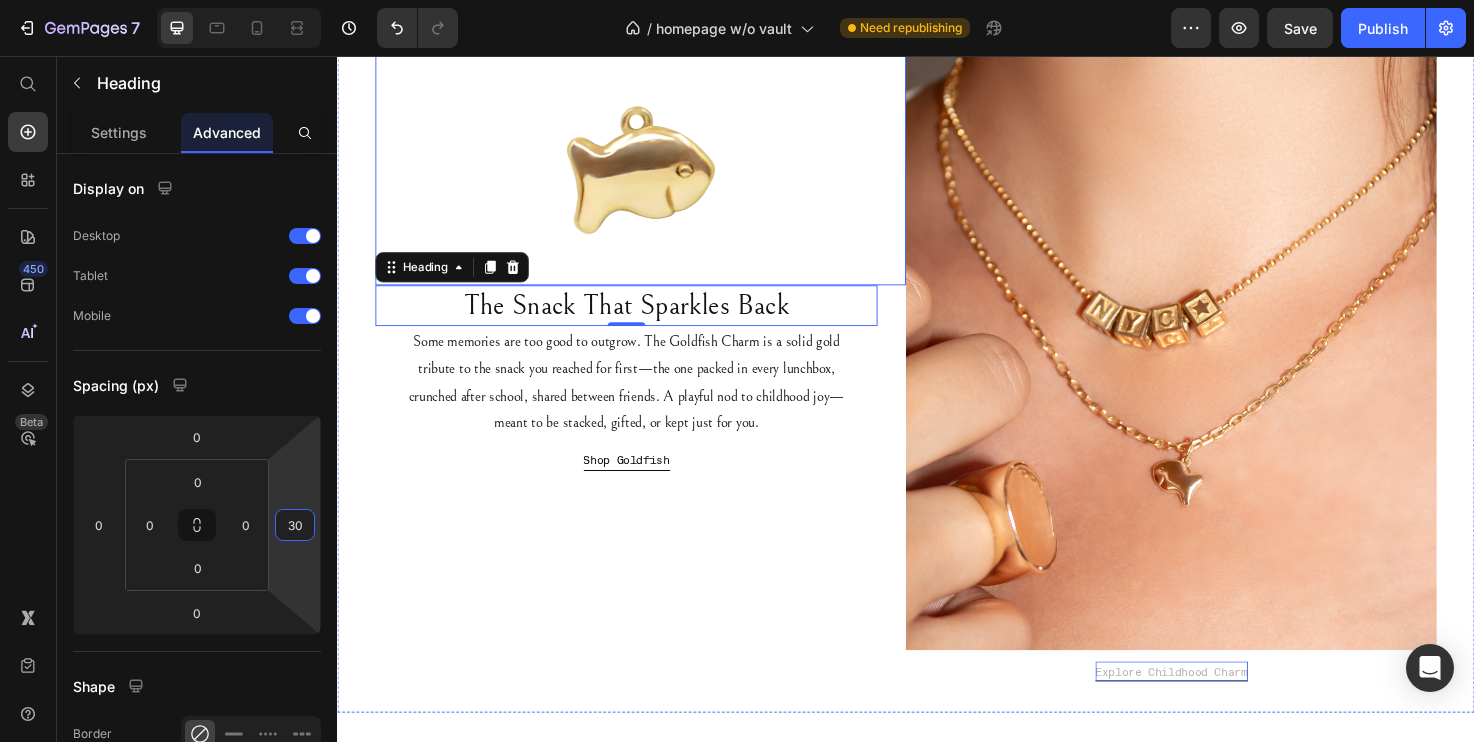 click at bounding box center [657, 122] 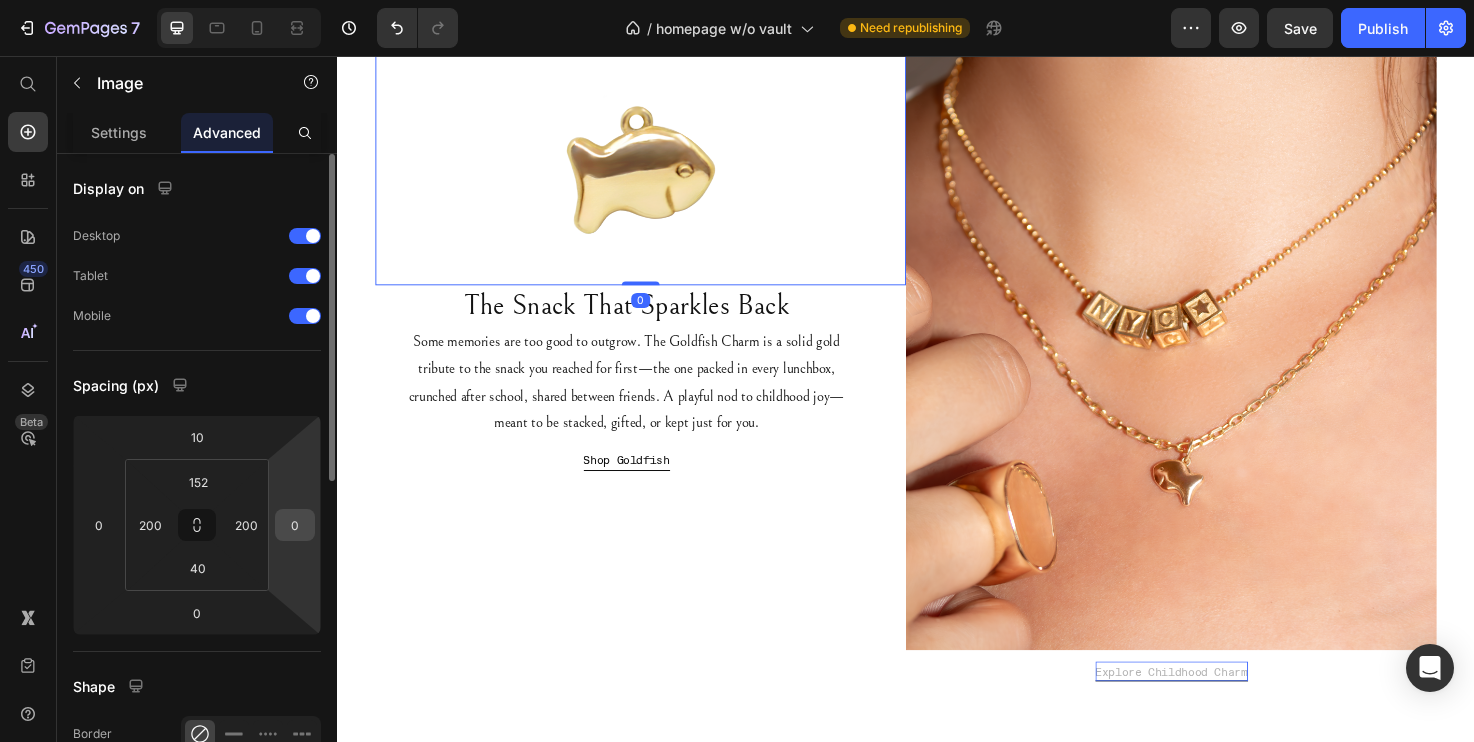 click on "0" at bounding box center (295, 525) 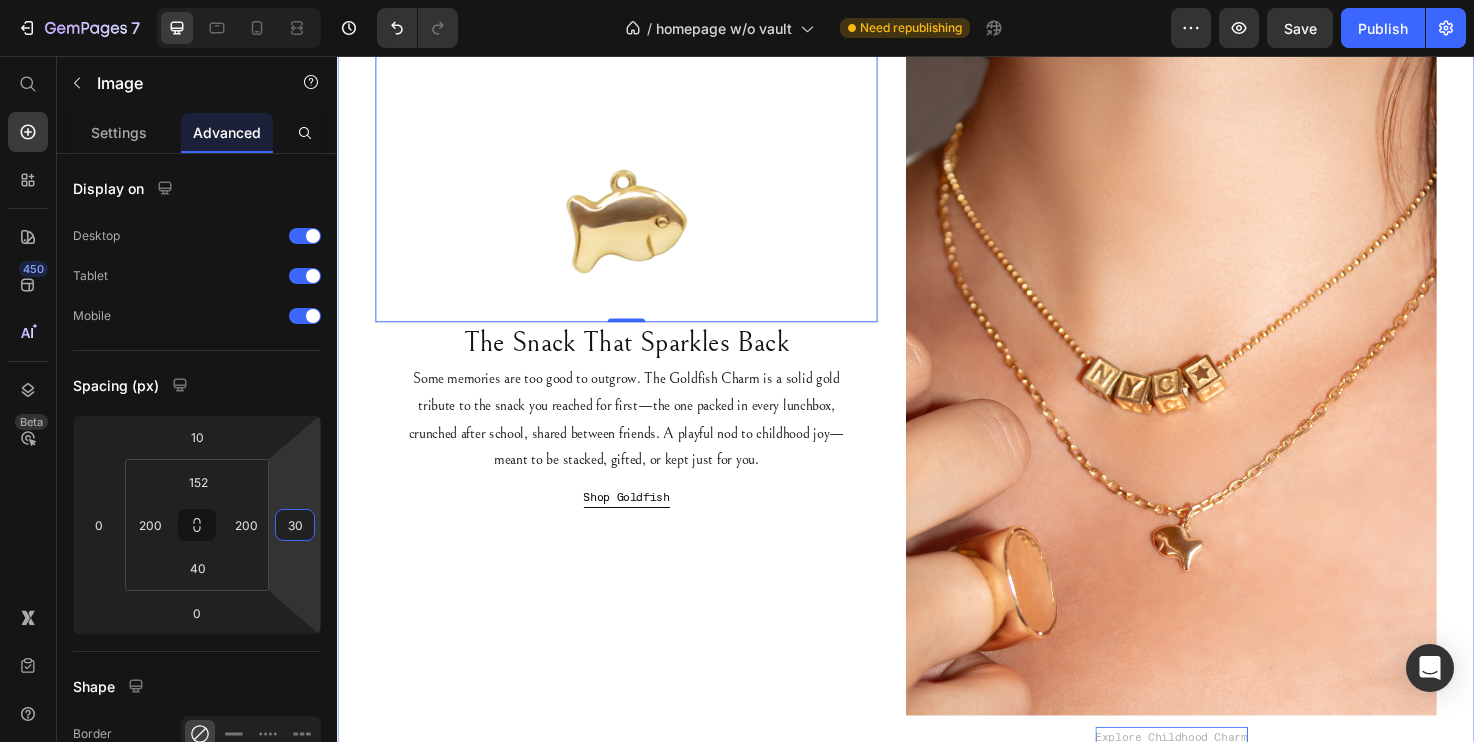 scroll, scrollTop: 67, scrollLeft: 0, axis: vertical 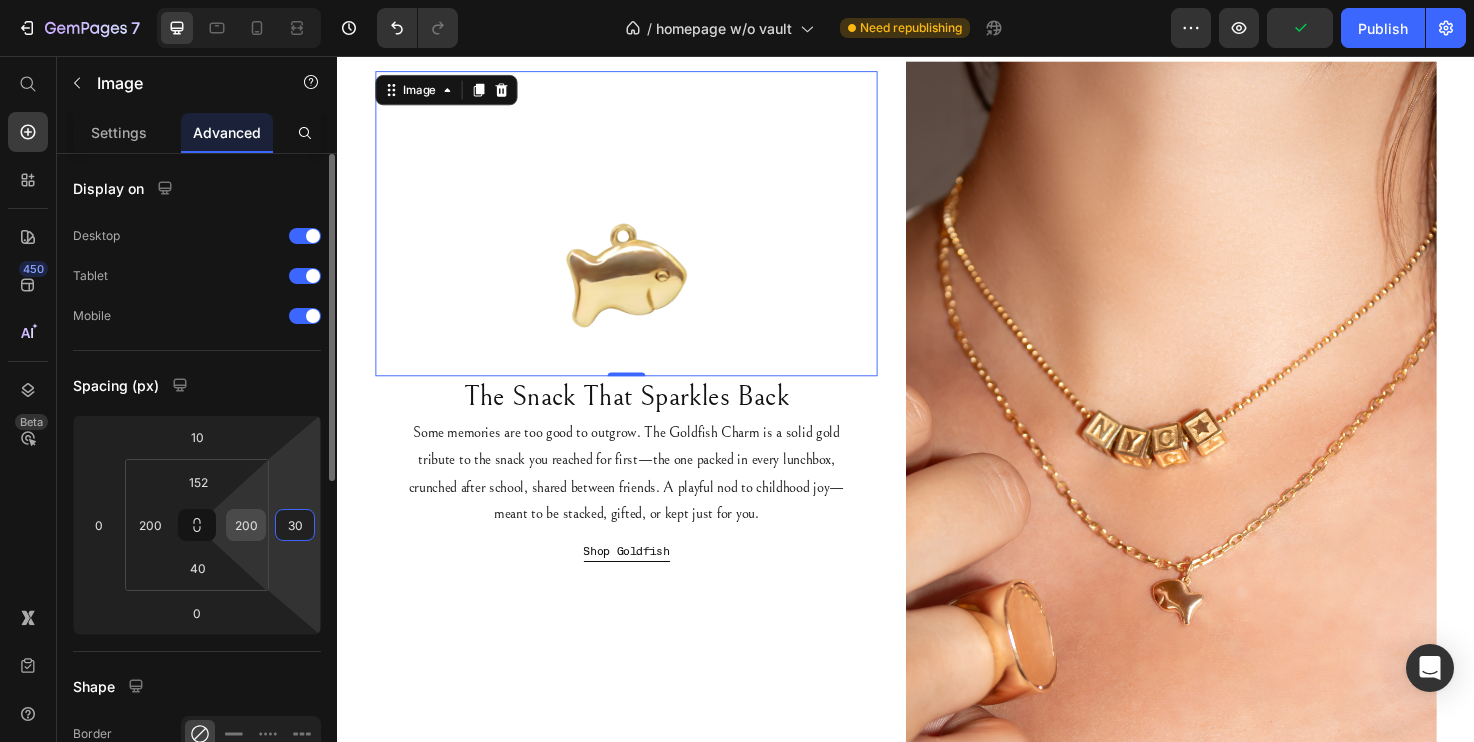 type on "30" 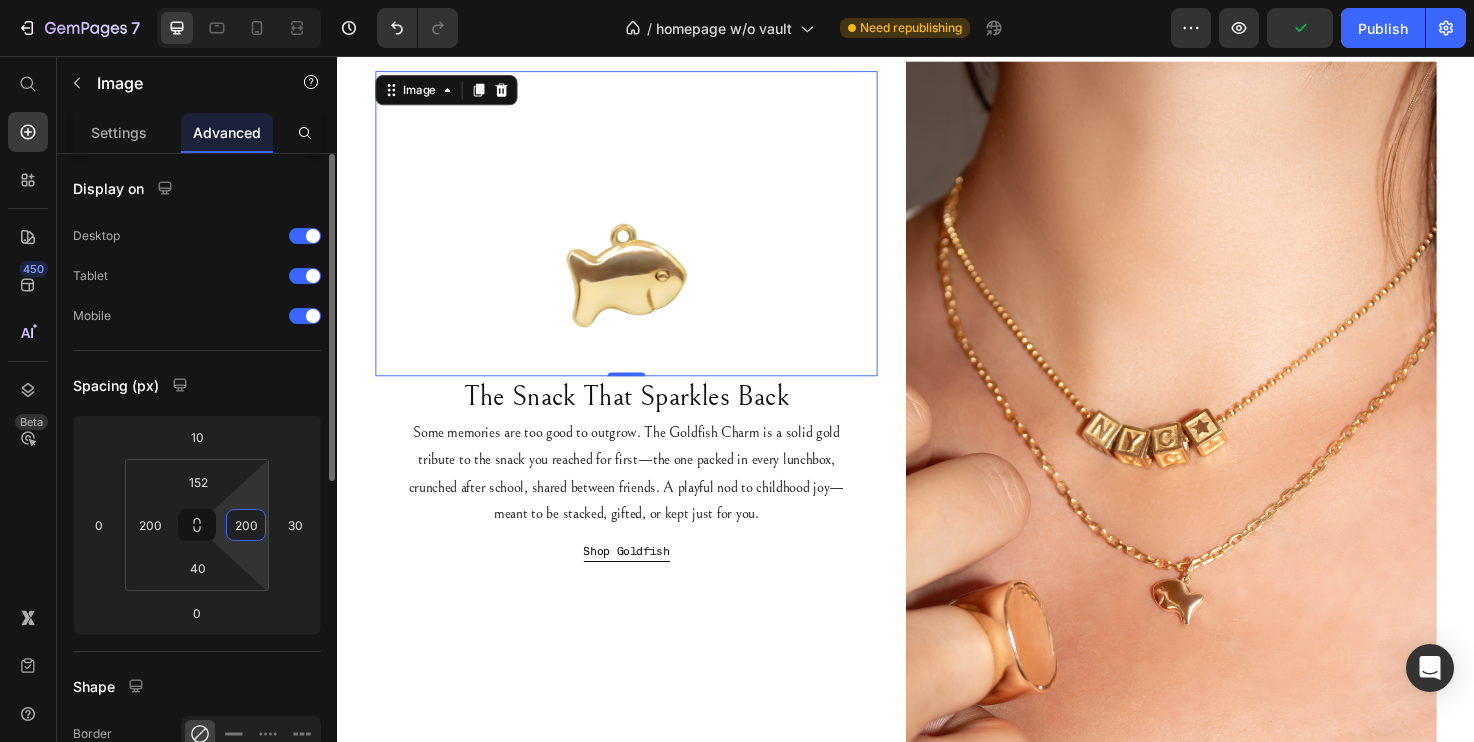 click on "200" at bounding box center (246, 525) 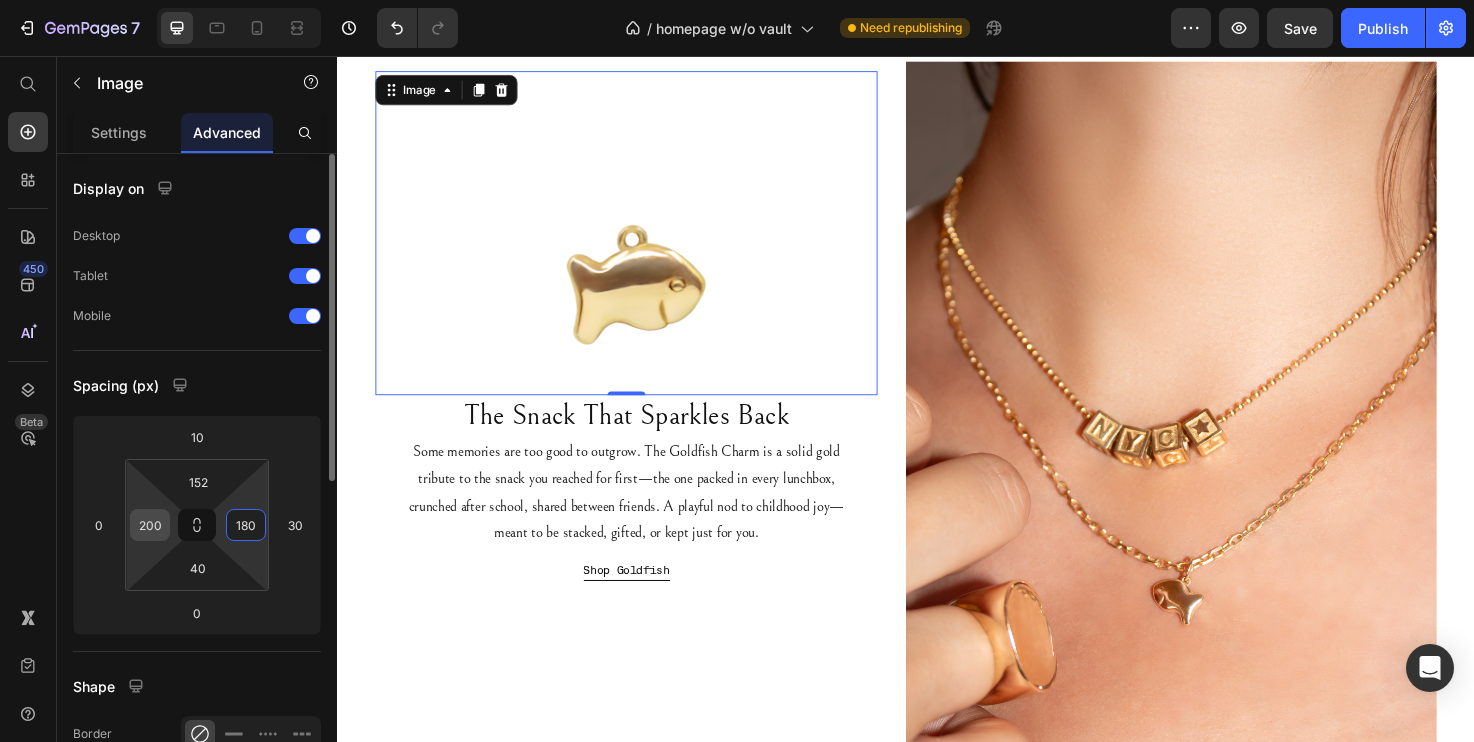 type on "180" 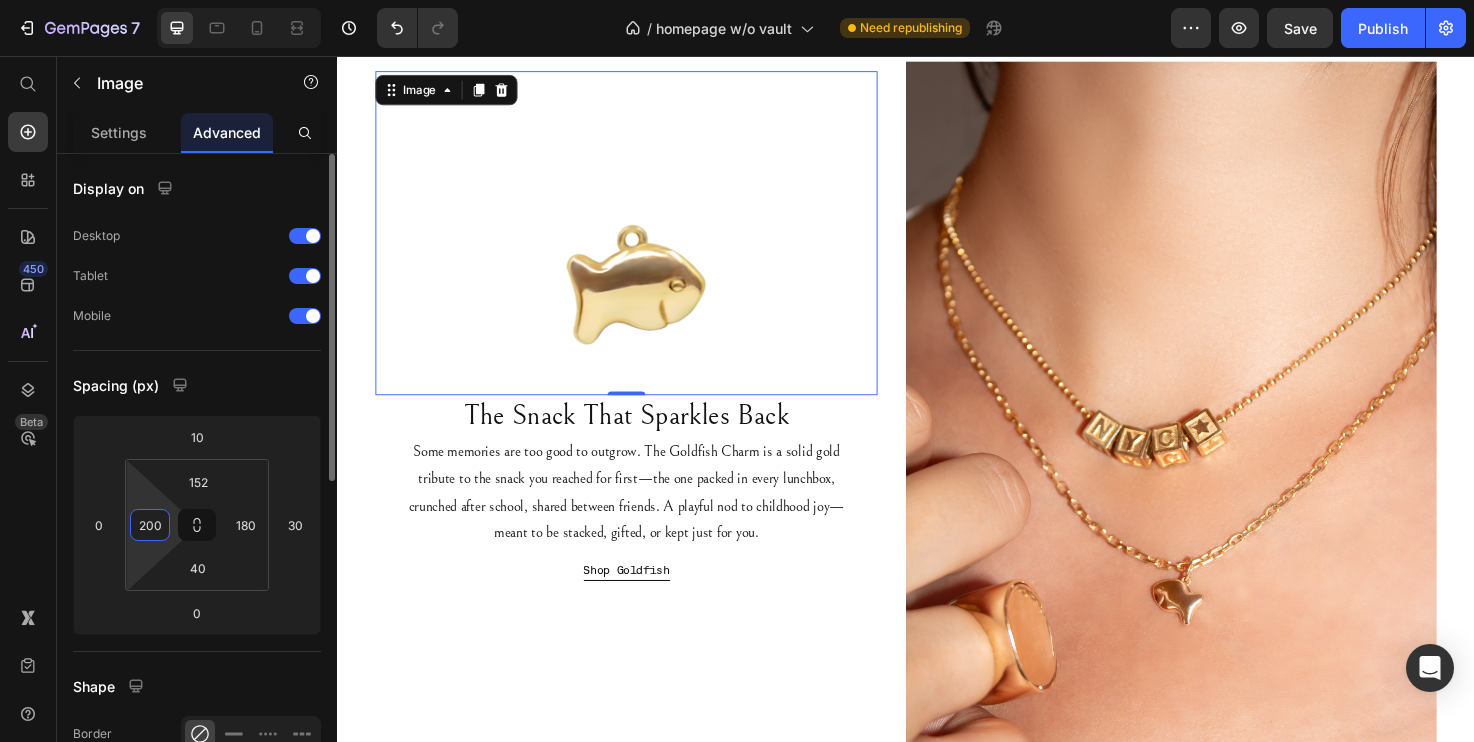 click on "200" at bounding box center [150, 525] 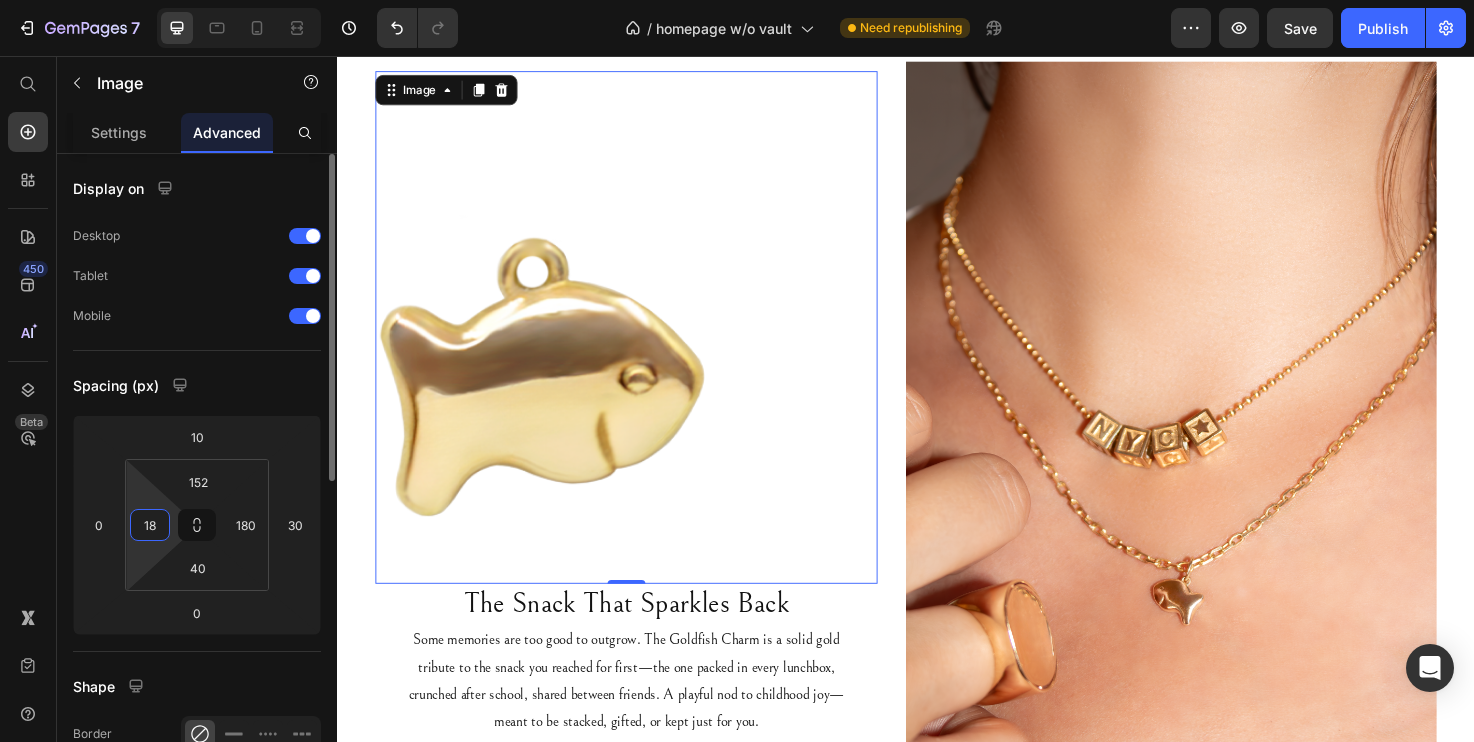 type on "180" 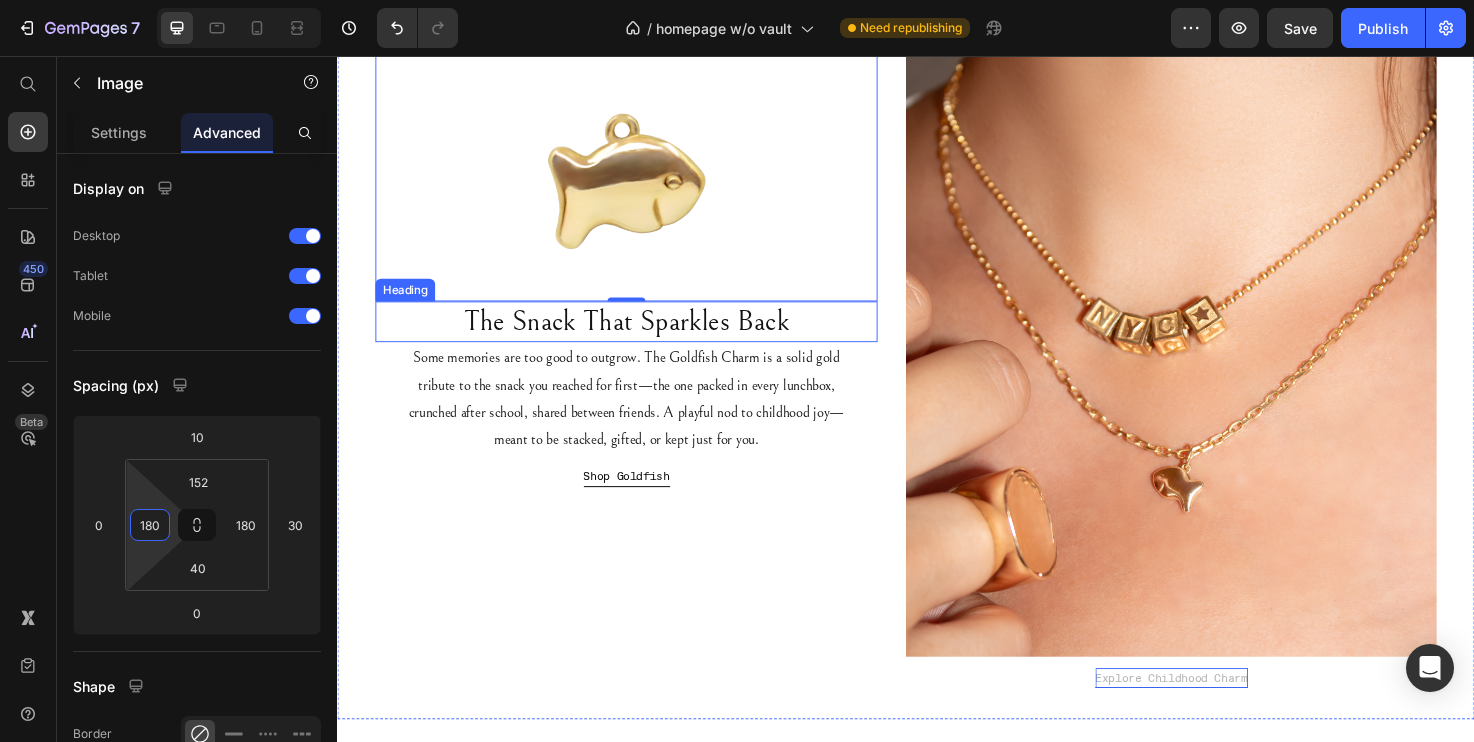 scroll, scrollTop: 187, scrollLeft: 0, axis: vertical 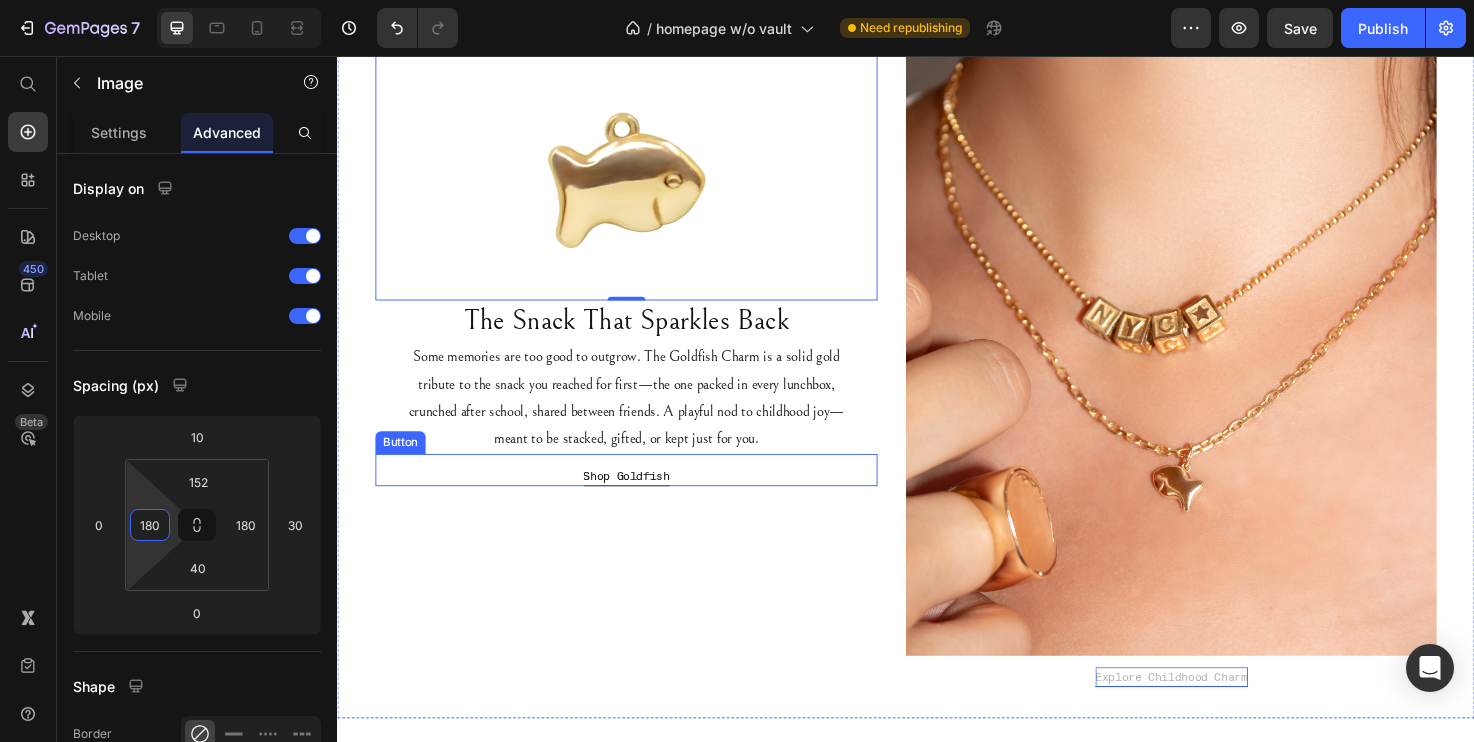 click on "Shop Goldfish Button" at bounding box center [642, 493] 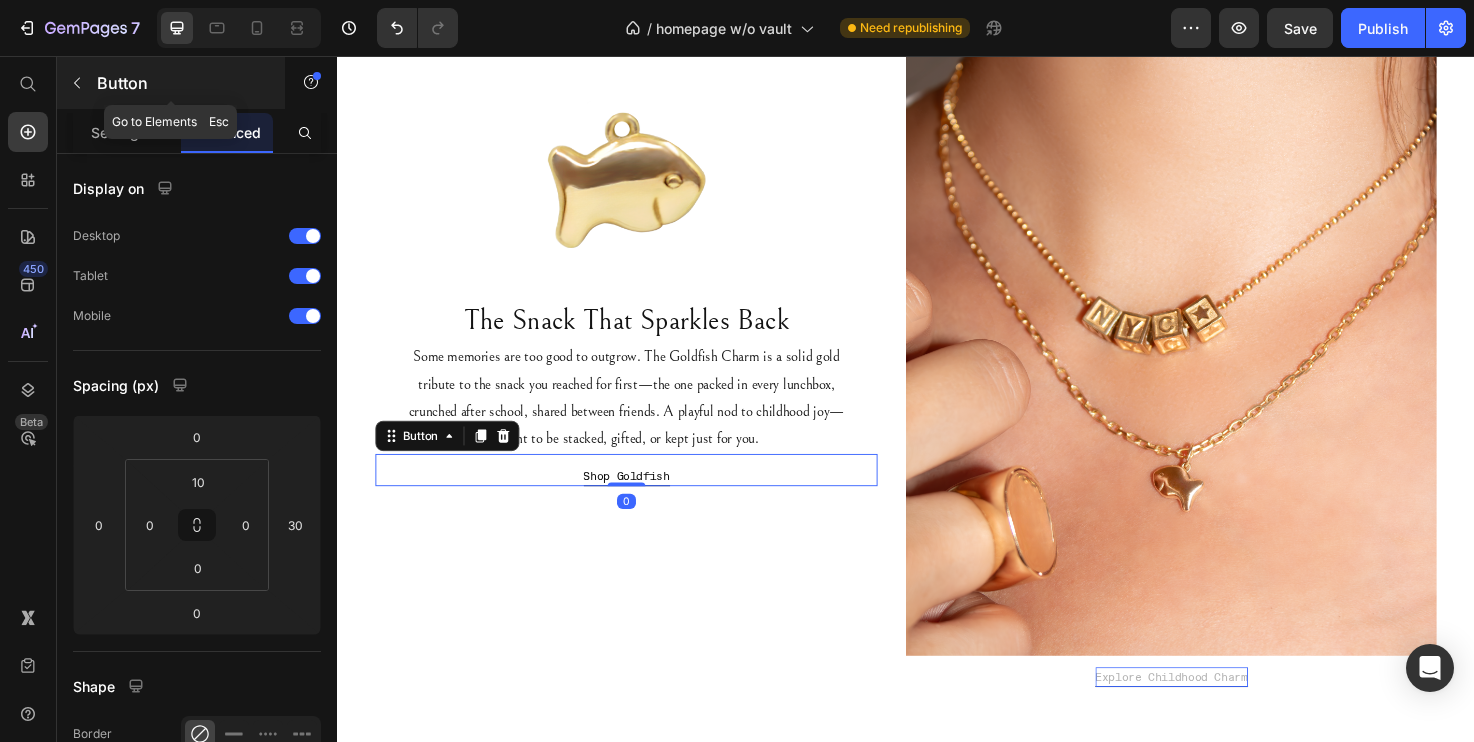 click at bounding box center (77, 83) 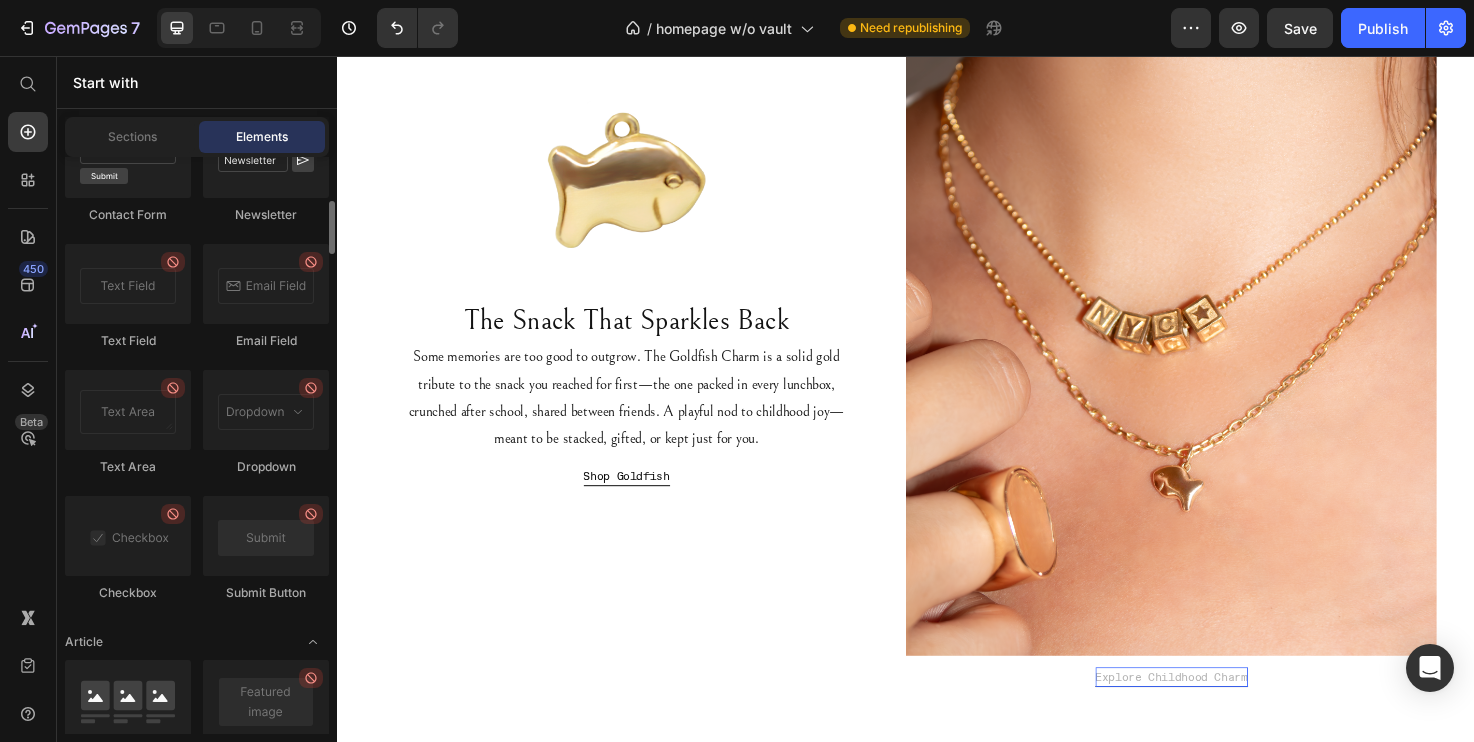 scroll, scrollTop: 4915, scrollLeft: 0, axis: vertical 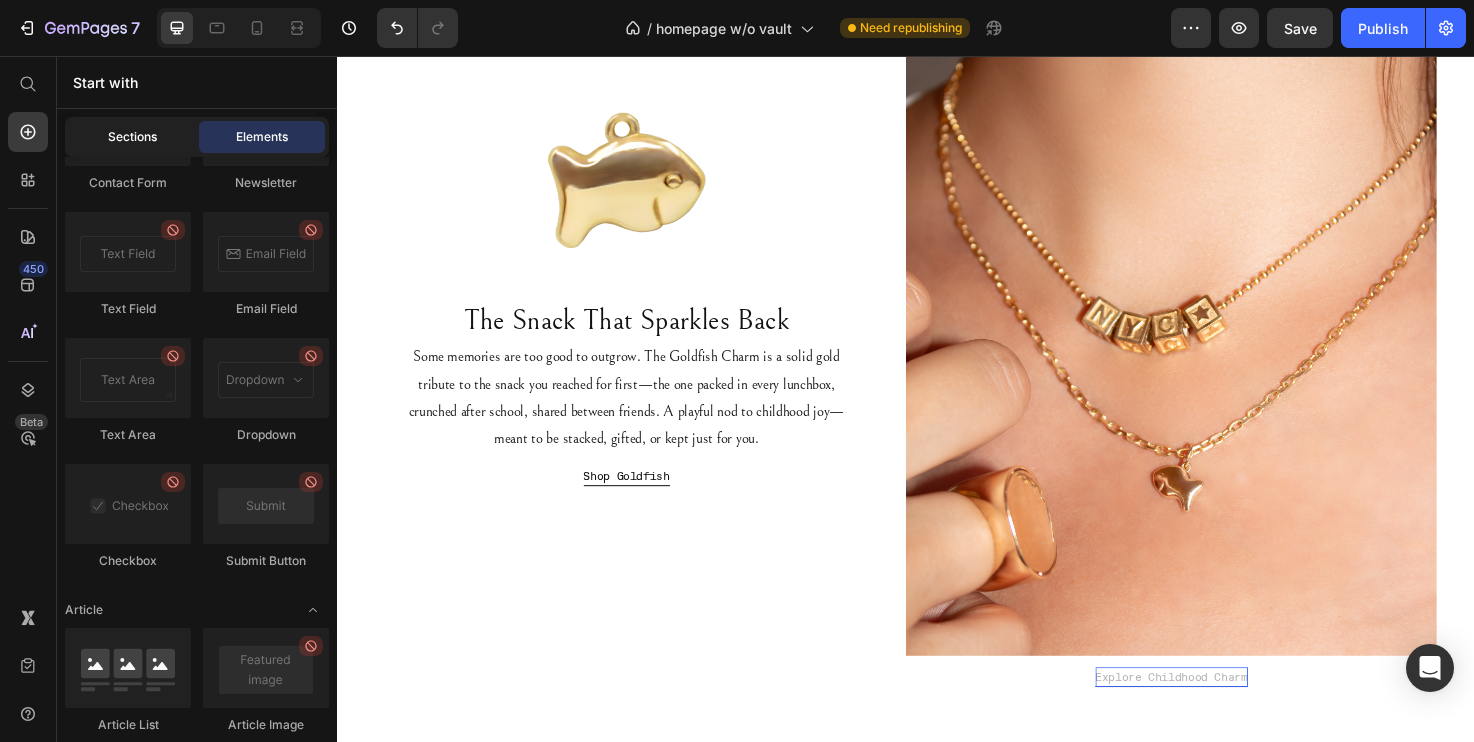 click on "Sections" at bounding box center (132, 137) 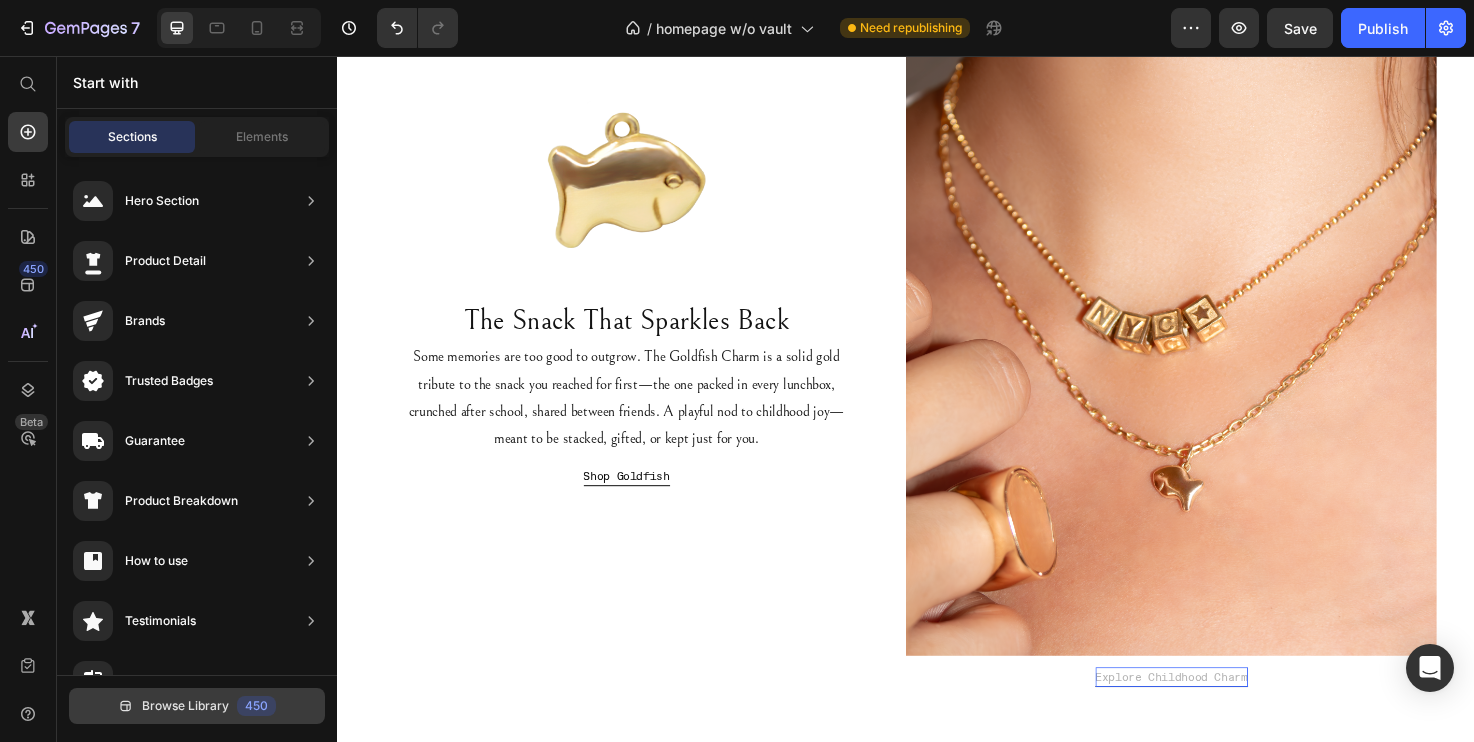 click on "Browse Library" at bounding box center [185, 706] 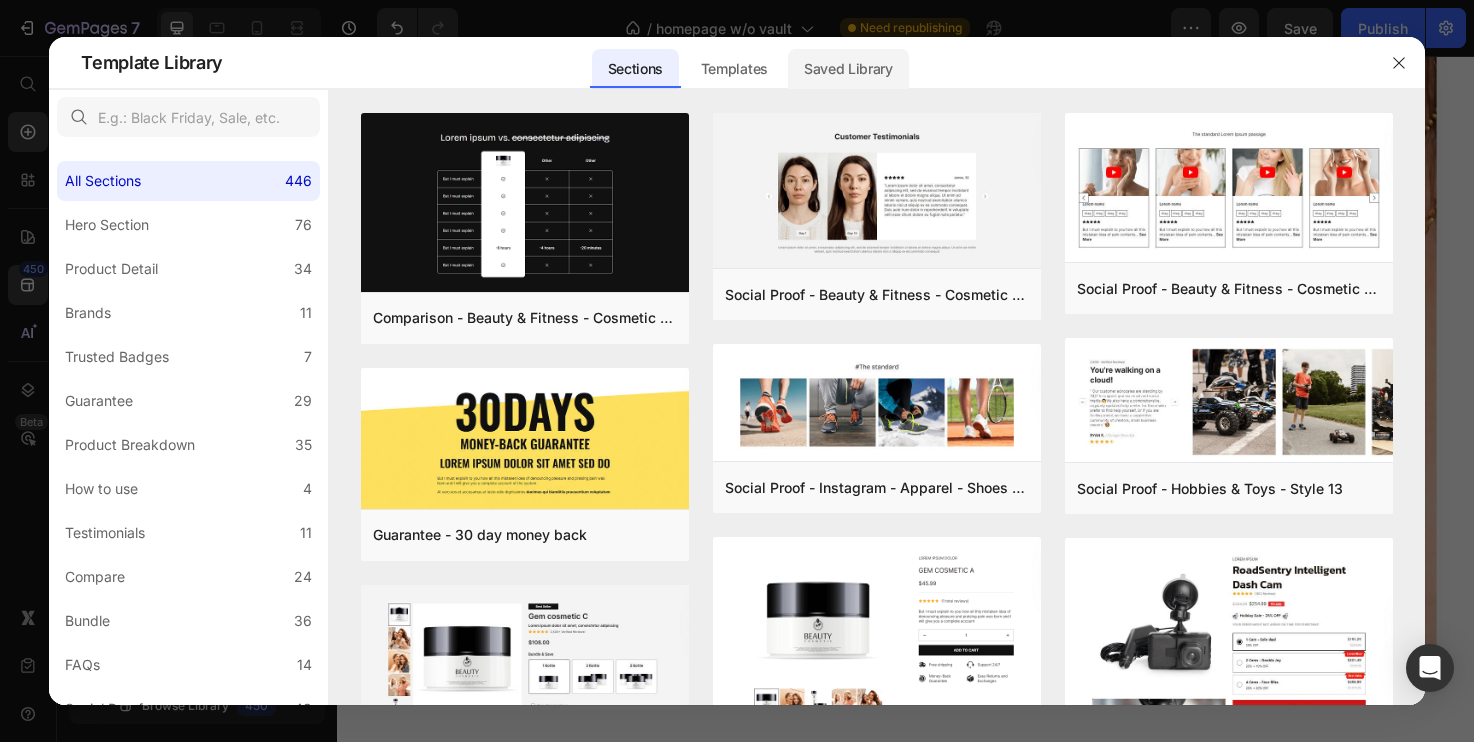 click on "Saved Library" 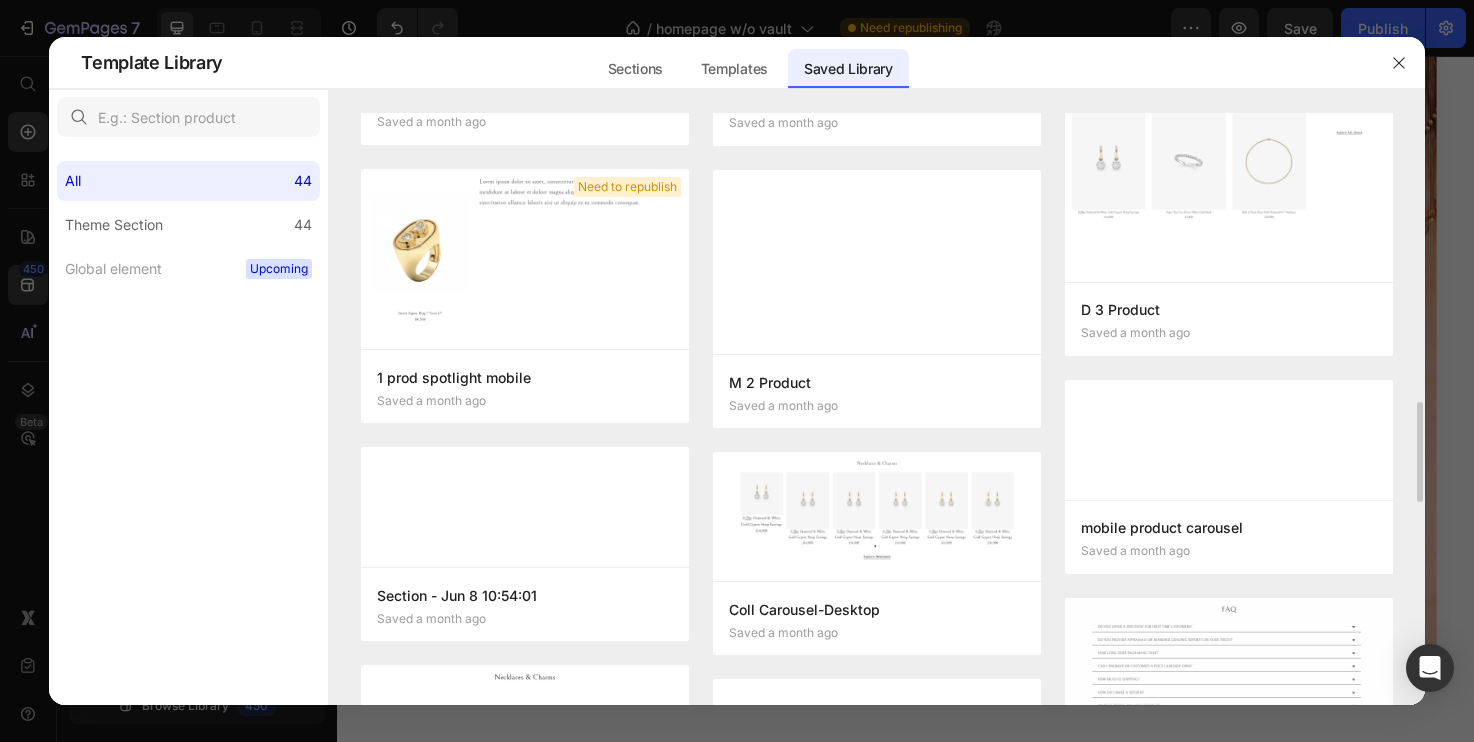 scroll, scrollTop: 1522, scrollLeft: 0, axis: vertical 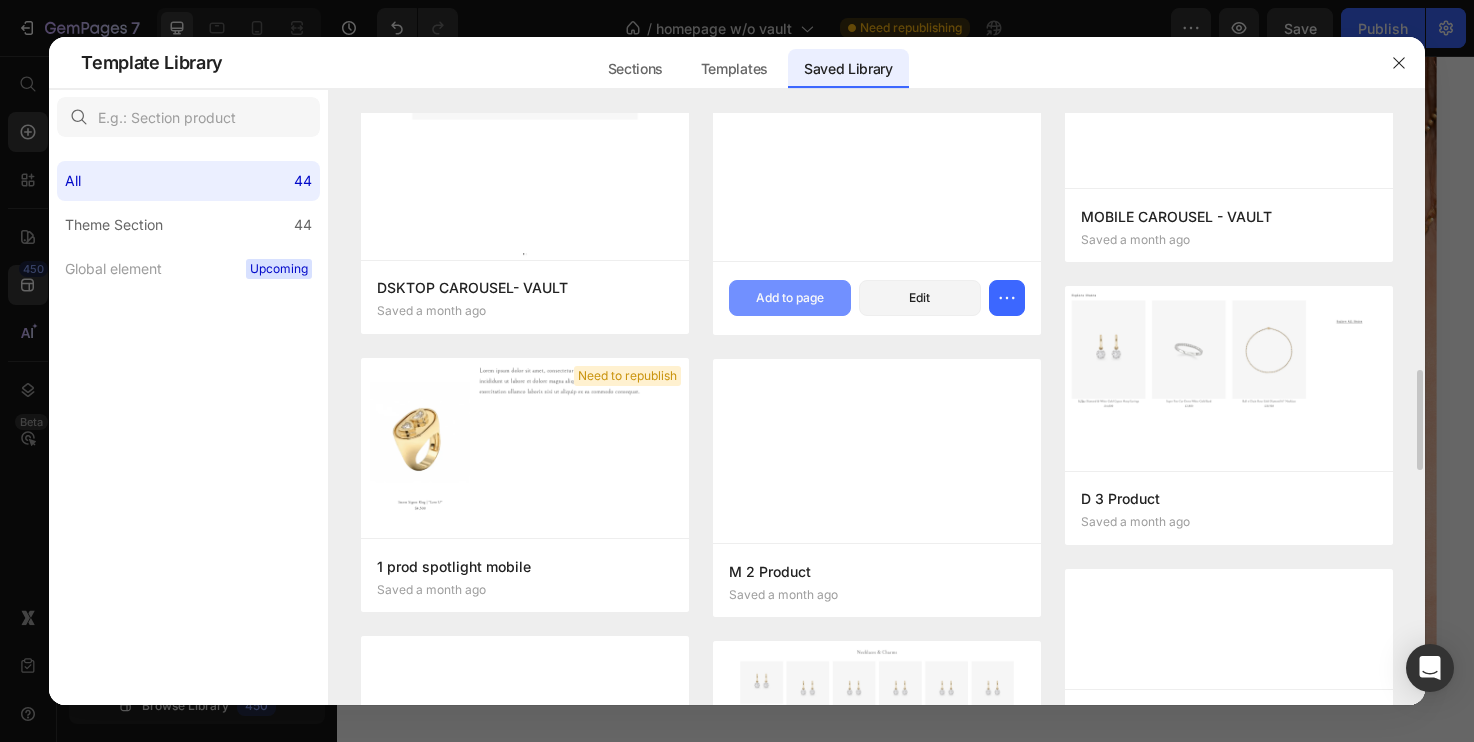 click on "Add to page" at bounding box center (790, 298) 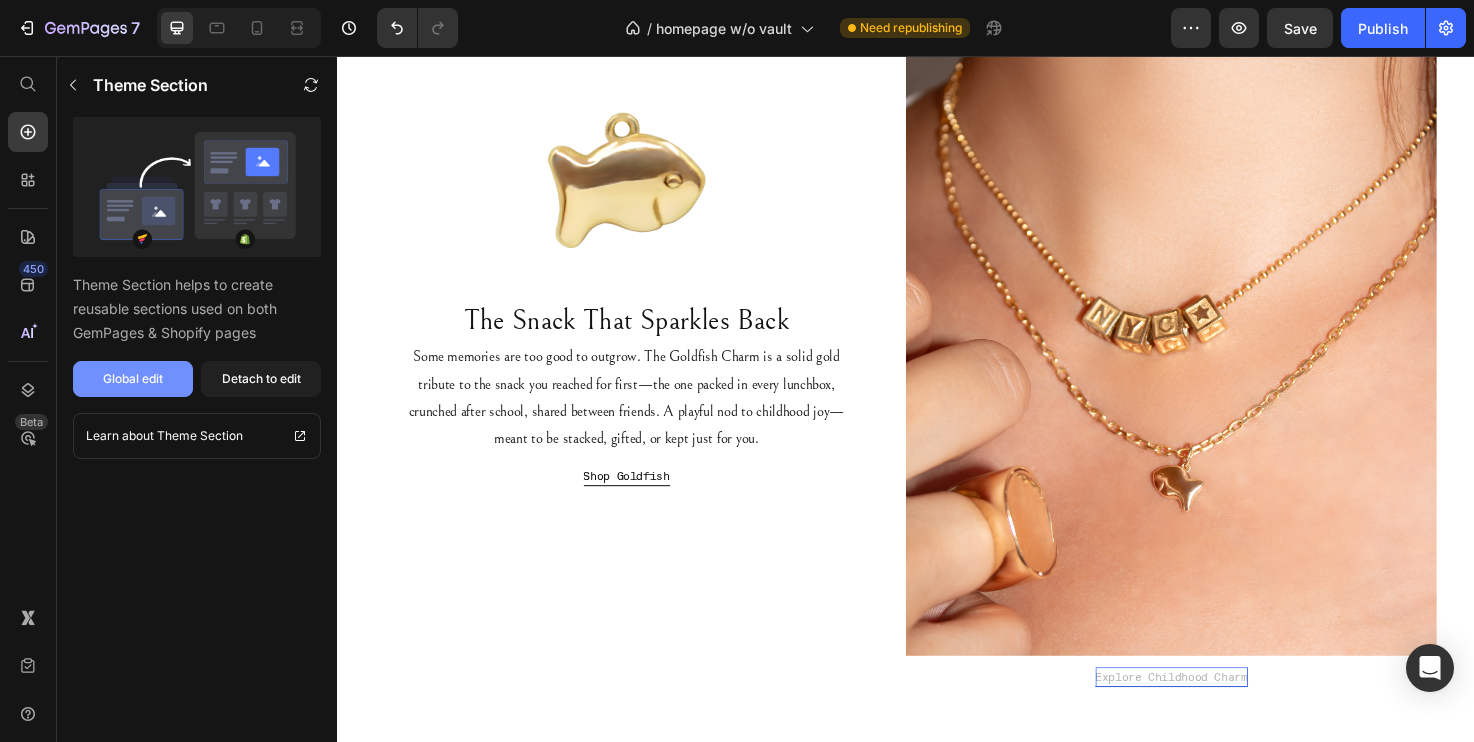 click on "Global edit" at bounding box center (133, 379) 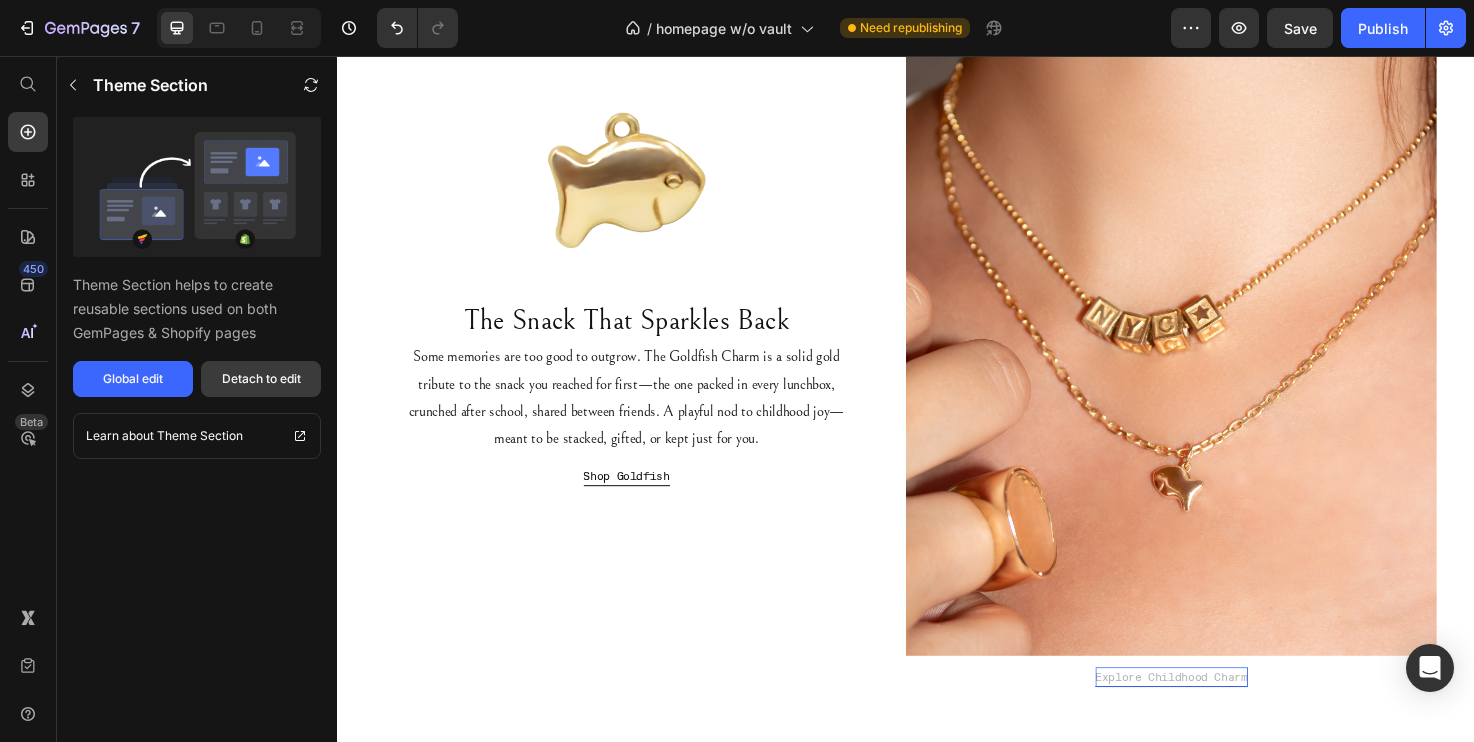 click on "Detach to edit" at bounding box center [261, 379] 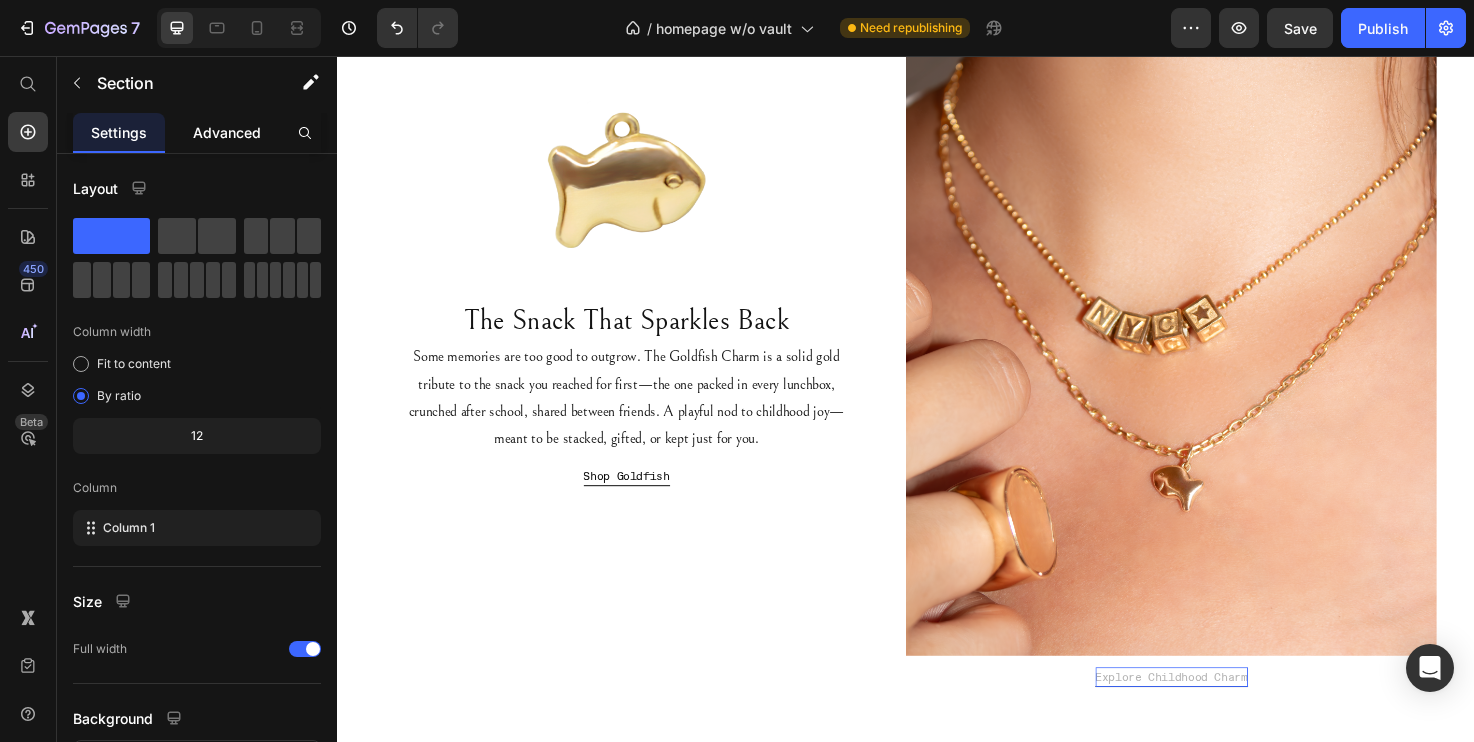 click on "Advanced" 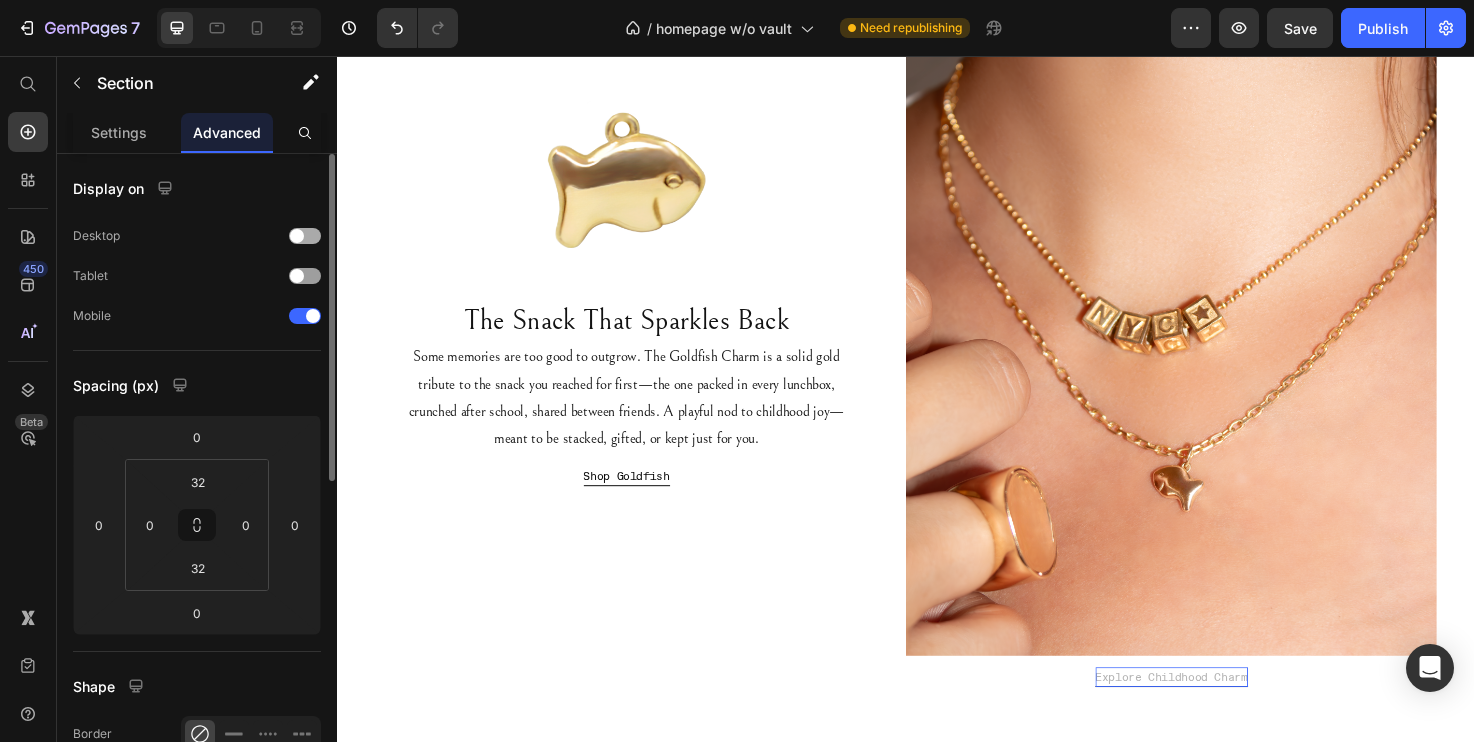 click at bounding box center (305, 236) 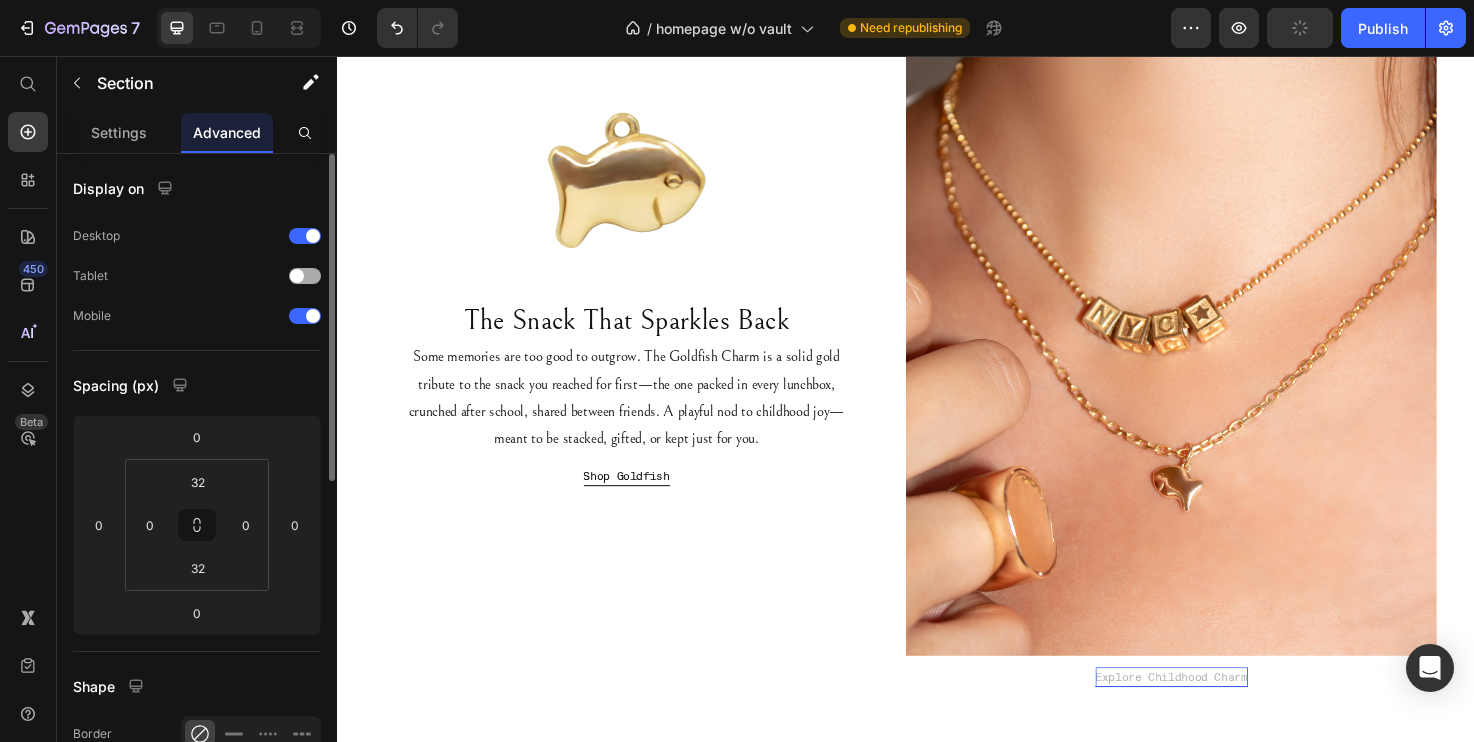 click at bounding box center (305, 276) 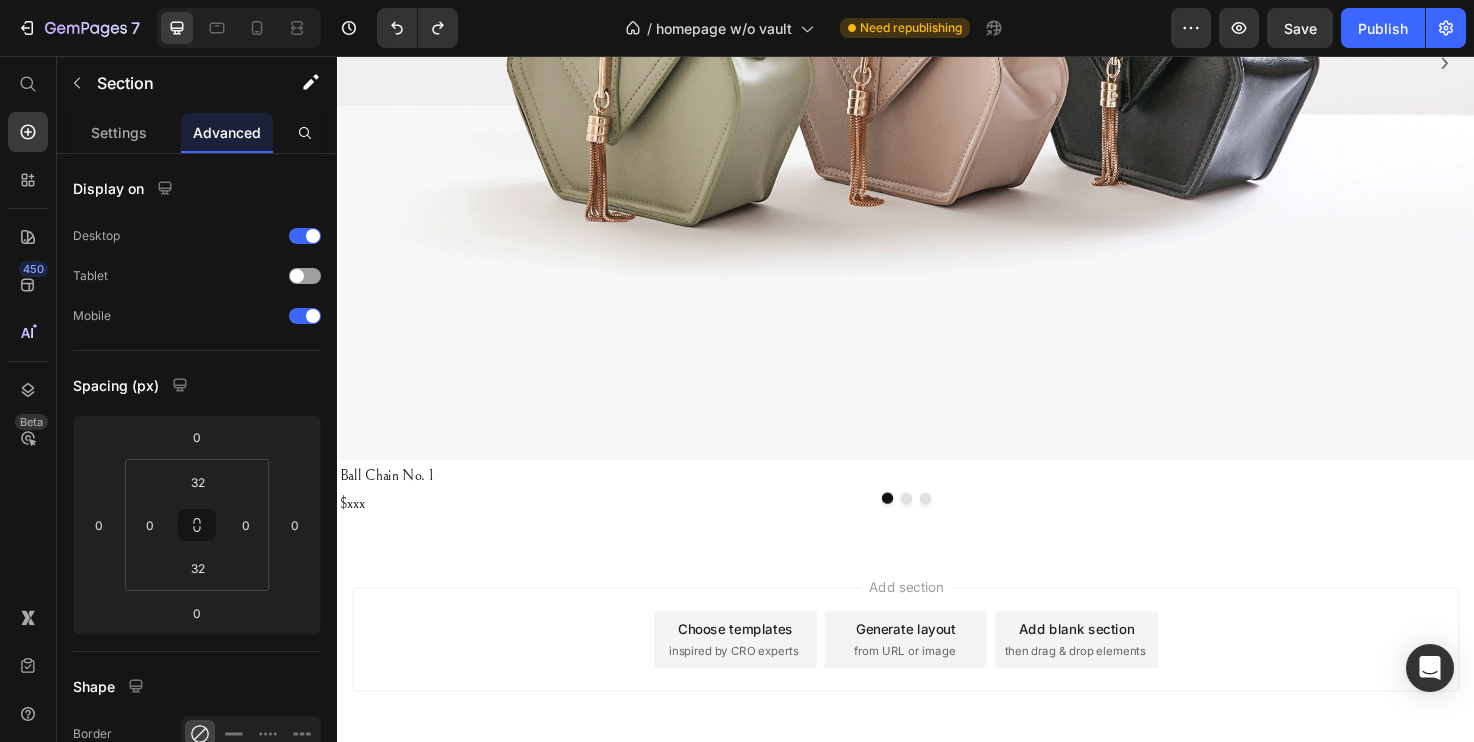 scroll, scrollTop: 2000, scrollLeft: 0, axis: vertical 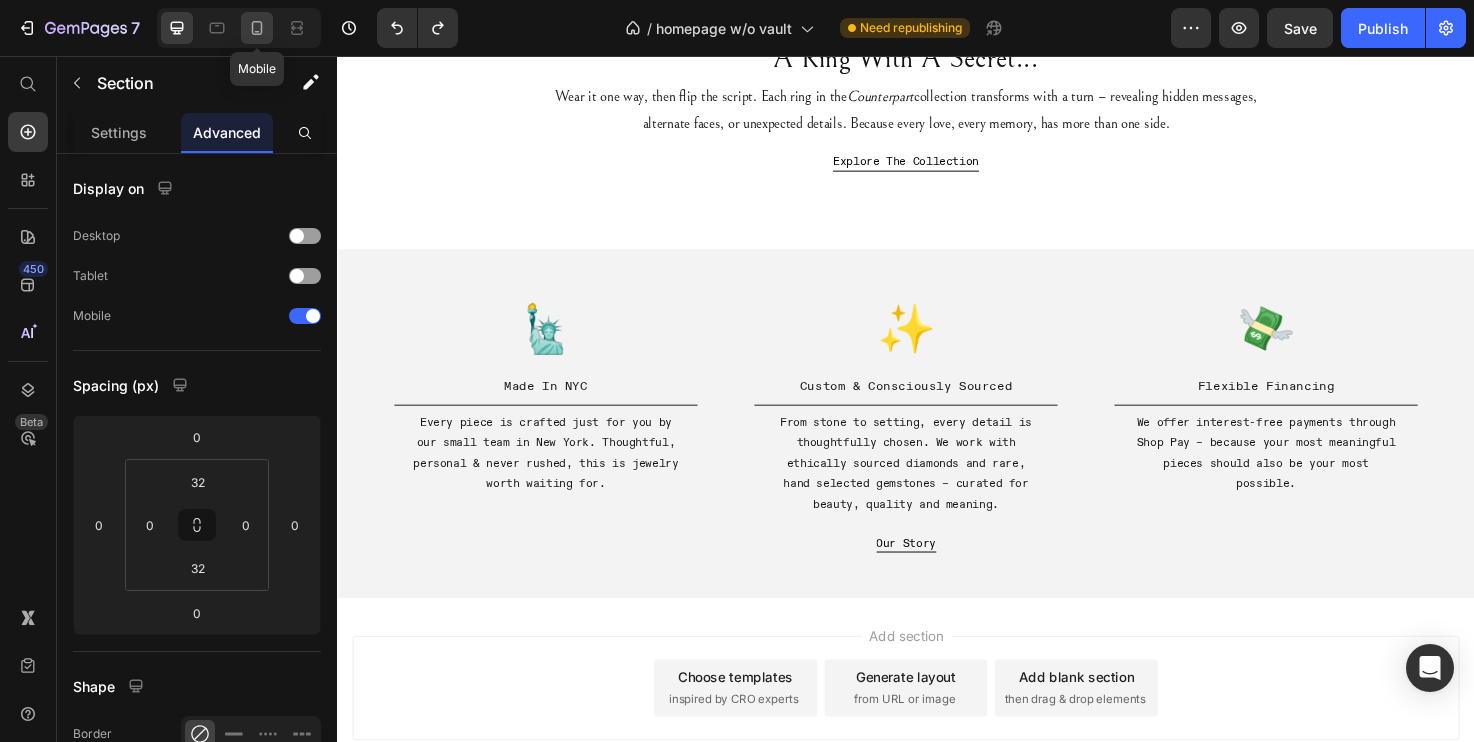 click 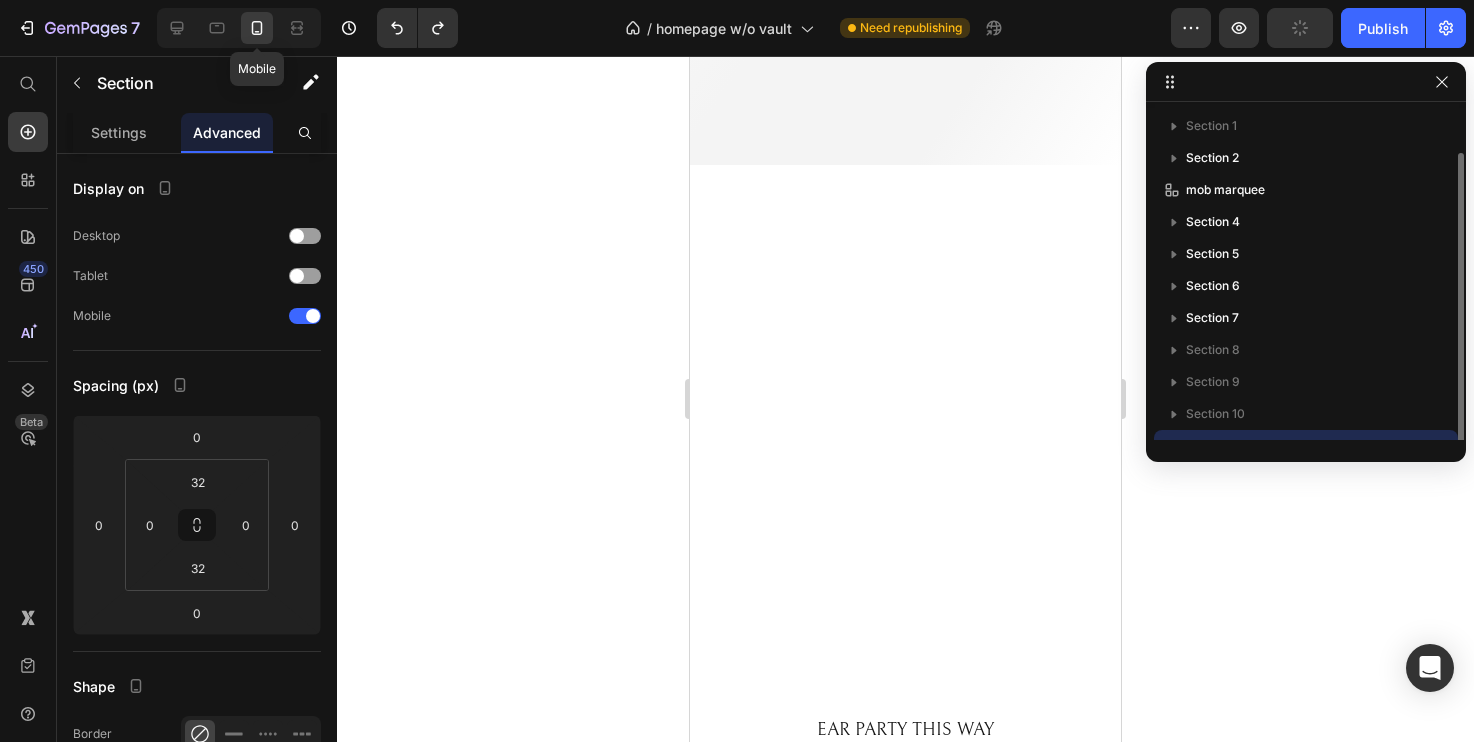 scroll, scrollTop: 3322, scrollLeft: 0, axis: vertical 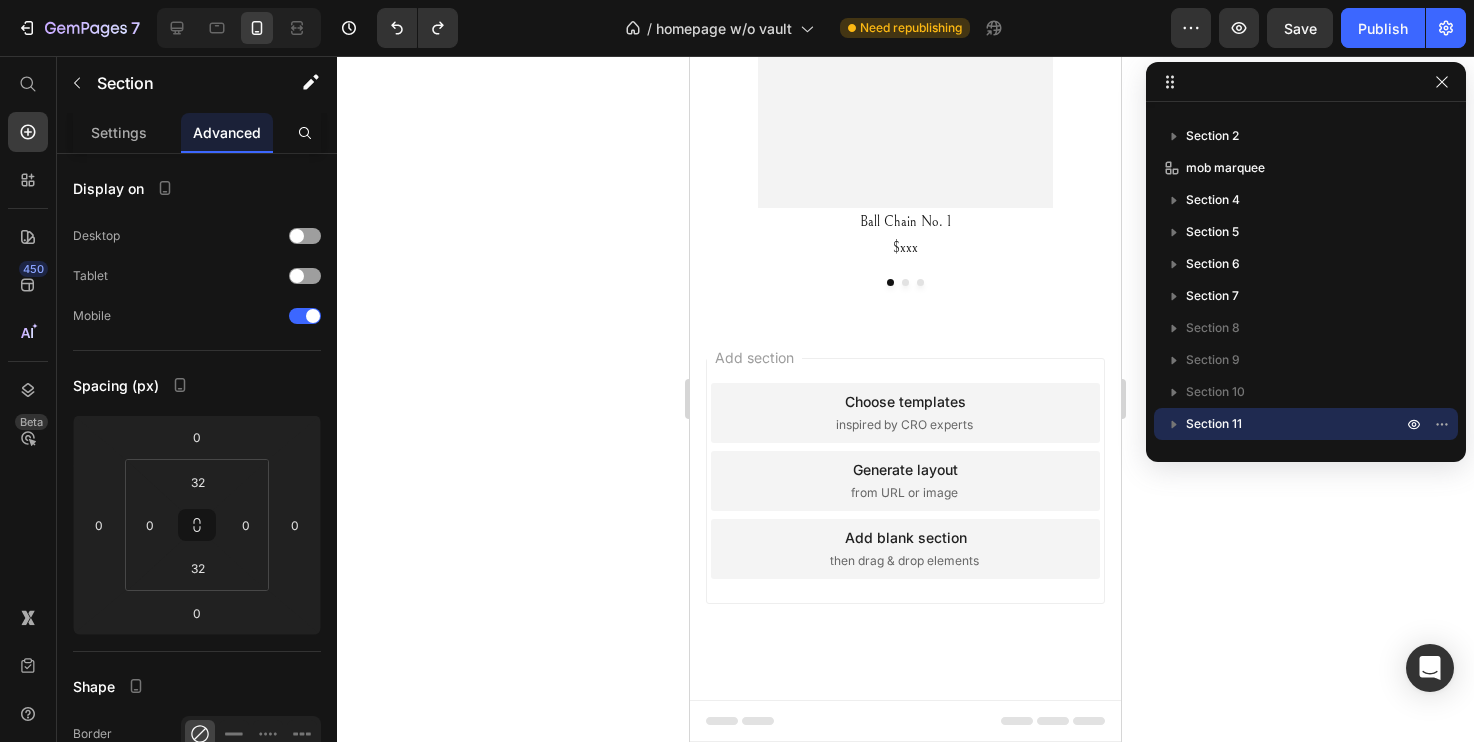 click on "Add section" at bounding box center (754, 357) 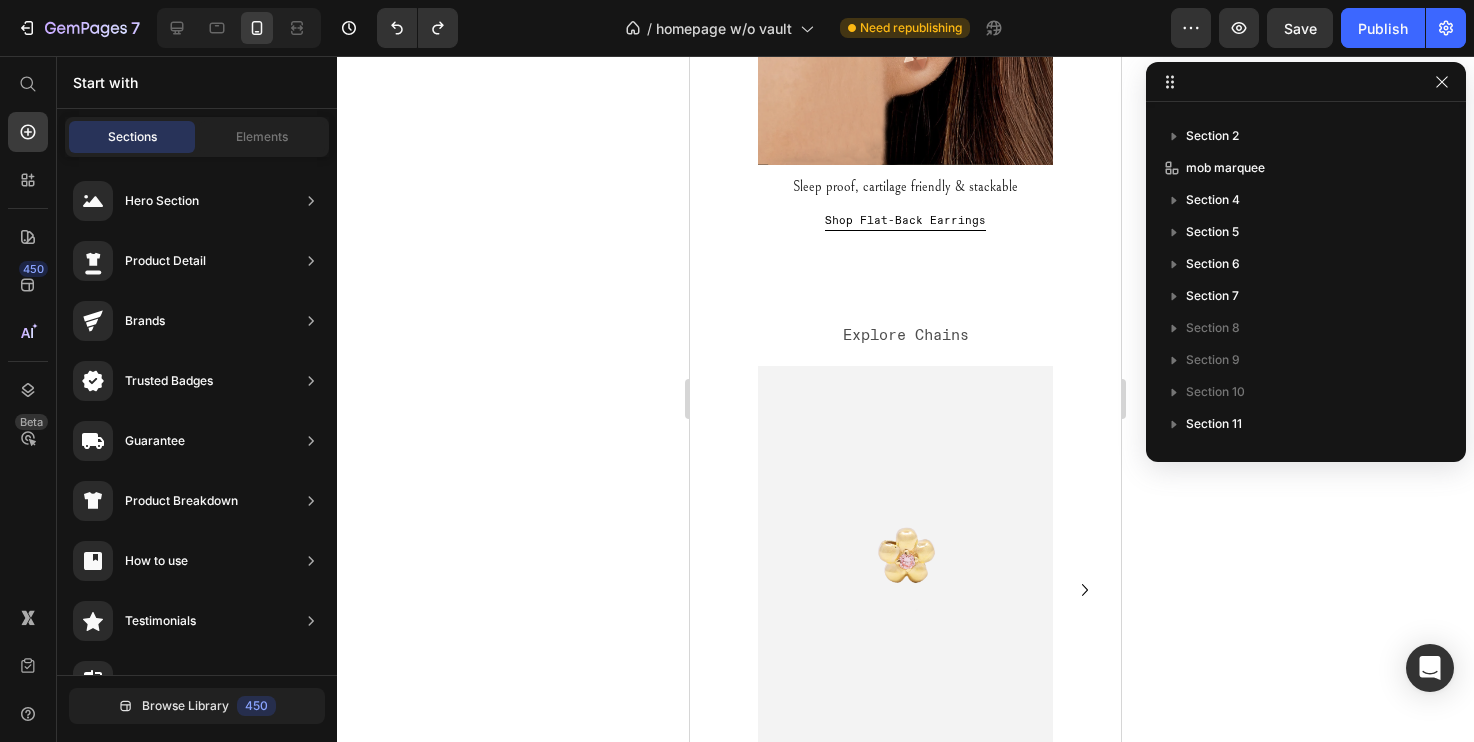 scroll, scrollTop: 2691, scrollLeft: 0, axis: vertical 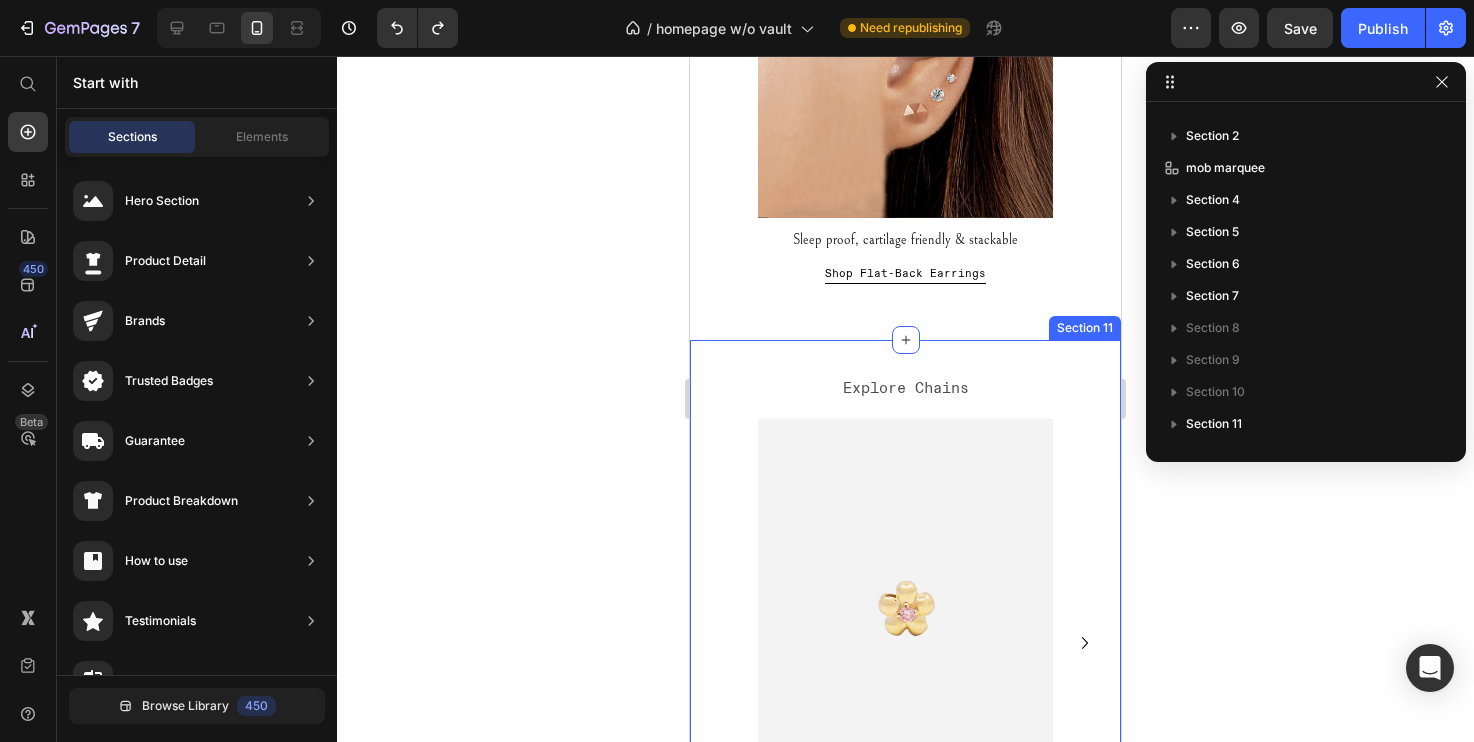 click on "Explore Chains Text Block
Image Ball Chain No. 1 $xxx Text Block Image Ball Chain No. 2 $xxx Text Block Image Ball Chain No. 3 $xxx Text Block
Carousel Section 11" at bounding box center (905, 631) 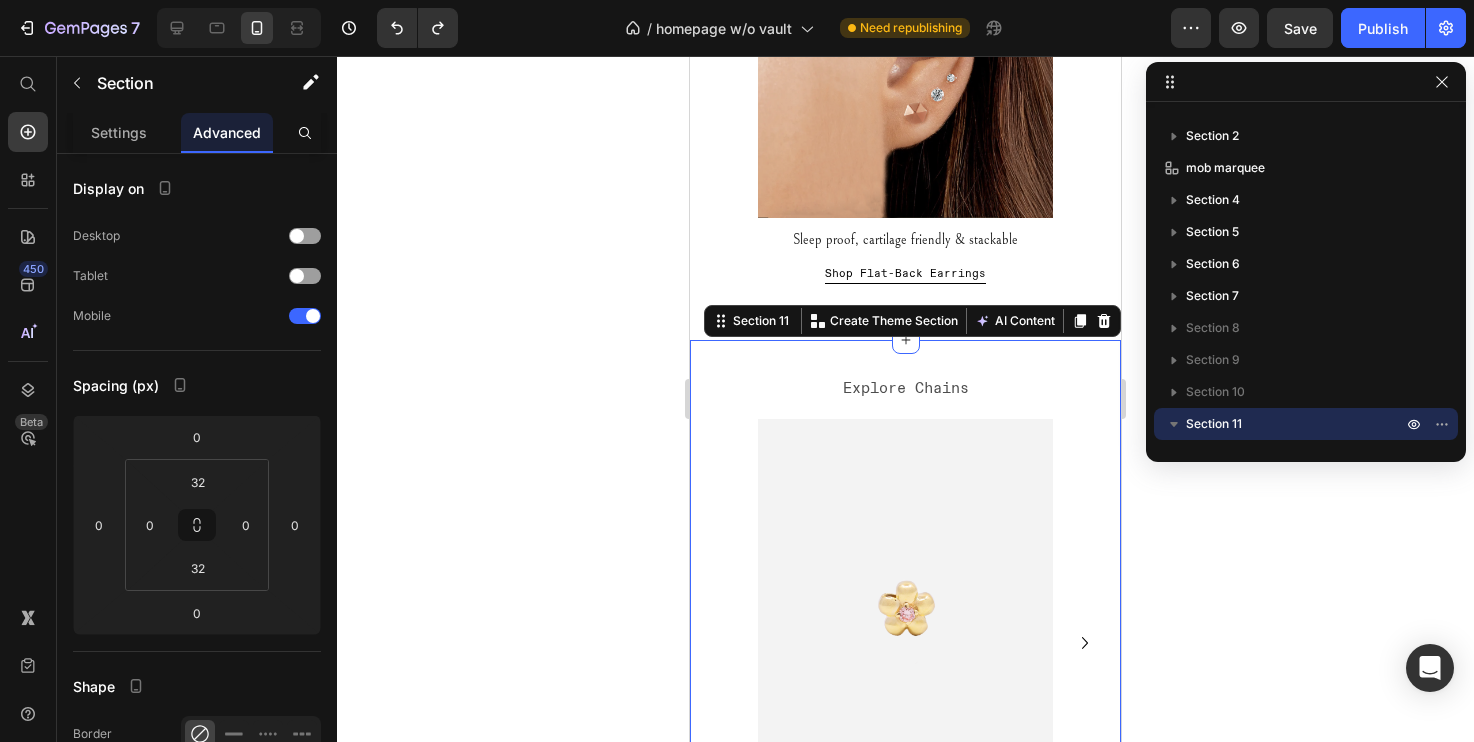 click on "EAR PARTY THIS WAY Text Block Image Sleep proof, cartilage friendly & stackable Text Block Shop Flat-Back Earrings Button CHARMS WITH PERSONALITY Text Block Image A little nostalgia, A lot of gold. Text Block Shop Charms Button RING STACKS START HERE Text Block Image The more, the better. Text Block Shop Rings Button
Carousel Section 7" at bounding box center (905, 44) 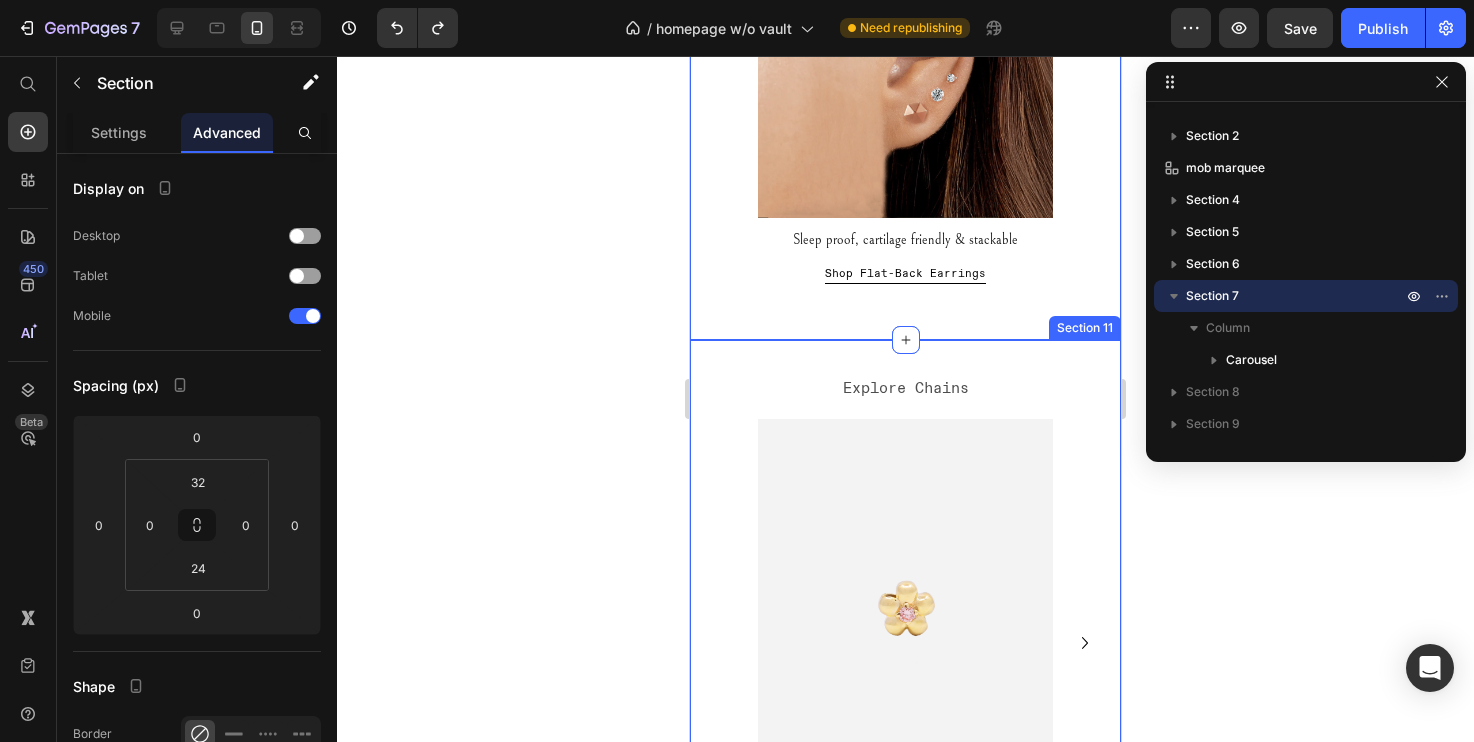 click on "Explore Chains" at bounding box center (905, 387) 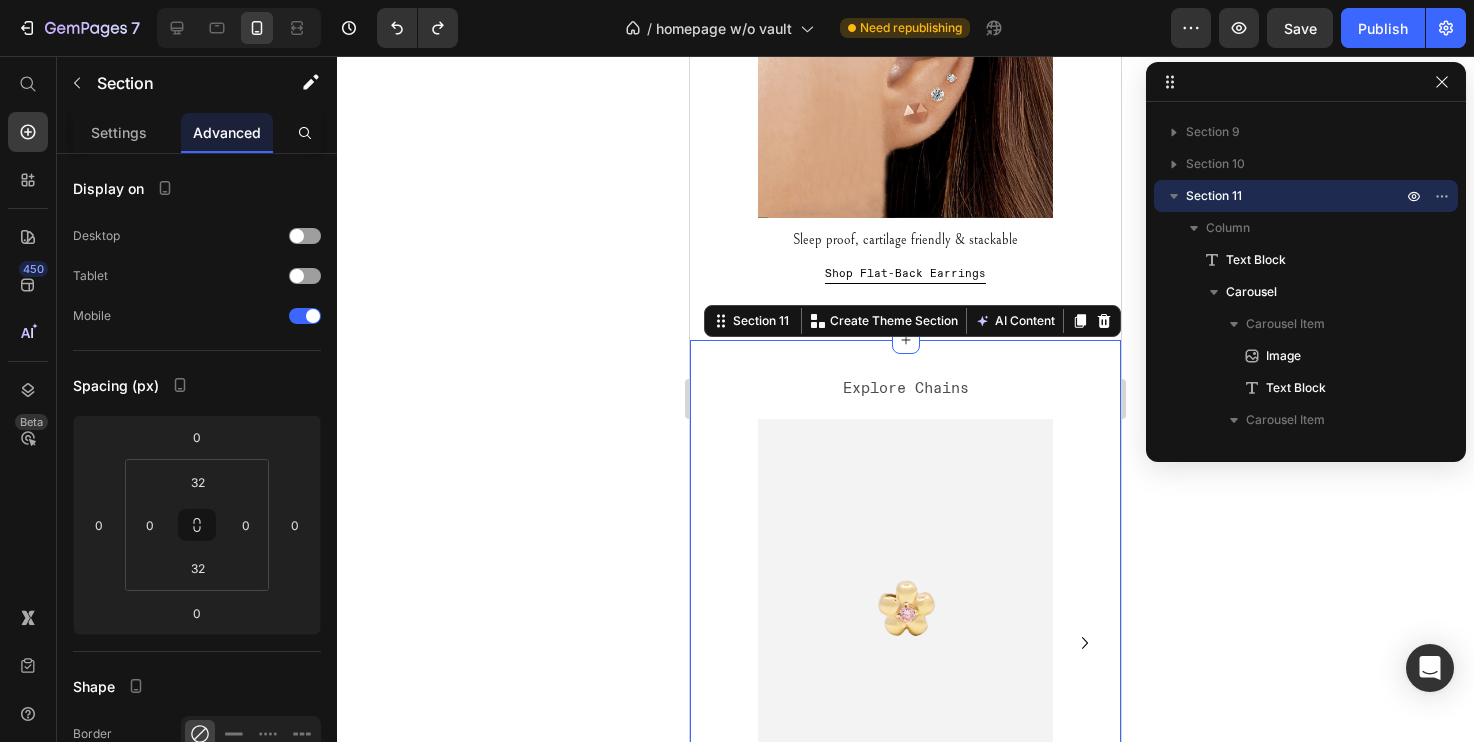 click on "Explore Chains Text Block
Image Ball Chain No. 1 $xxx Text Block Image Ball Chain No. 2 $xxx Text Block Image Ball Chain No. 3 $xxx Text Block
Carousel Section 11   Create Theme Section AI Content Write with GemAI What would you like to describe here? Tone and Voice Persuasive Product Tanzanite | 4.02ct Show more Generate" at bounding box center (905, 631) 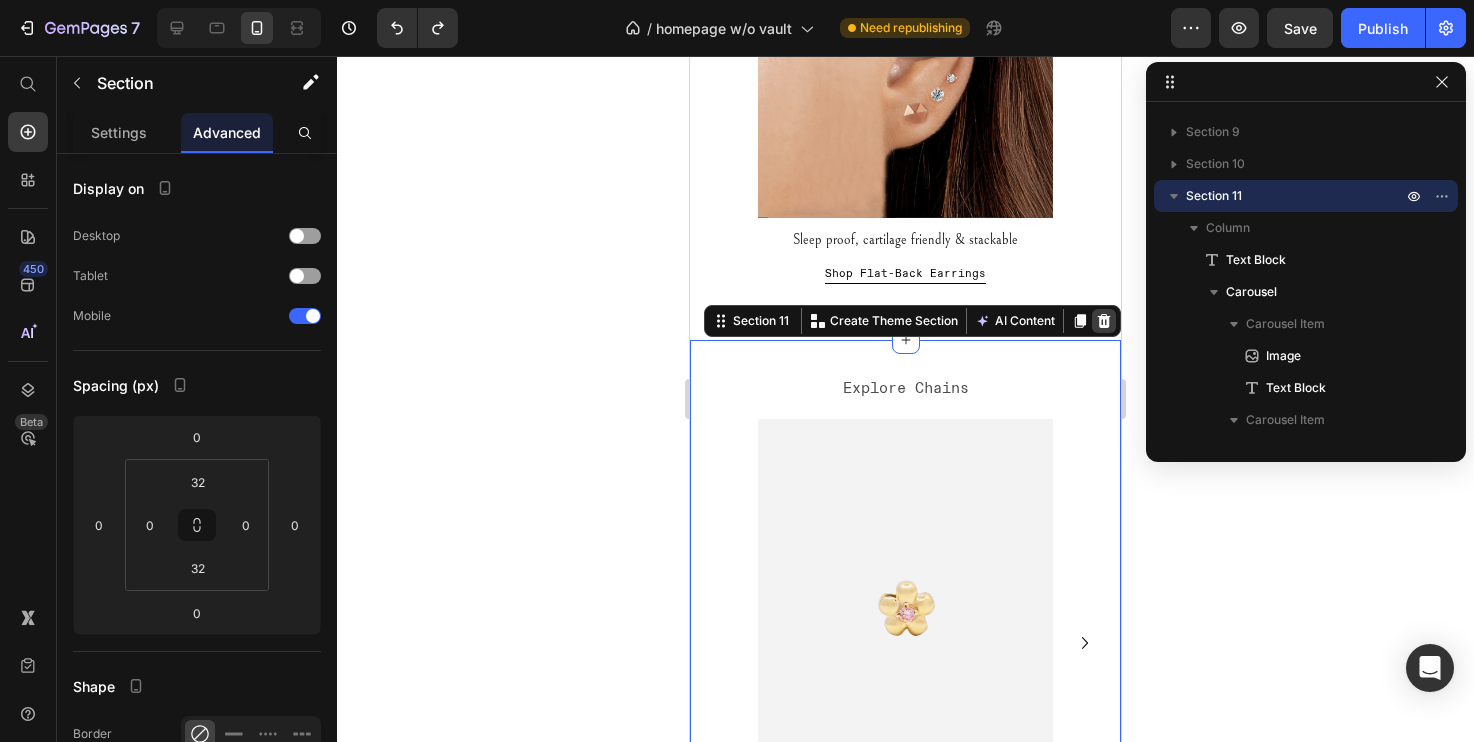 click at bounding box center (1104, 321) 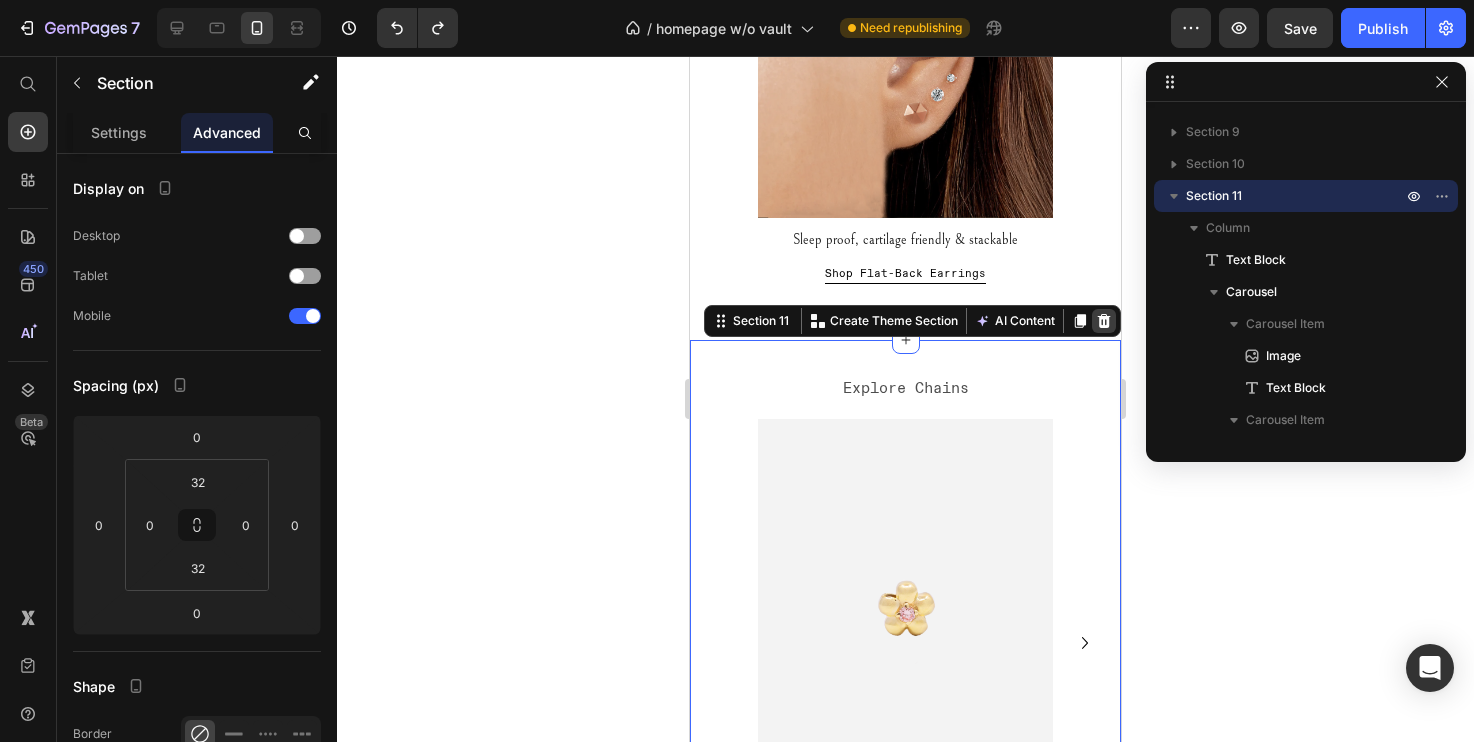 scroll, scrollTop: 54, scrollLeft: 0, axis: vertical 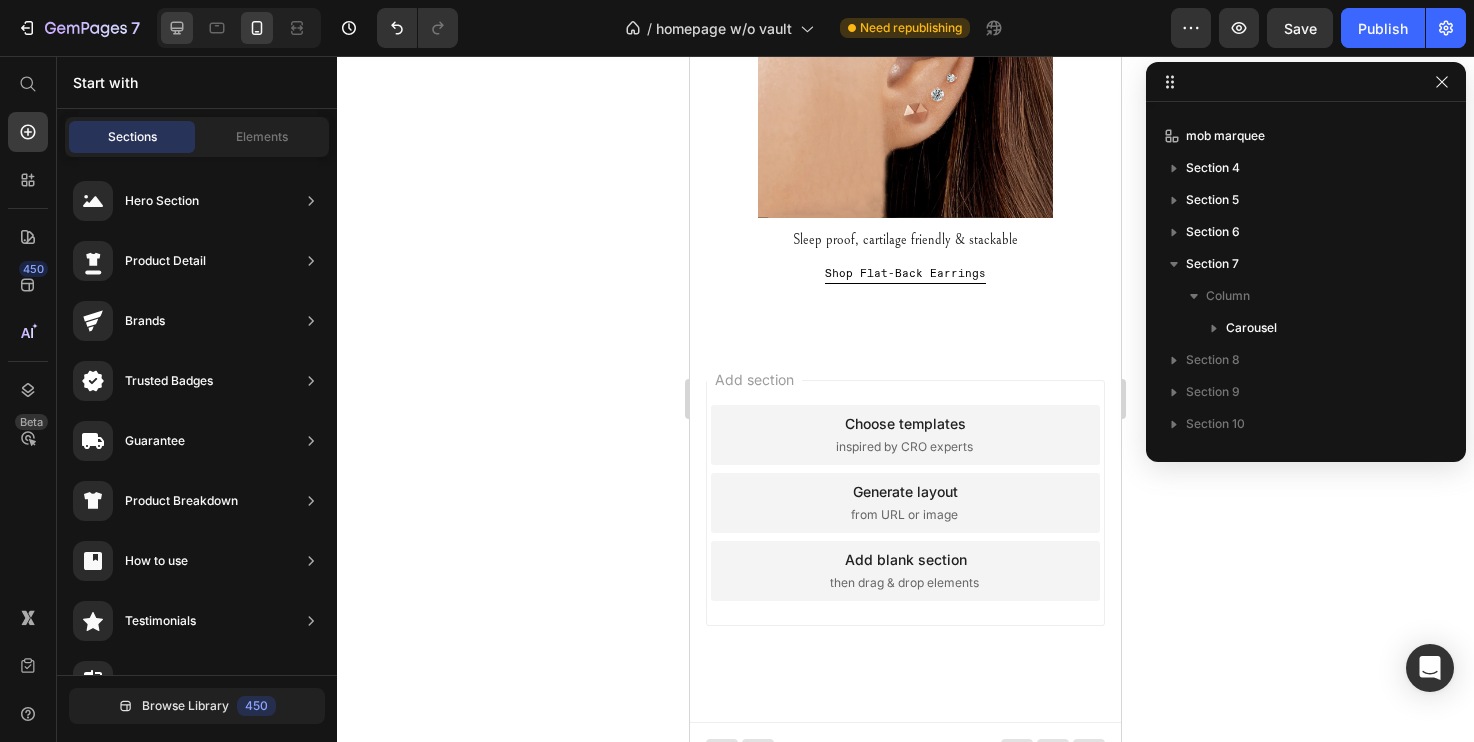 click 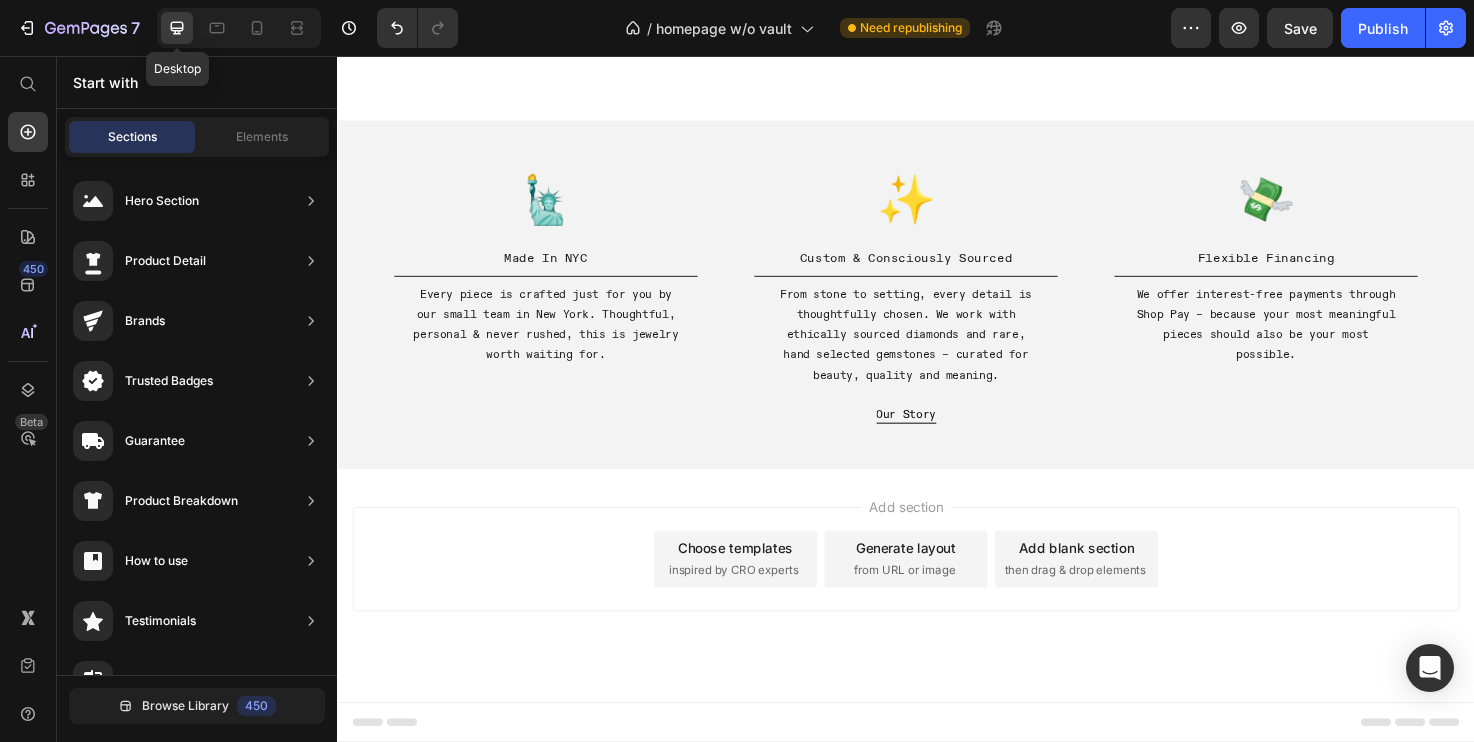 scroll, scrollTop: 1238, scrollLeft: 0, axis: vertical 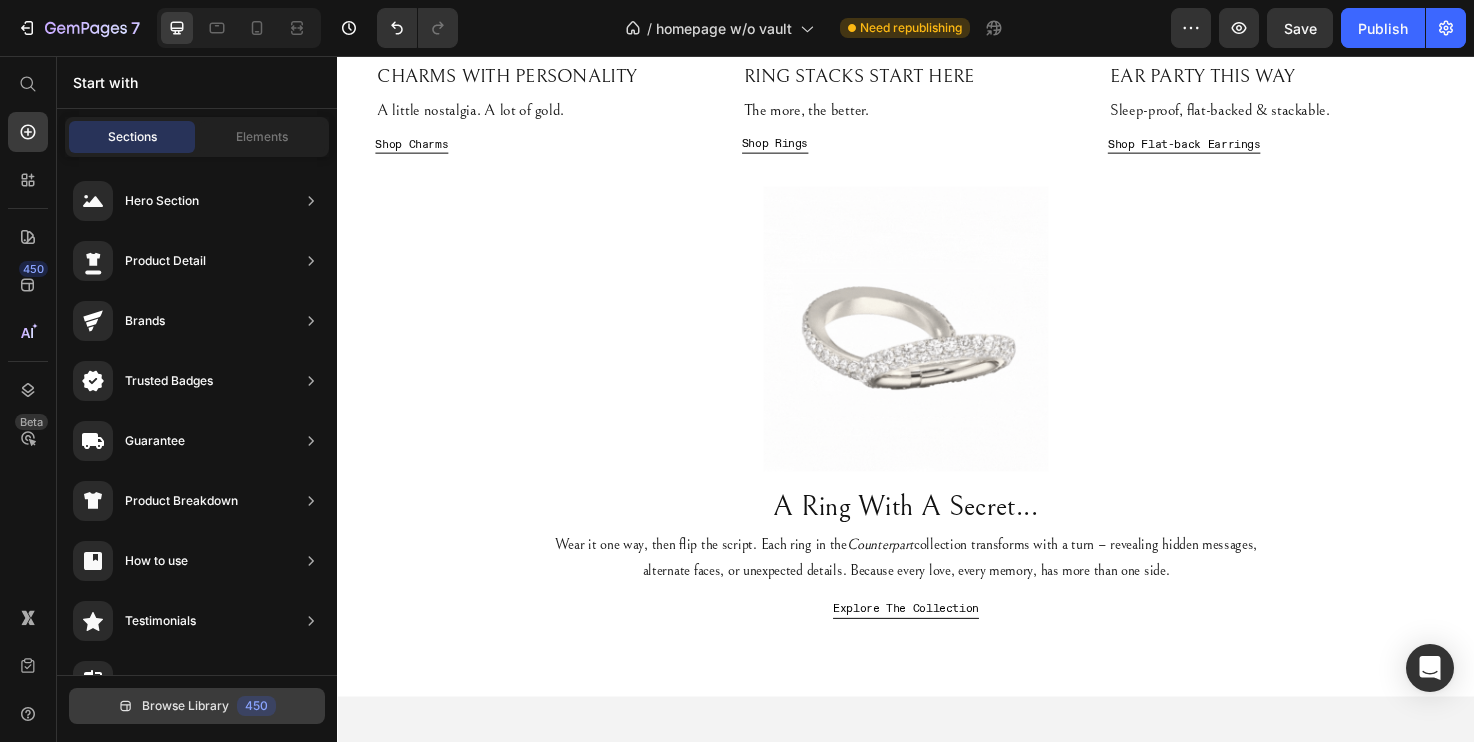 click on "Browse Library" at bounding box center (185, 706) 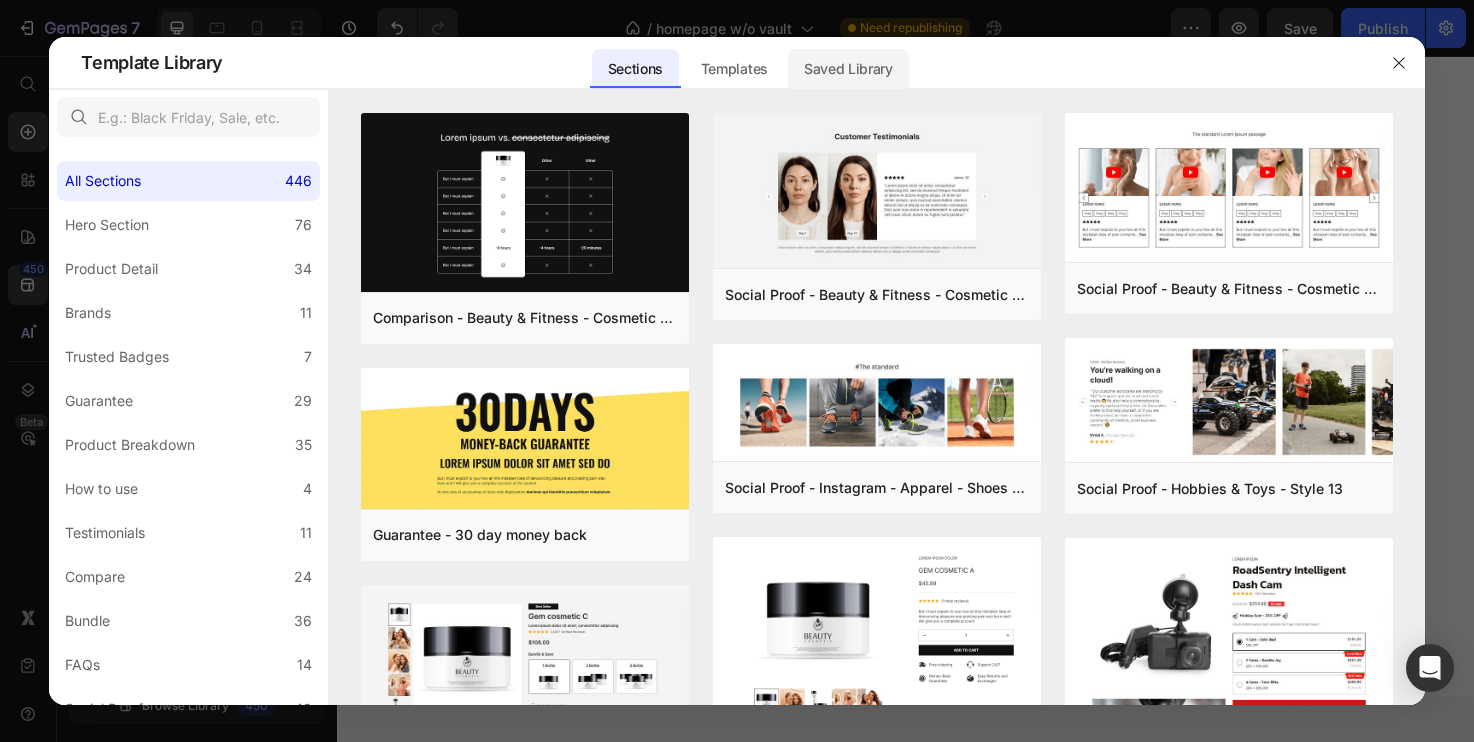 click on "Saved Library" 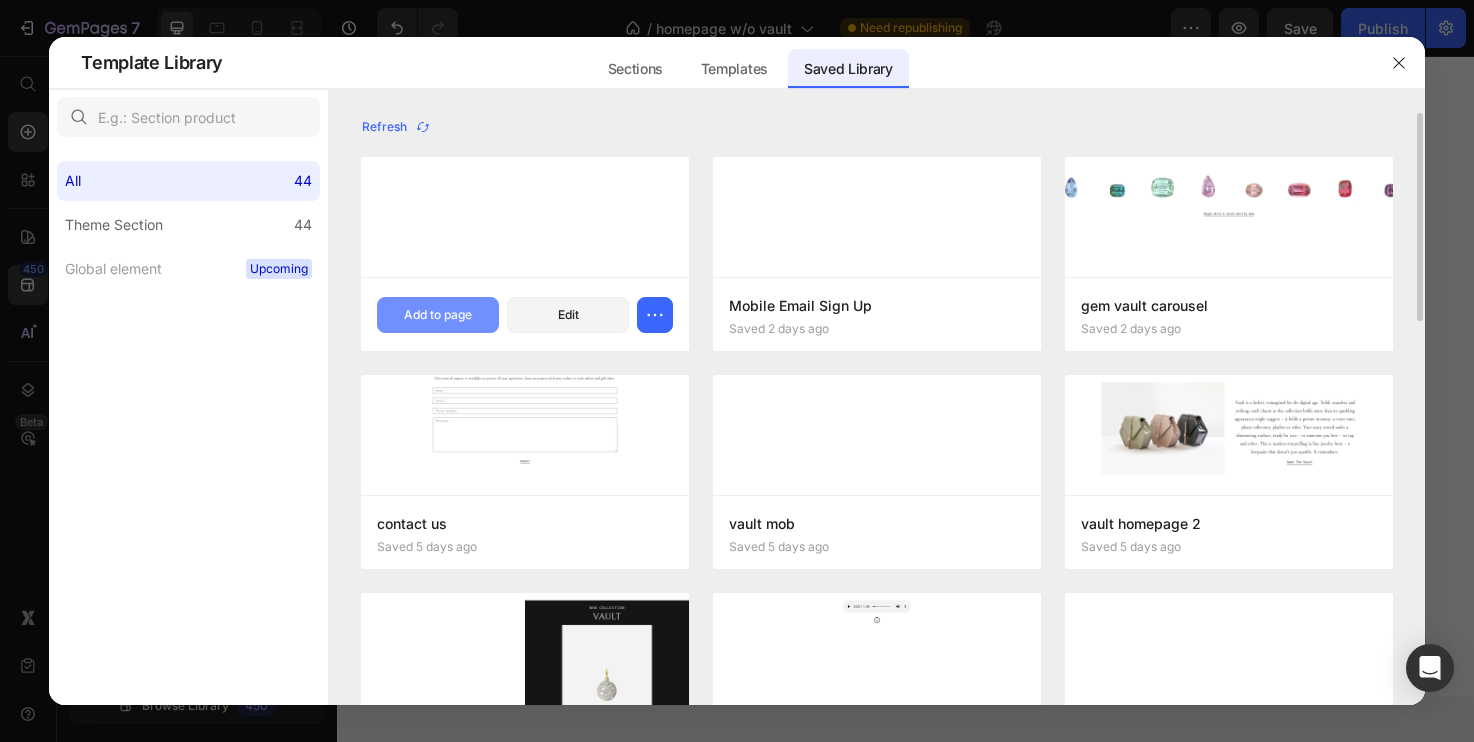 click on "Add to page" at bounding box center [438, 315] 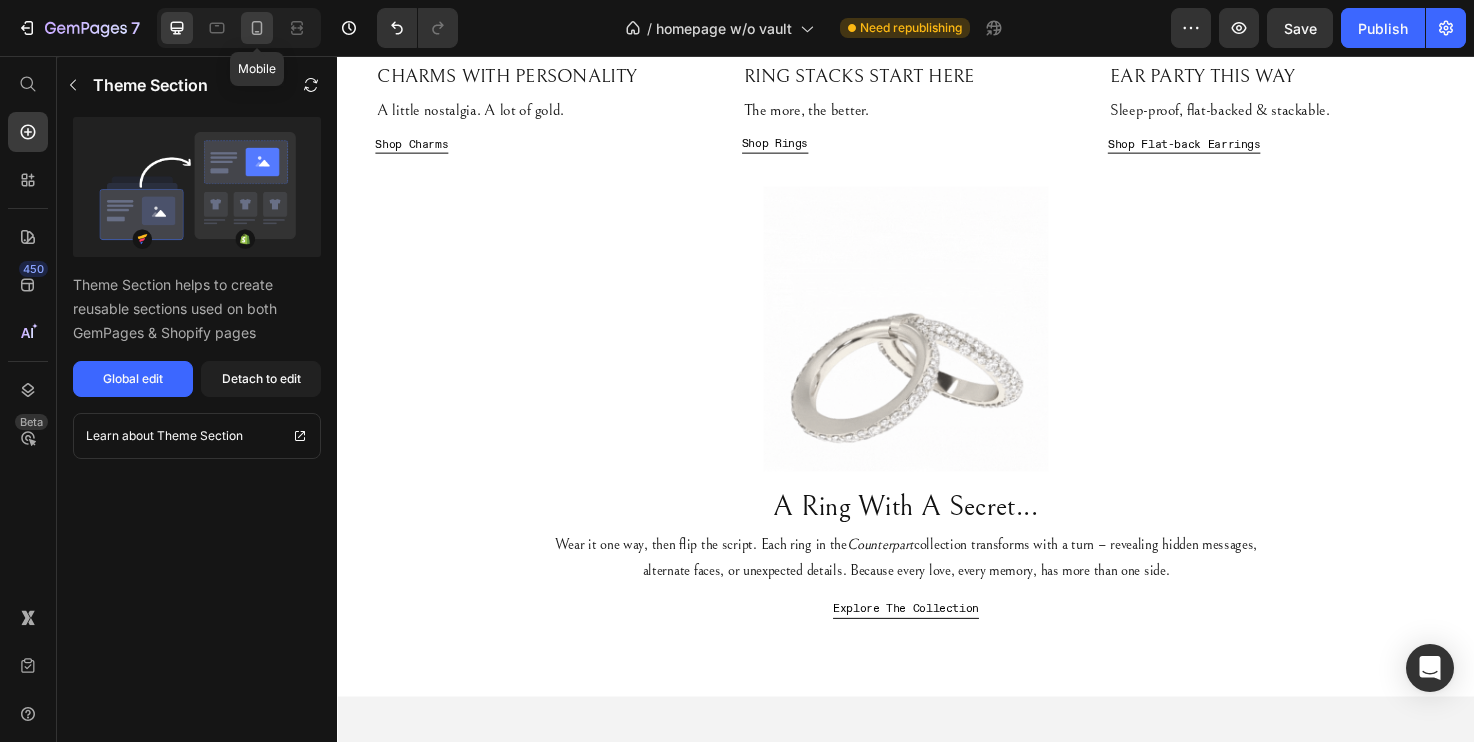 click 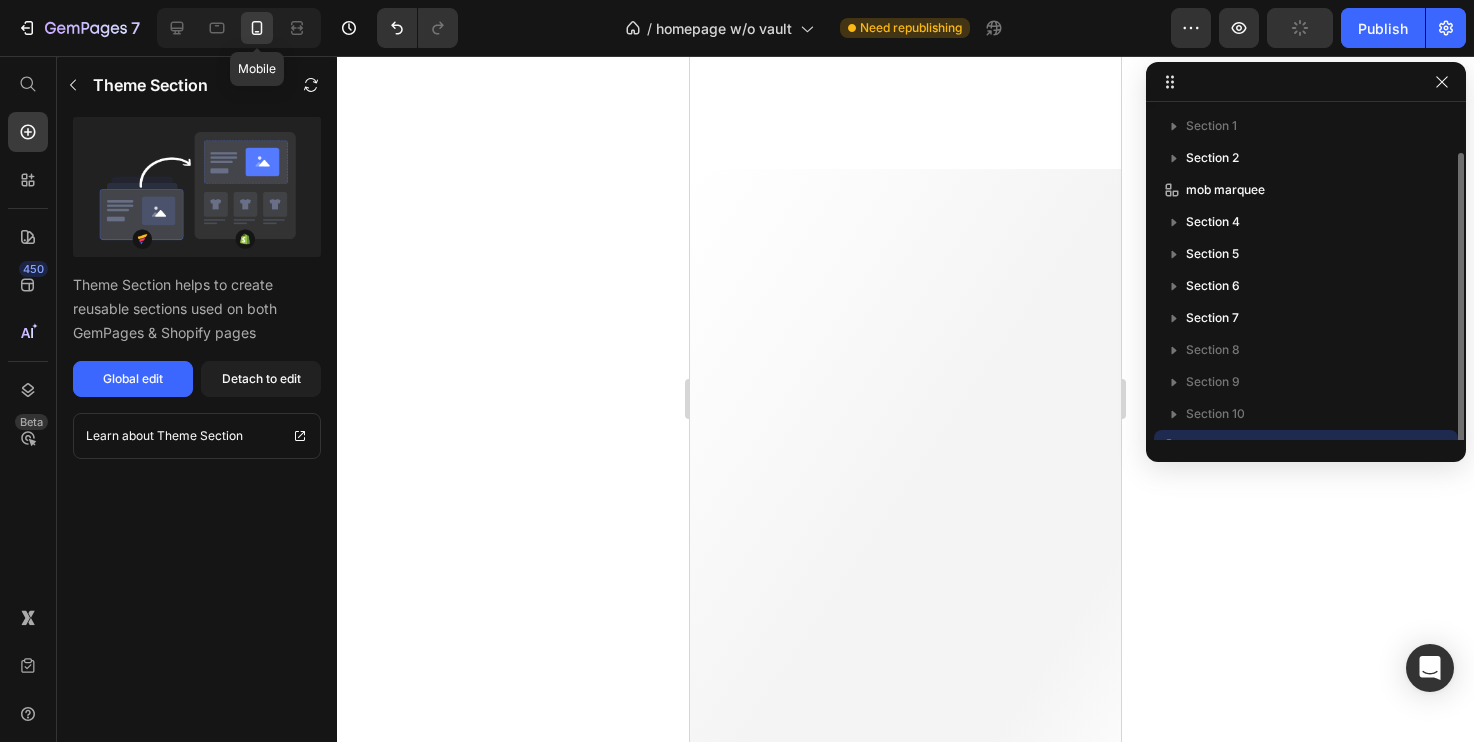 scroll, scrollTop: 2944, scrollLeft: 0, axis: vertical 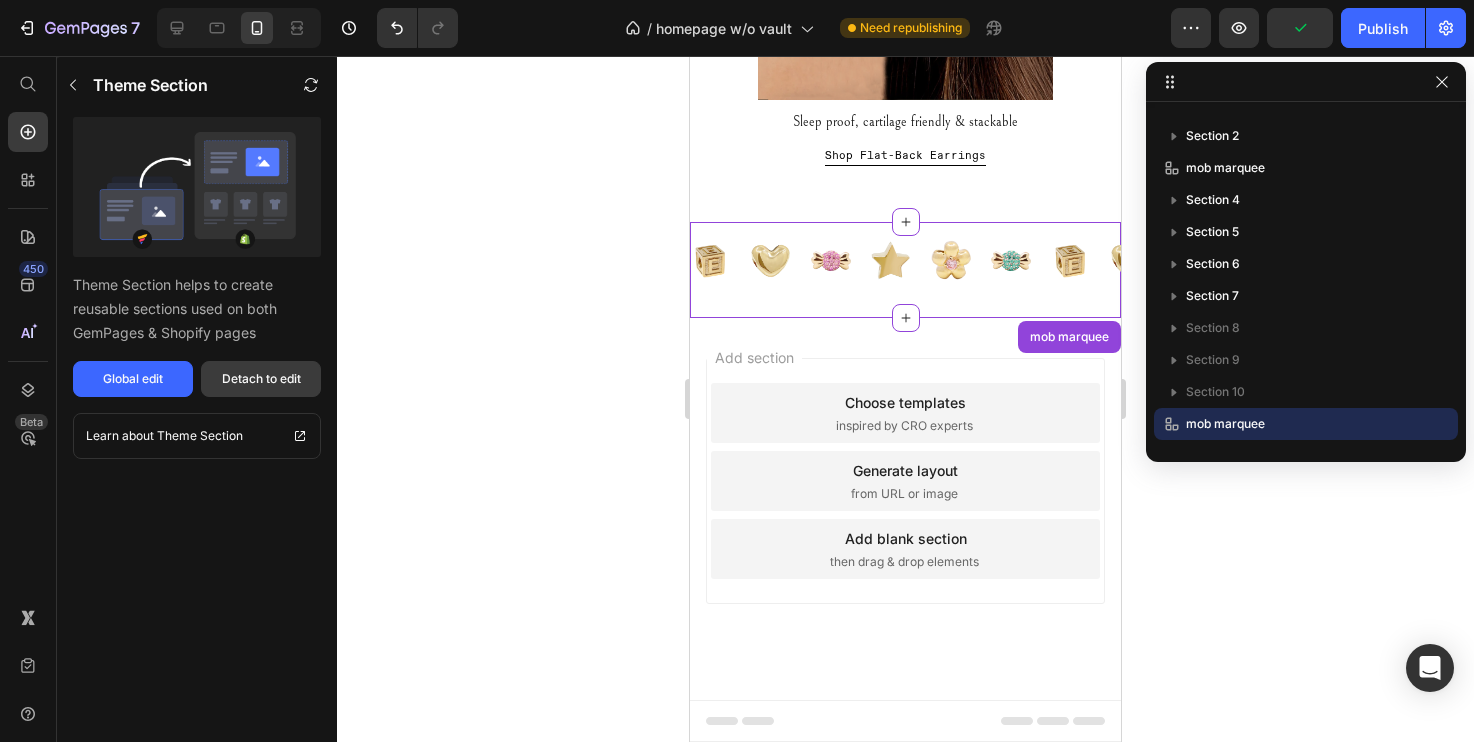 click on "Detach to edit" at bounding box center (261, 379) 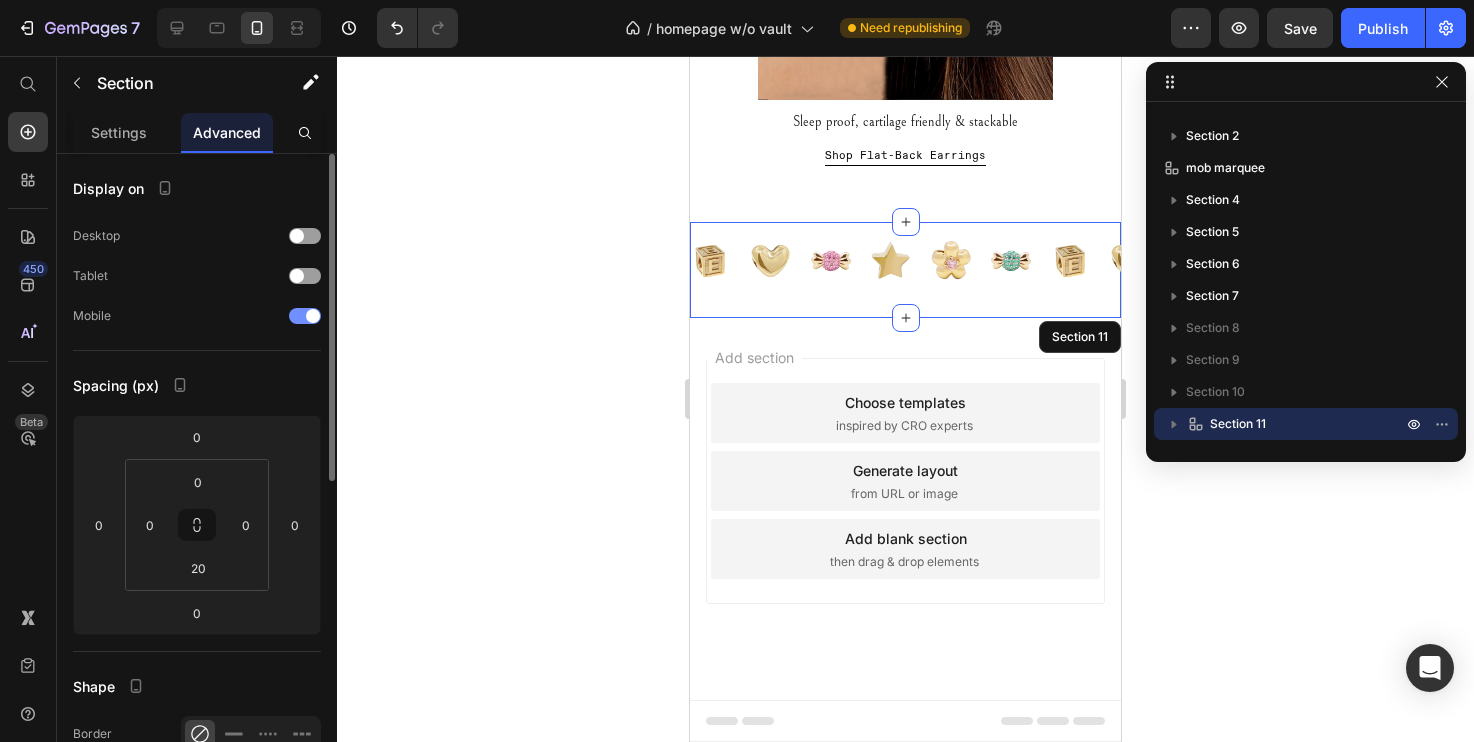 click at bounding box center [313, 316] 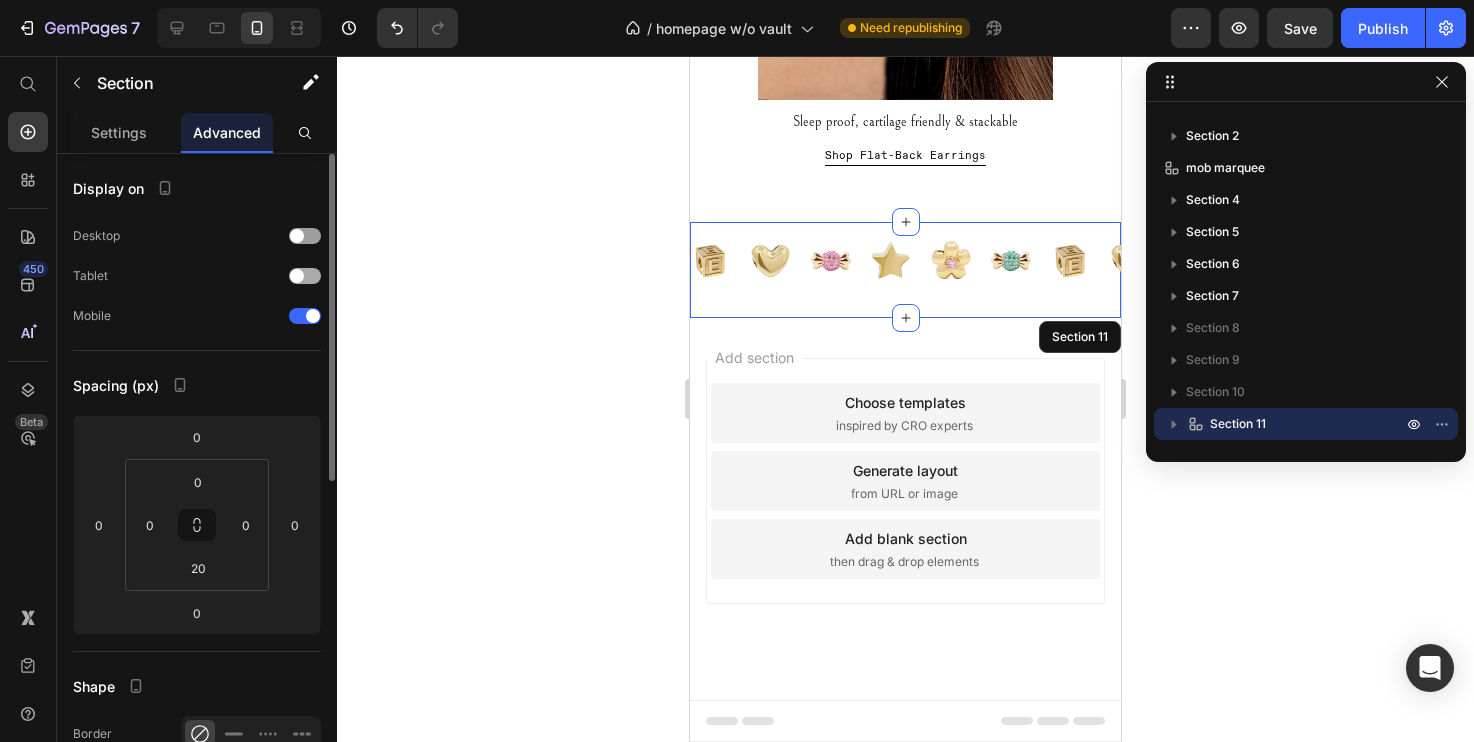 click at bounding box center [305, 276] 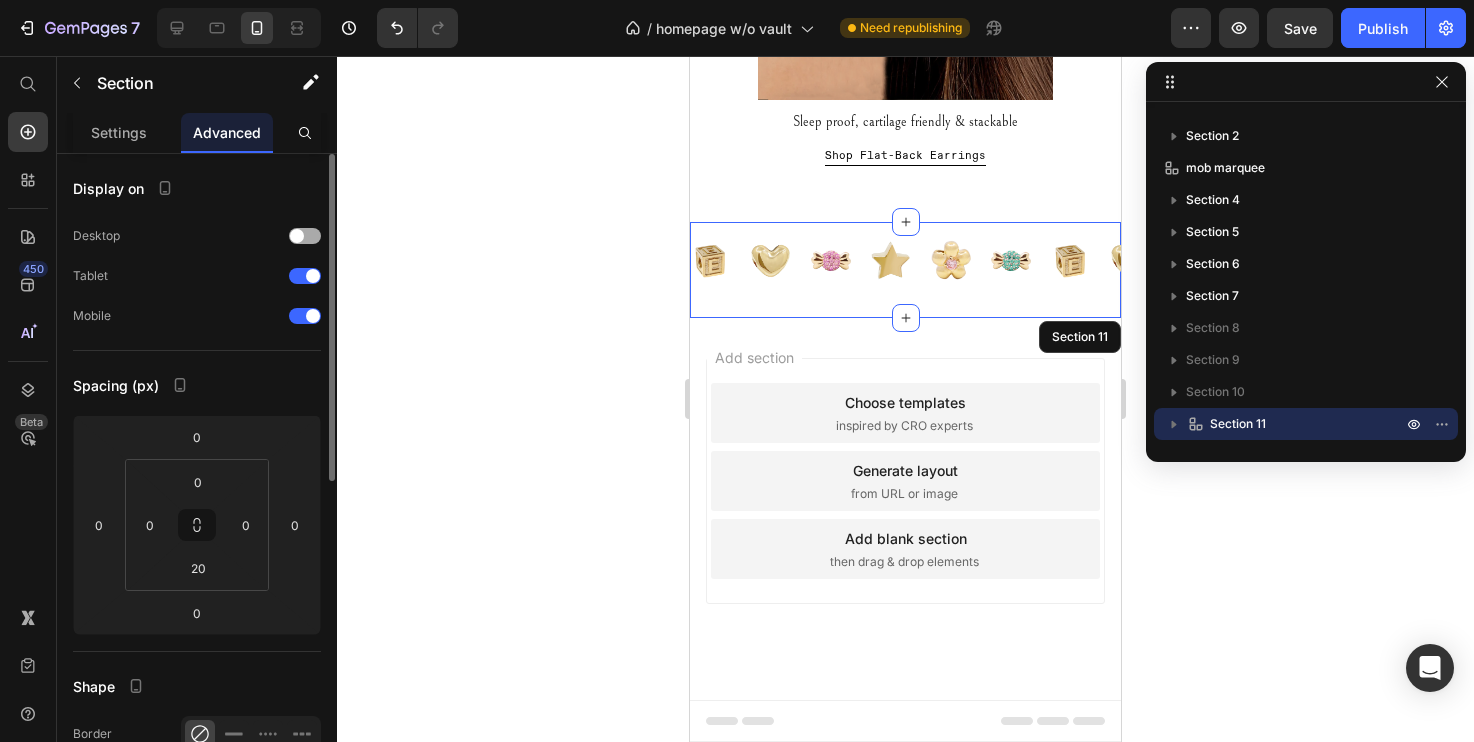 click at bounding box center [305, 236] 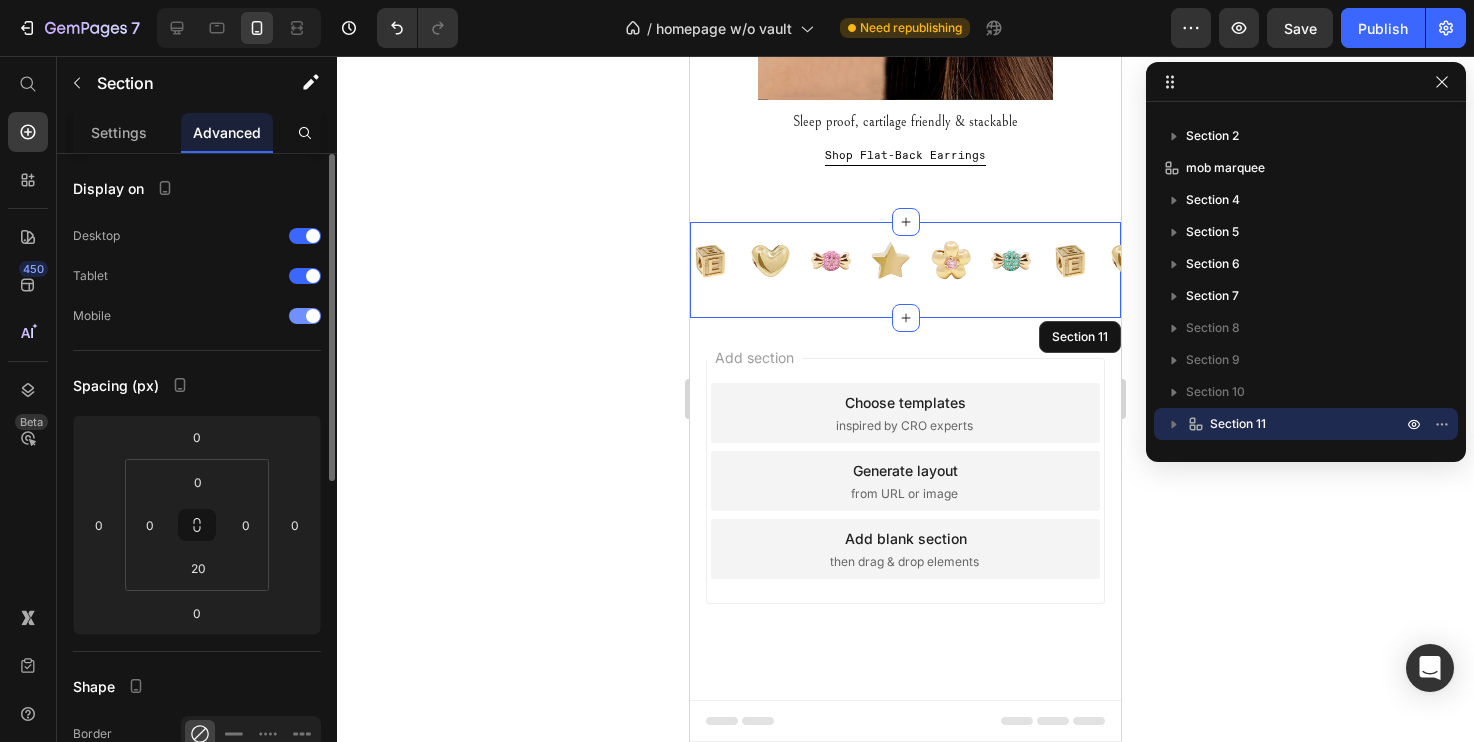 click at bounding box center [313, 316] 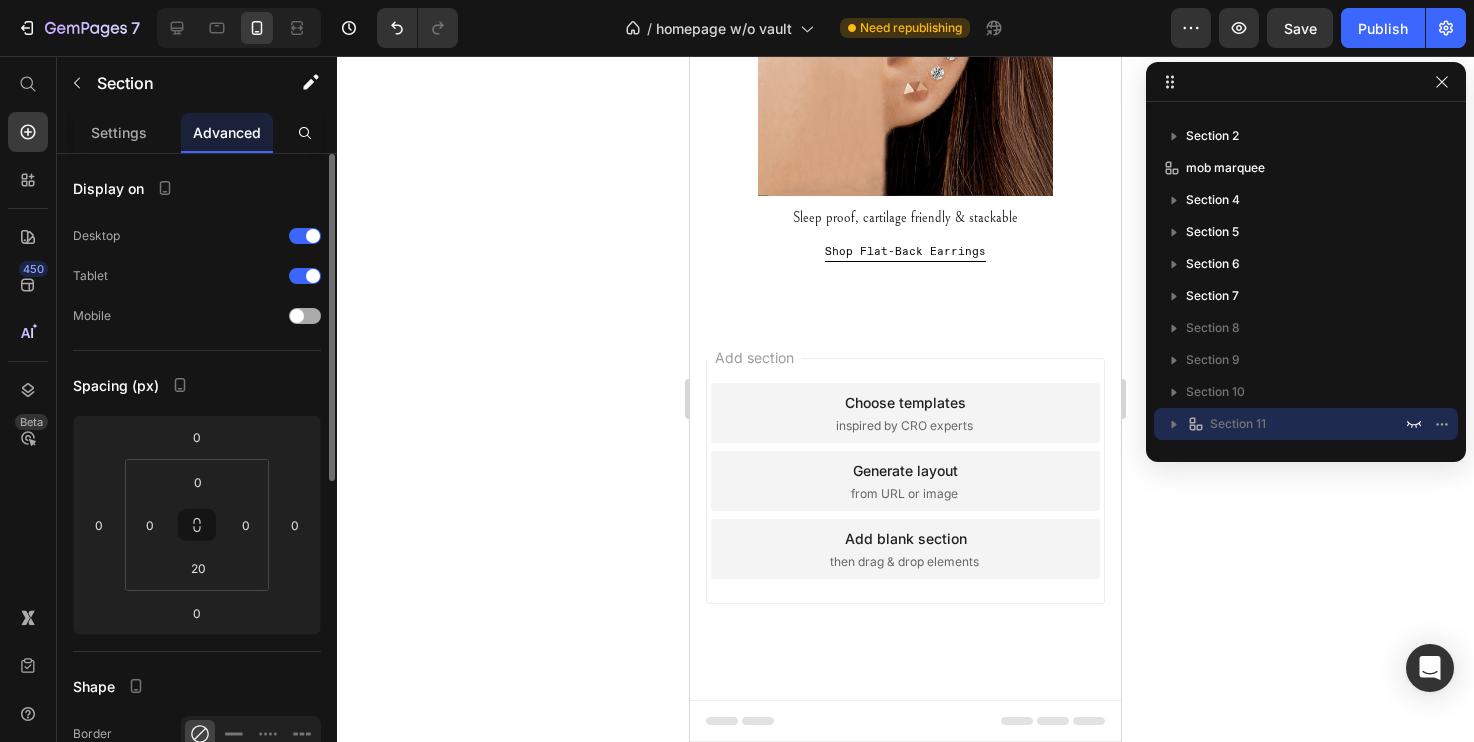 scroll, scrollTop: 2848, scrollLeft: 0, axis: vertical 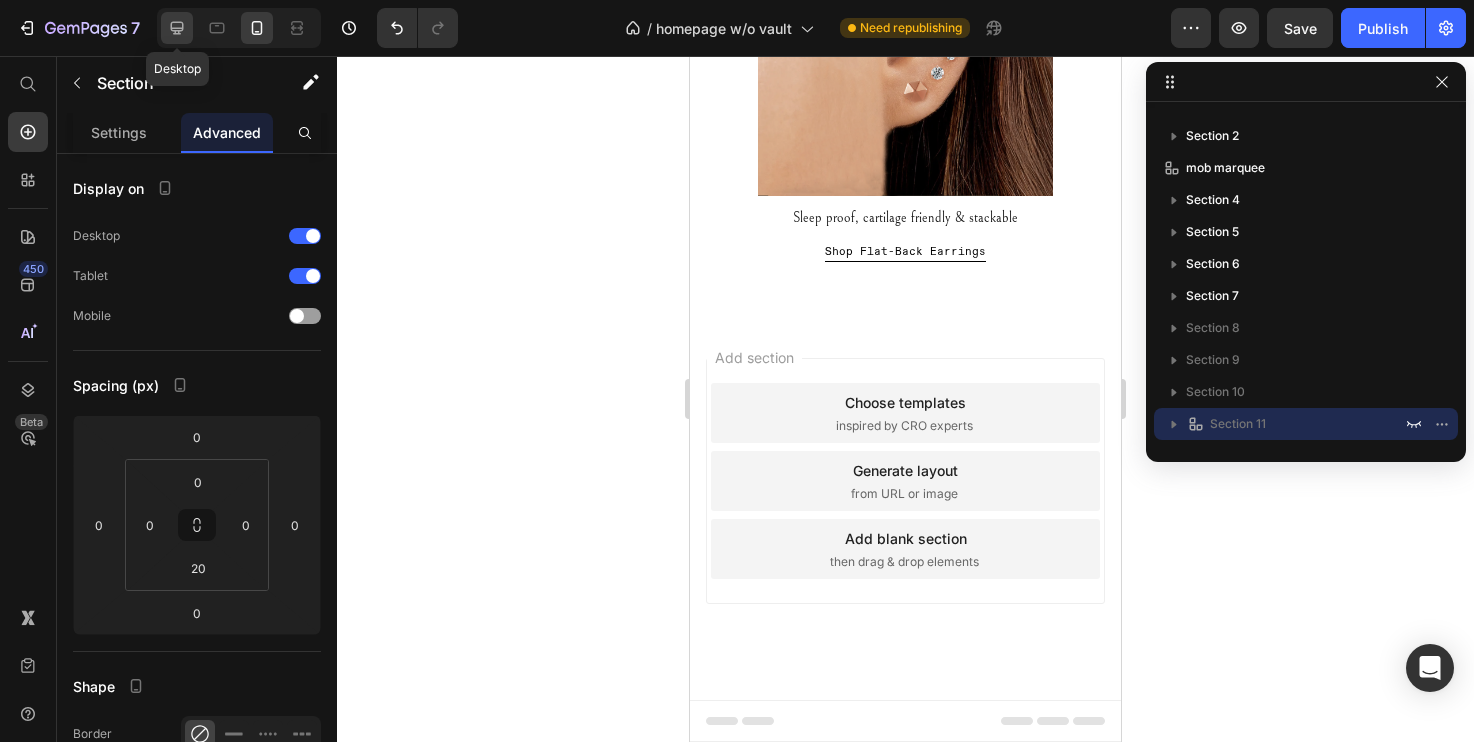 click 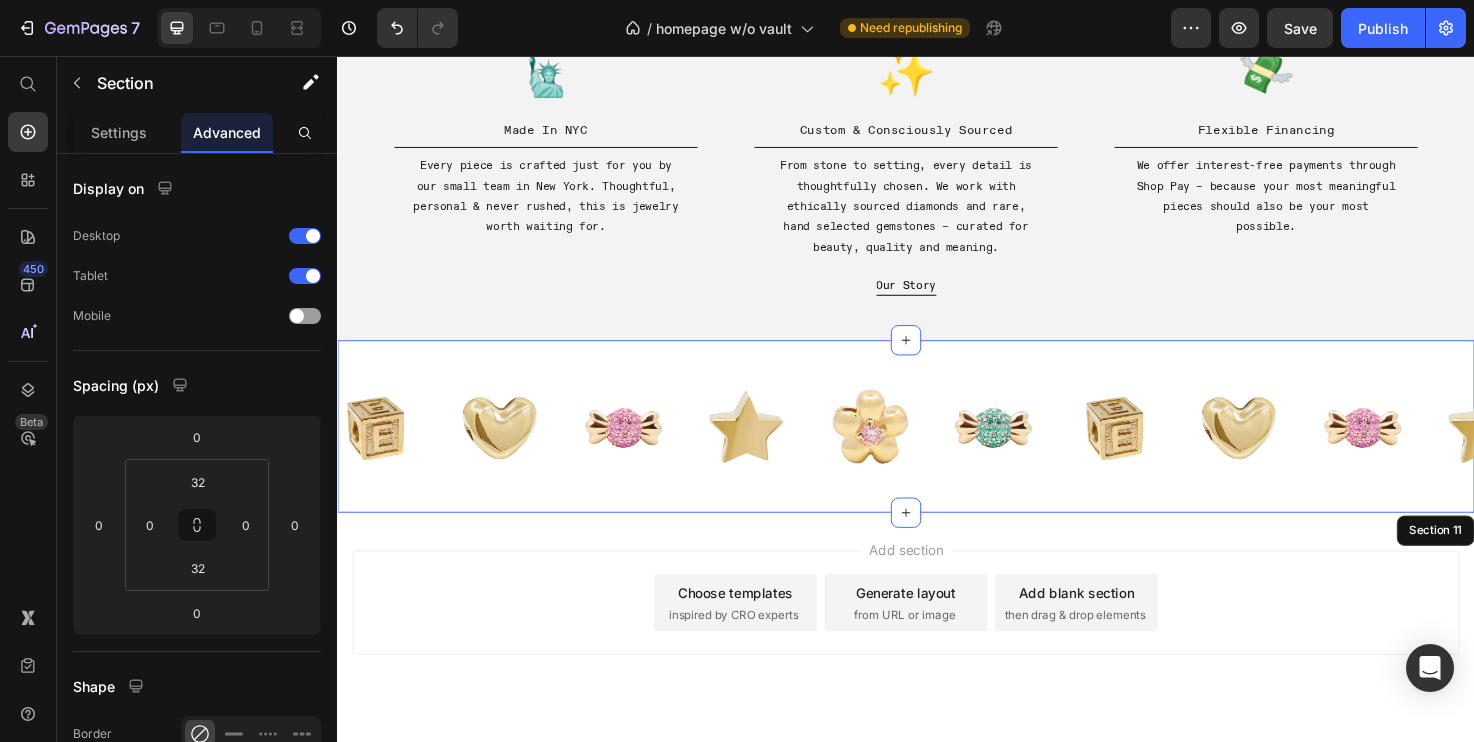 scroll, scrollTop: 1933, scrollLeft: 0, axis: vertical 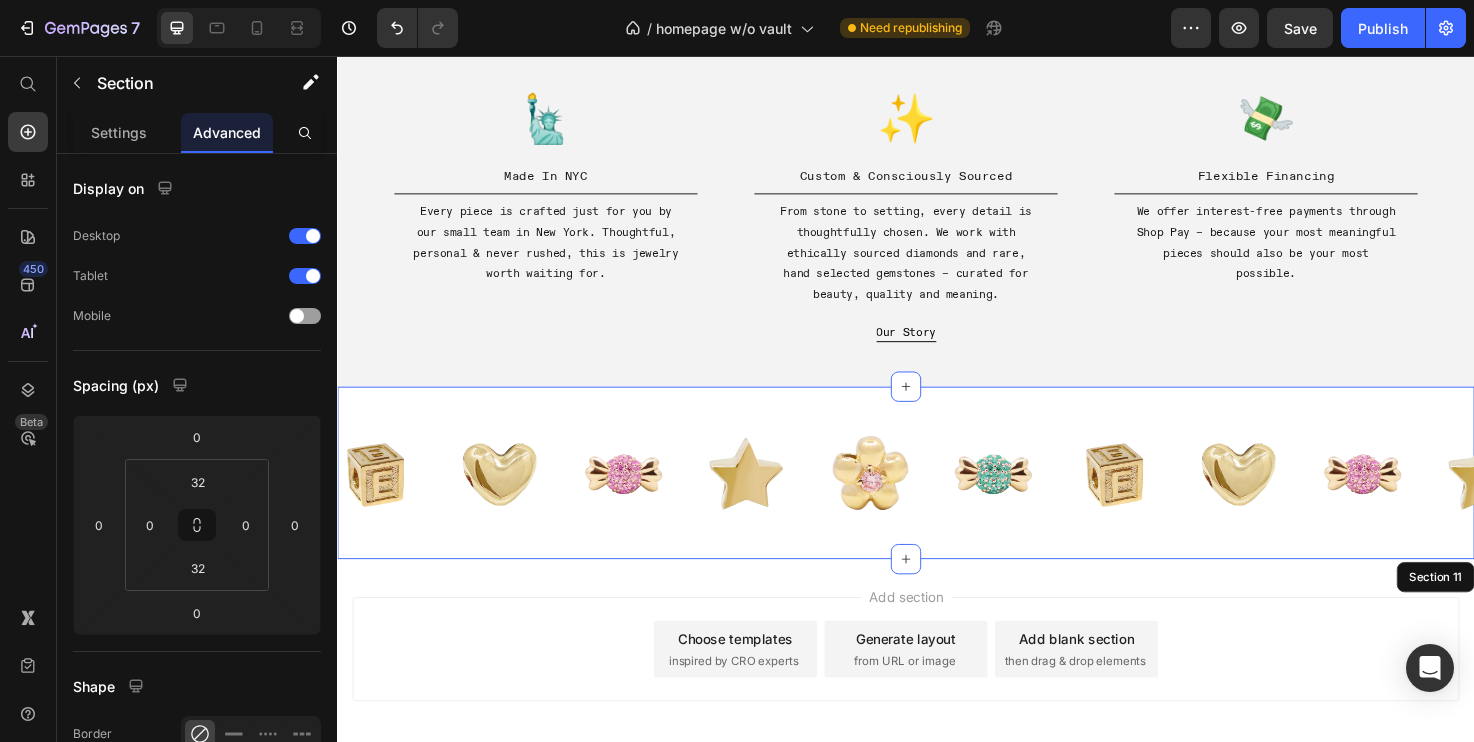 click on "Image Image Image Image Image Image Image Image Image Image Image Image Image Image Image Image Image Image Image Image Image Image Image Image Image Image Image Image Image Image Image Image Image Image Image Image Marquee Section 11" at bounding box center (937, 496) 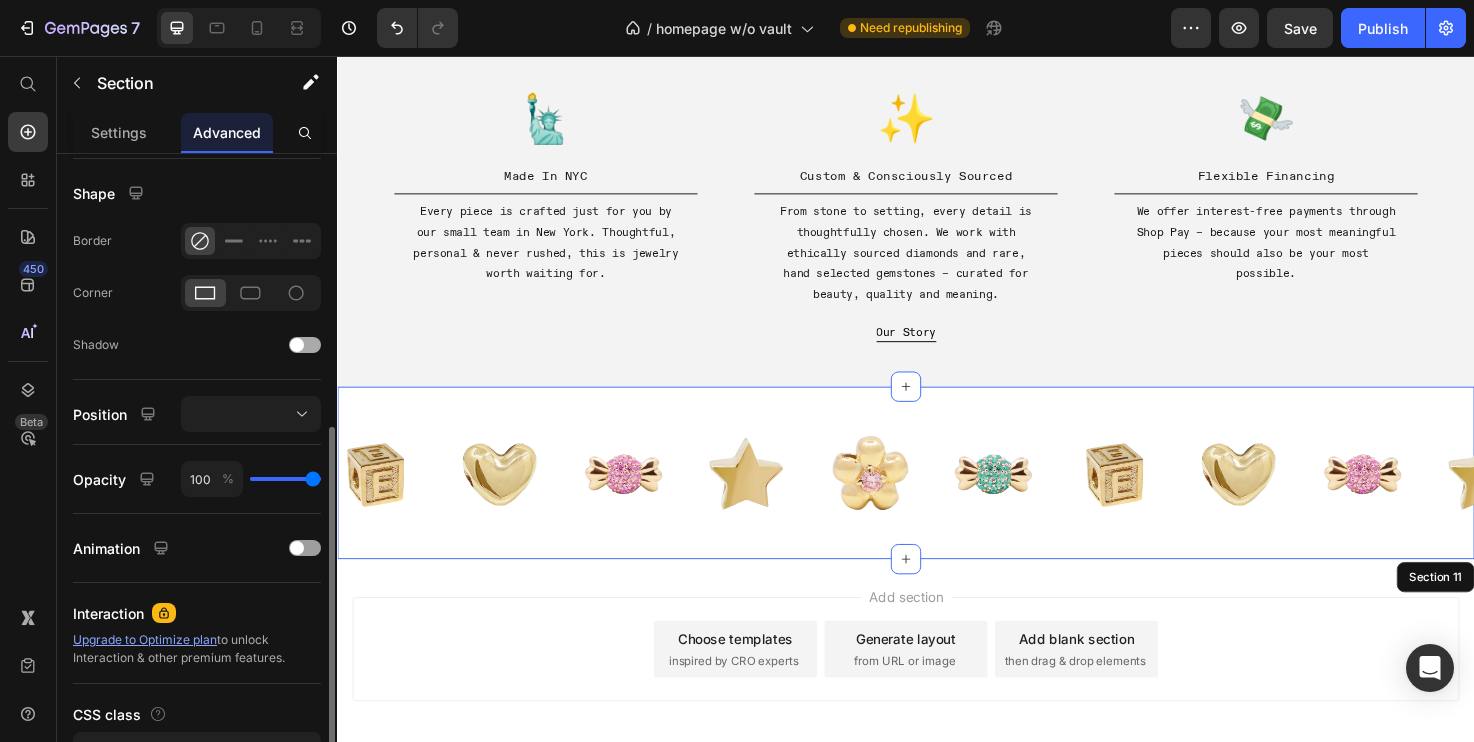 scroll, scrollTop: 508, scrollLeft: 0, axis: vertical 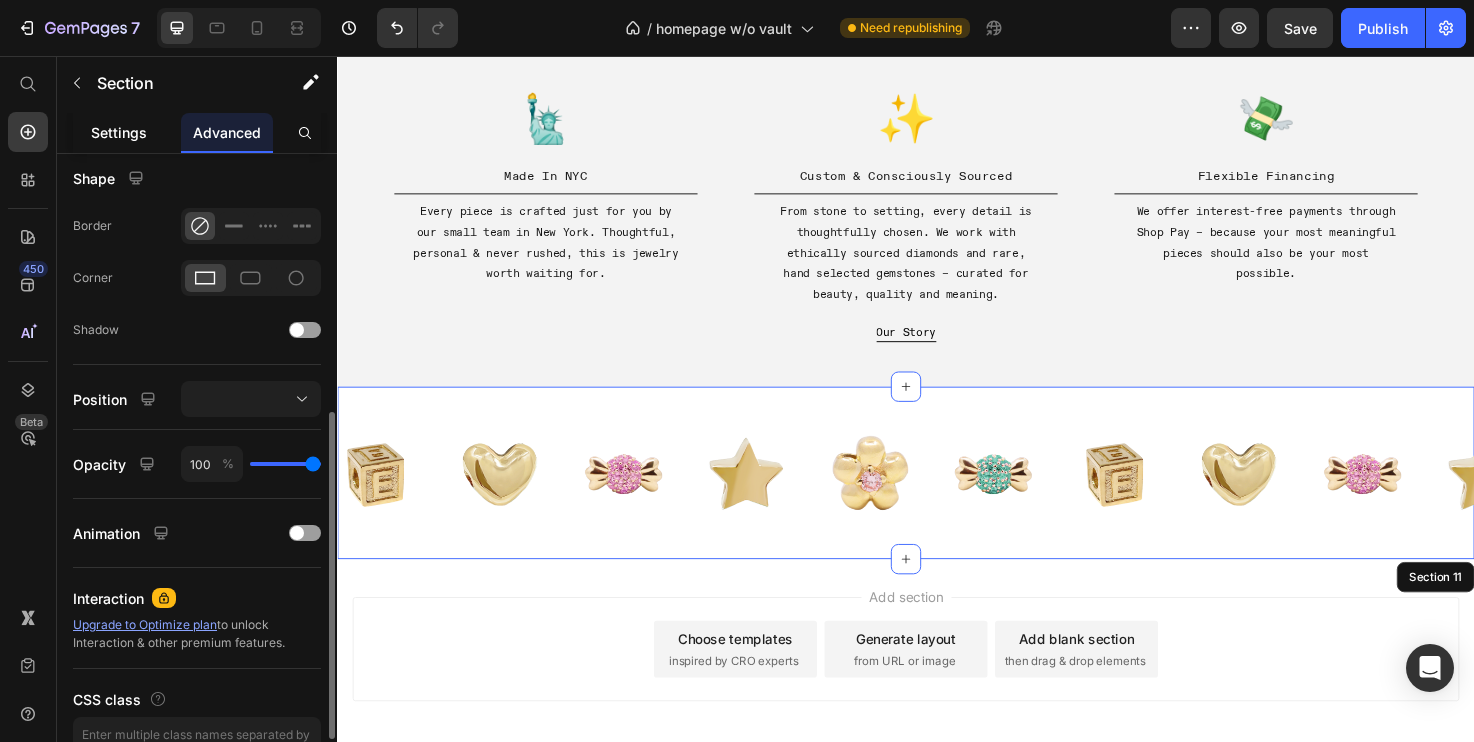 click on "Settings" at bounding box center [119, 132] 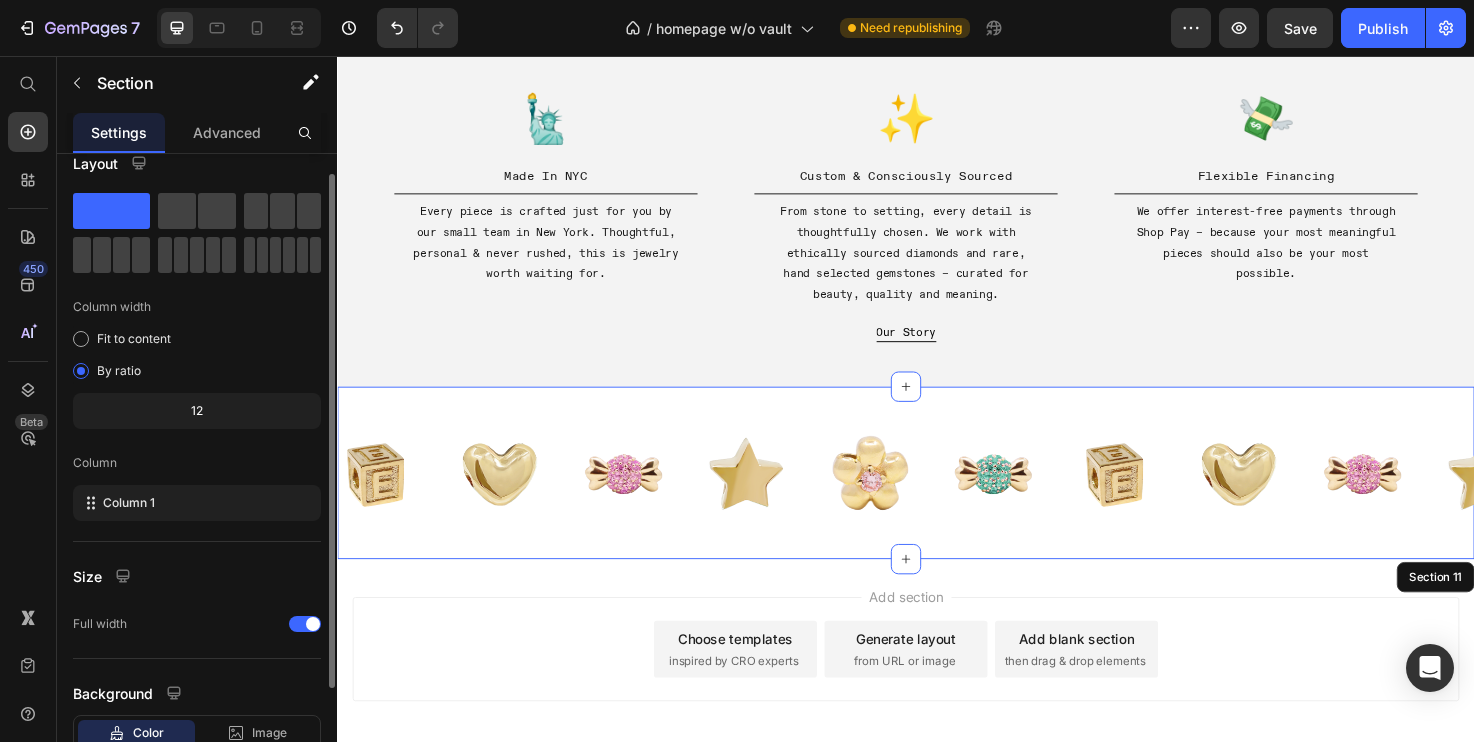 scroll, scrollTop: 0, scrollLeft: 0, axis: both 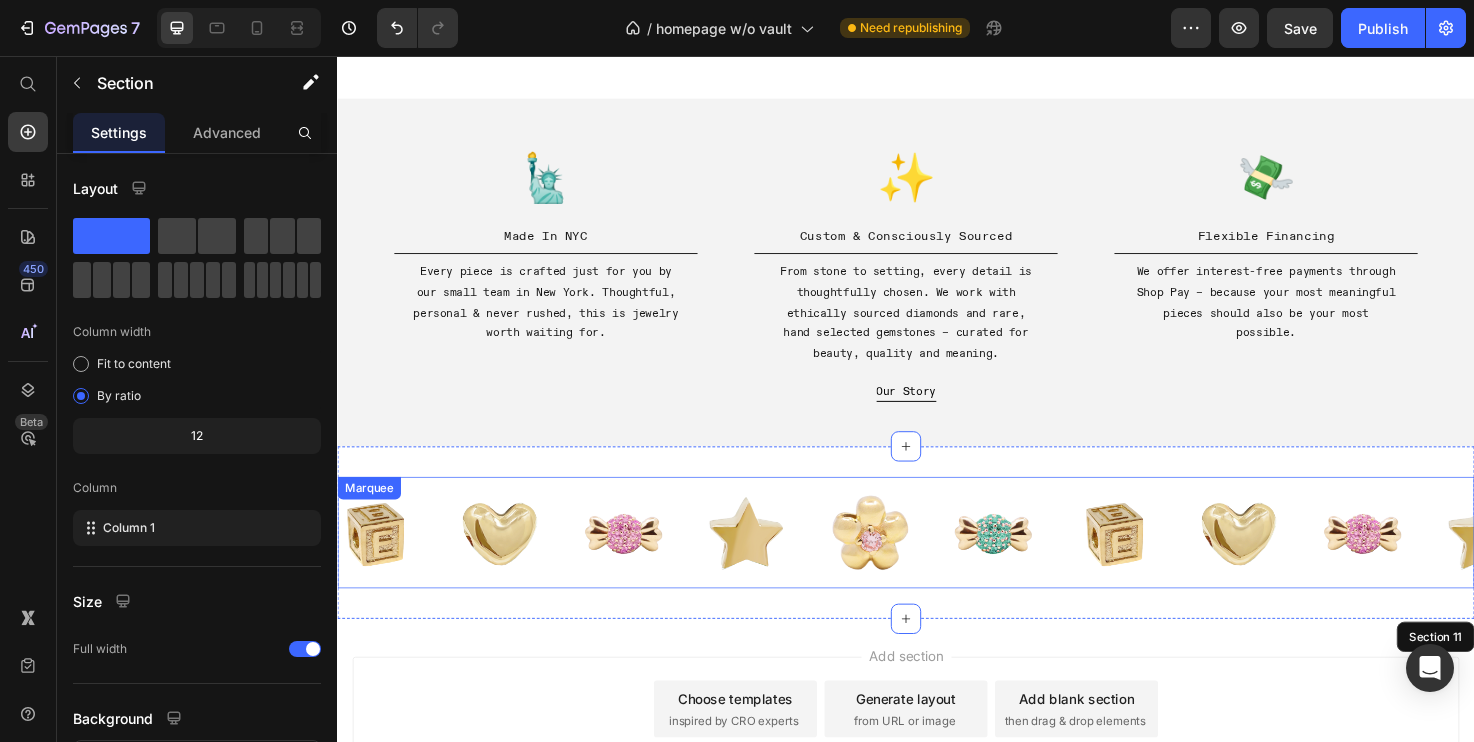 click on "Image" at bounding box center [533, 559] 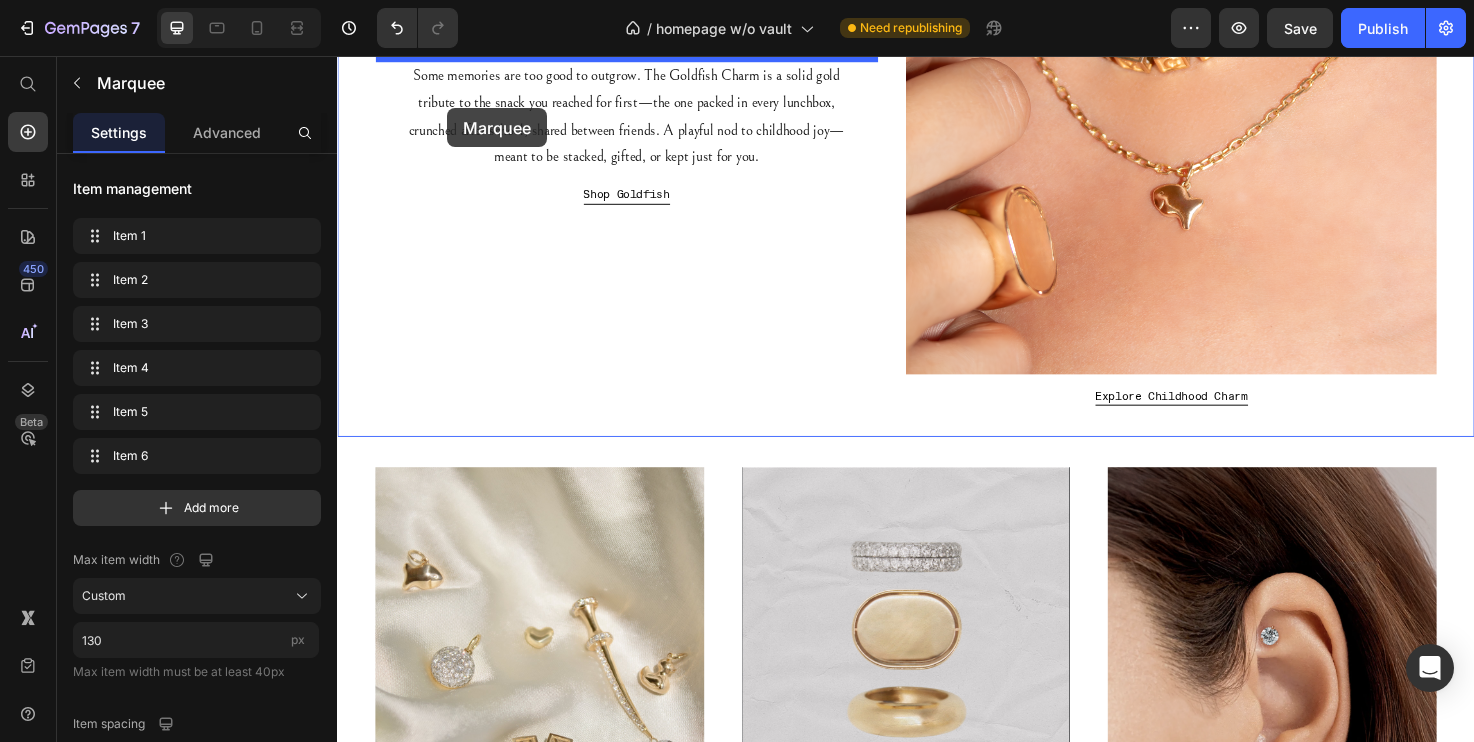 scroll, scrollTop: 416, scrollLeft: 0, axis: vertical 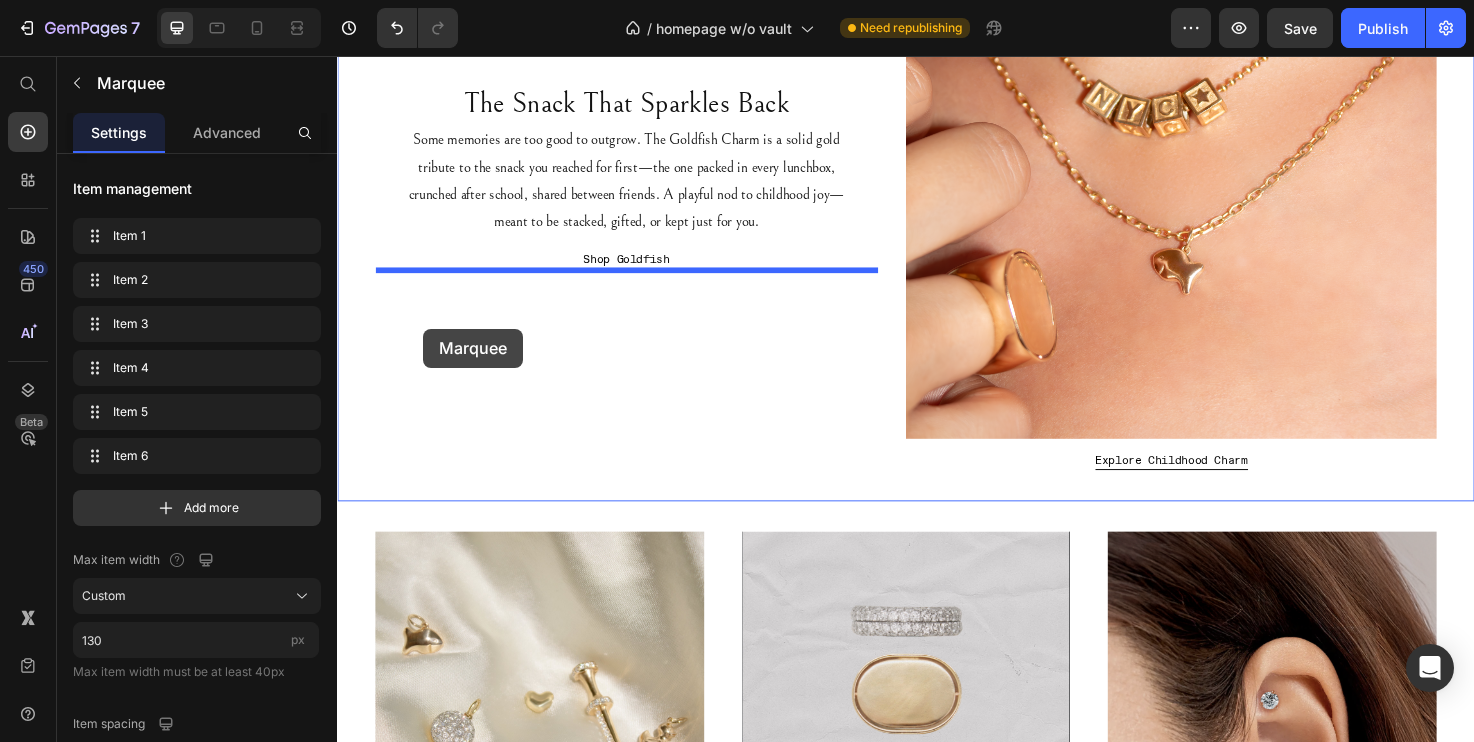 drag, startPoint x: 349, startPoint y: 528, endPoint x: 433, endPoint y: 338, distance: 207.74022 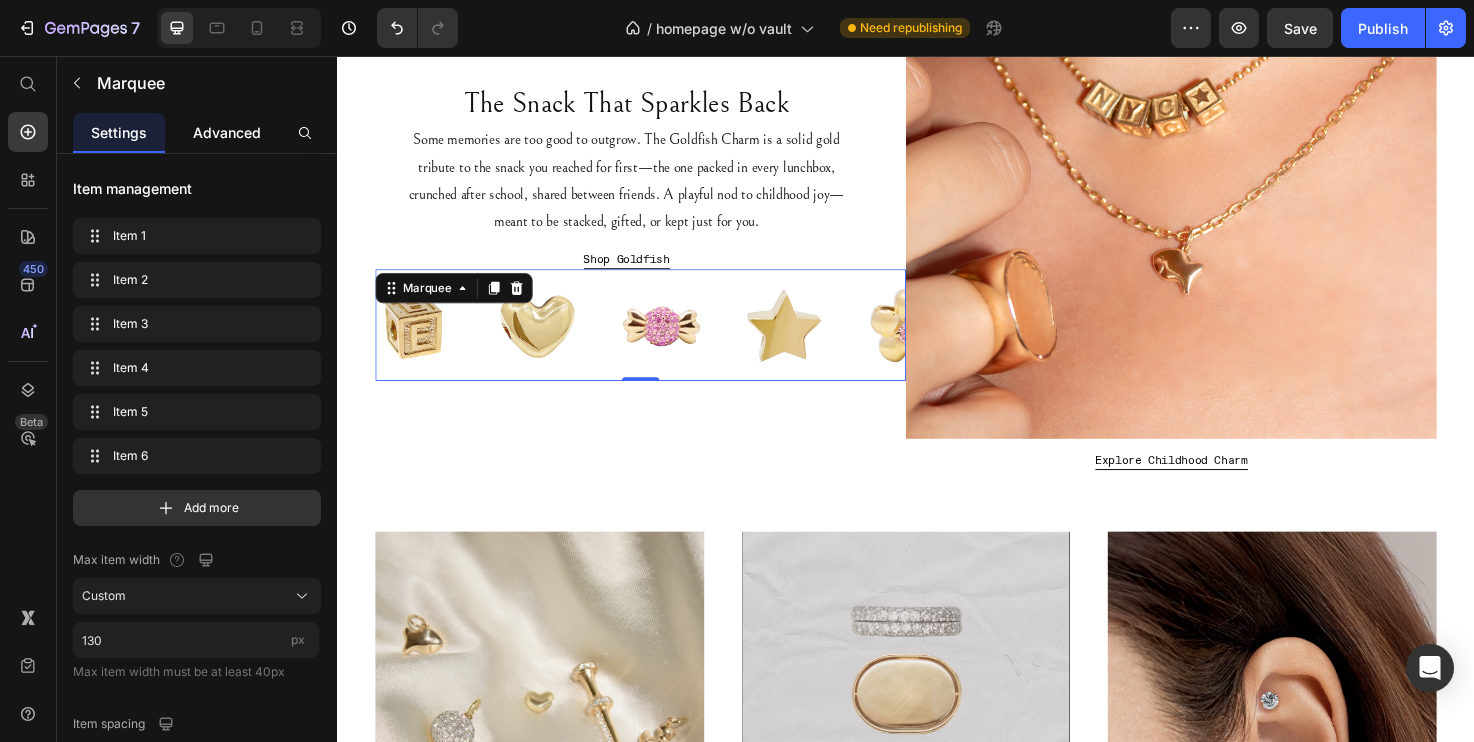 click on "Advanced" at bounding box center [227, 132] 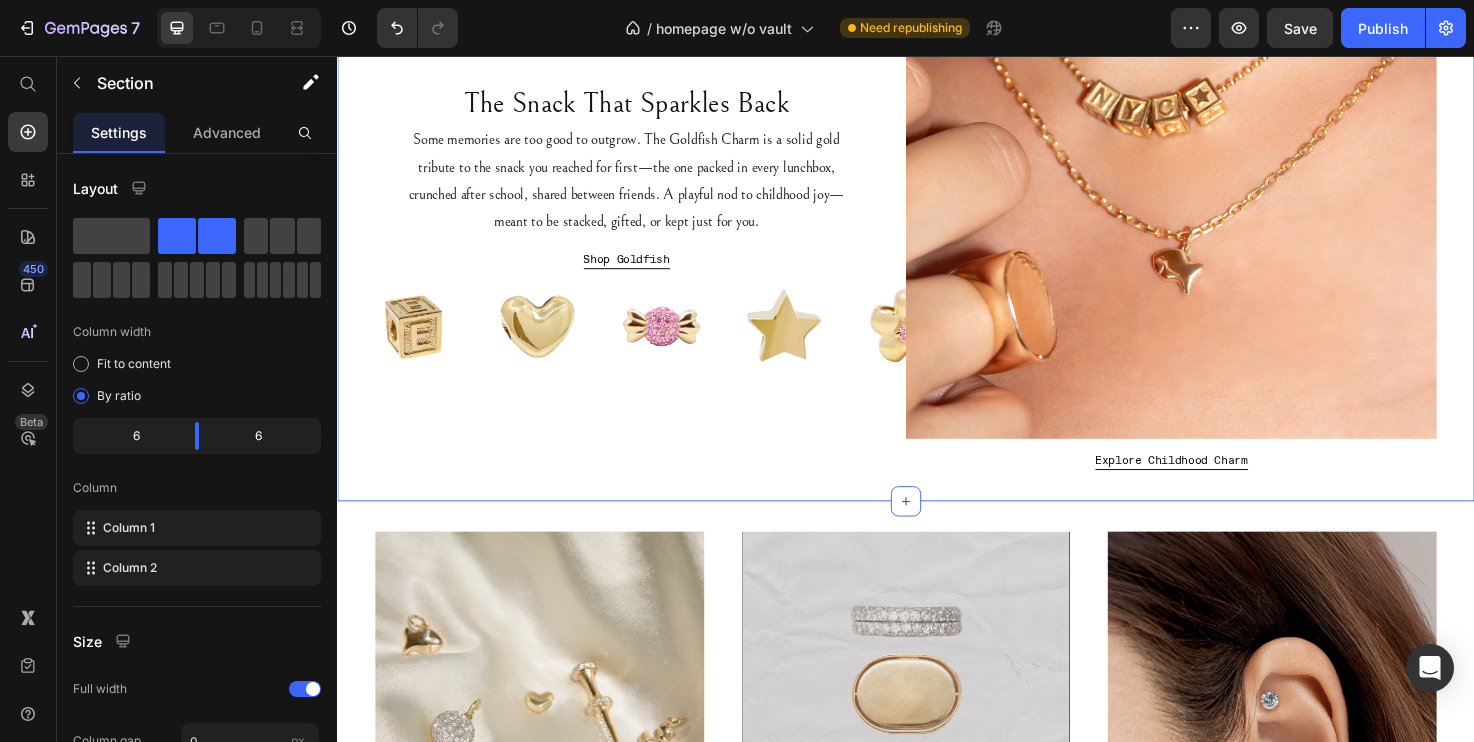click on "Image The Snack That Sparkles Back Heading Some memories are too good to outgrow. The Goldfish Charm is a solid gold tribute to the snack you reached for first—the one packed in every lunchbox, crunched after school, shared between friends. A playful nod to childhood joy—meant to be stacked, gifted, or kept just for you. Text Block Shop Goldfish Button Image Image Image Image Image Image Image Image Image Image Image Image Marquee Image Explore Childhood Charm Button Section 1   Create Theme Section AI Content Write with GemAI What would you like to describe here? Tone and Voice Persuasive Product Tanzanite | 4.02ct Show more Generate" at bounding box center [937, 103] 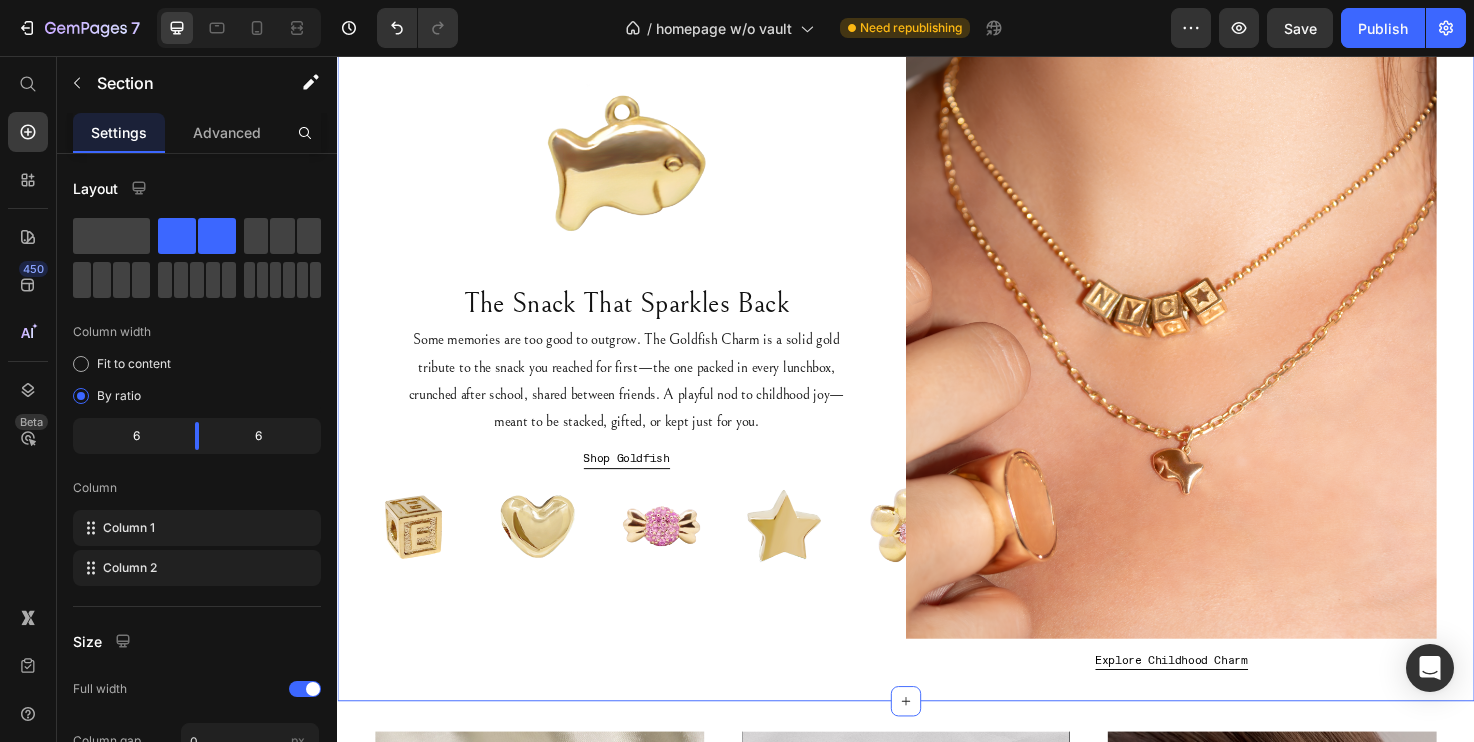 scroll, scrollTop: 200, scrollLeft: 0, axis: vertical 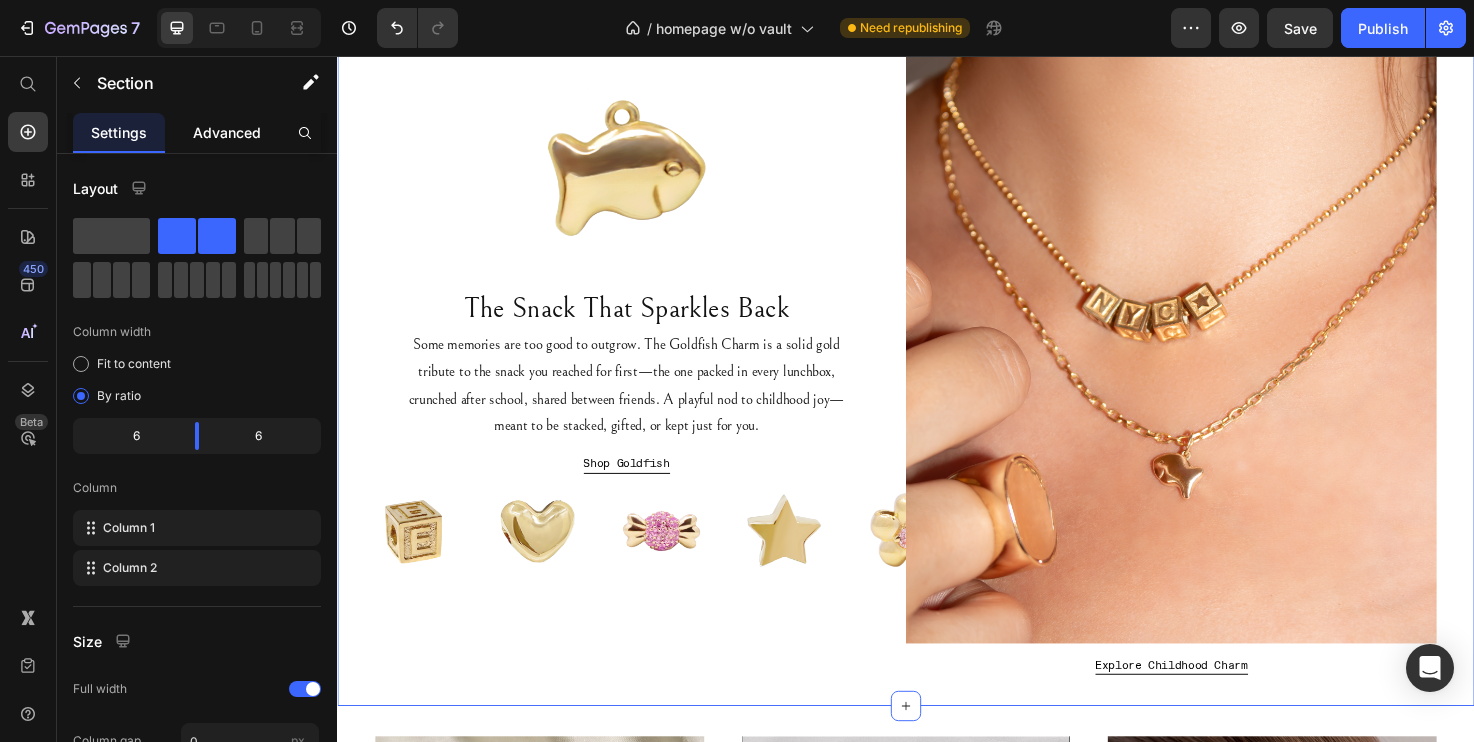 click on "Advanced" at bounding box center [227, 132] 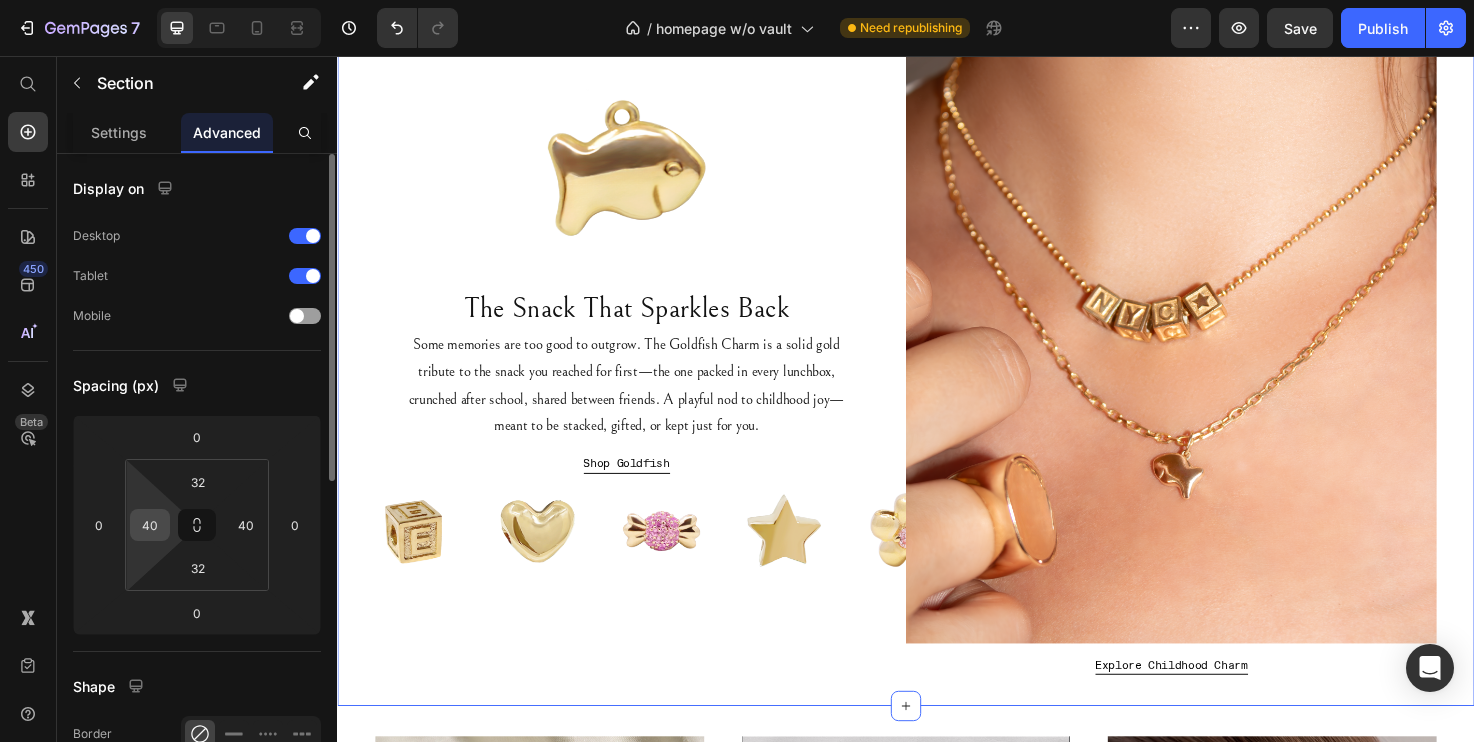 click on "40" at bounding box center (150, 525) 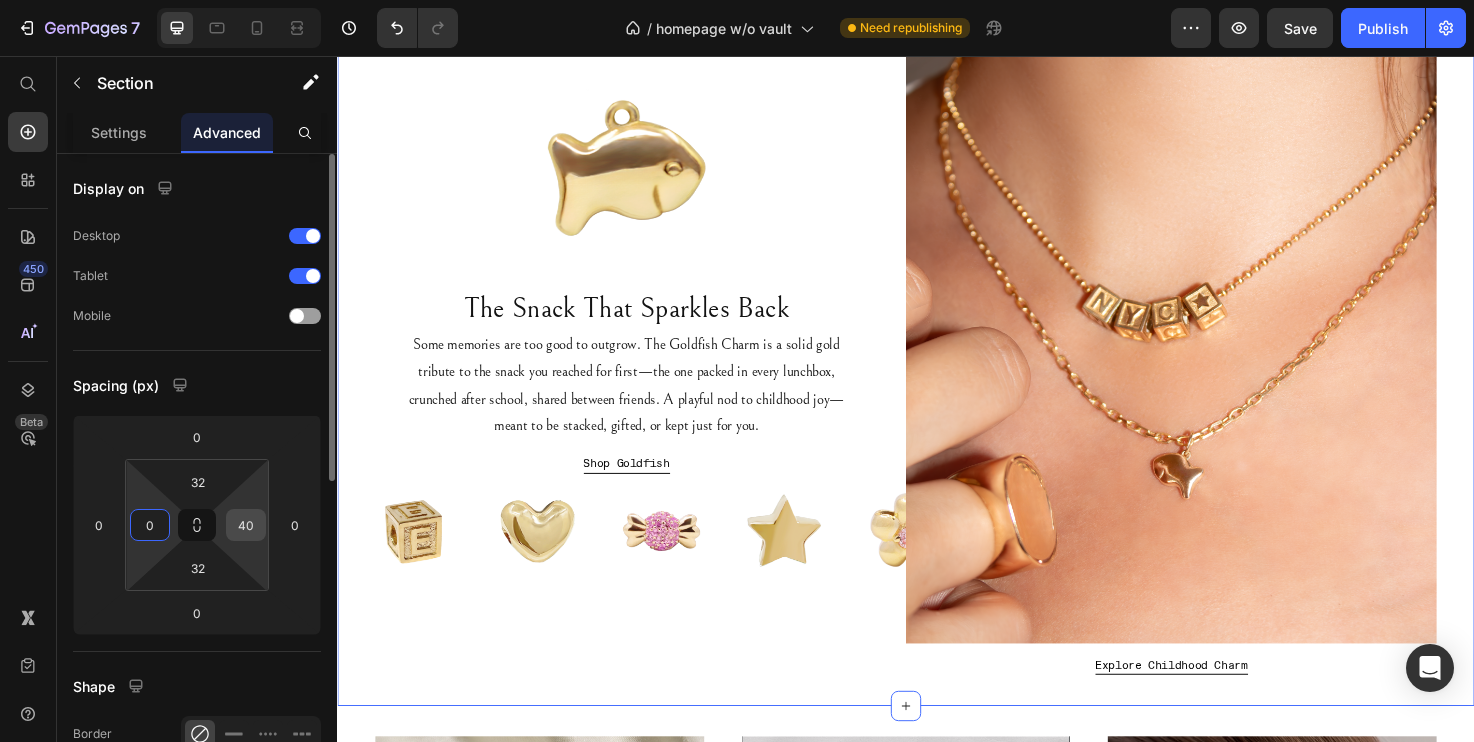 type on "0" 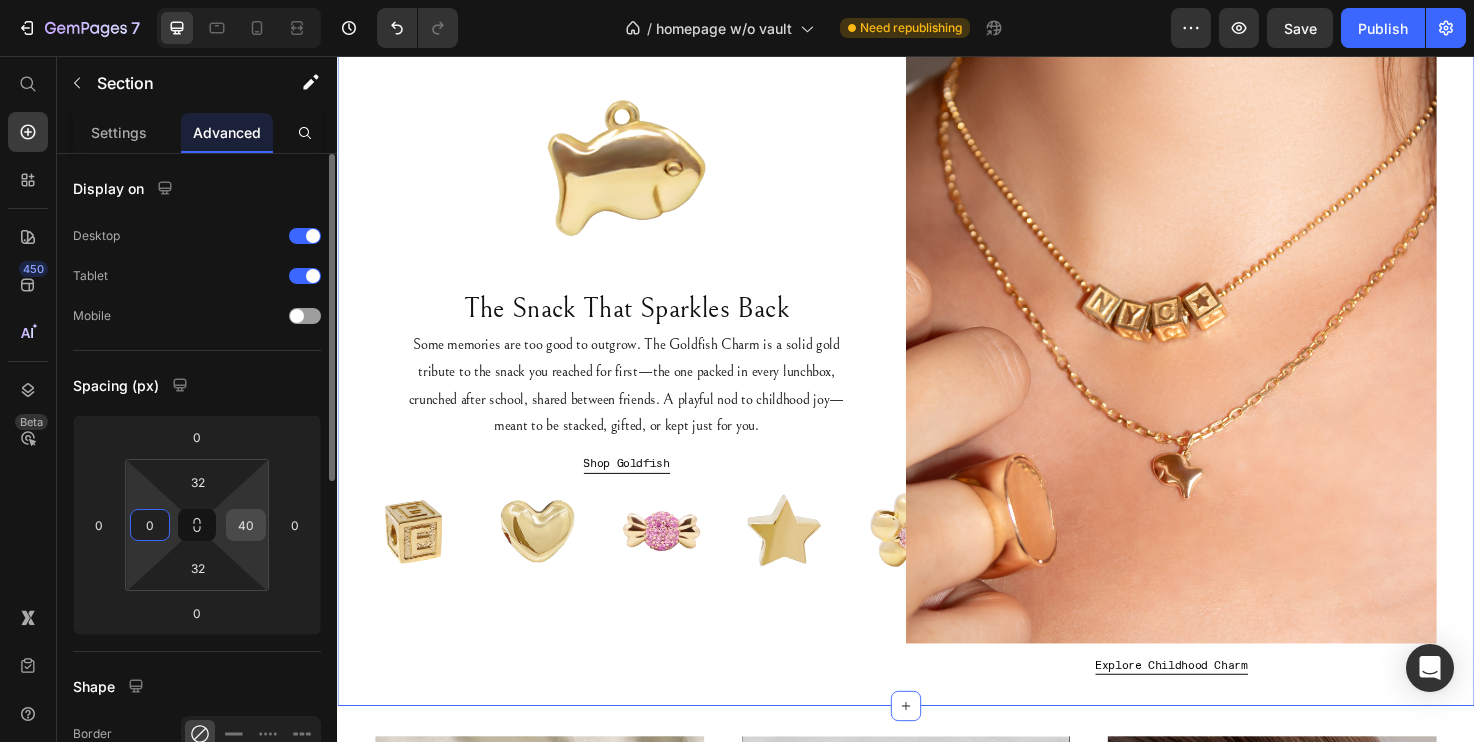 click on "40" at bounding box center [246, 525] 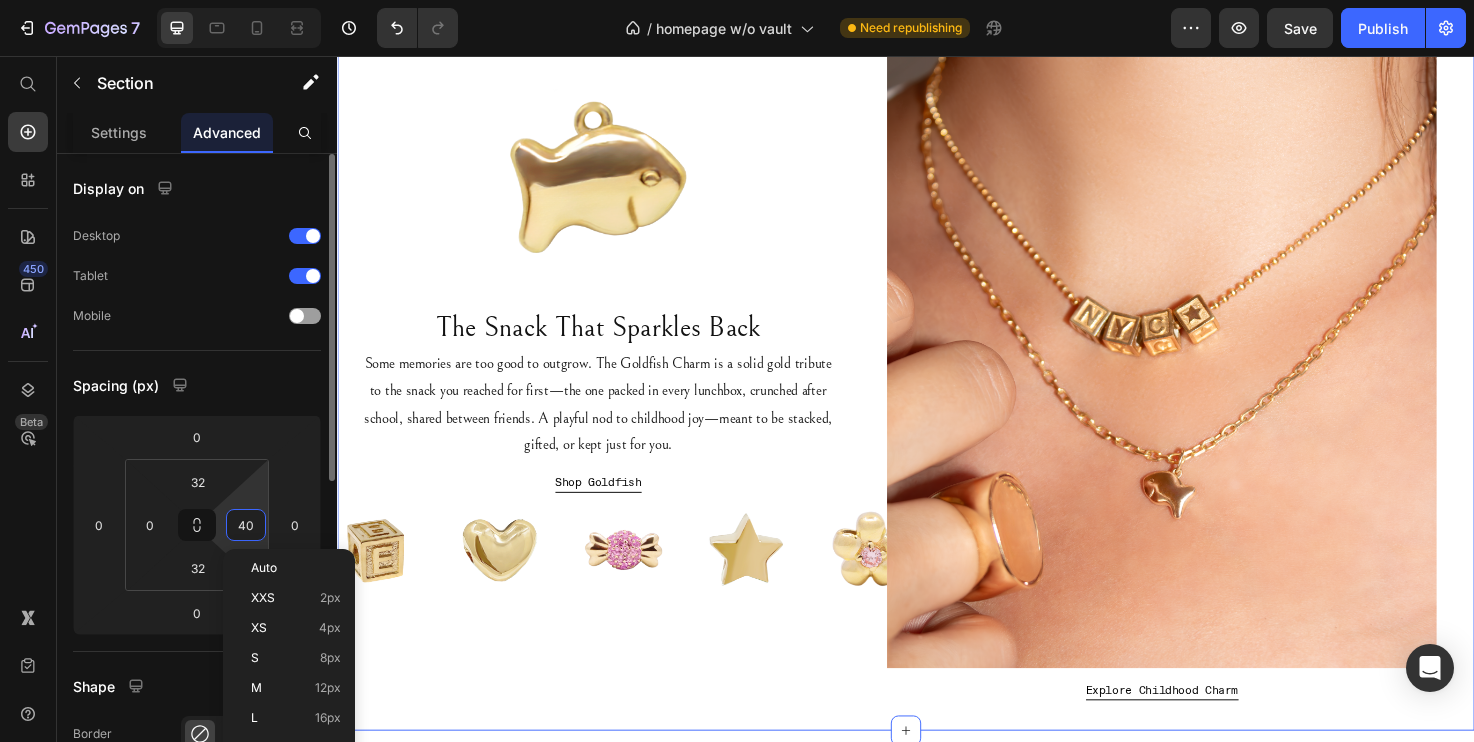 type on "0" 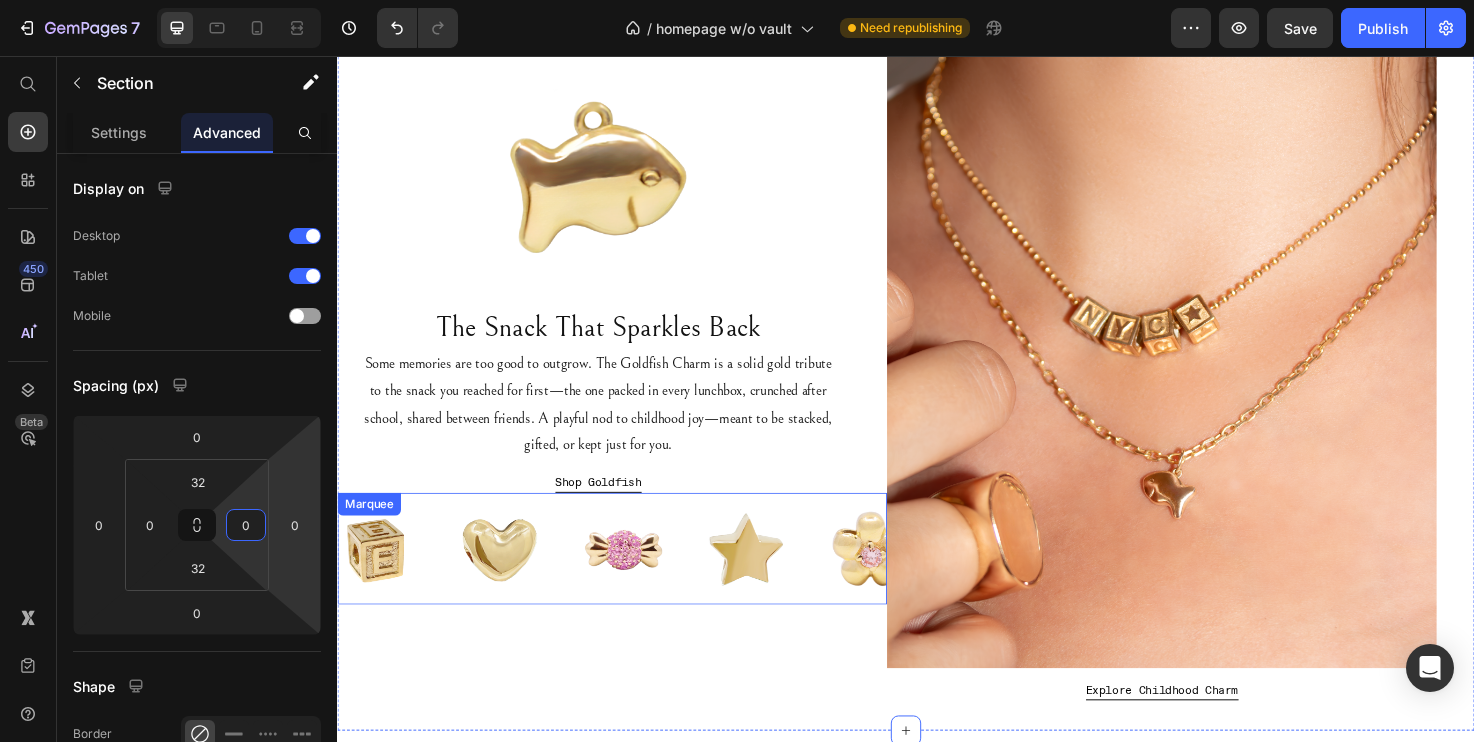 click at bounding box center (1207, 315) 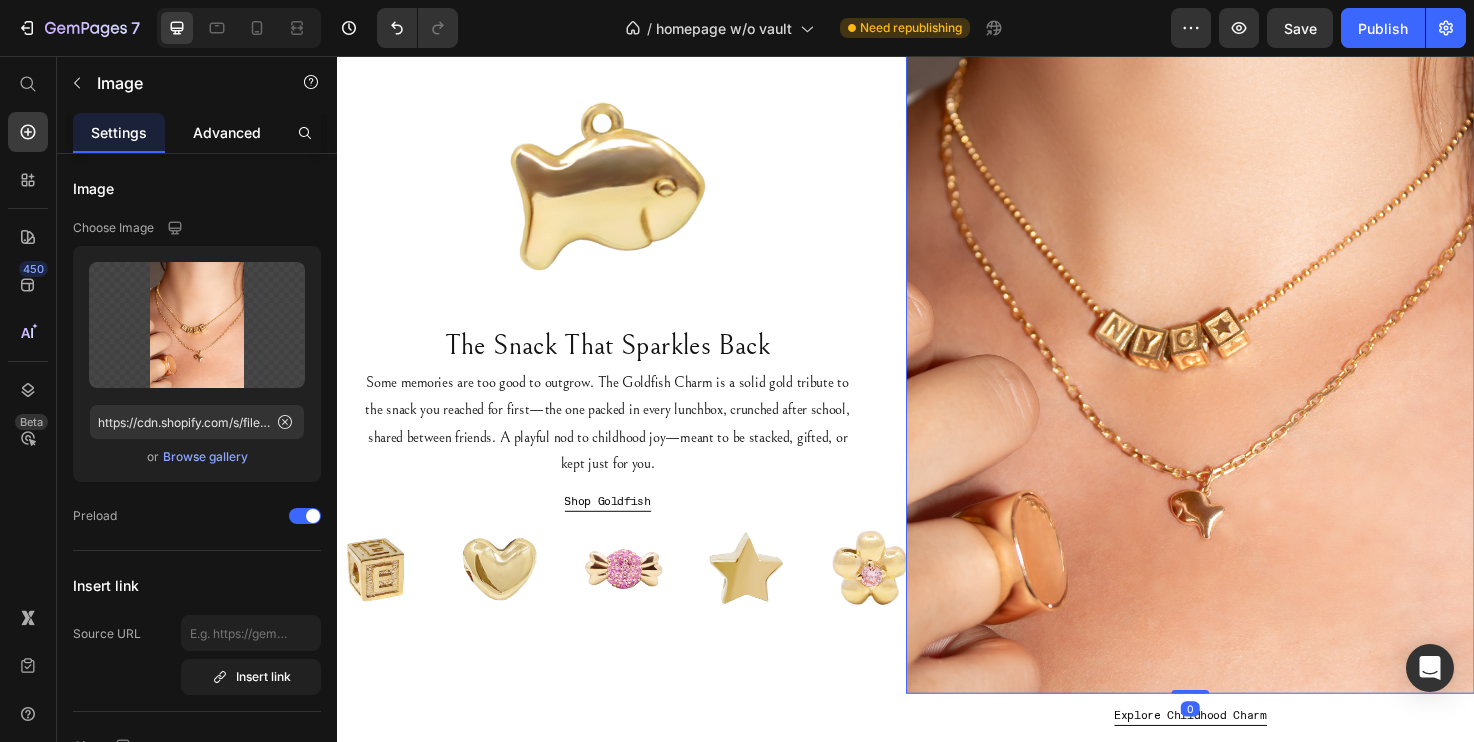 click on "Advanced" at bounding box center (227, 132) 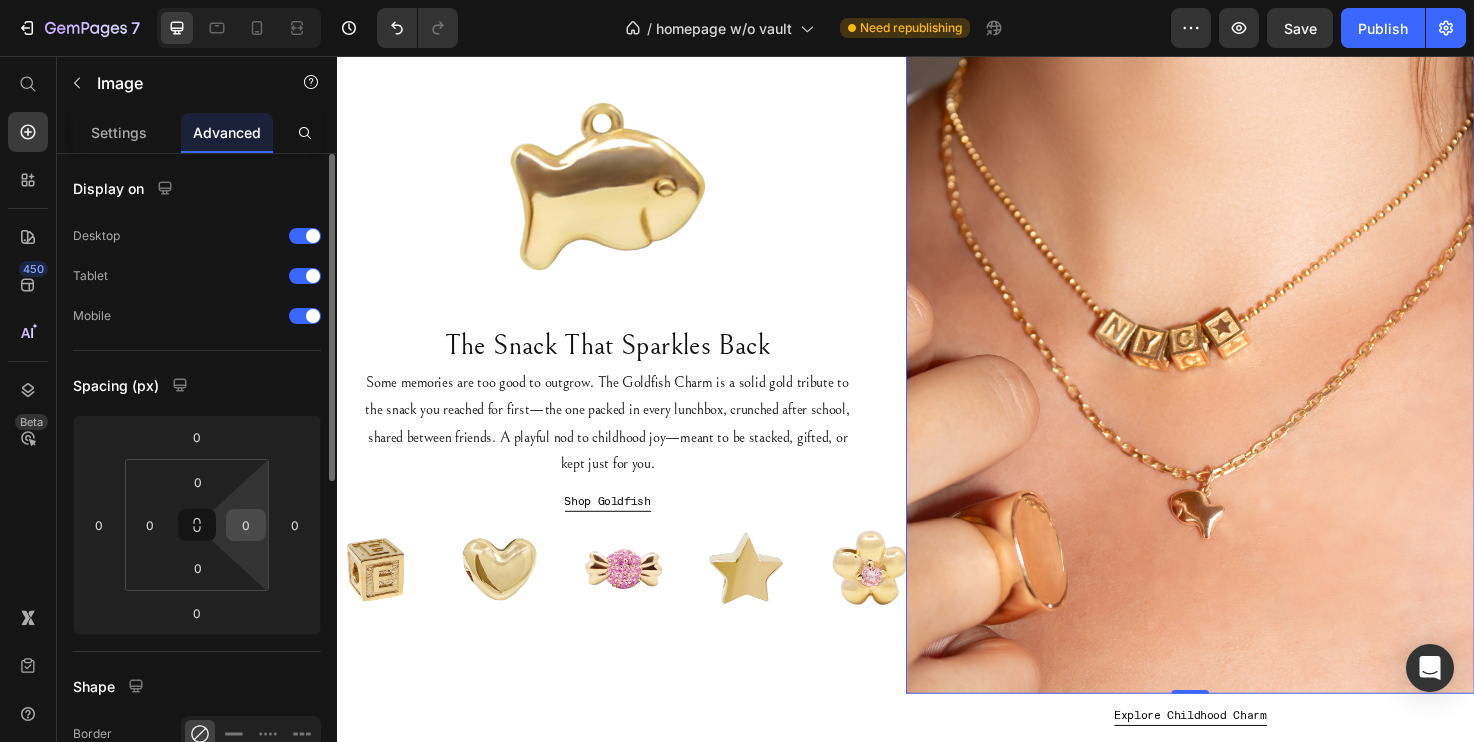click on "0" at bounding box center (246, 525) 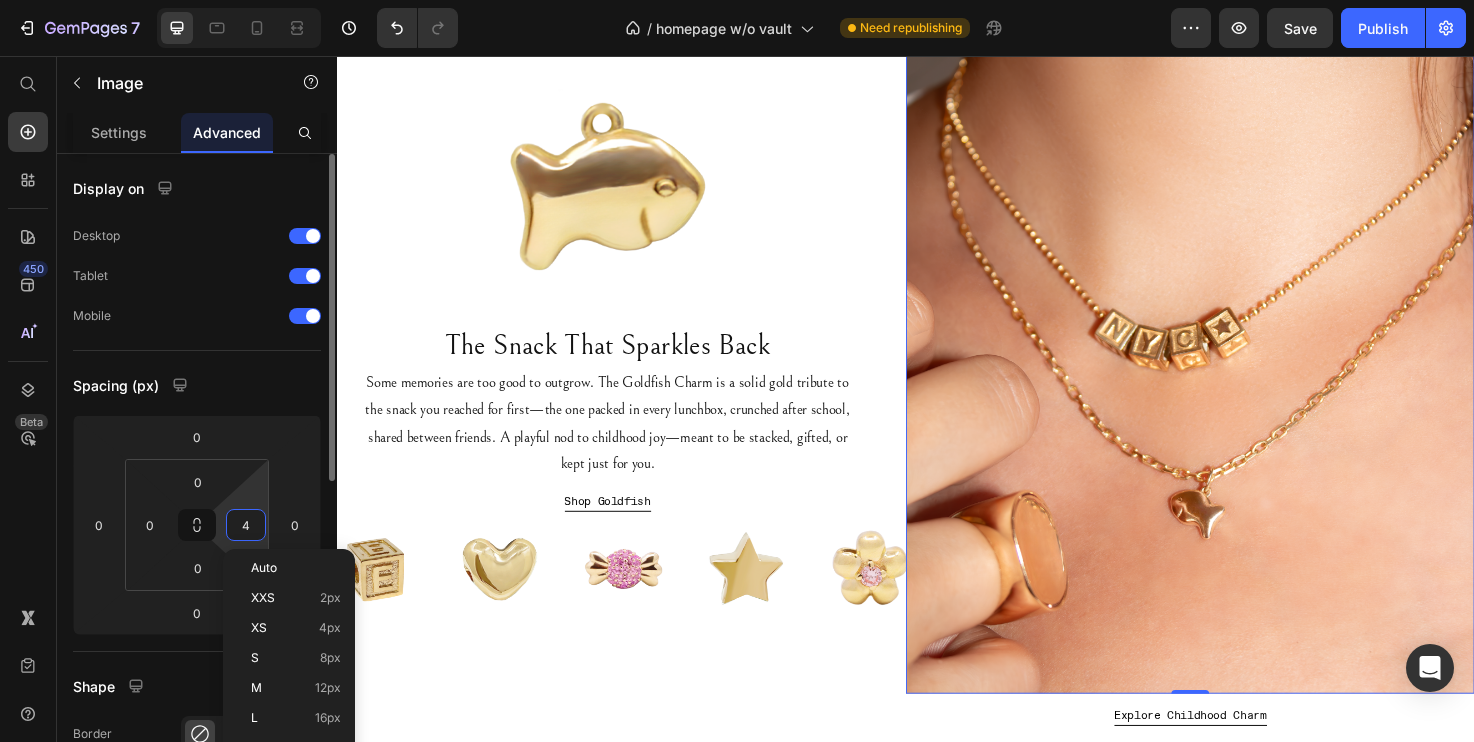 type on "40" 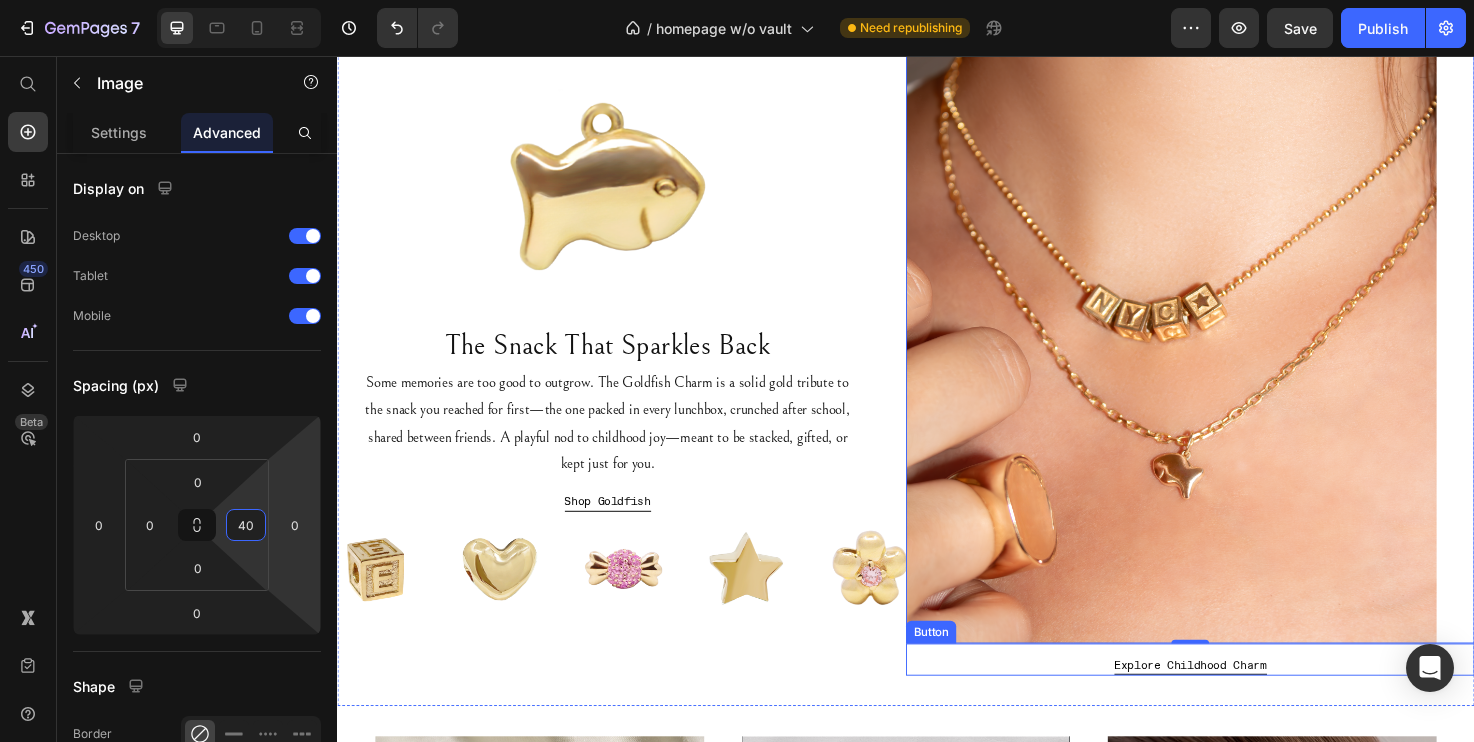 click on "Explore Childhood Charm Button" at bounding box center (1237, 693) 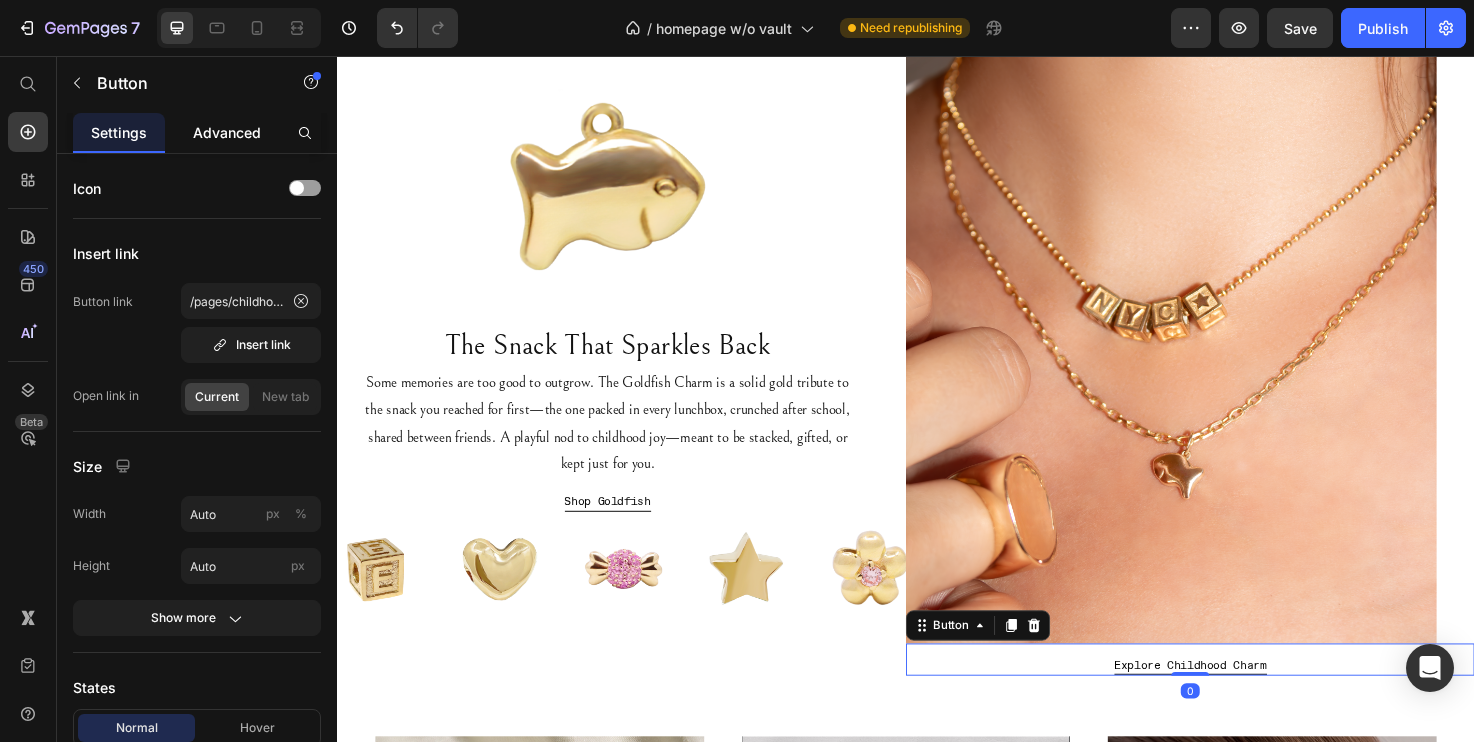 click on "Advanced" 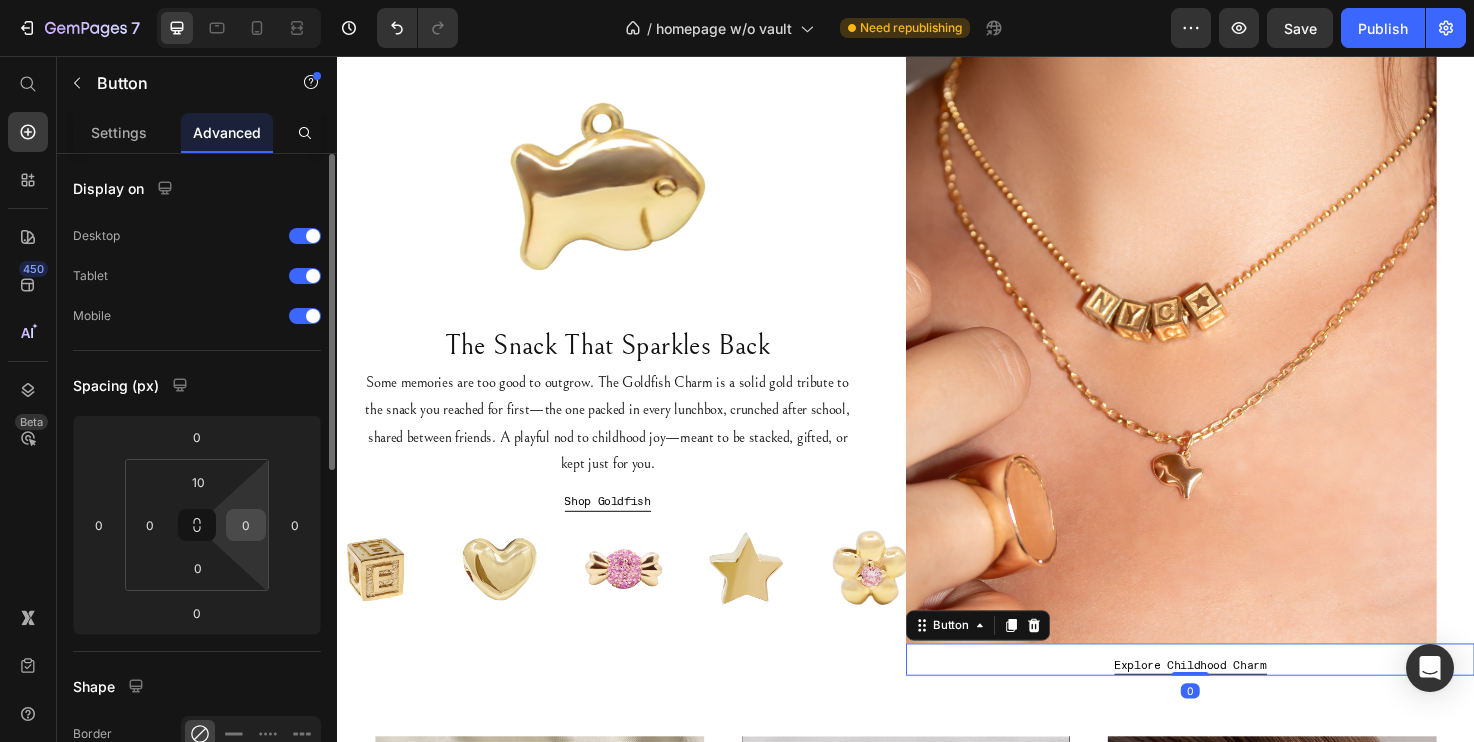 click on "0" at bounding box center [246, 525] 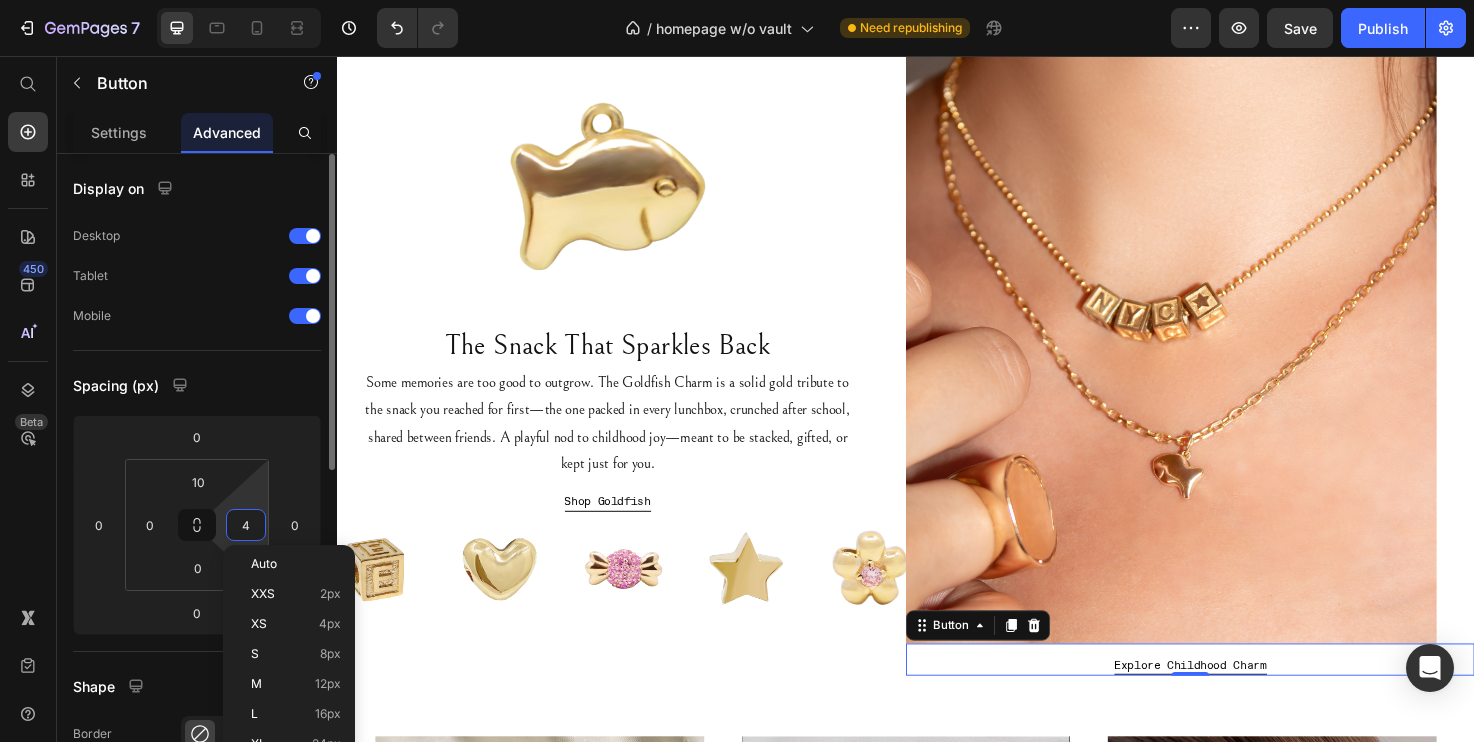 type on "40" 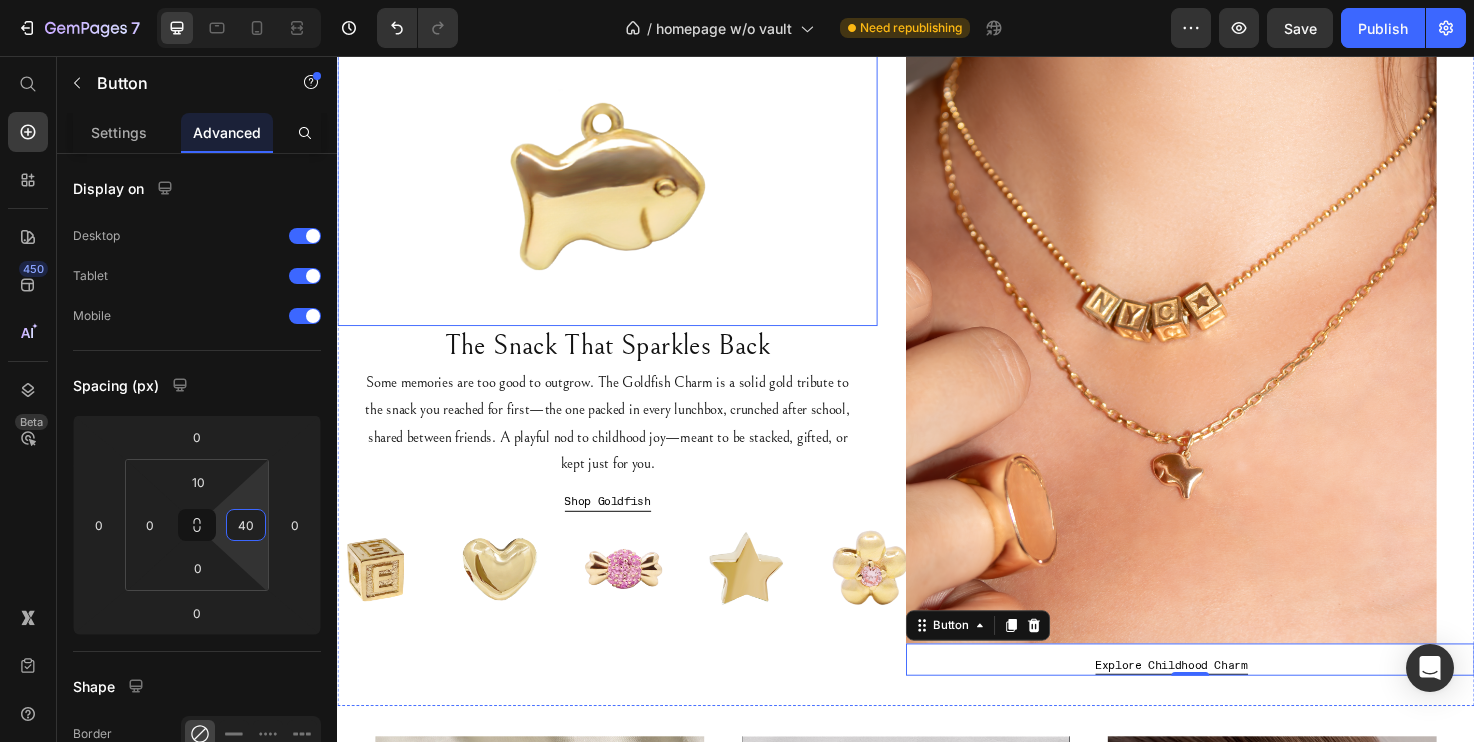 click at bounding box center [622, 140] 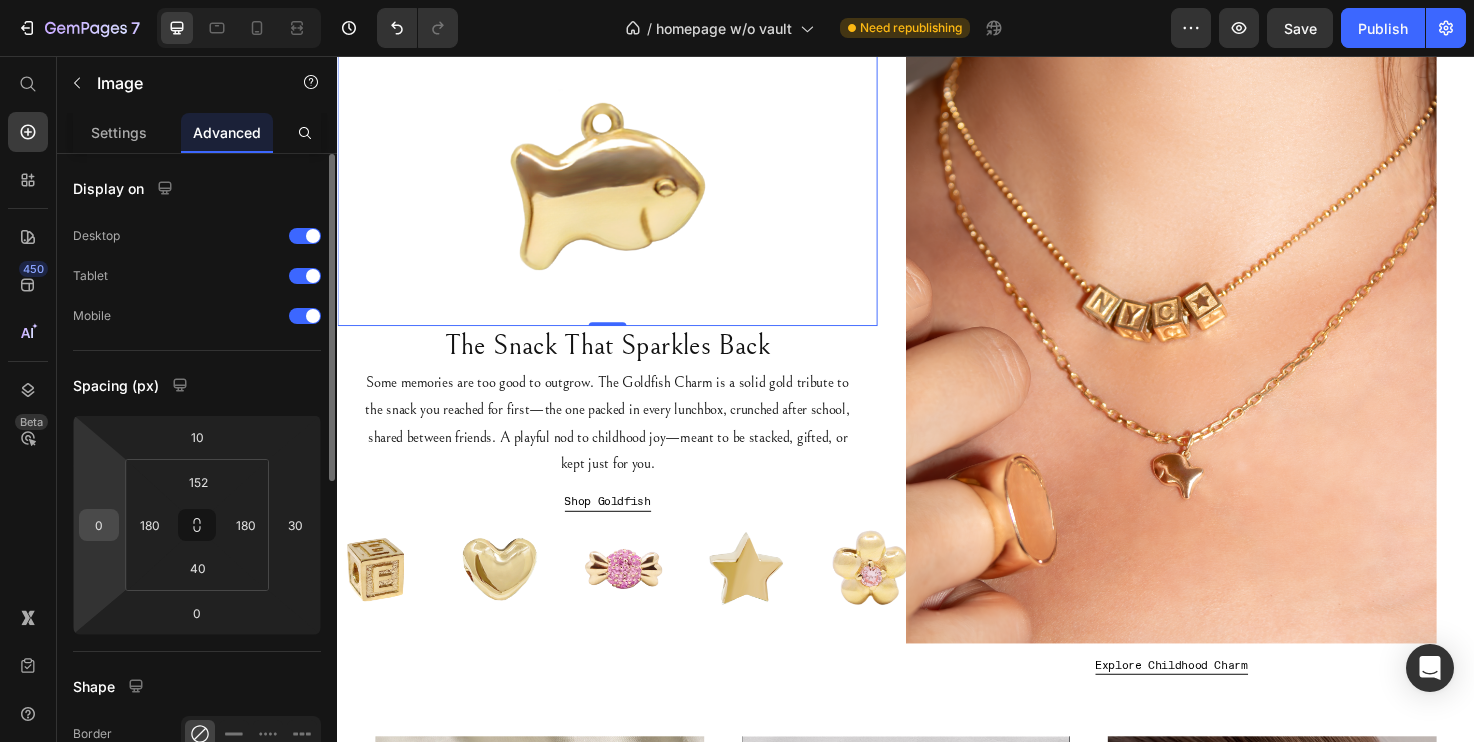 click on "0" at bounding box center (99, 525) 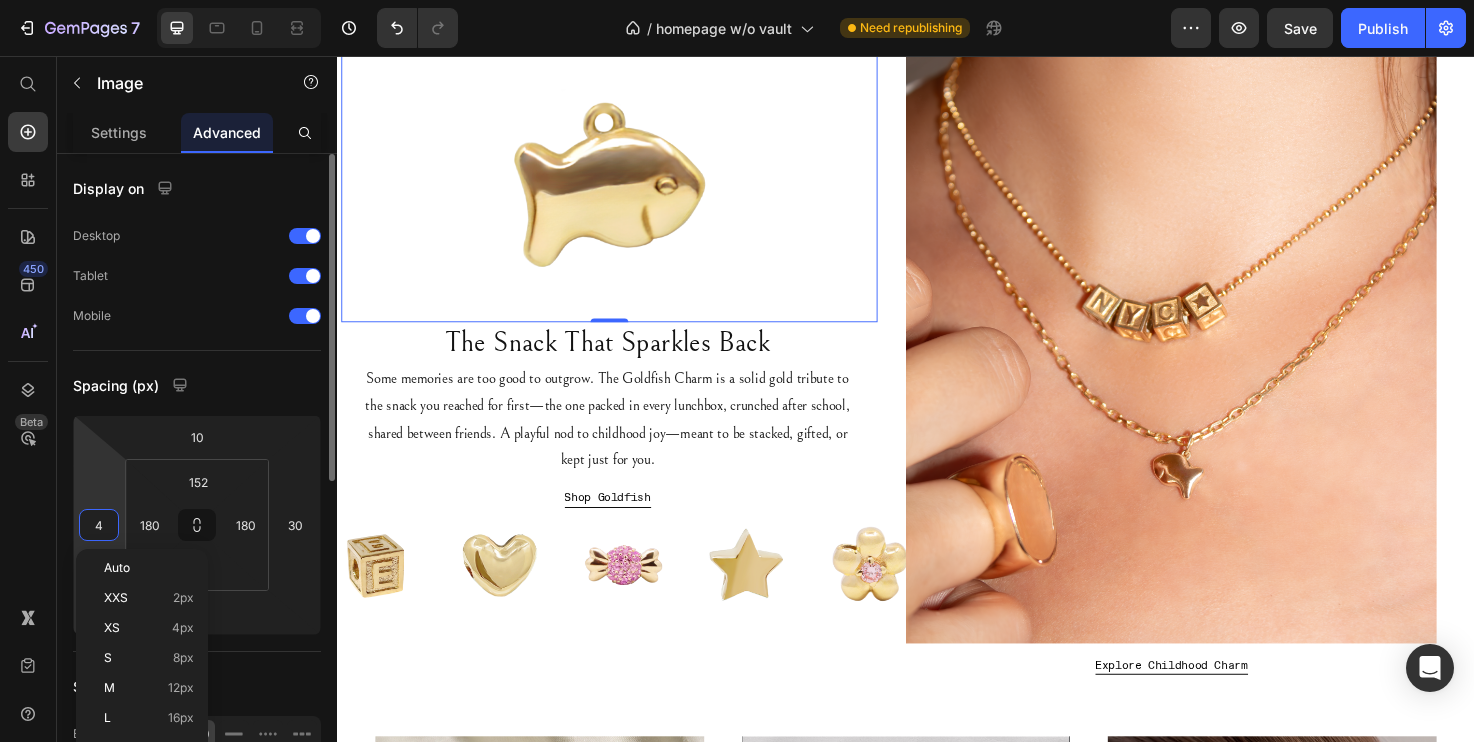 type on "40" 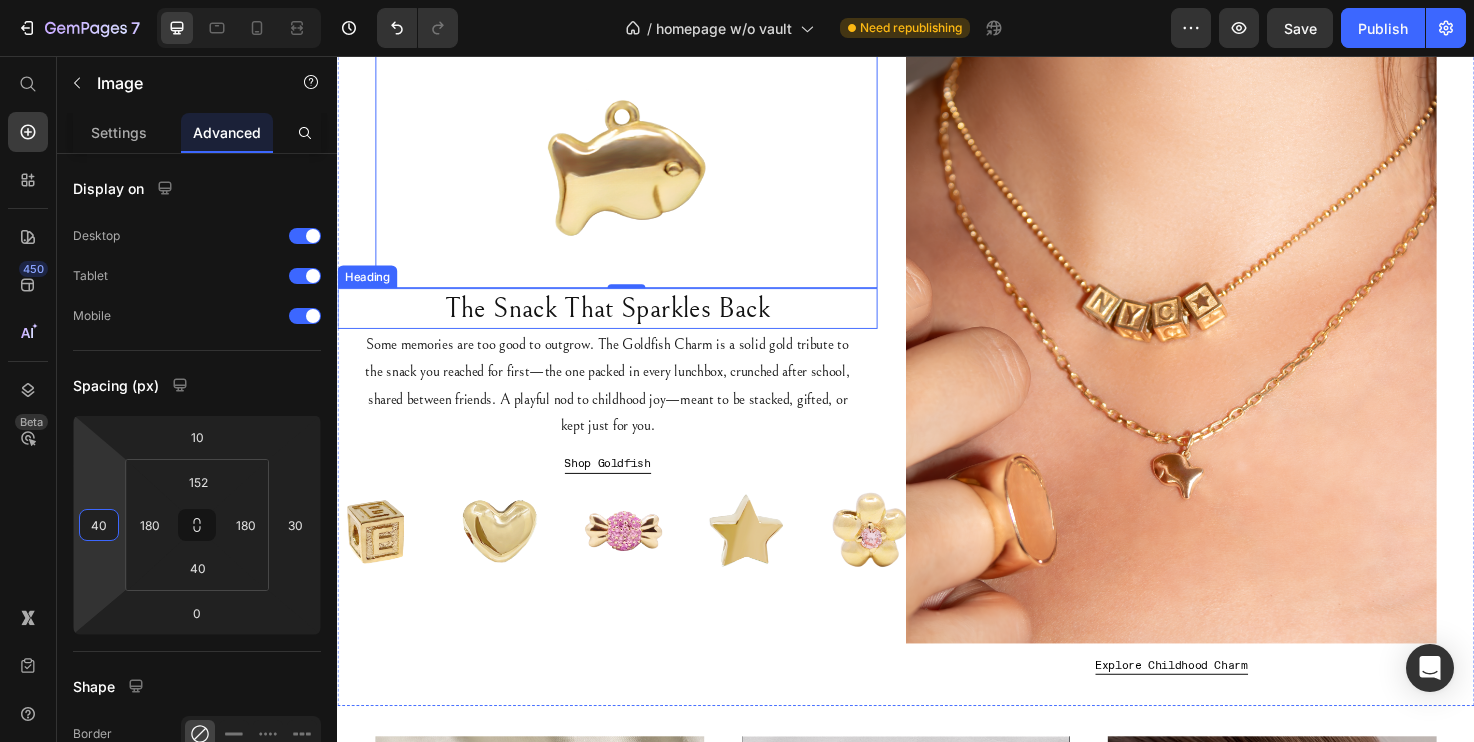 click on "The Snack That Sparkles Back" at bounding box center [622, 322] 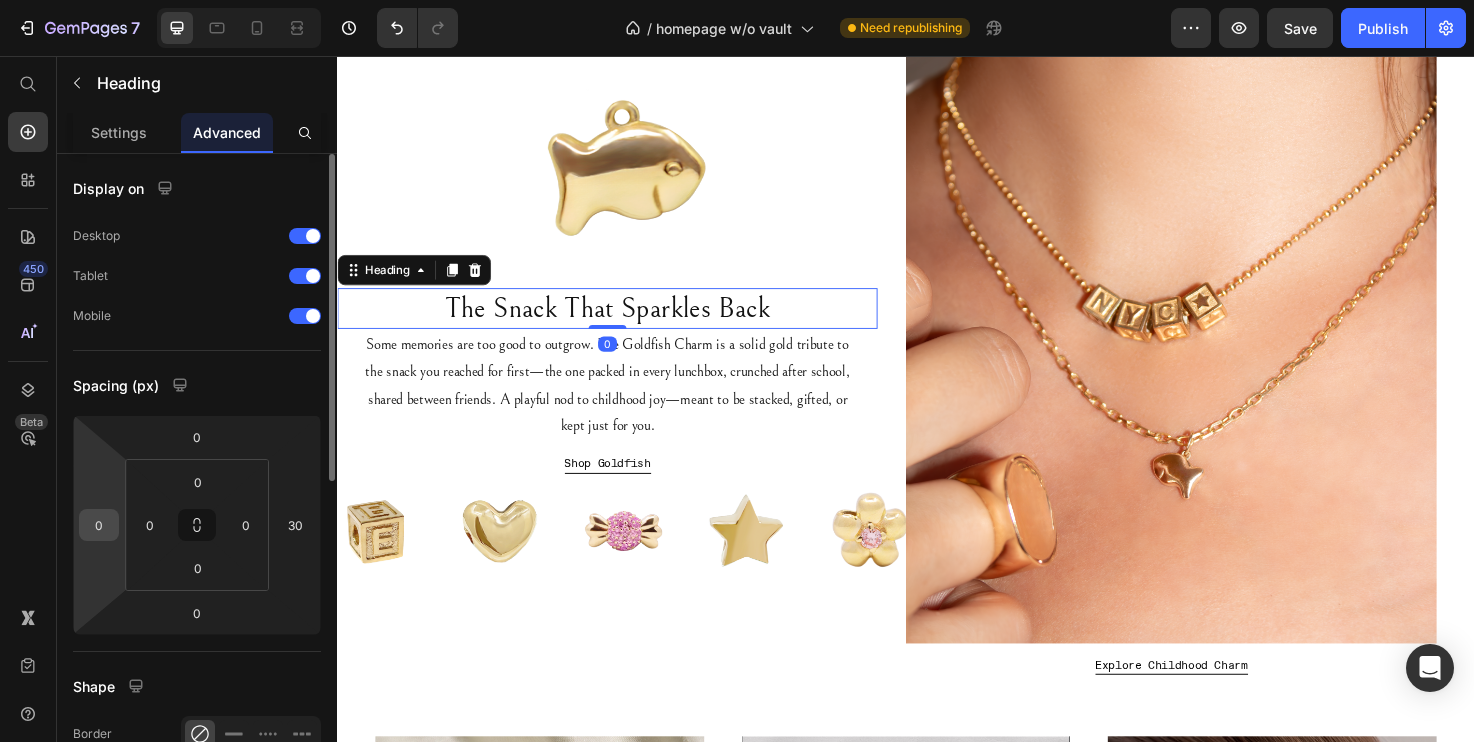 click on "0" at bounding box center [99, 525] 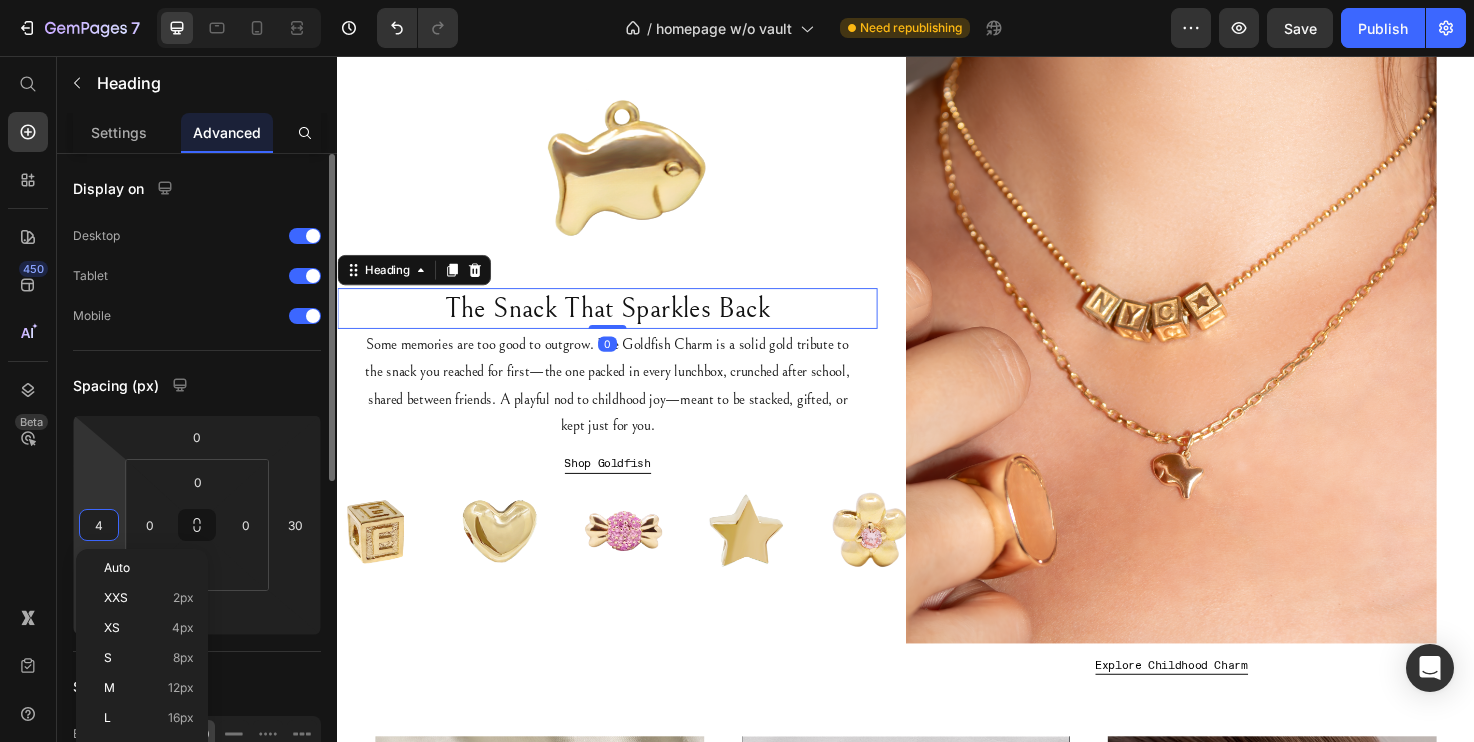 type on "40" 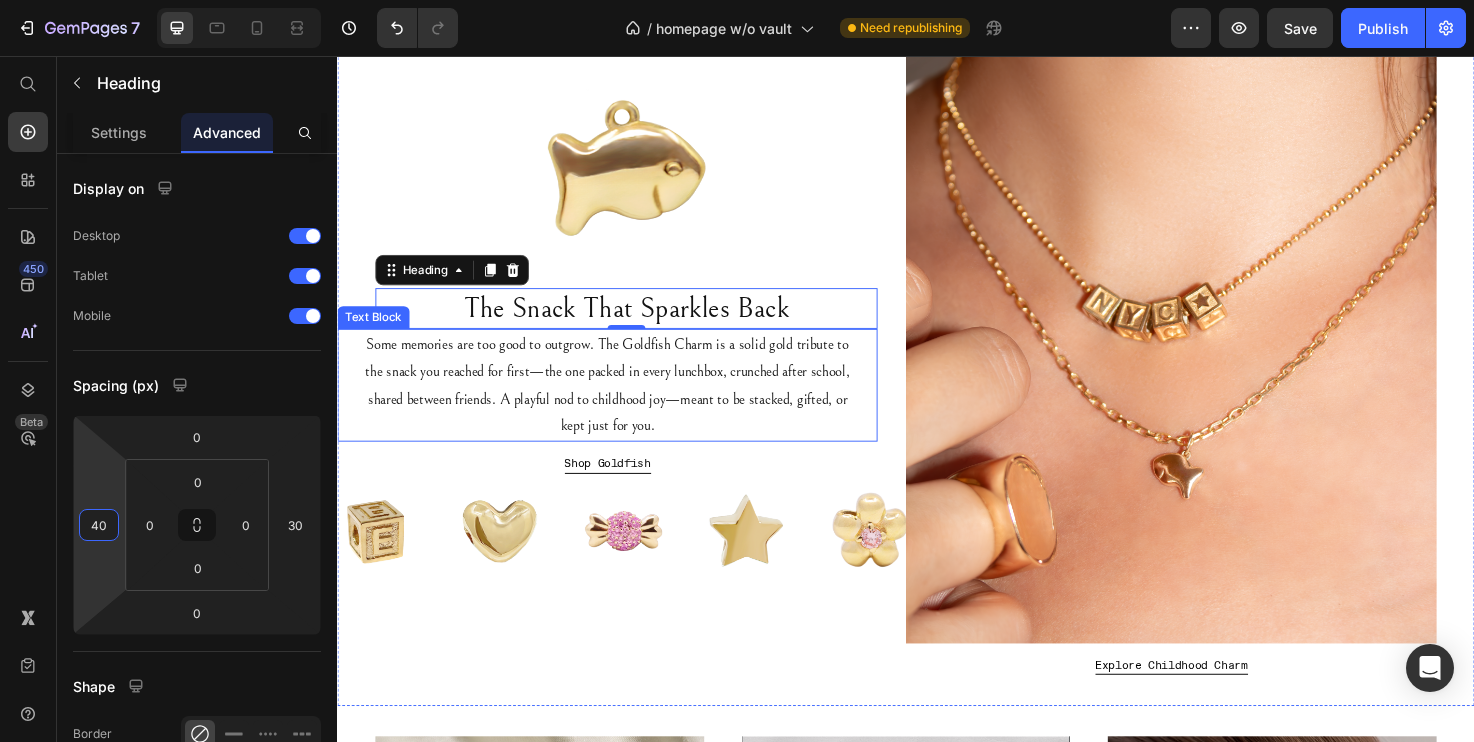 click on "Some memories are too good to outgrow. The Goldfish Charm is a solid gold tribute to the snack you reached for first—the one packed in every lunchbox, crunched after school, shared between friends. A playful nod to childhood joy—meant to be stacked, gifted, or kept just for you." at bounding box center (622, 403) 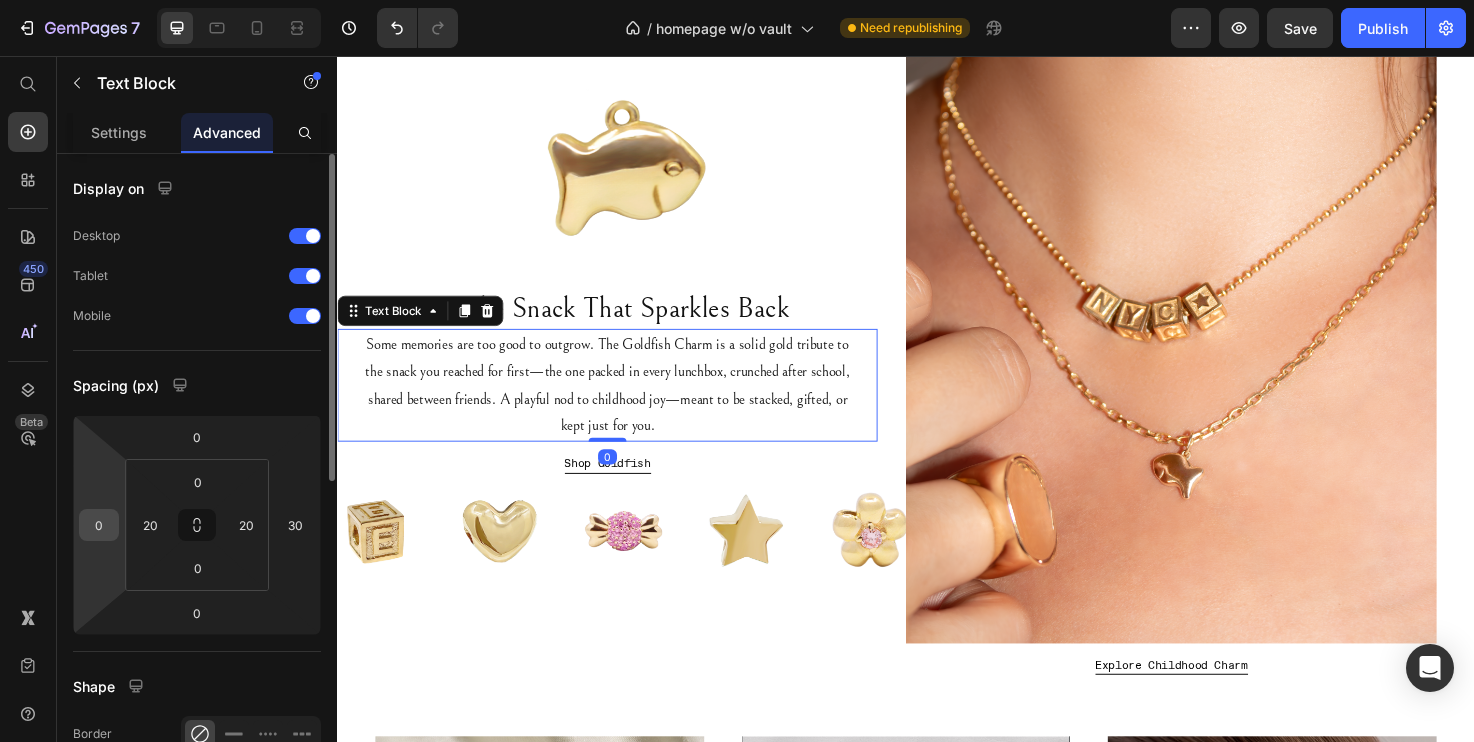 click on "0" at bounding box center [99, 525] 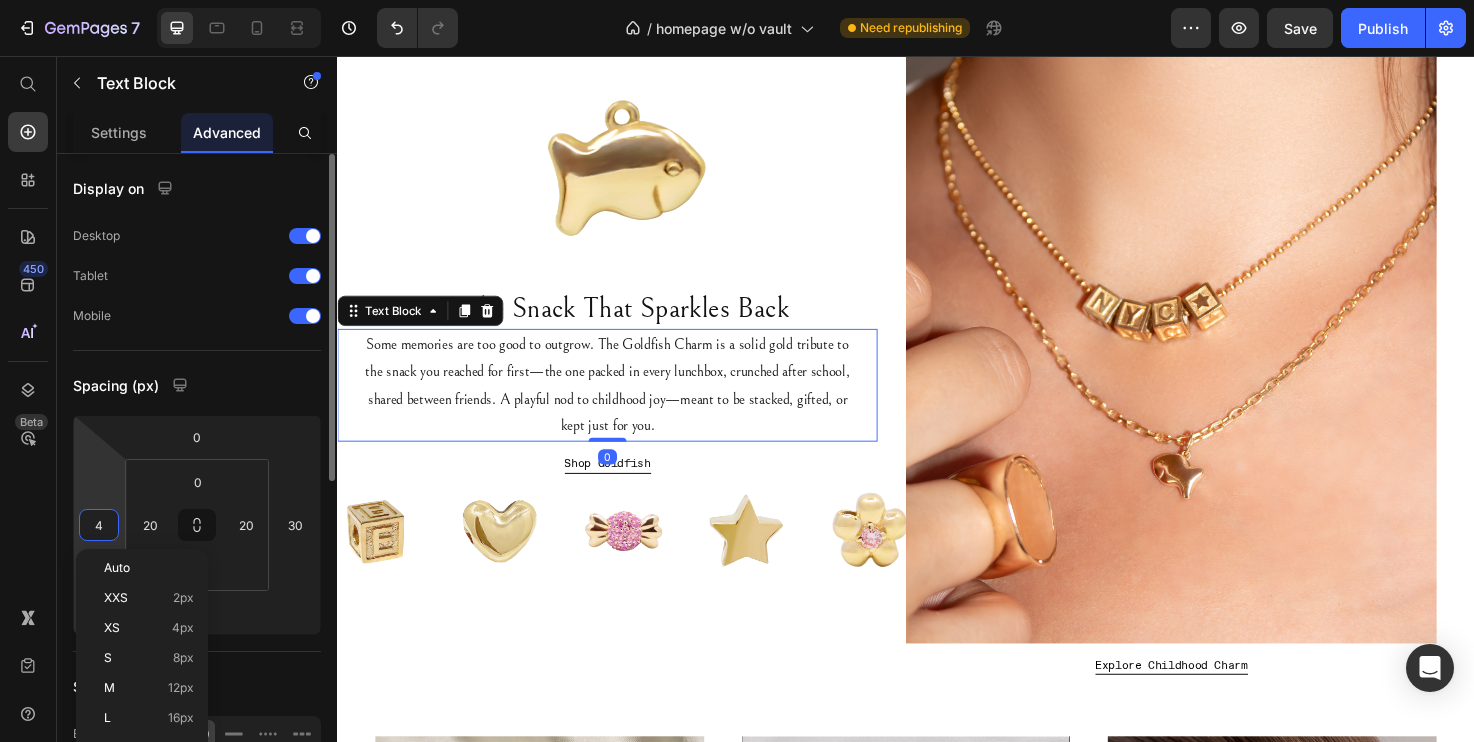 type on "40" 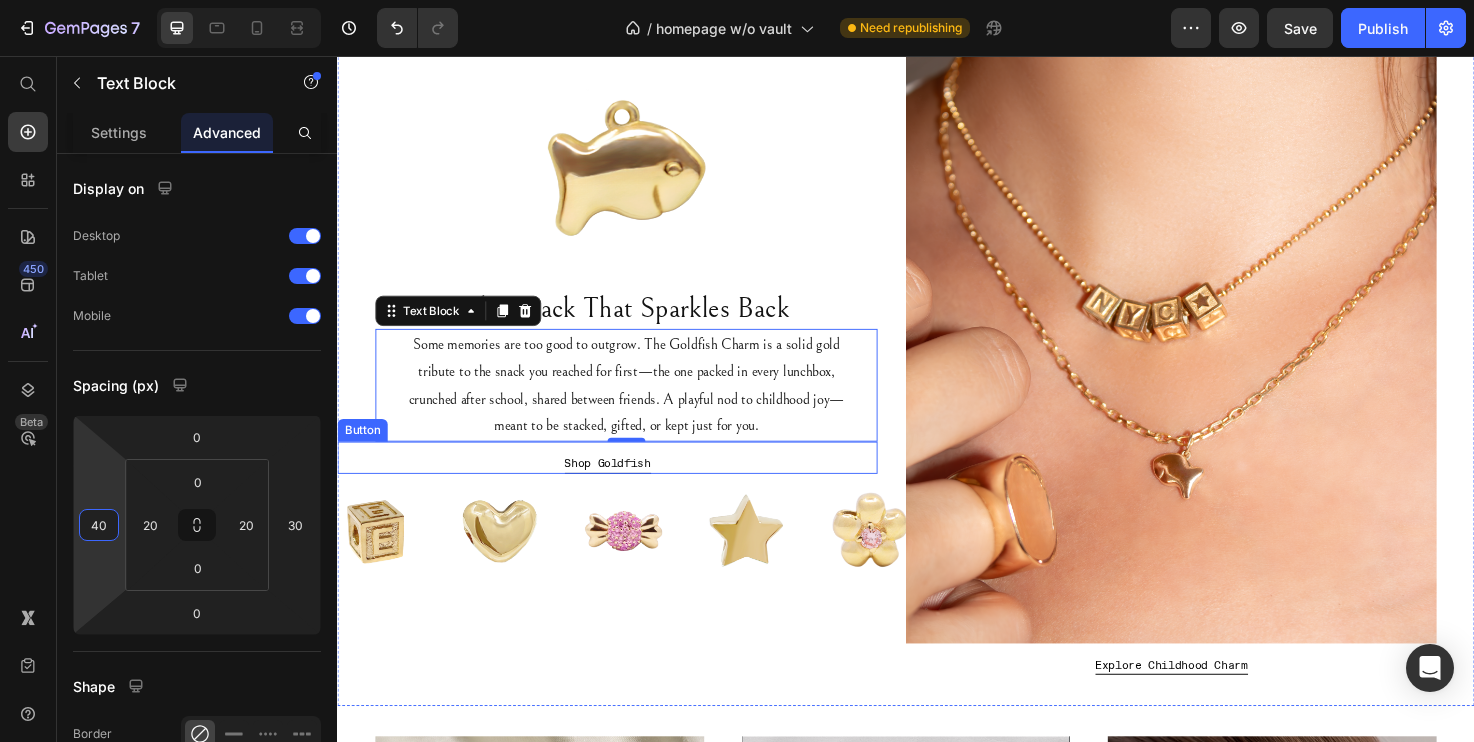 click on "Shop Goldfish Button" at bounding box center (622, 480) 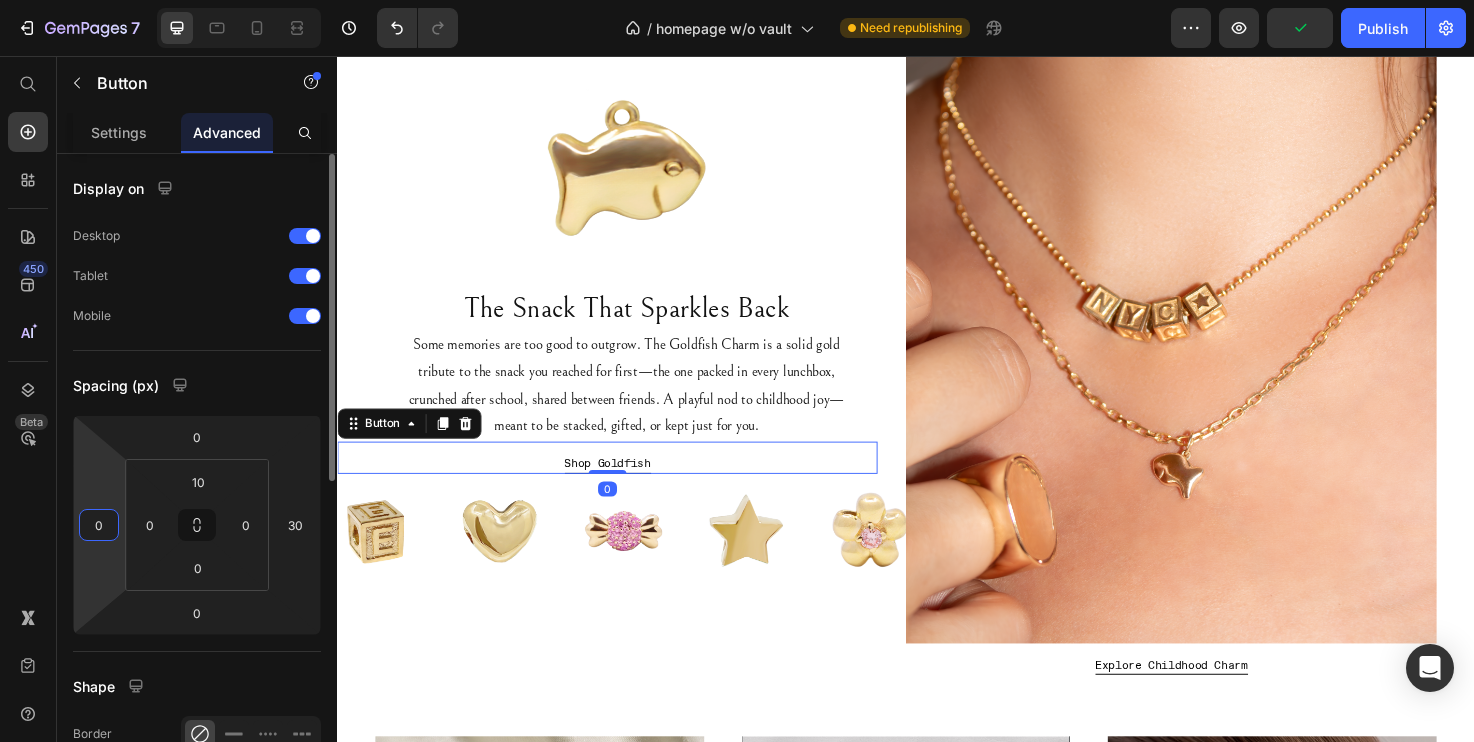 click on "0" at bounding box center [99, 525] 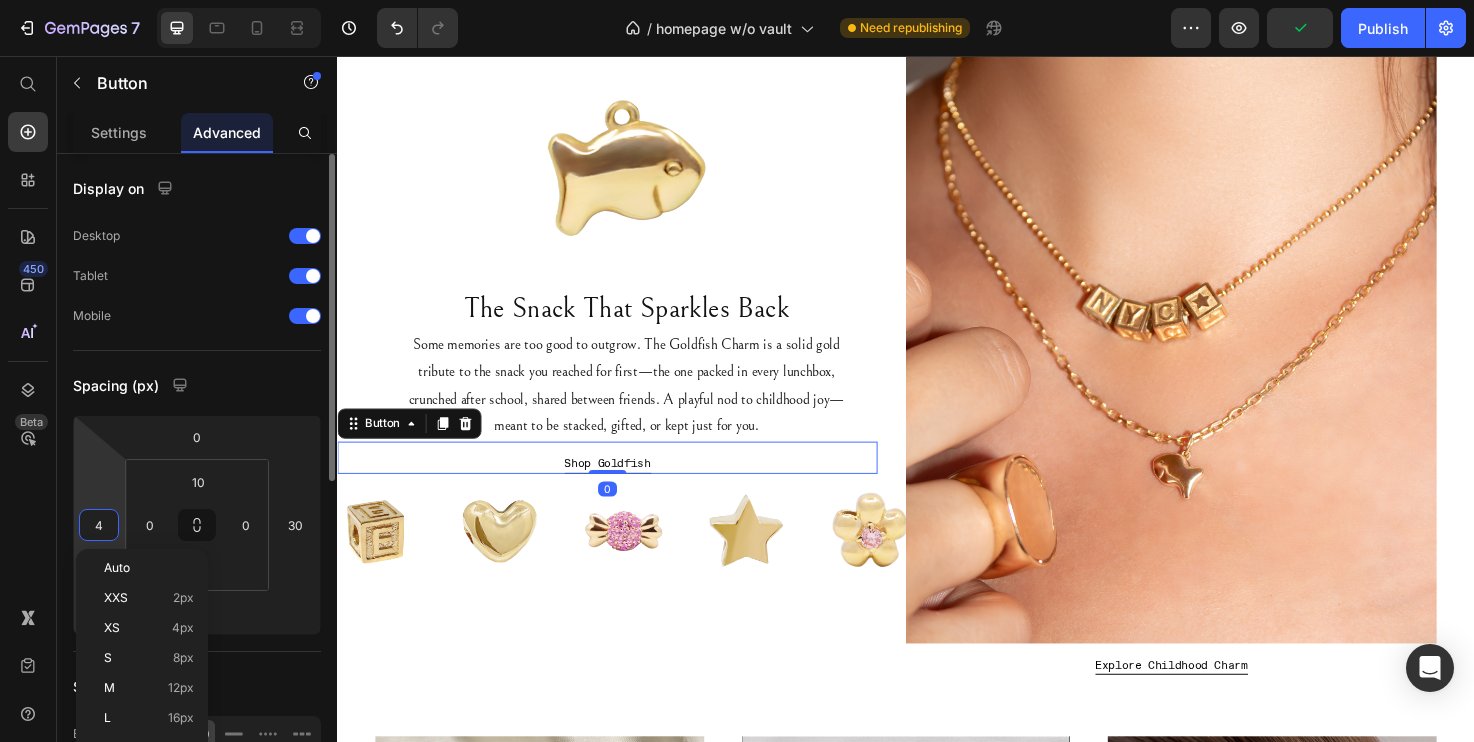 type on "40" 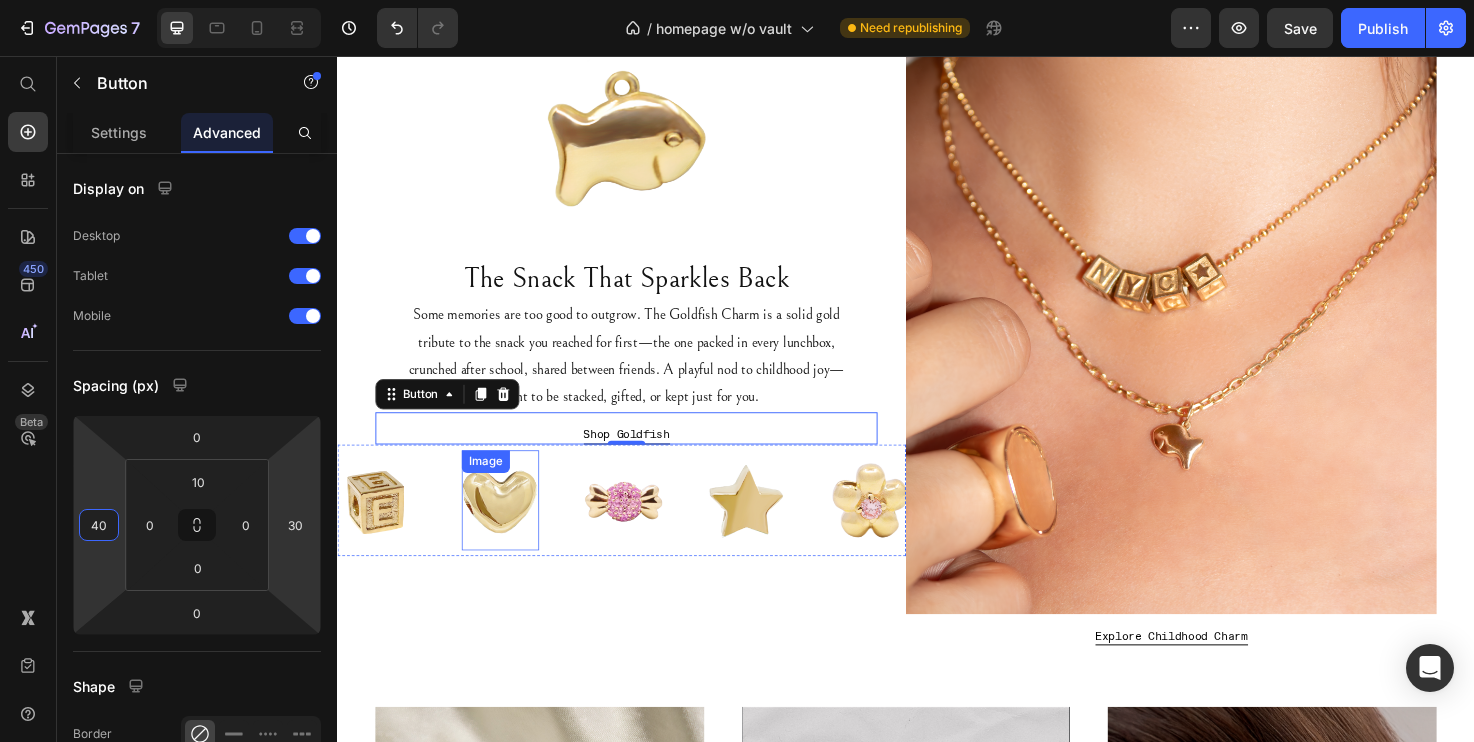 scroll, scrollTop: 246, scrollLeft: 0, axis: vertical 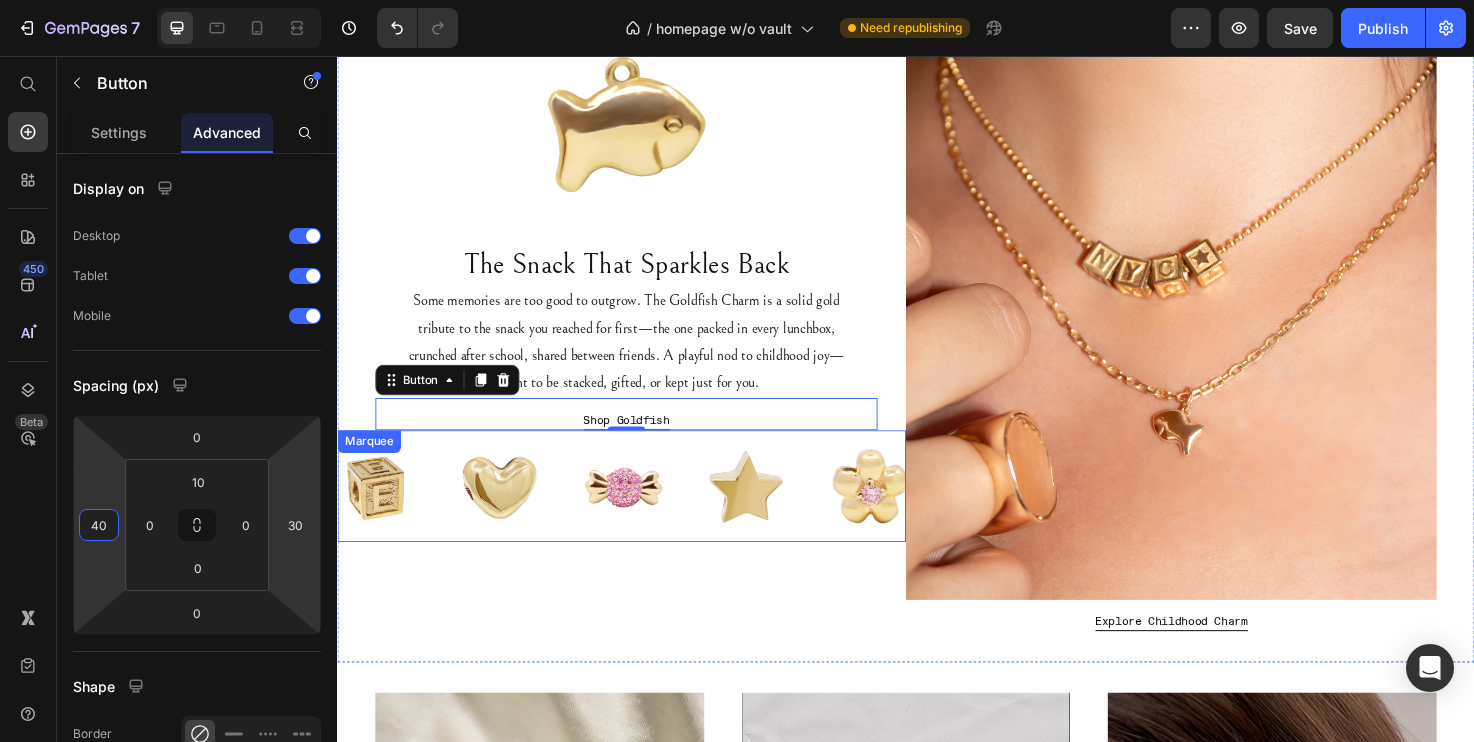 click on "Image" at bounding box center (403, 510) 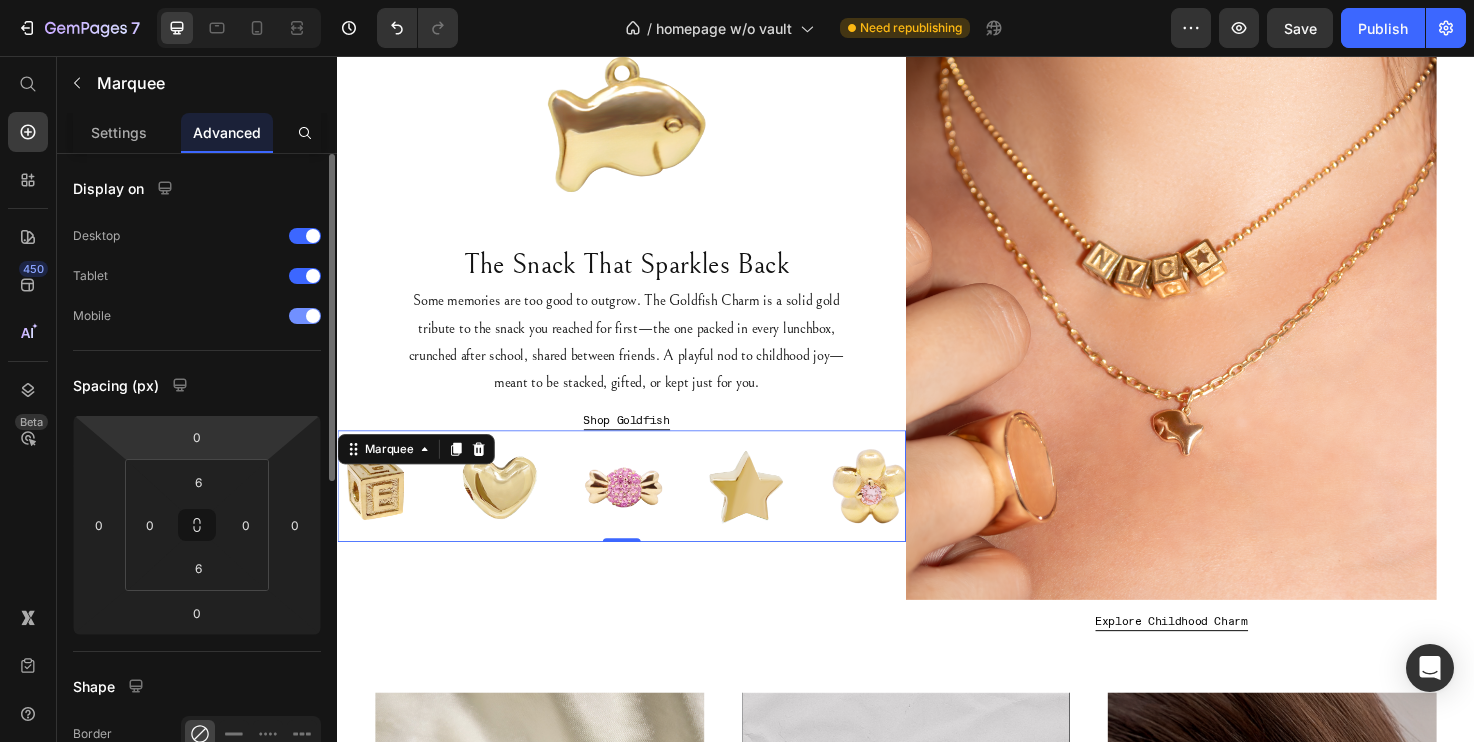 click at bounding box center [313, 316] 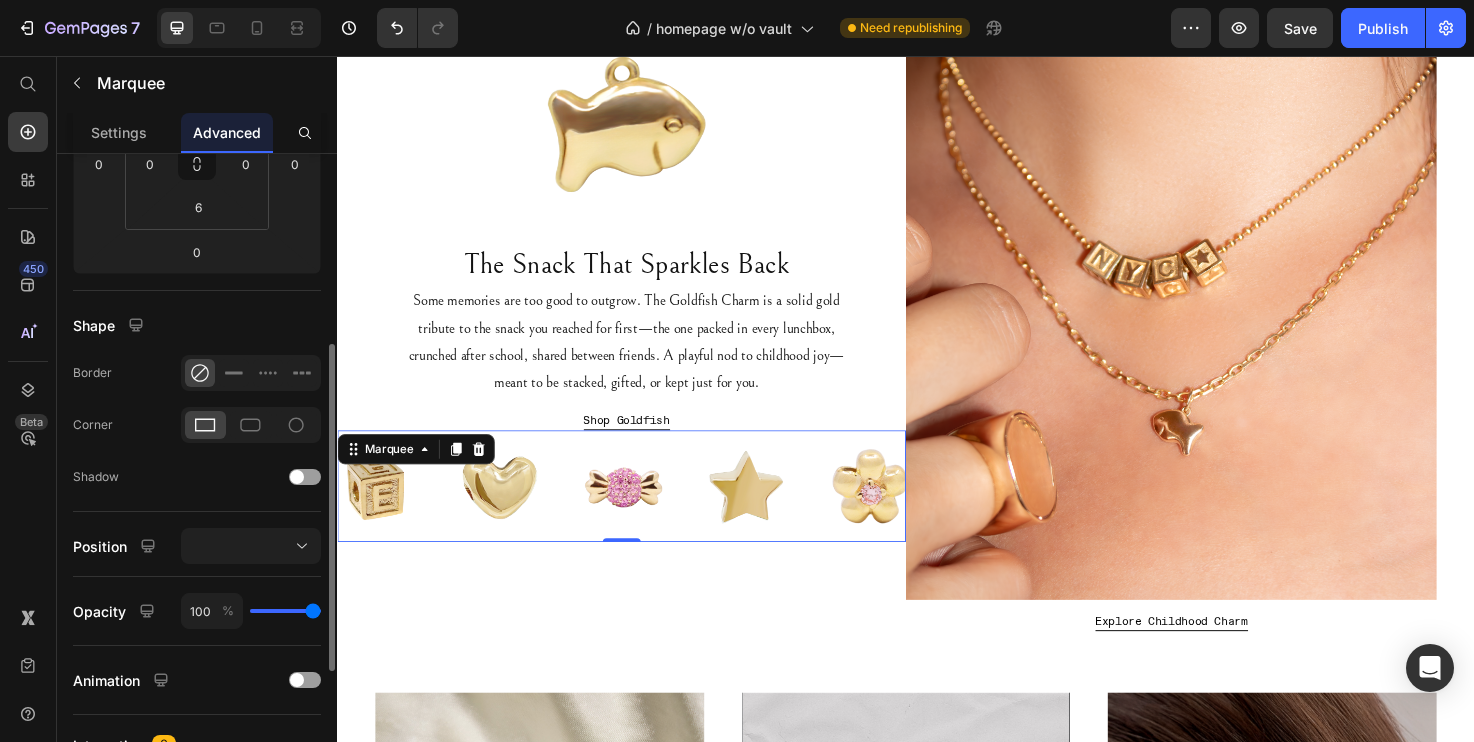 scroll, scrollTop: 396, scrollLeft: 0, axis: vertical 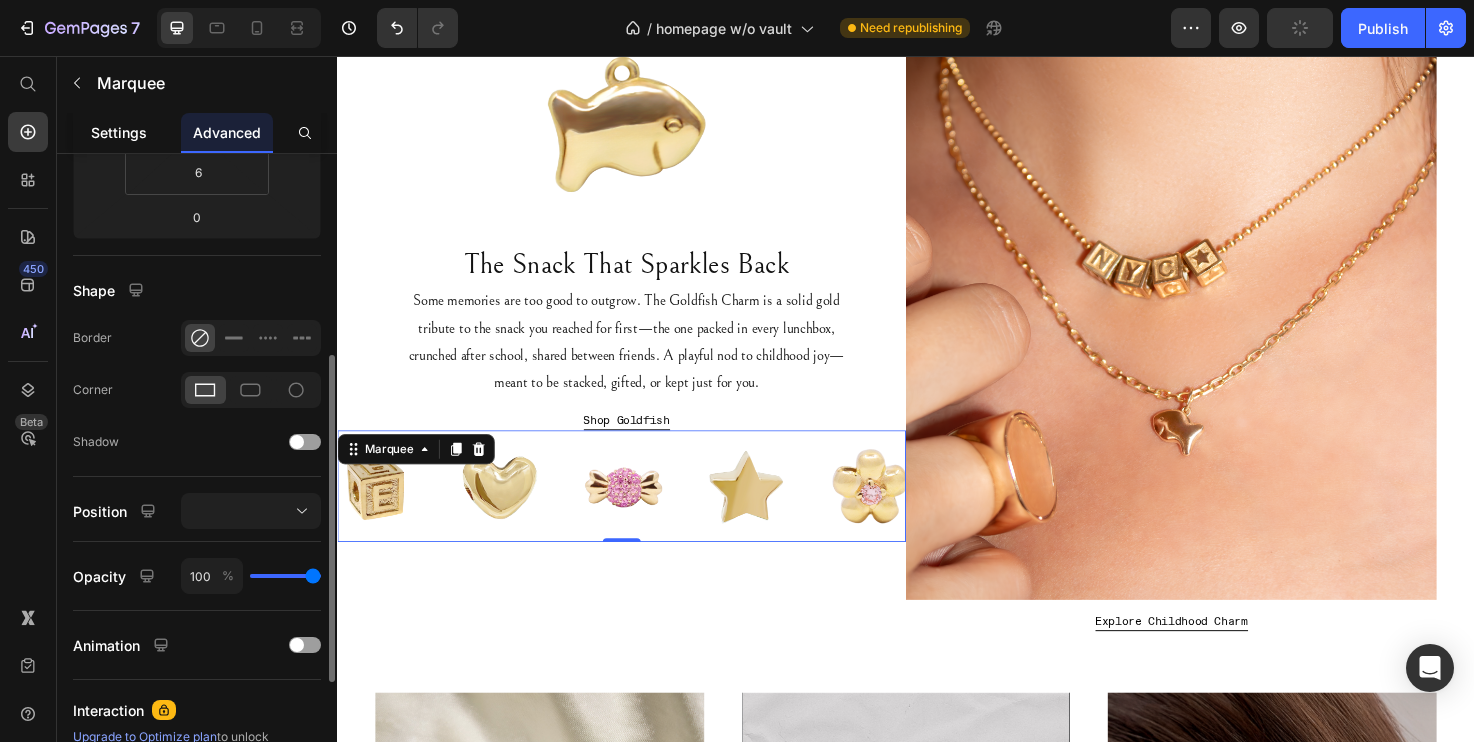 click on "Settings" at bounding box center [119, 132] 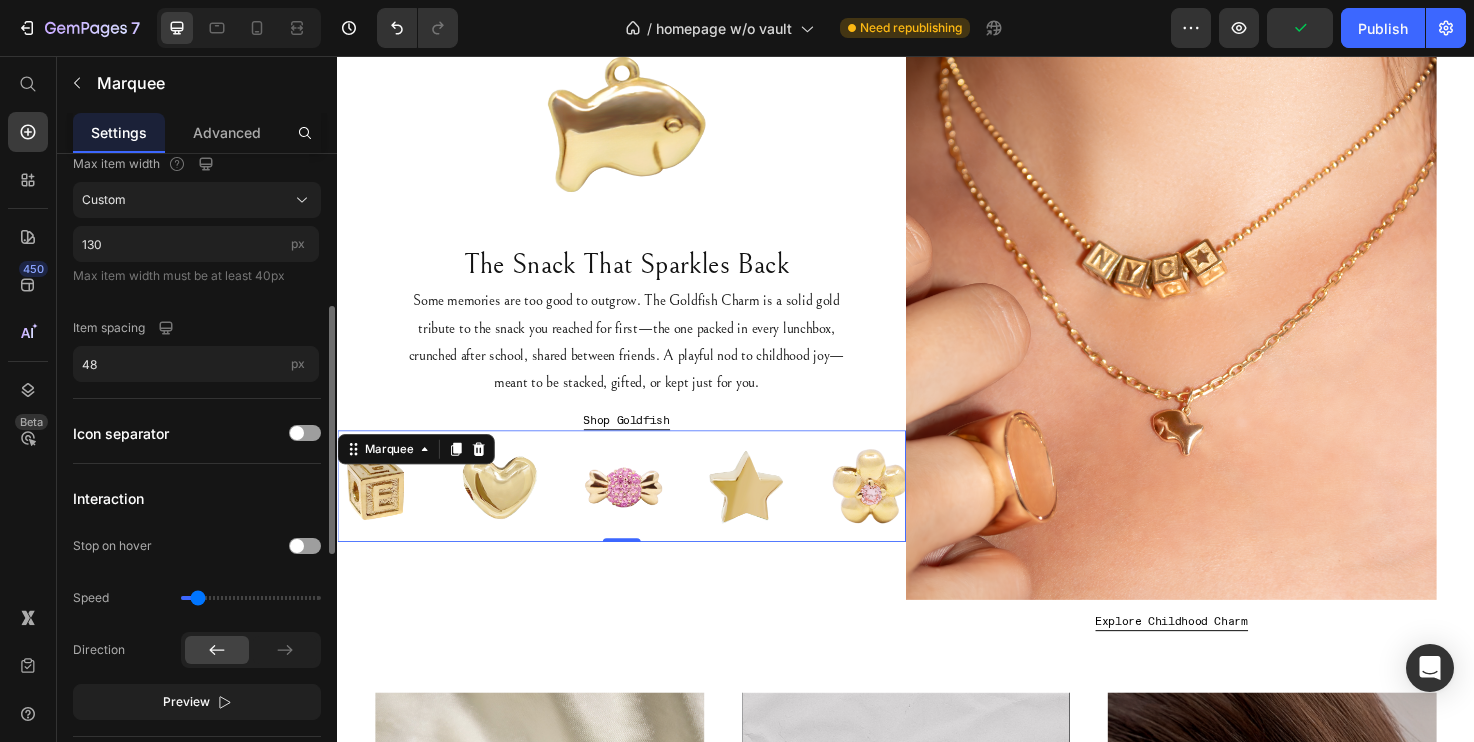 scroll, scrollTop: 0, scrollLeft: 0, axis: both 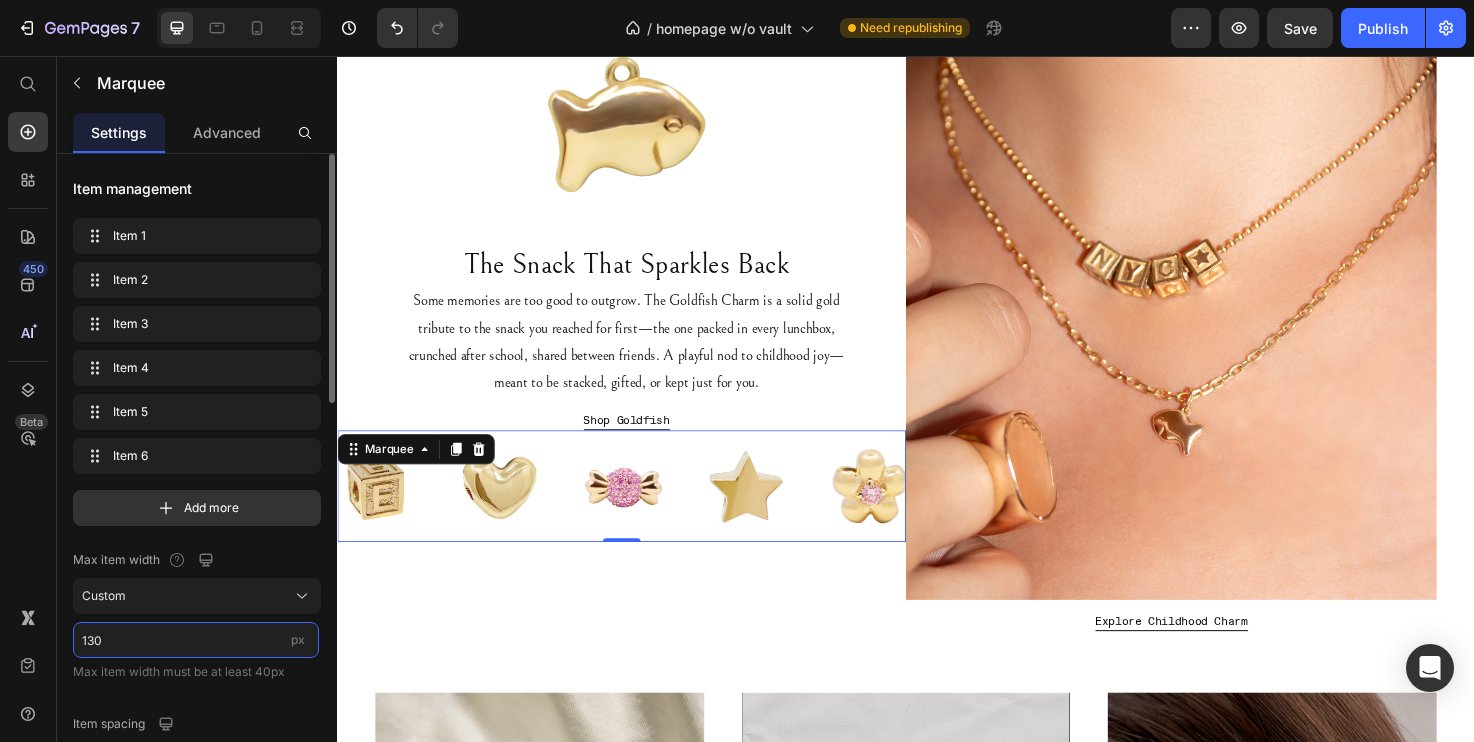 click on "130" at bounding box center (196, 640) 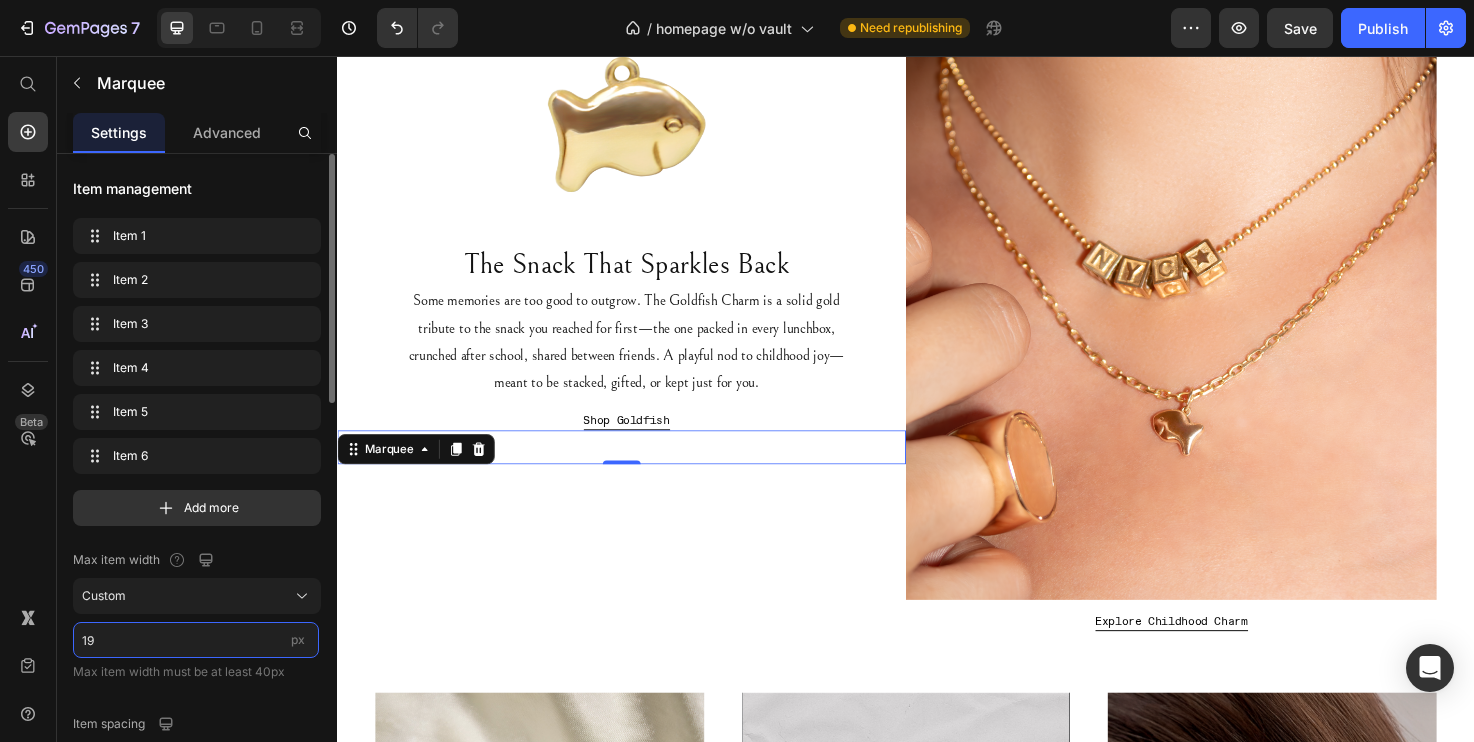type on "1" 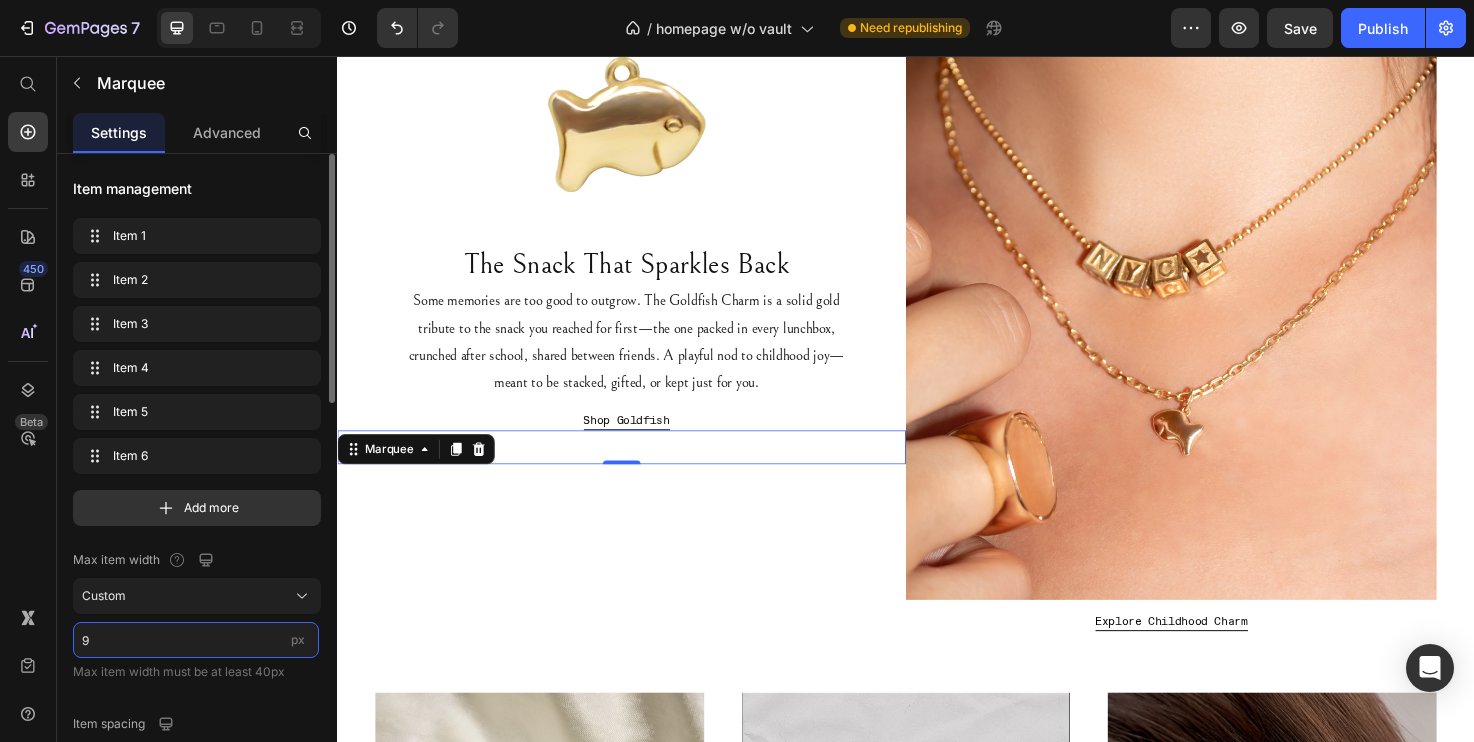 type on "90" 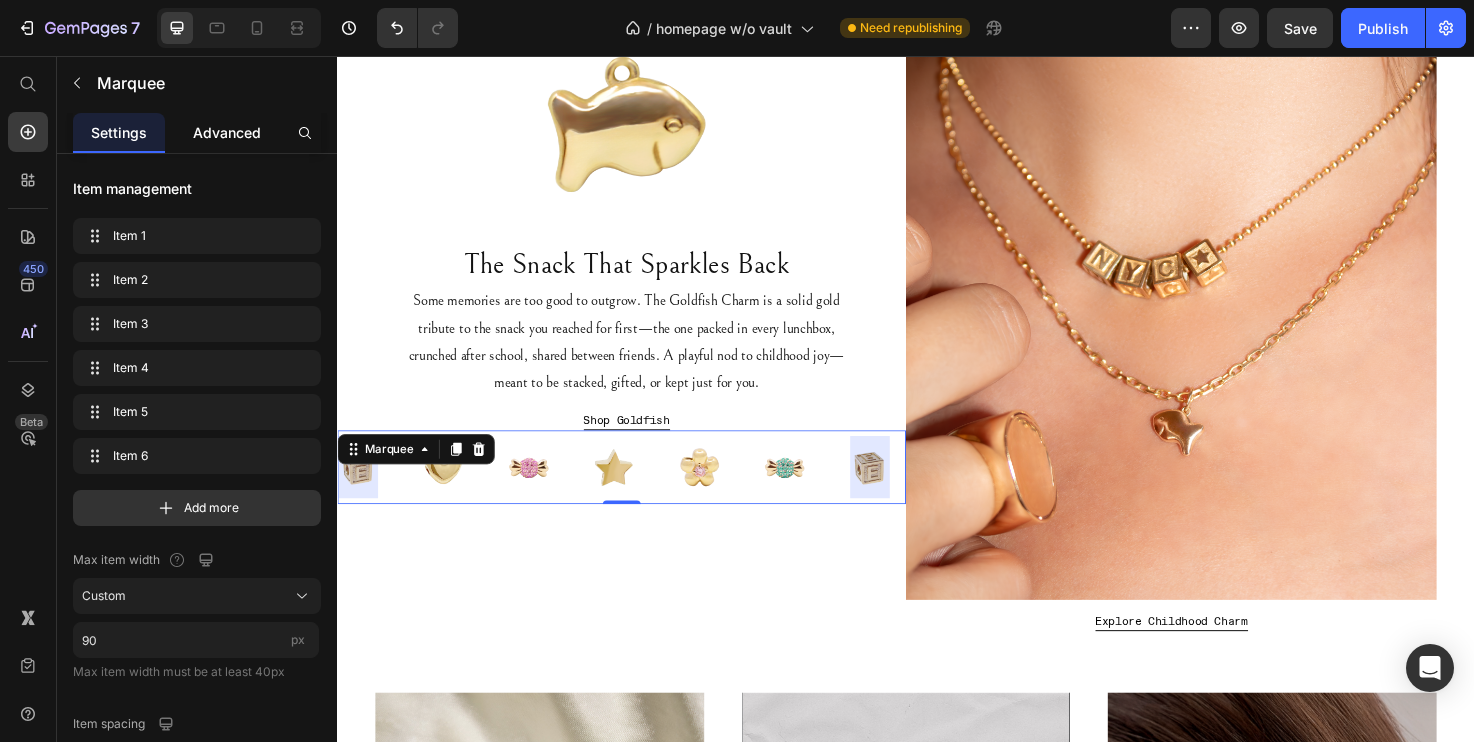 click on "Advanced" at bounding box center (227, 132) 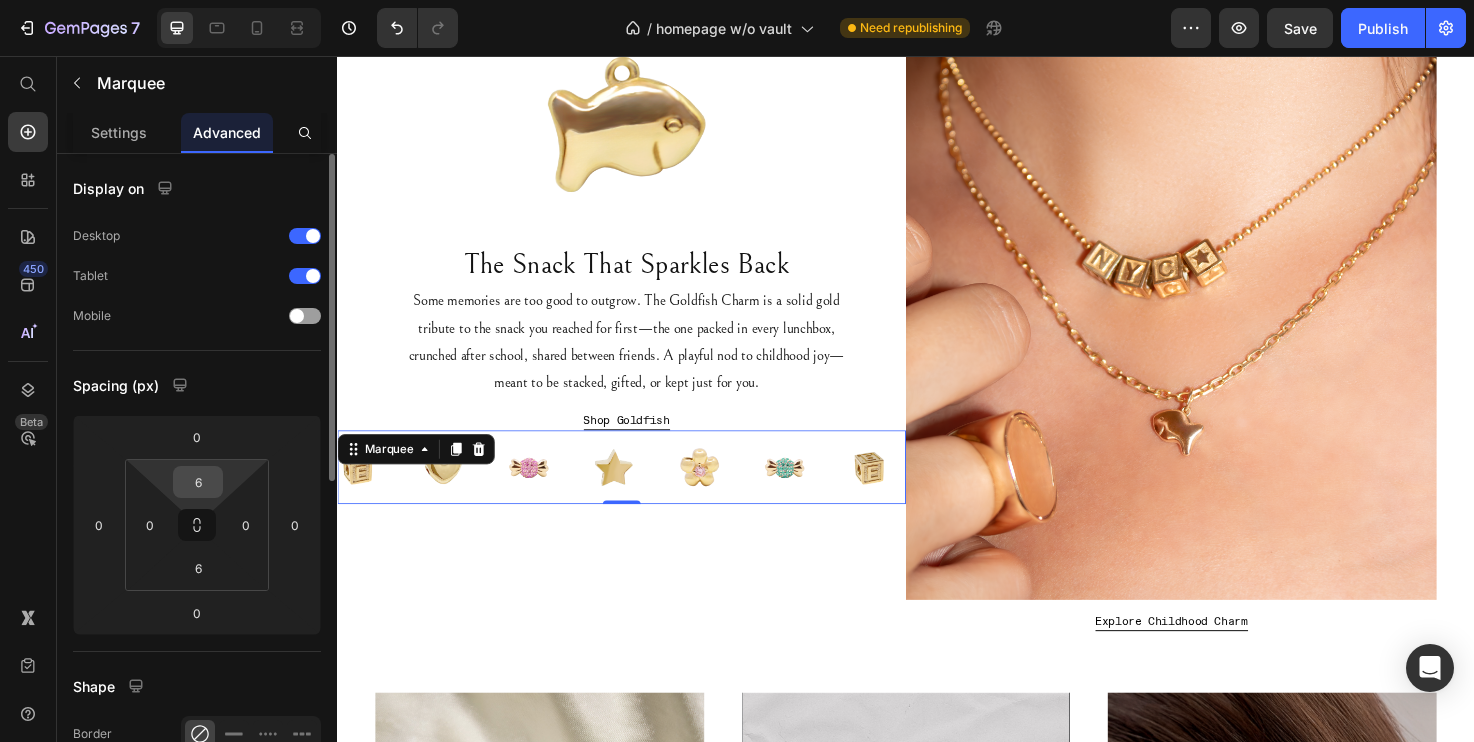 click on "6" at bounding box center [198, 482] 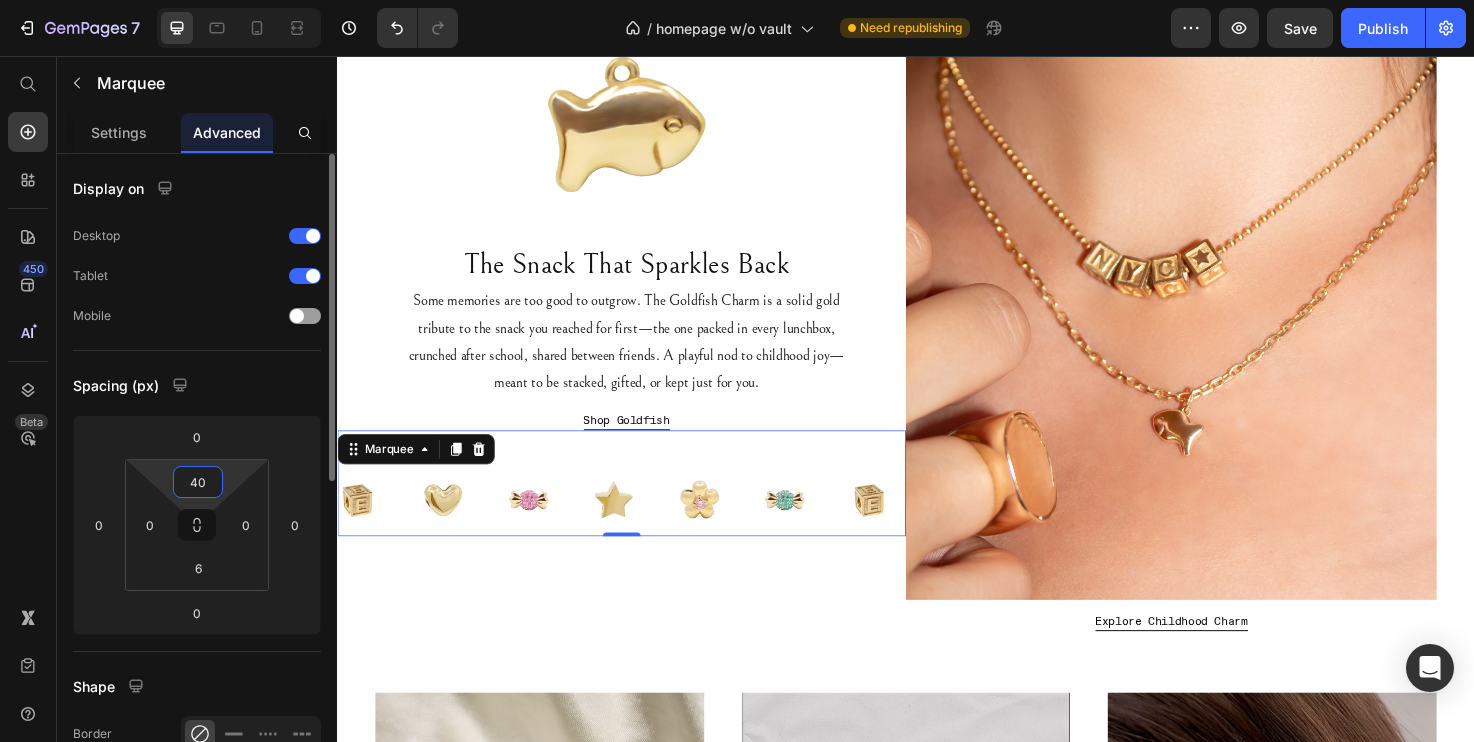 type on "4" 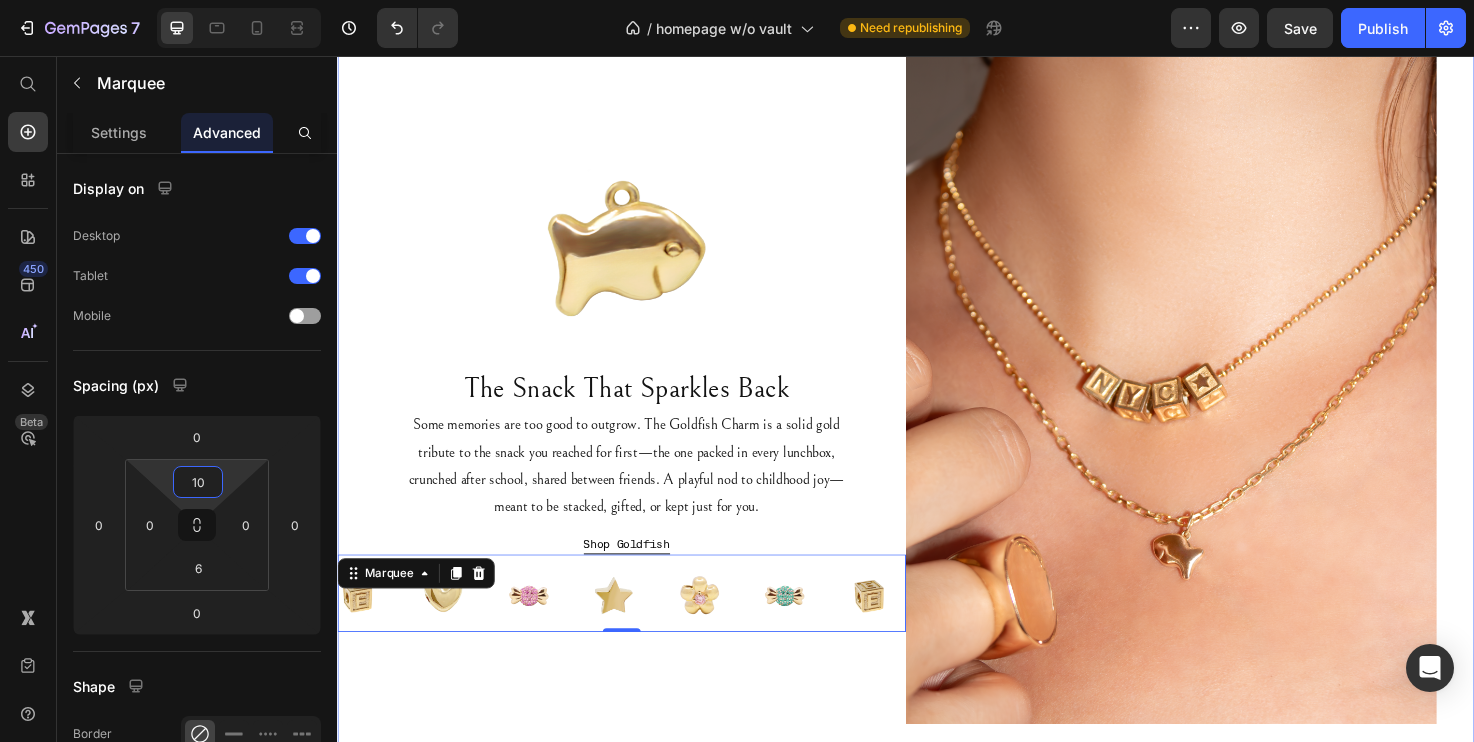 scroll, scrollTop: 112, scrollLeft: 0, axis: vertical 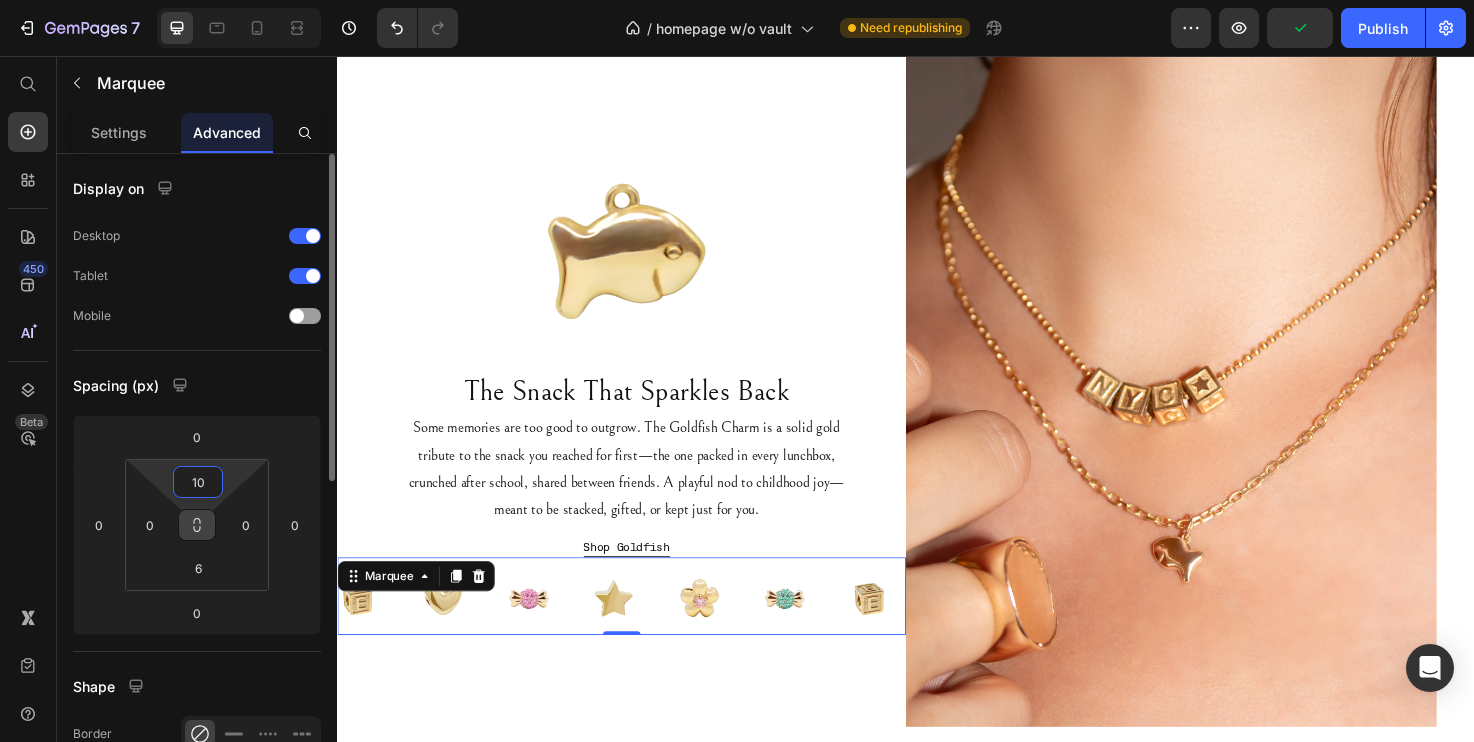 type on "1" 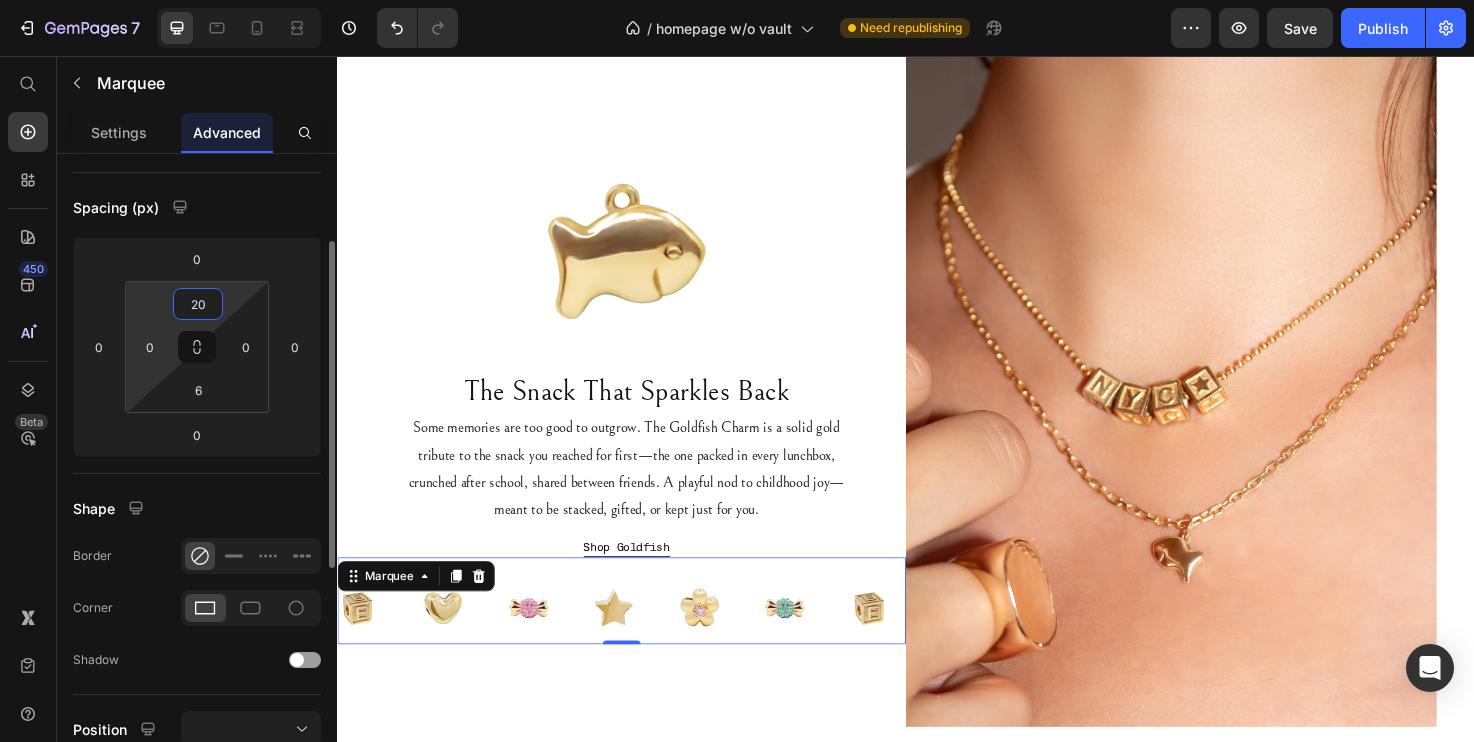 scroll, scrollTop: 218, scrollLeft: 0, axis: vertical 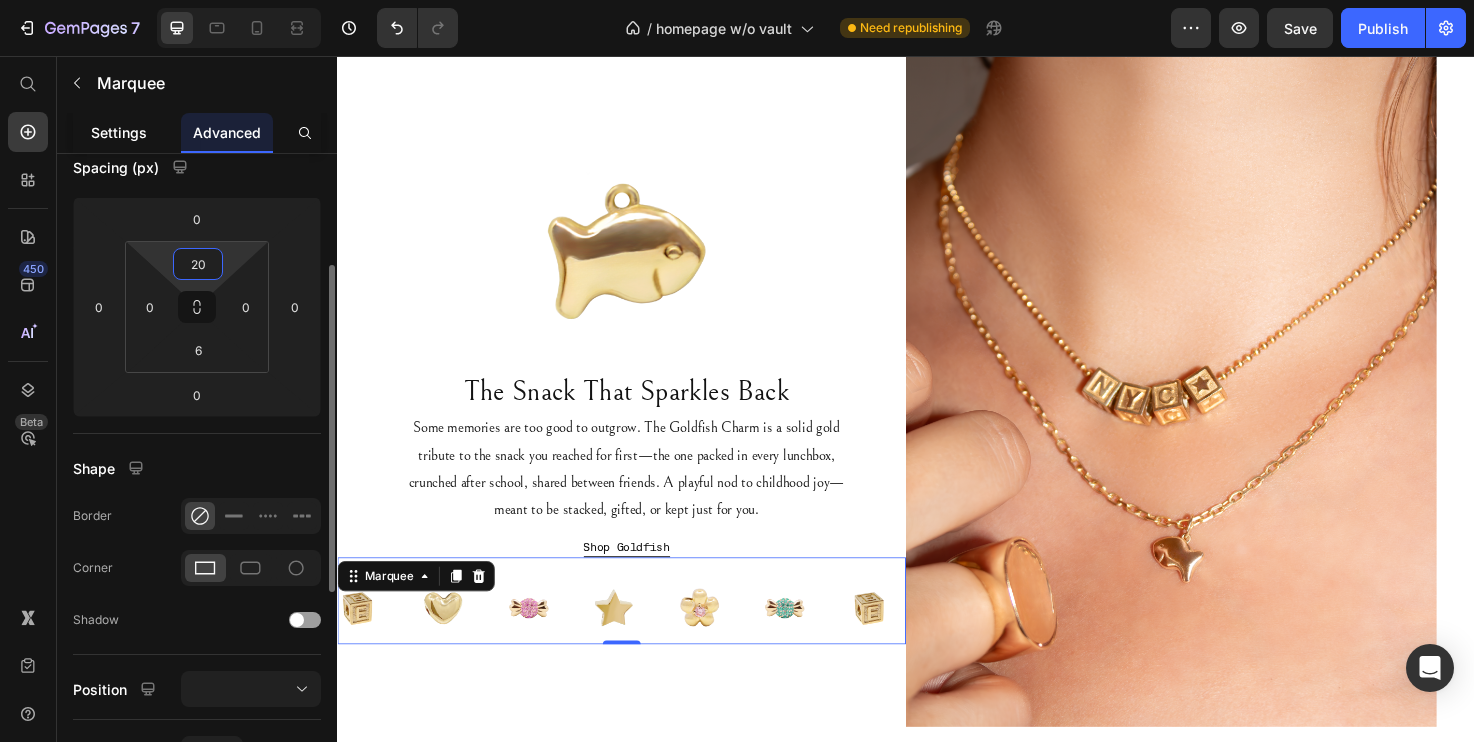 type on "20" 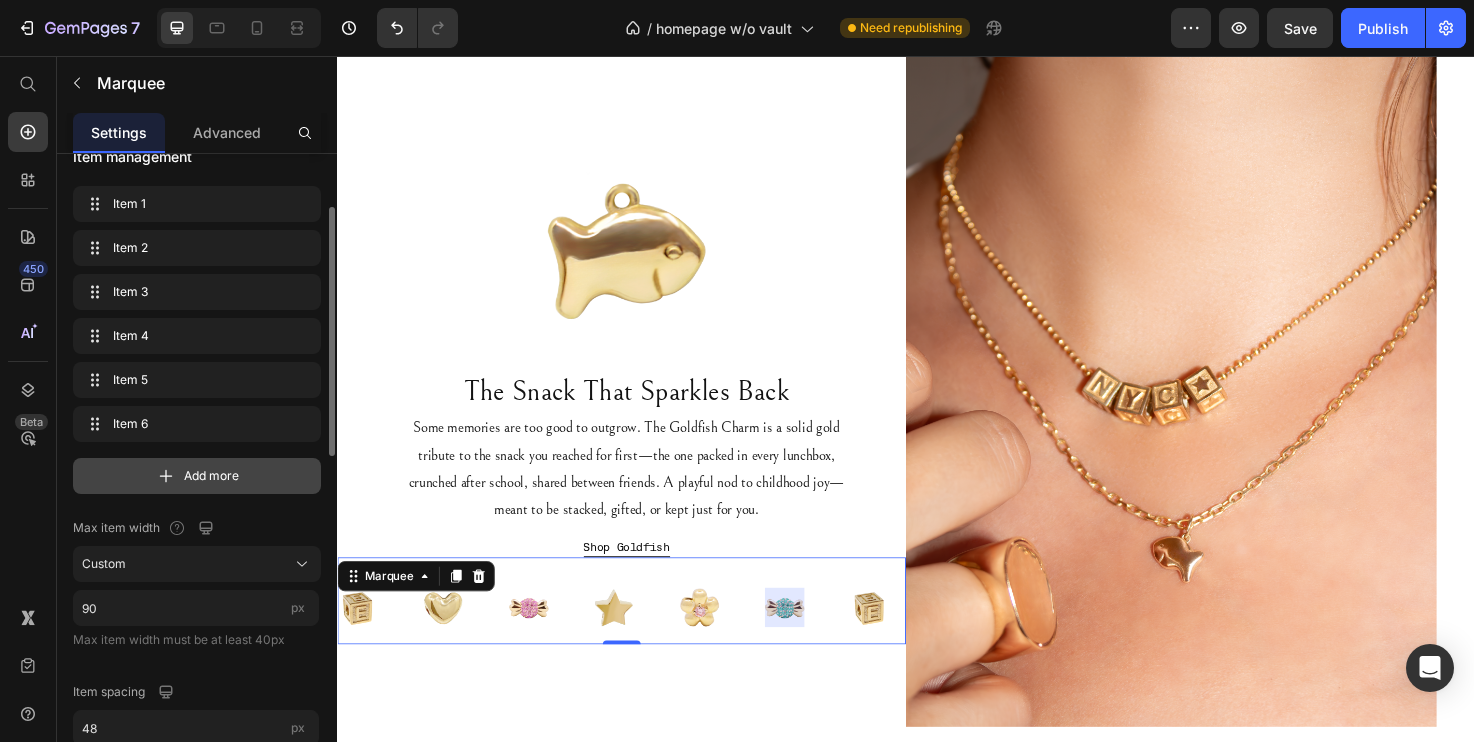 scroll, scrollTop: 62, scrollLeft: 0, axis: vertical 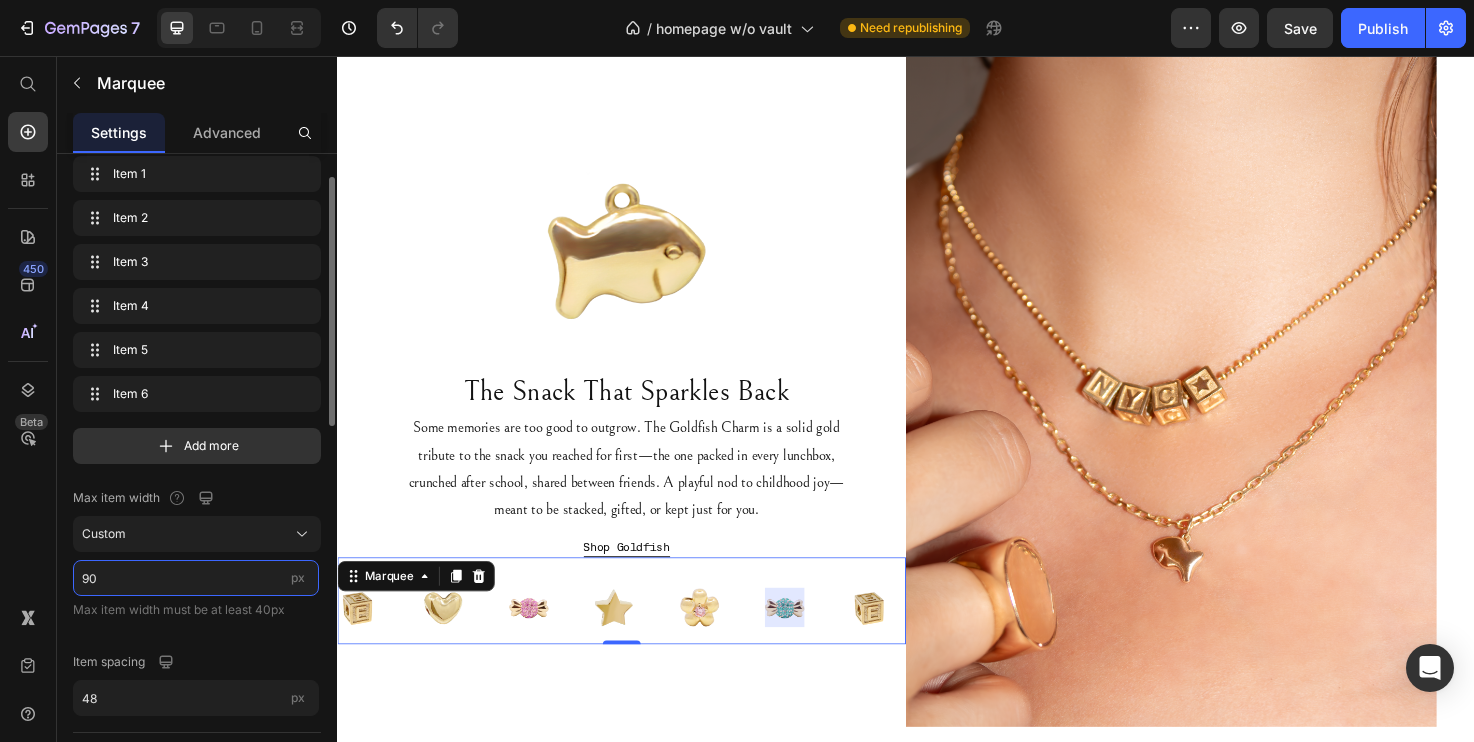 click on "90" at bounding box center (196, 578) 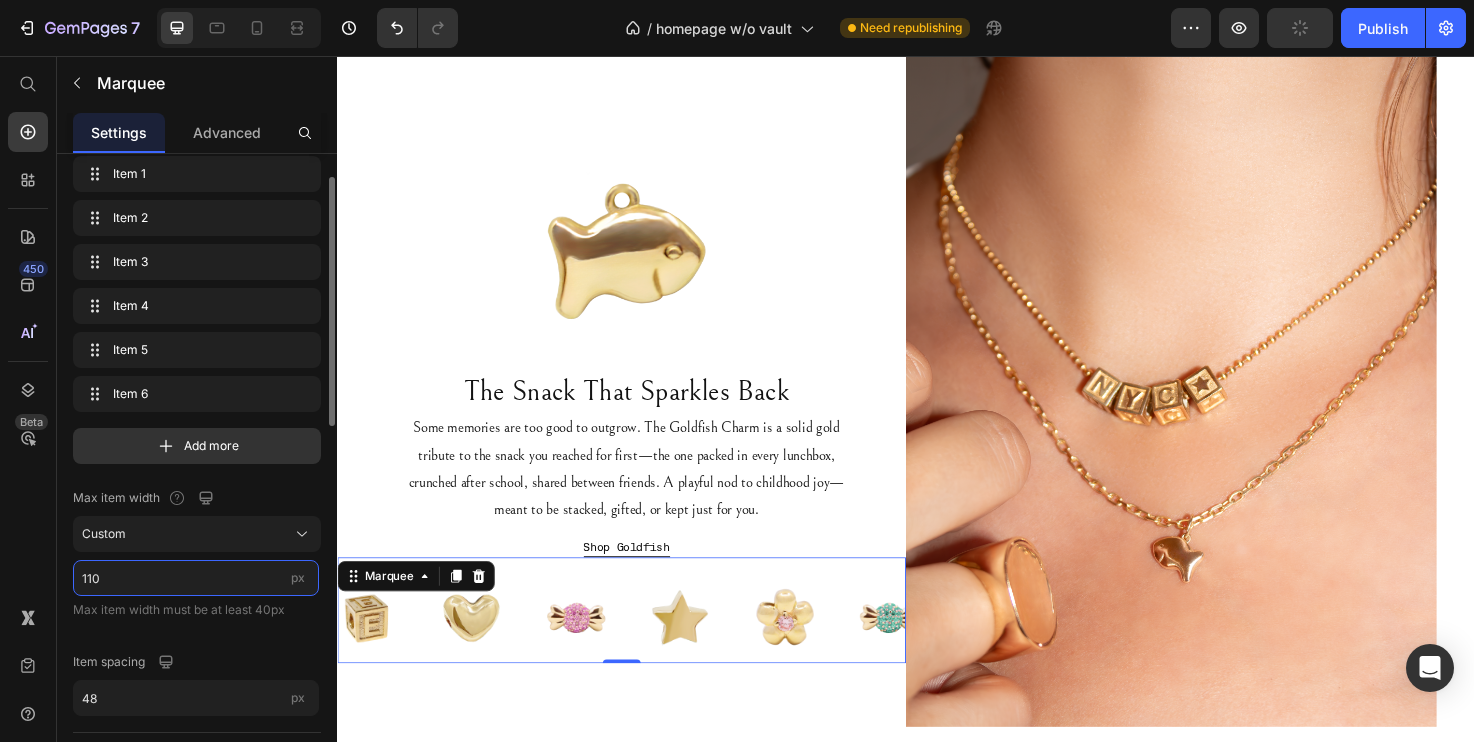 type on "90" 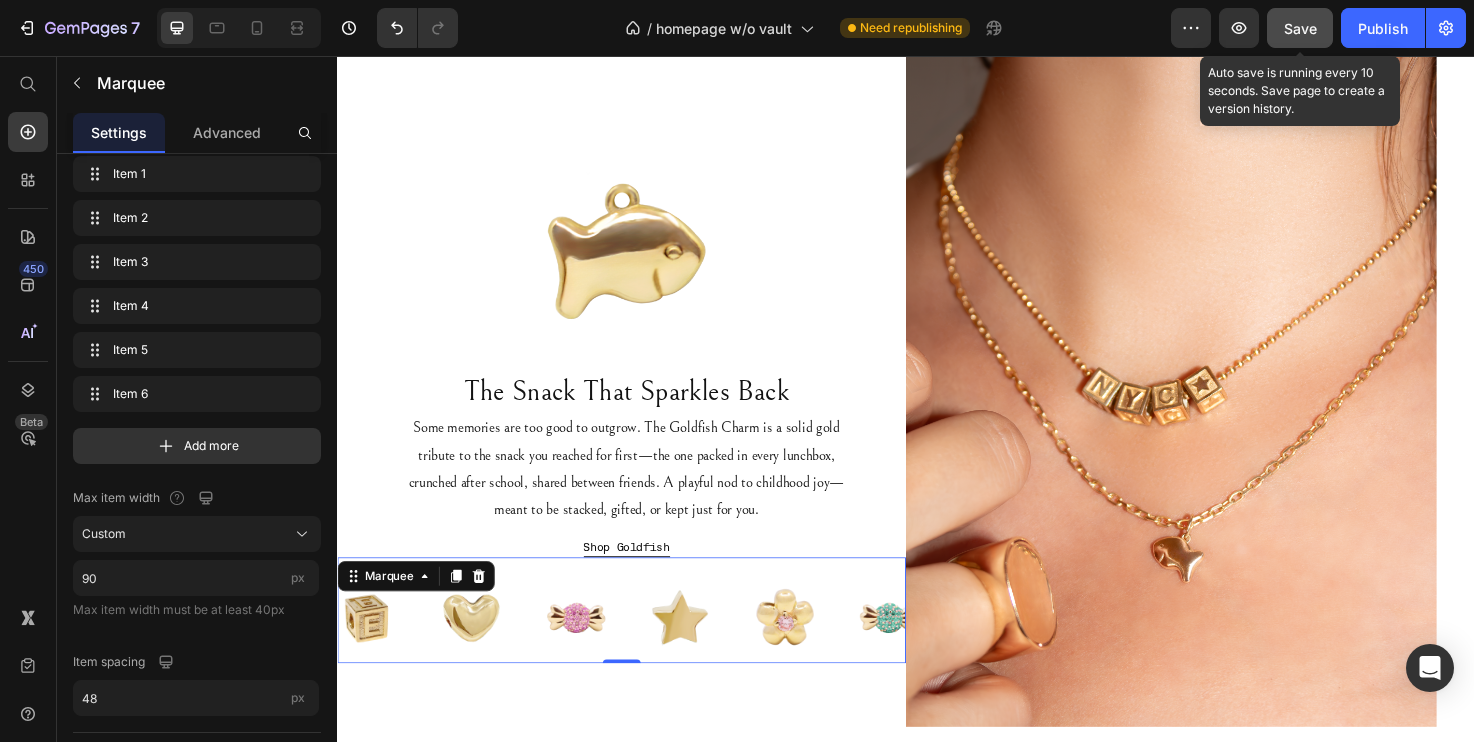 click on "Save" 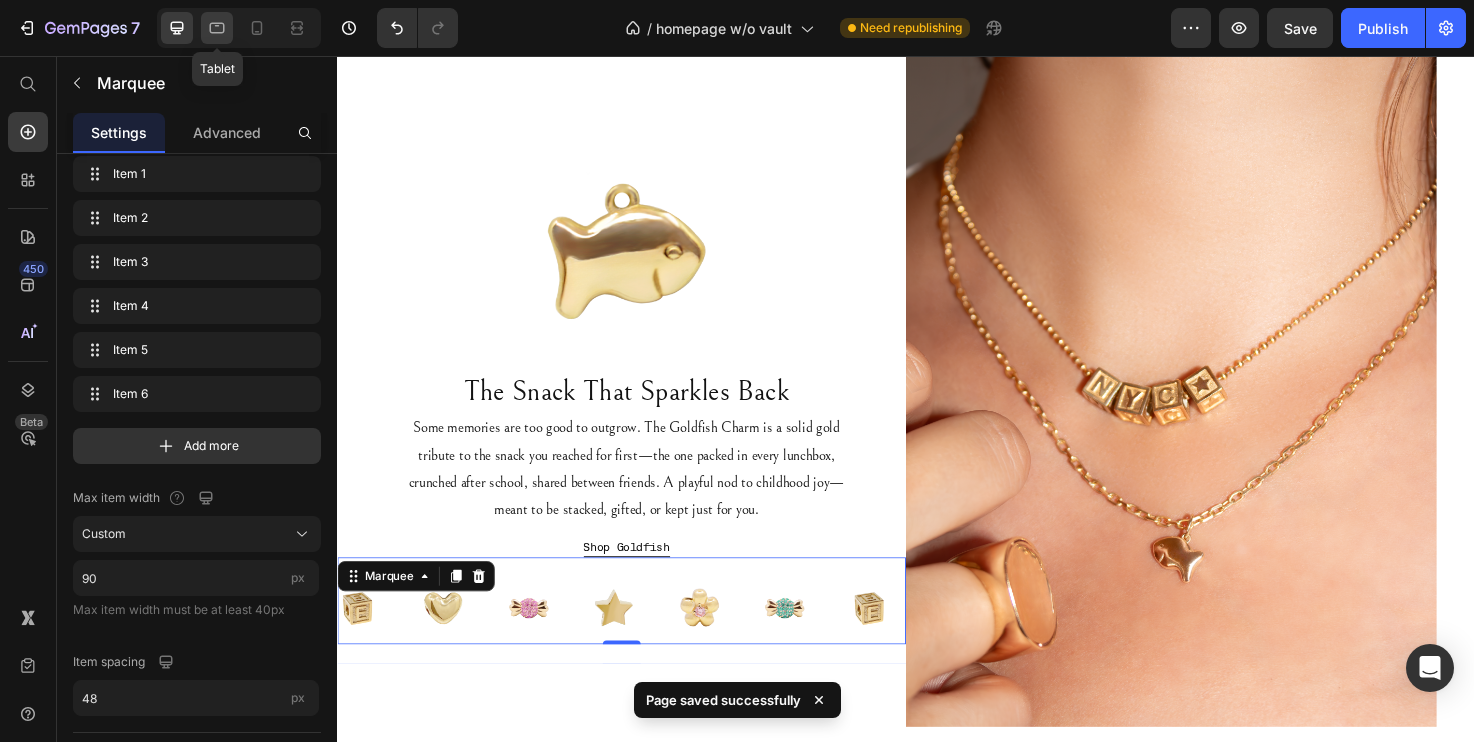 click 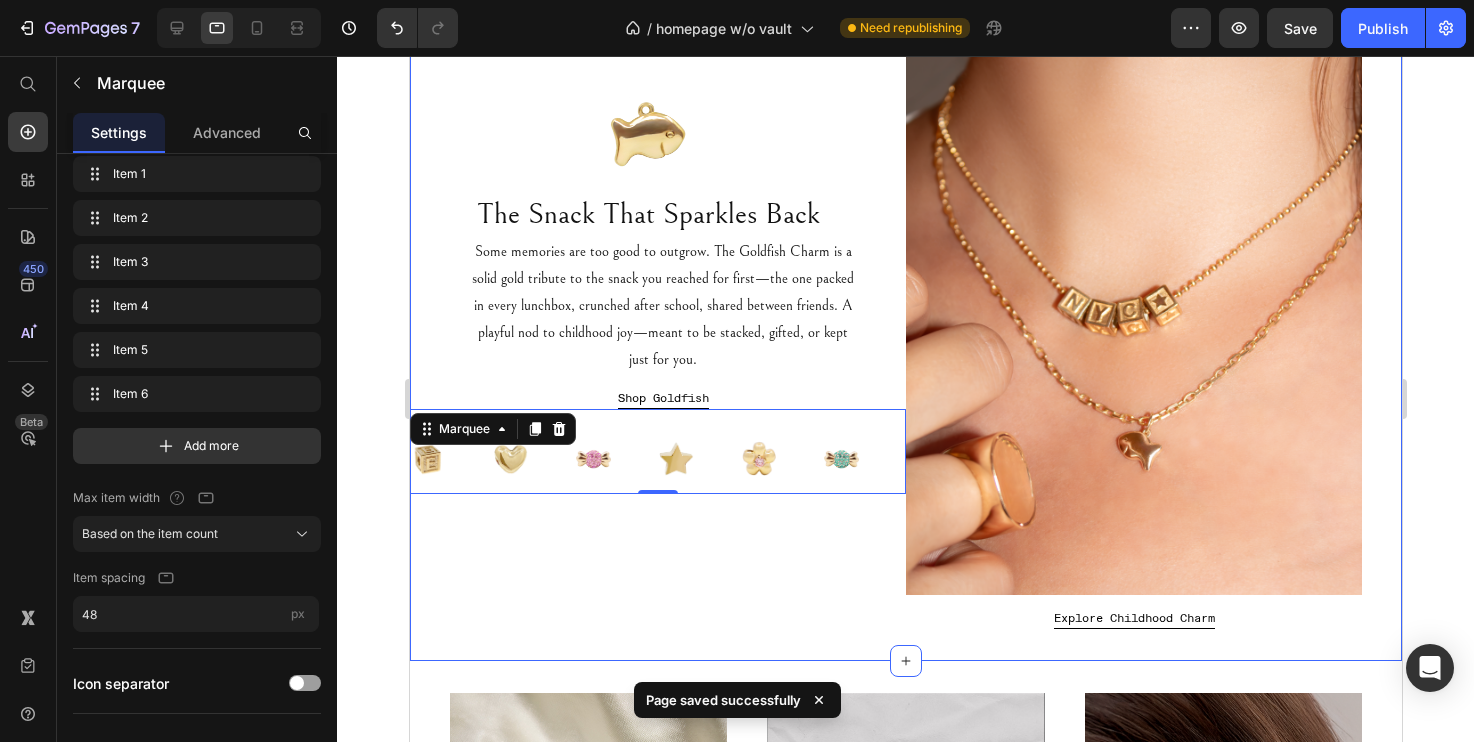 scroll, scrollTop: 137, scrollLeft: 0, axis: vertical 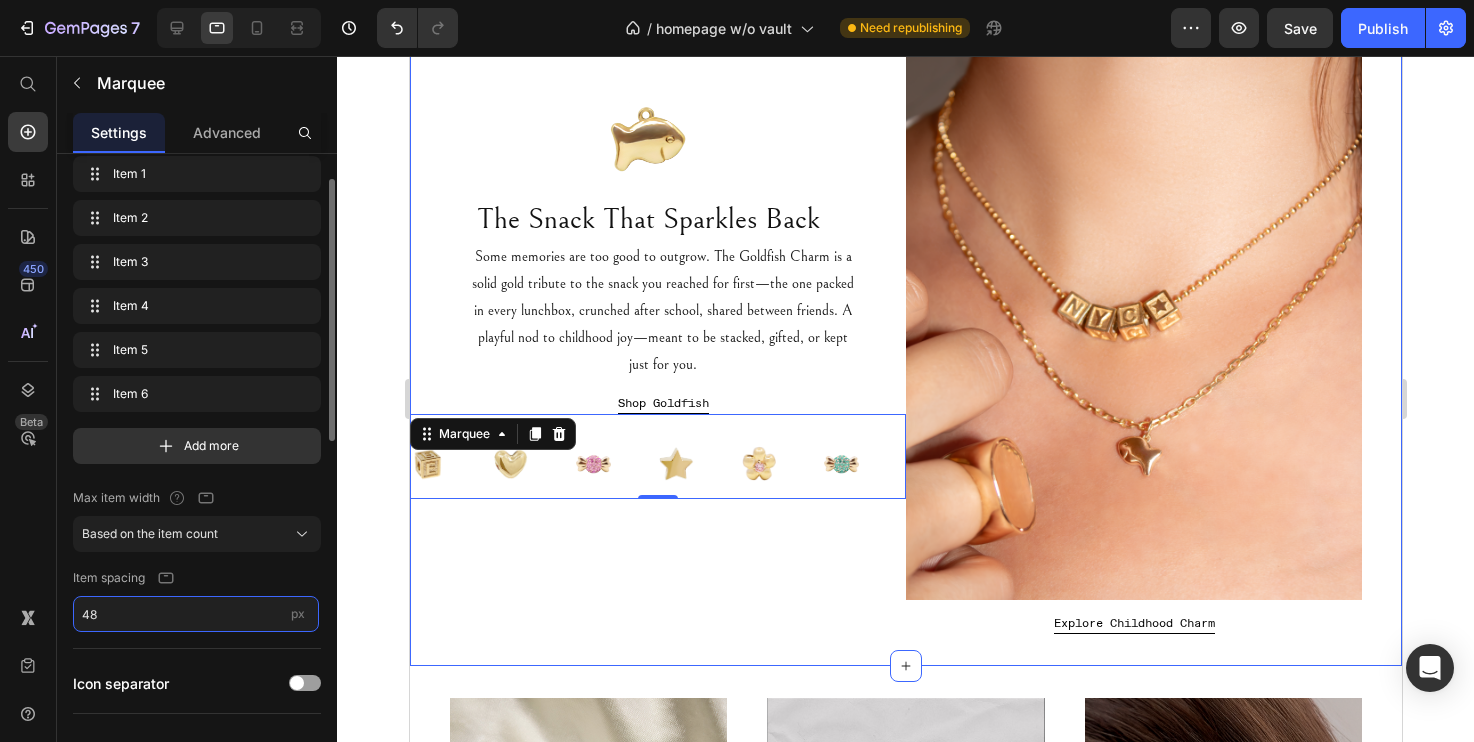 click on "48" at bounding box center (196, 614) 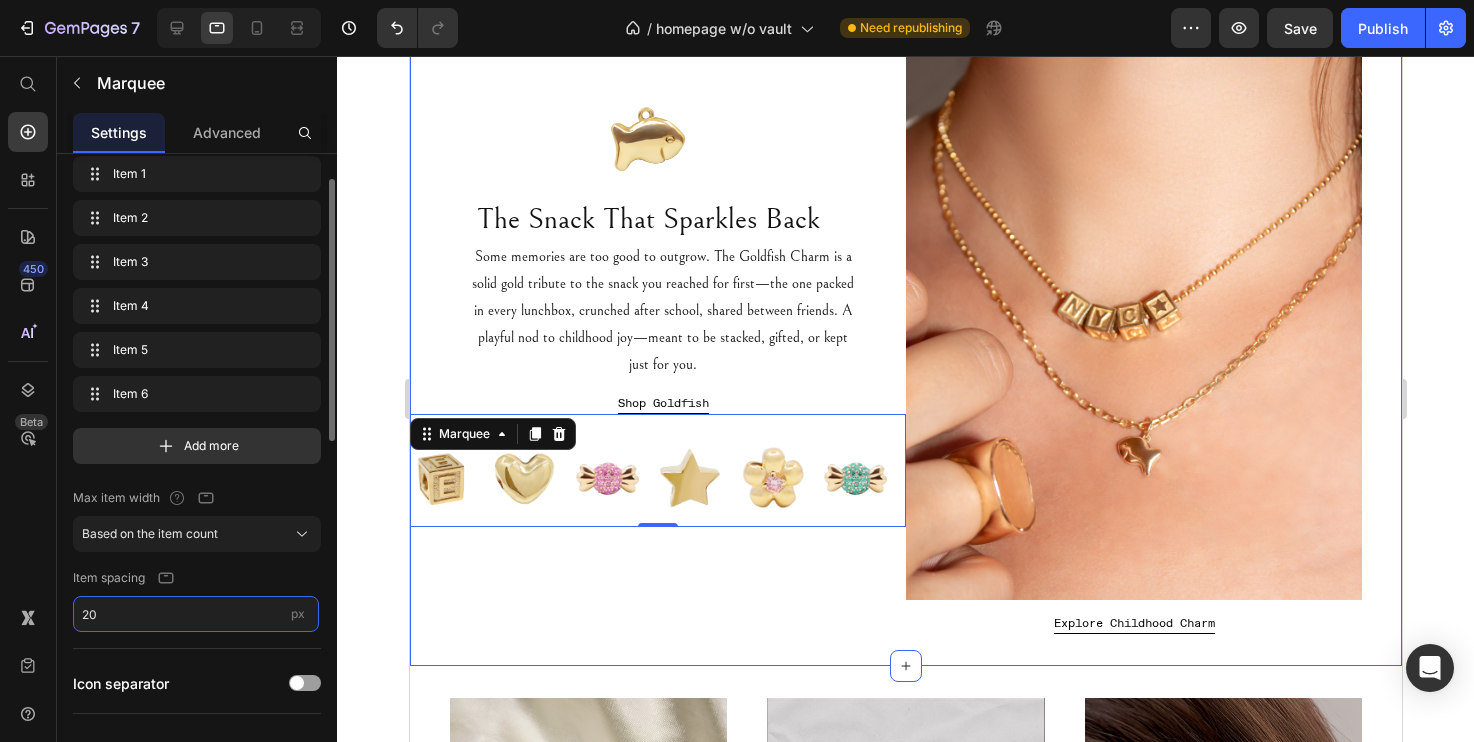 type on "2" 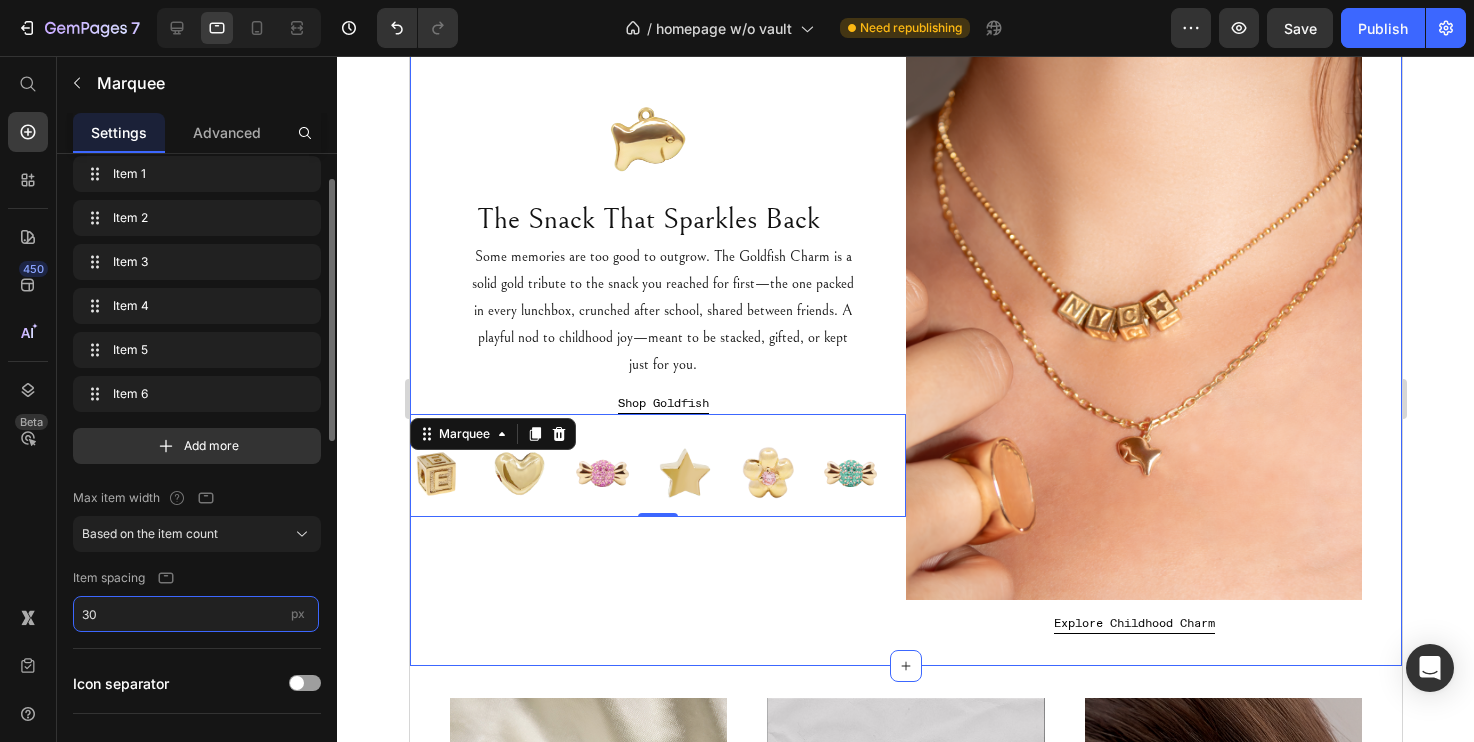 type on "3" 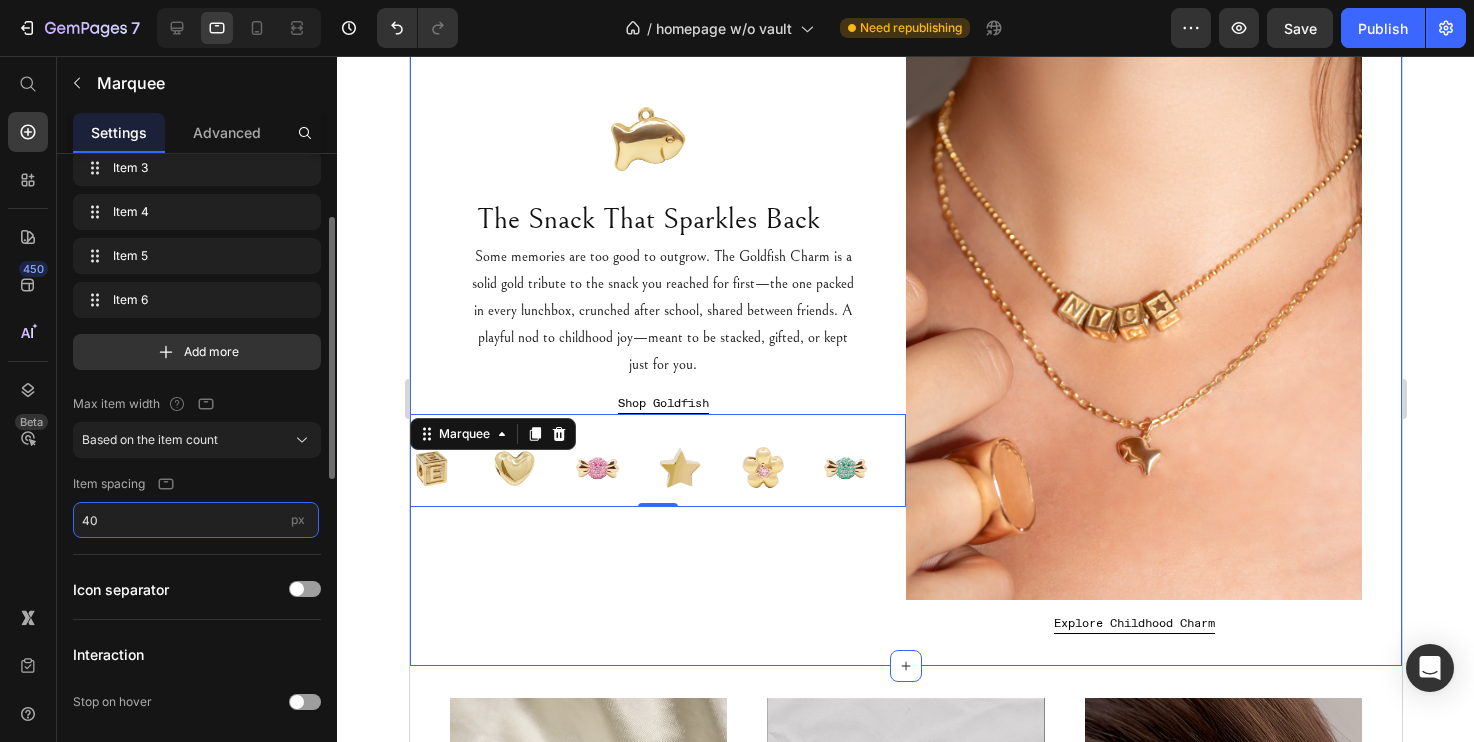 scroll, scrollTop: 159, scrollLeft: 0, axis: vertical 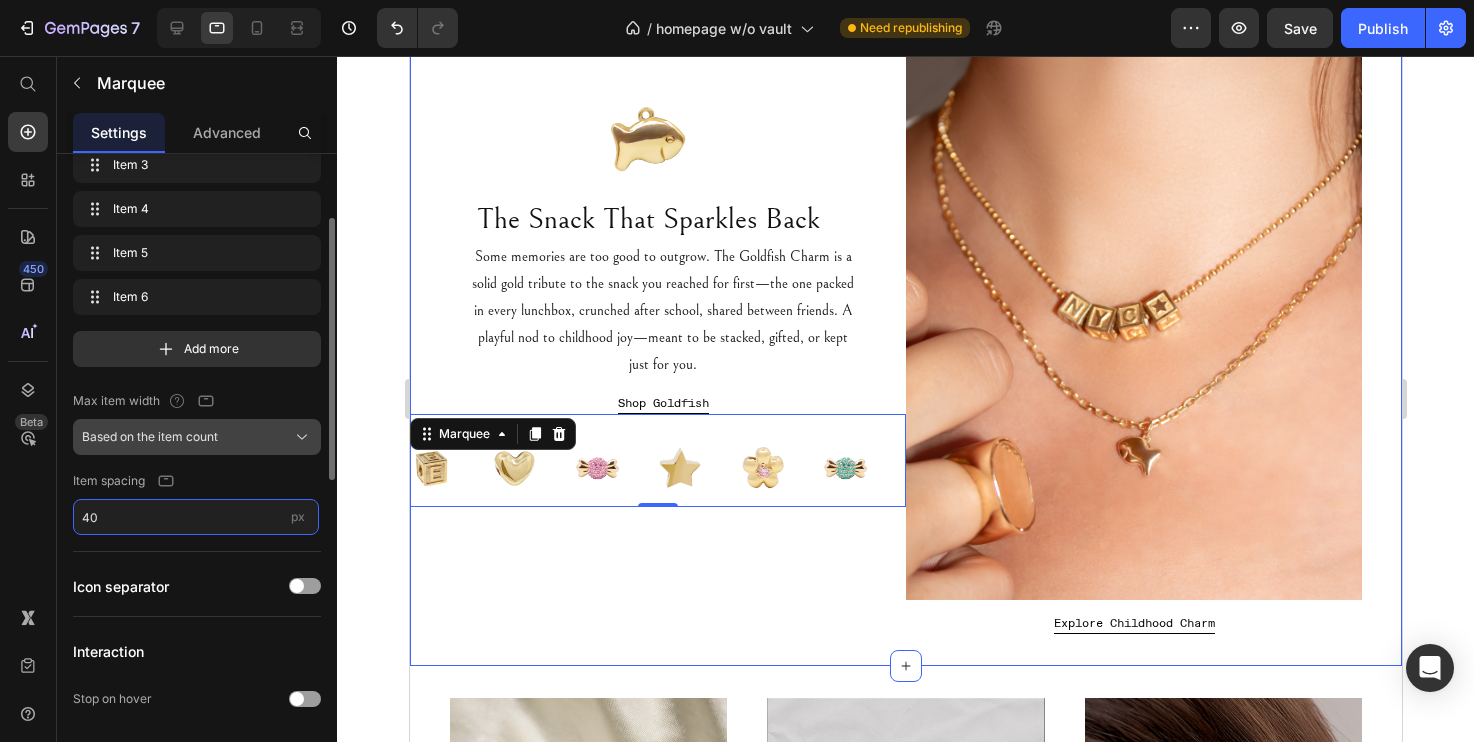 type on "40" 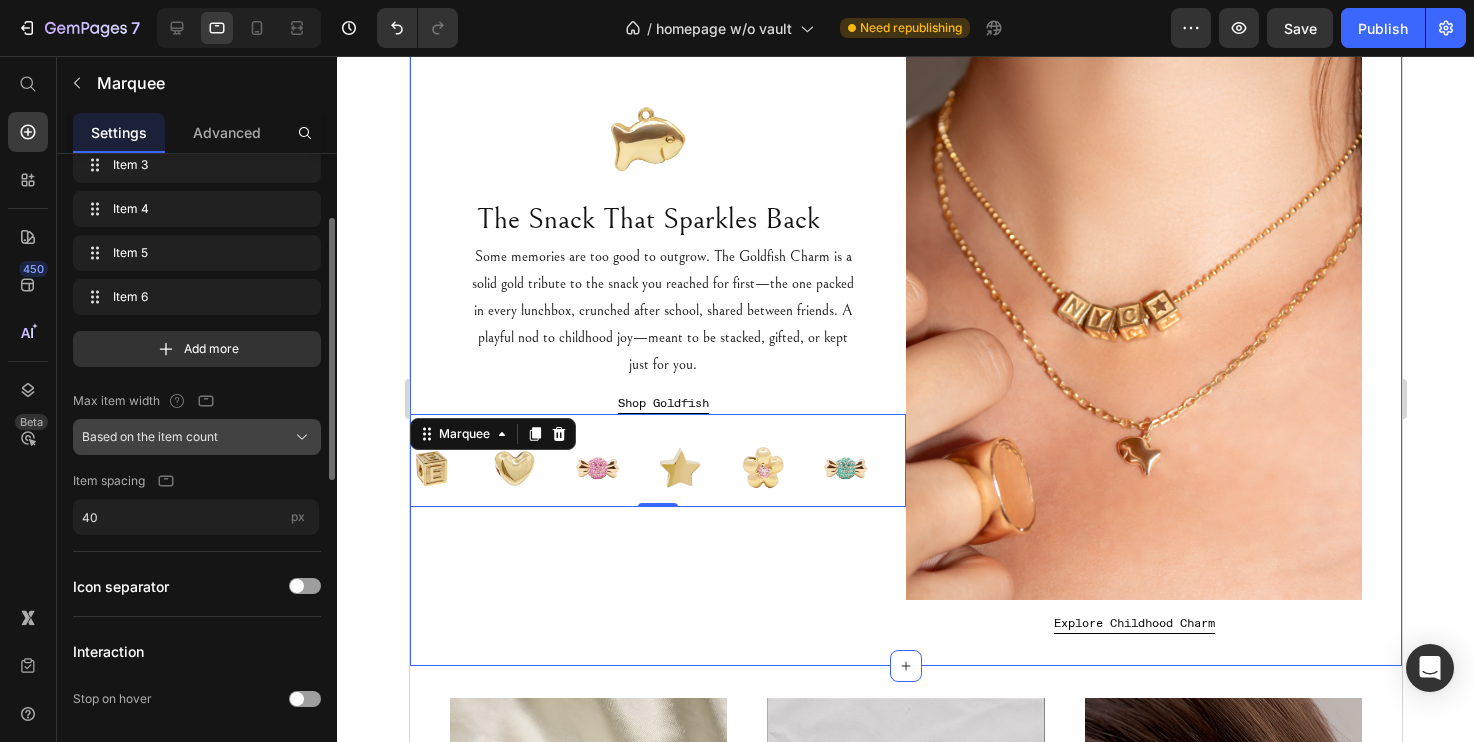 click on "Based on the item count" 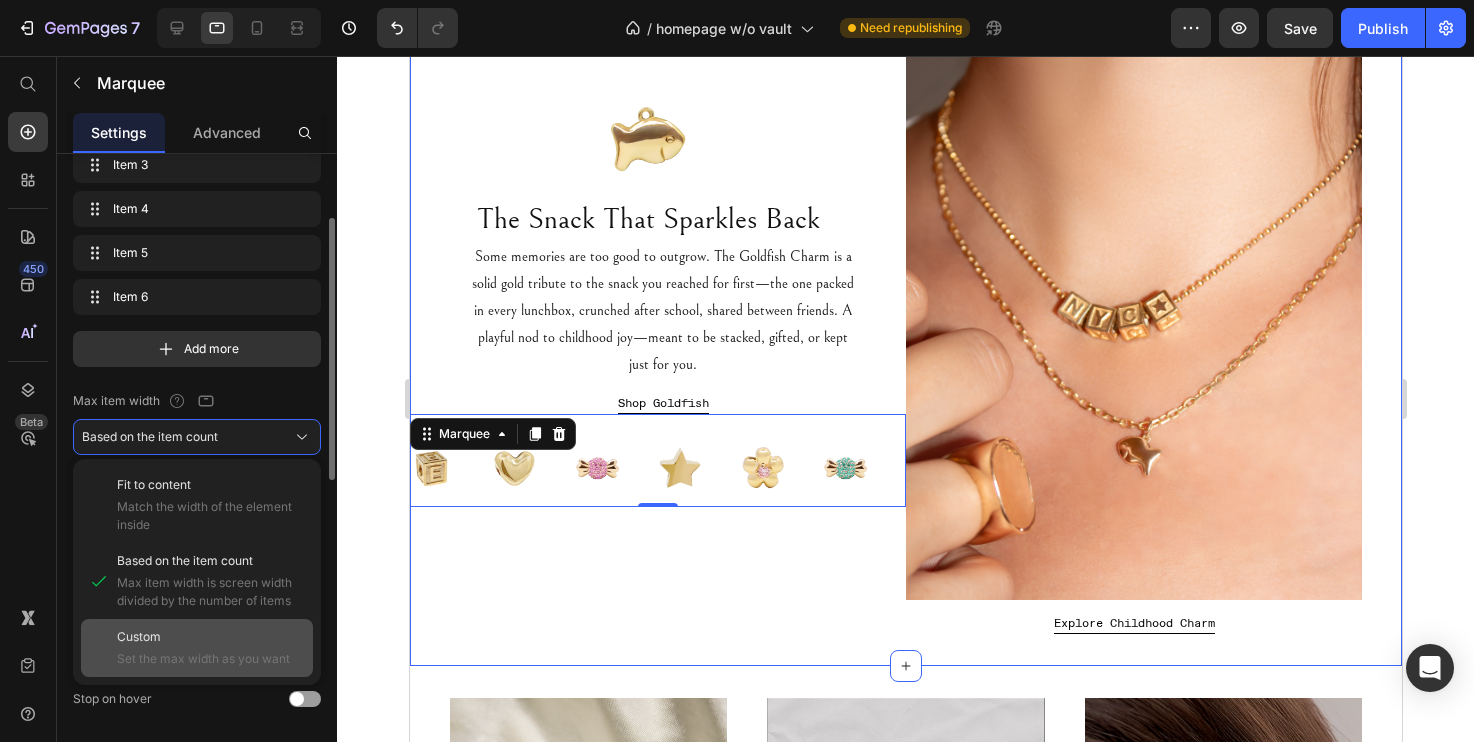click on "Set the max width as you want" at bounding box center (211, 659) 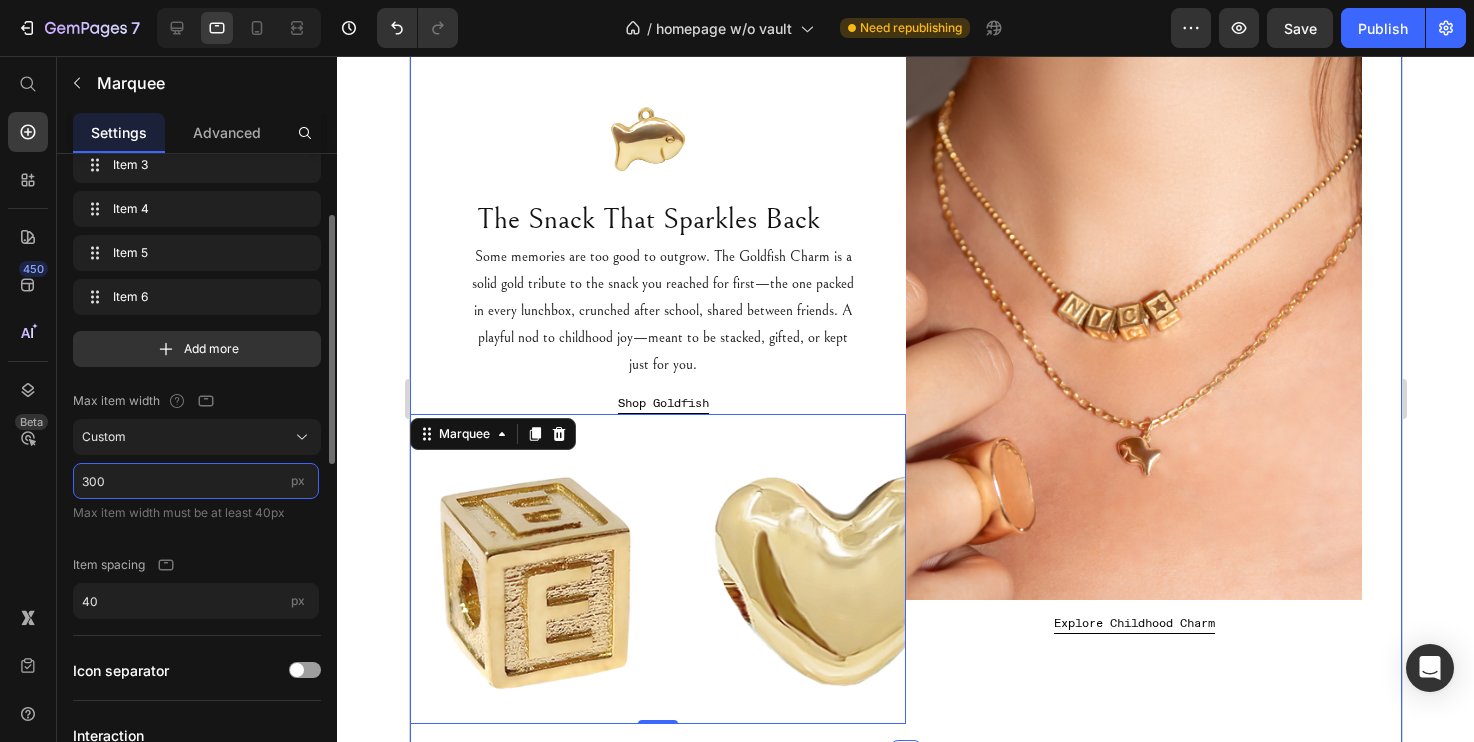 click on "300" at bounding box center [196, 481] 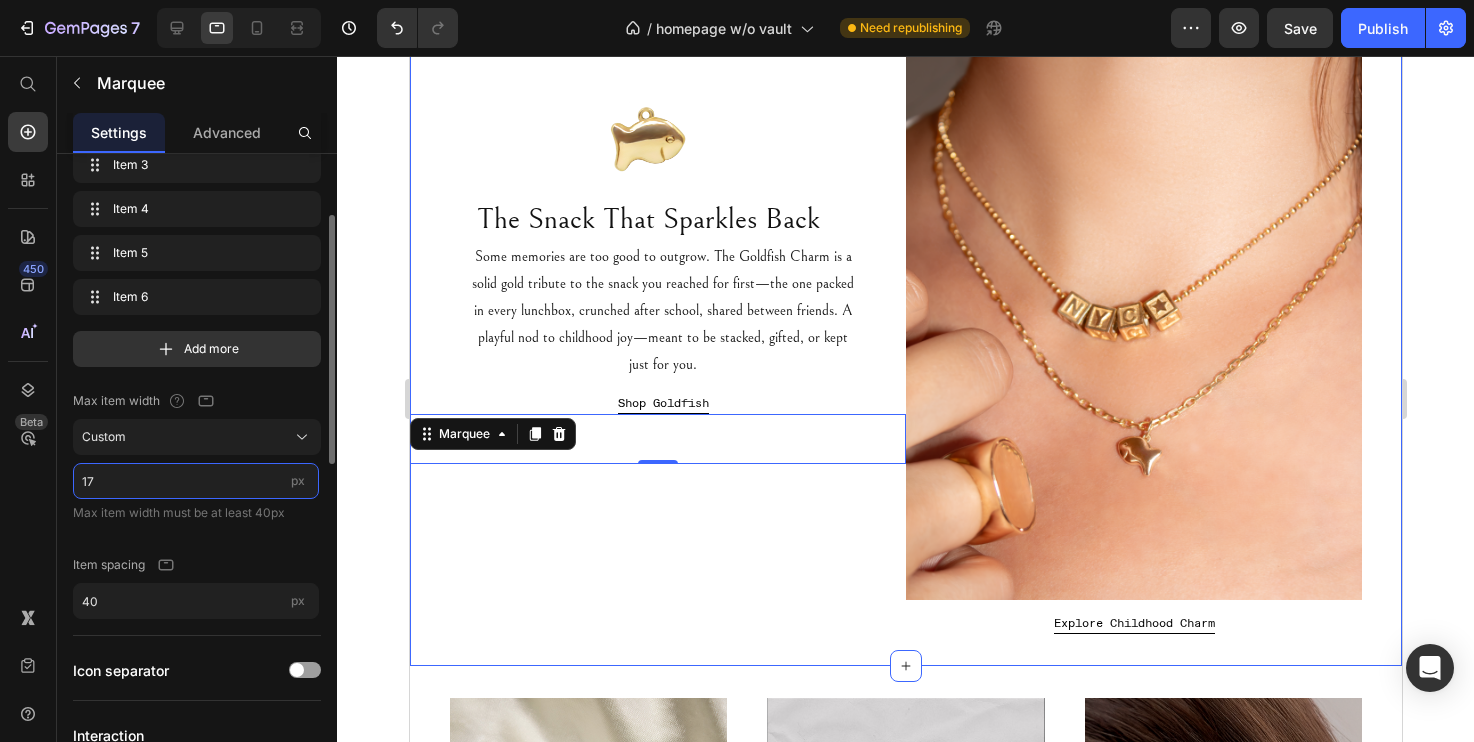 type on "1" 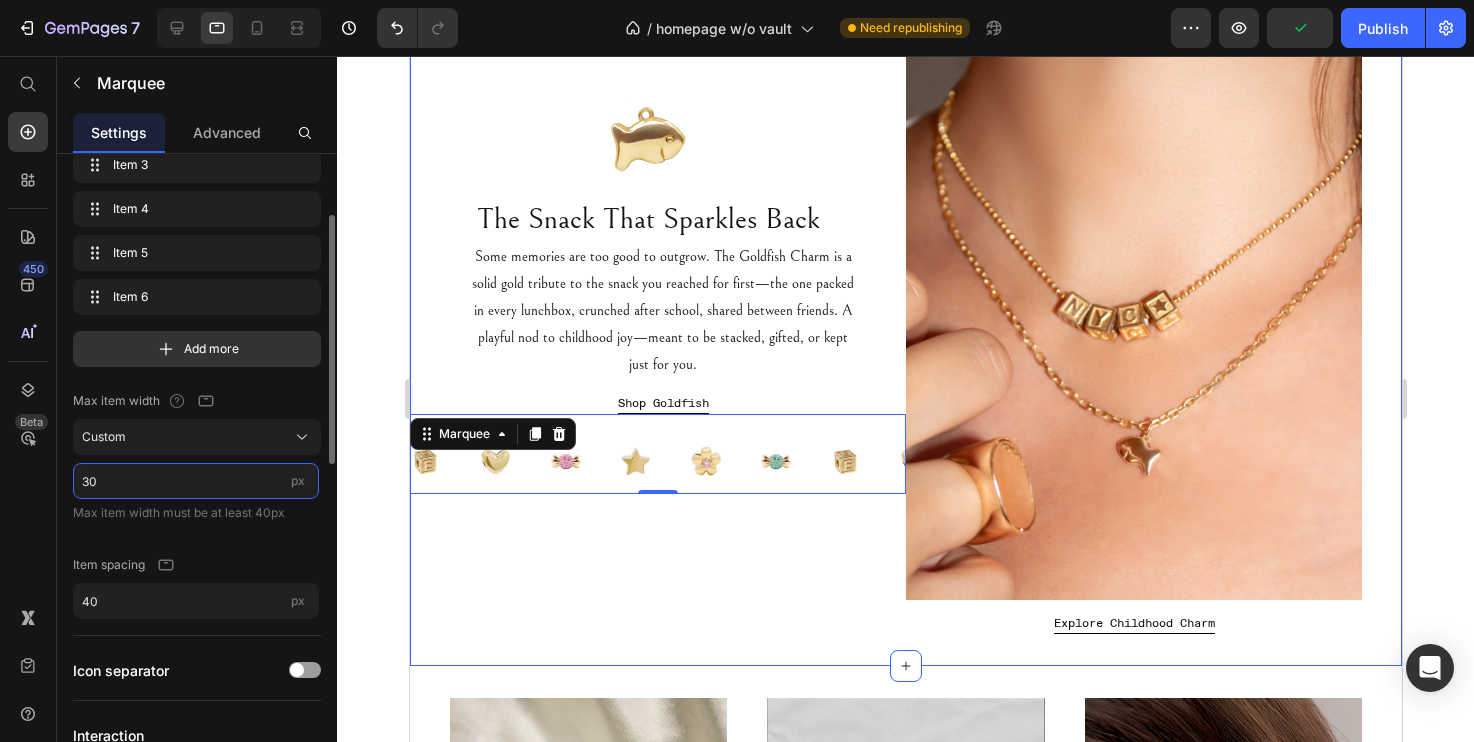 type on "3" 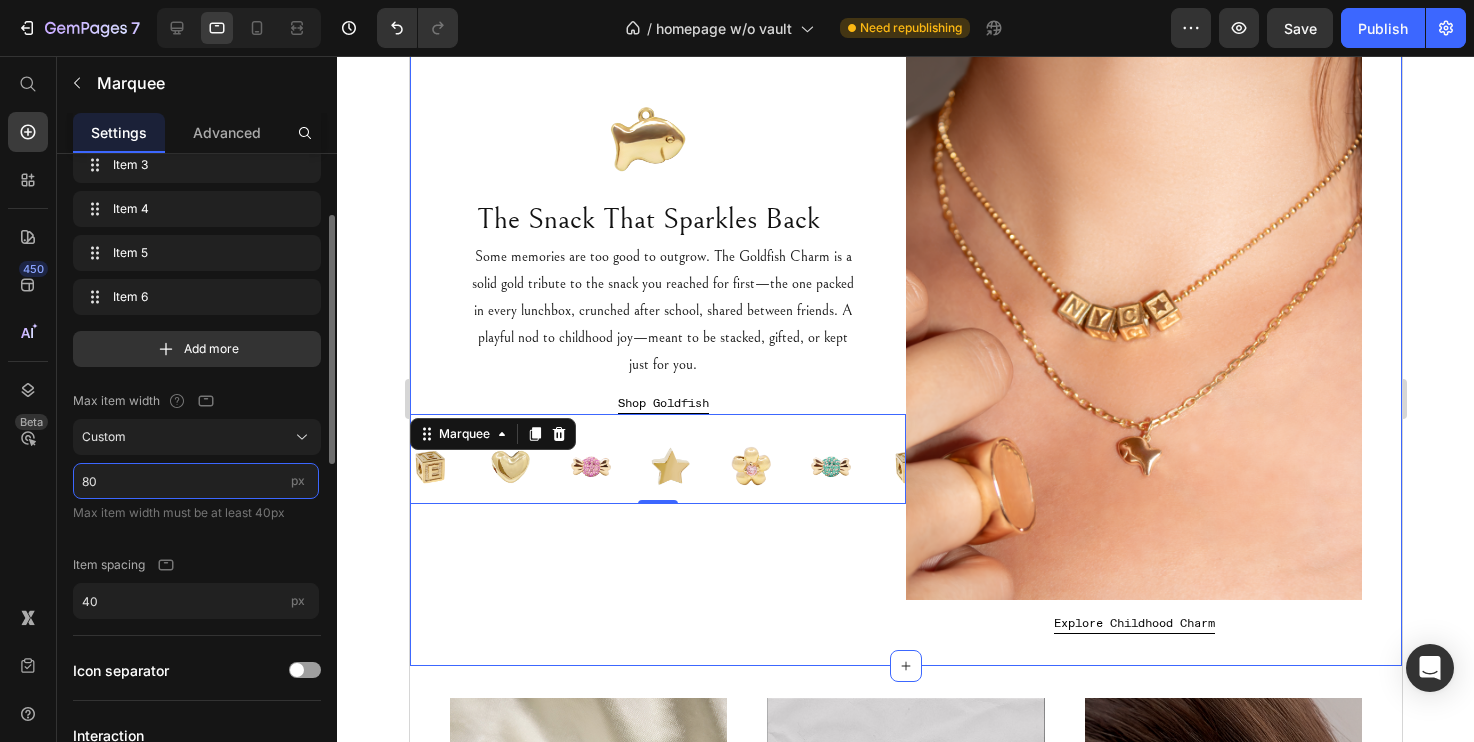 type on "8" 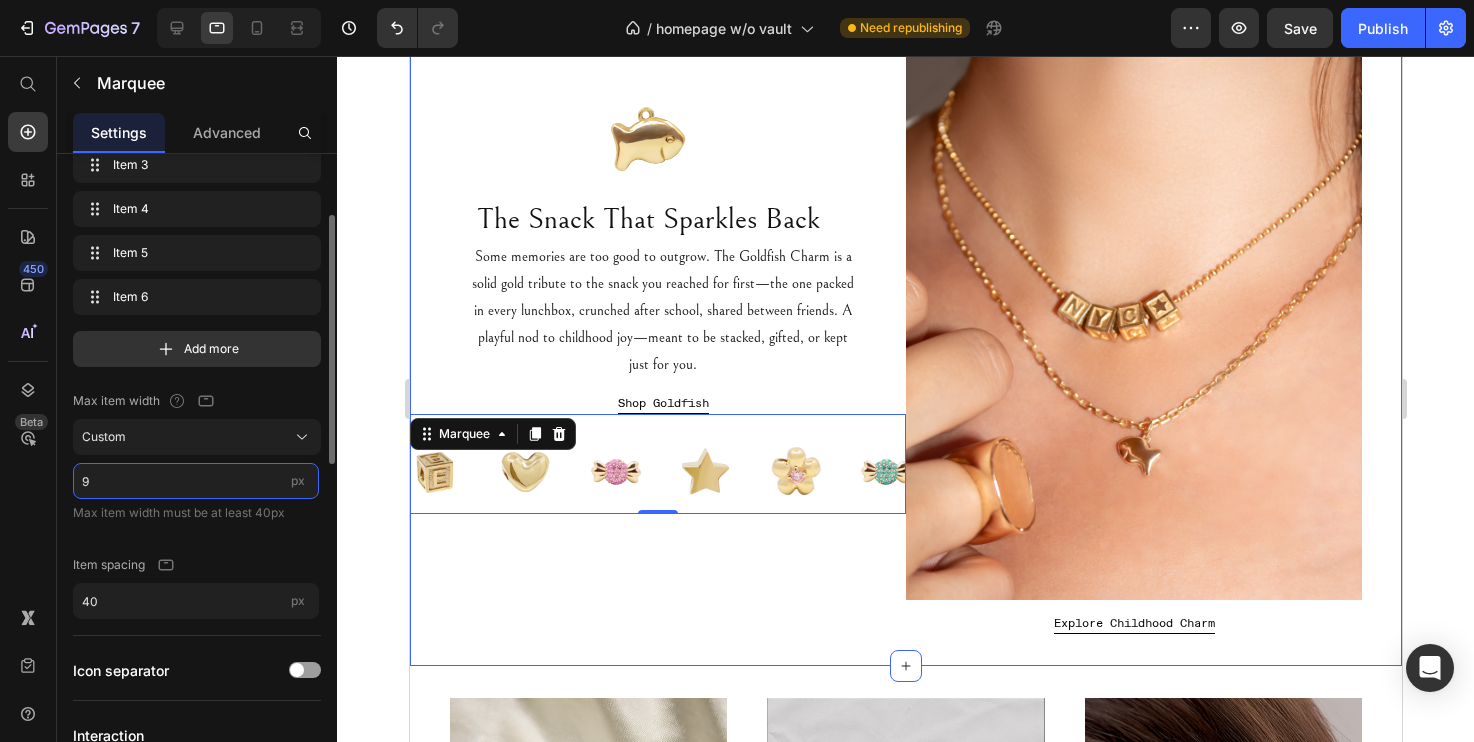 type on "90" 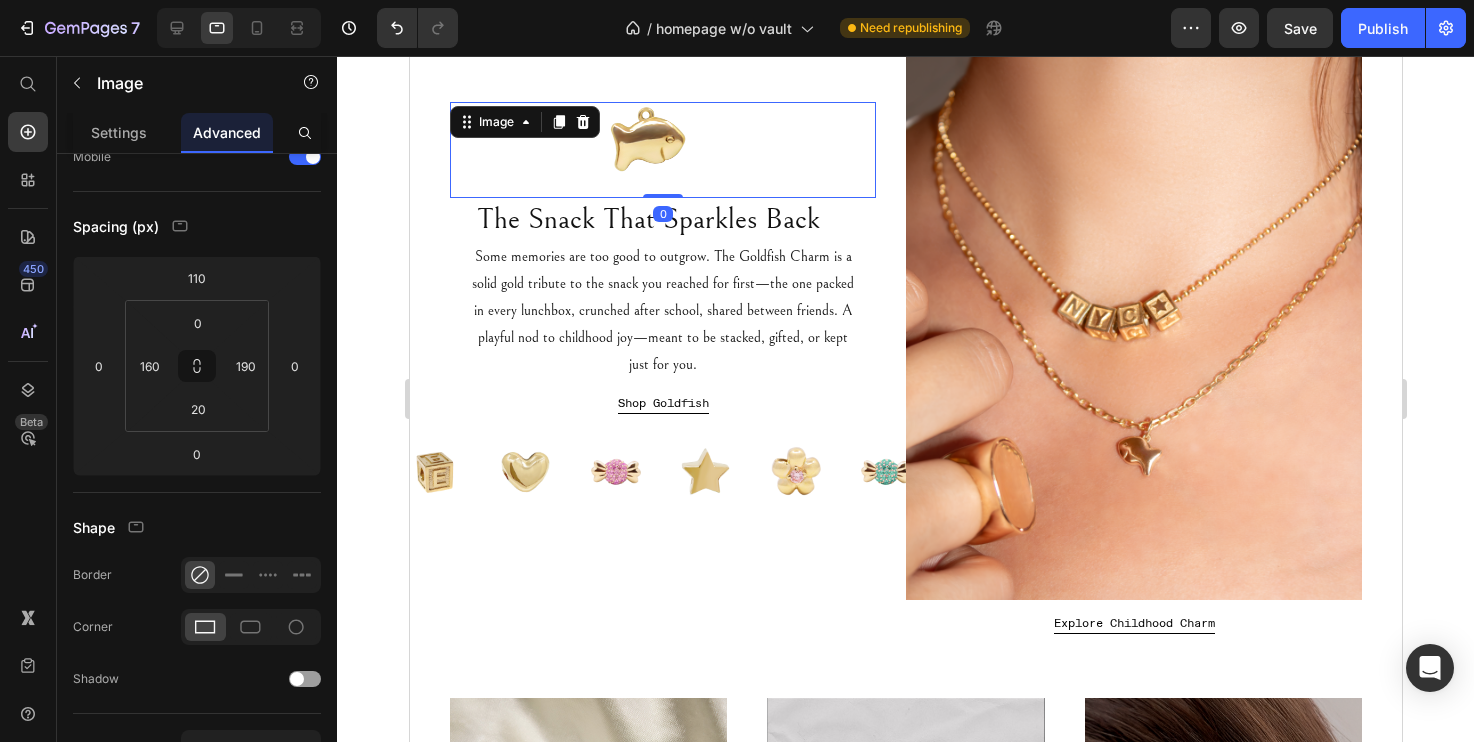 click at bounding box center [662, 150] 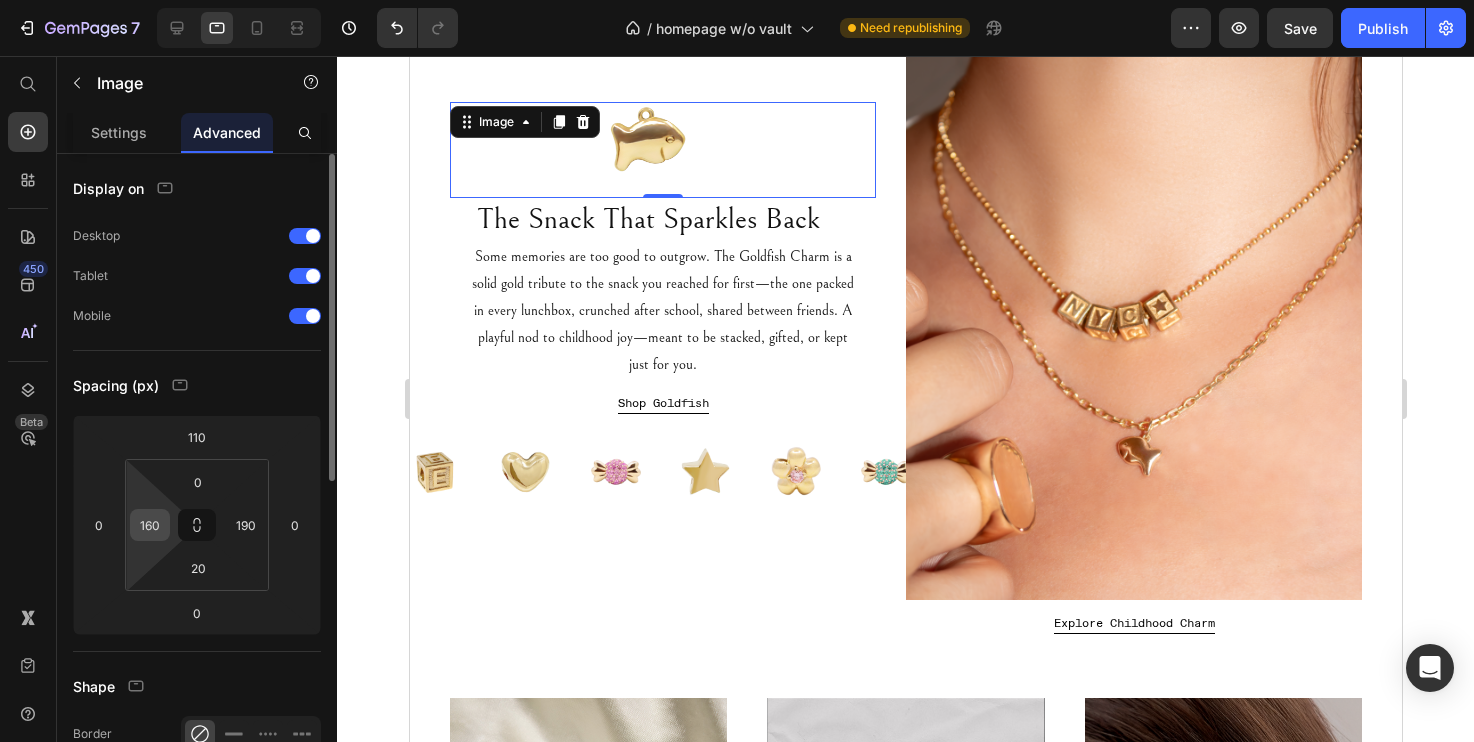 click on "160" at bounding box center [150, 525] 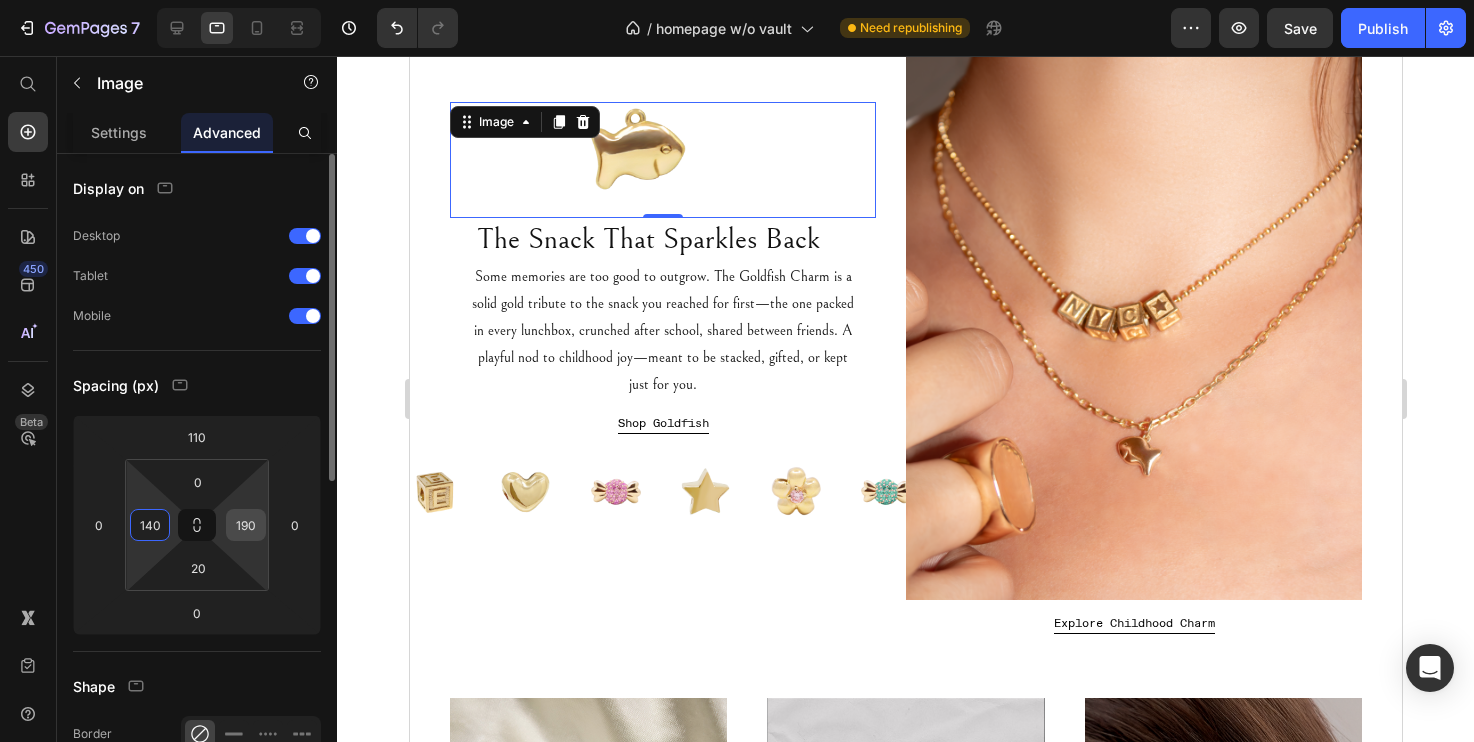 type on "140" 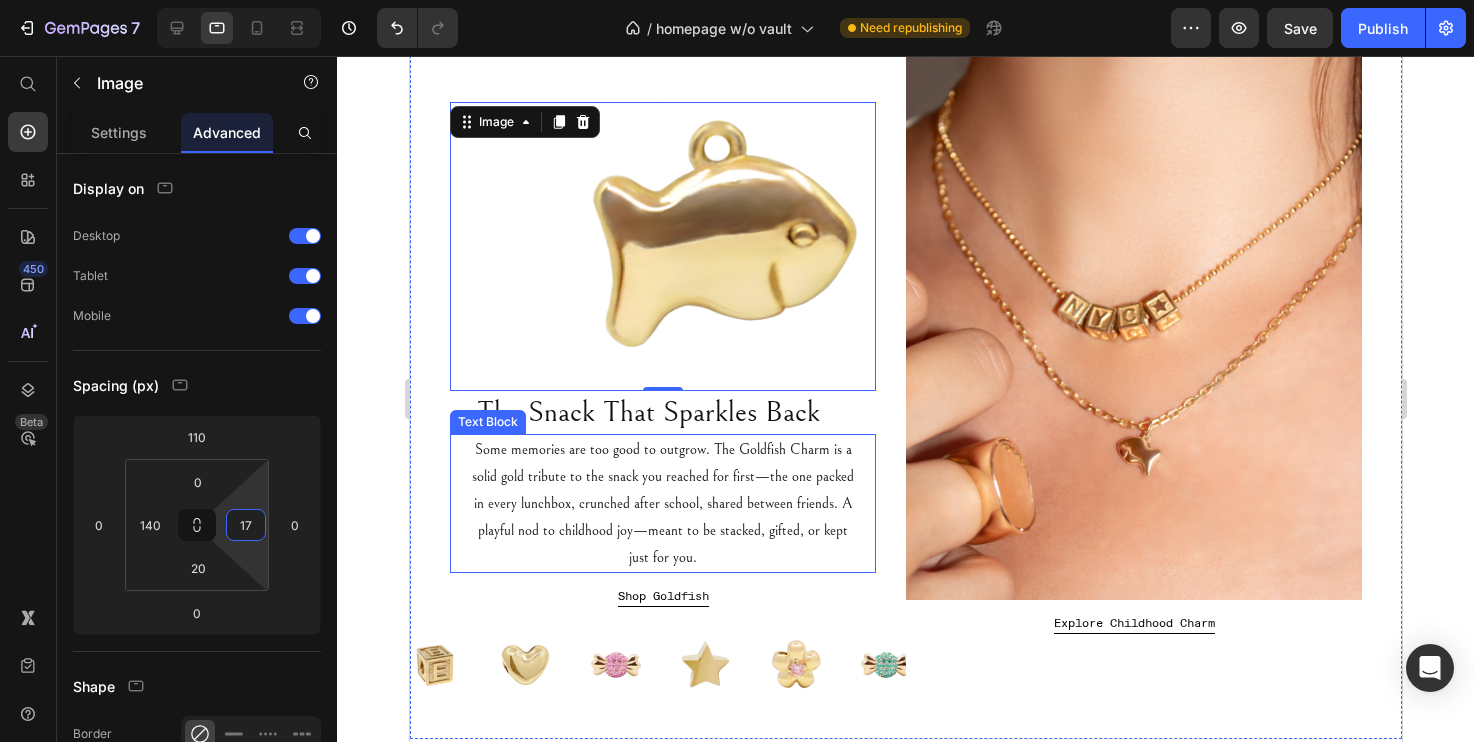 type on "170" 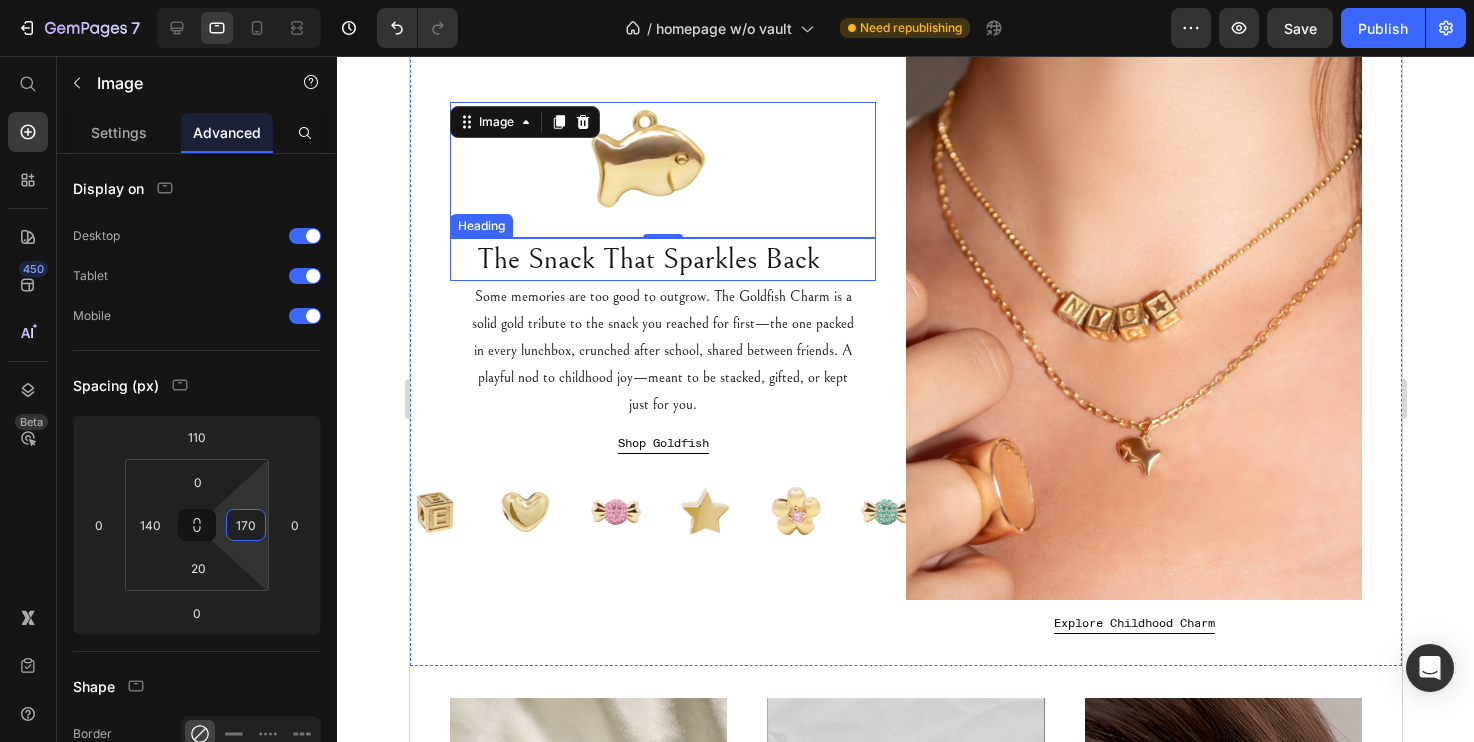 click on "The Snack That Sparkles Back" at bounding box center (647, 259) 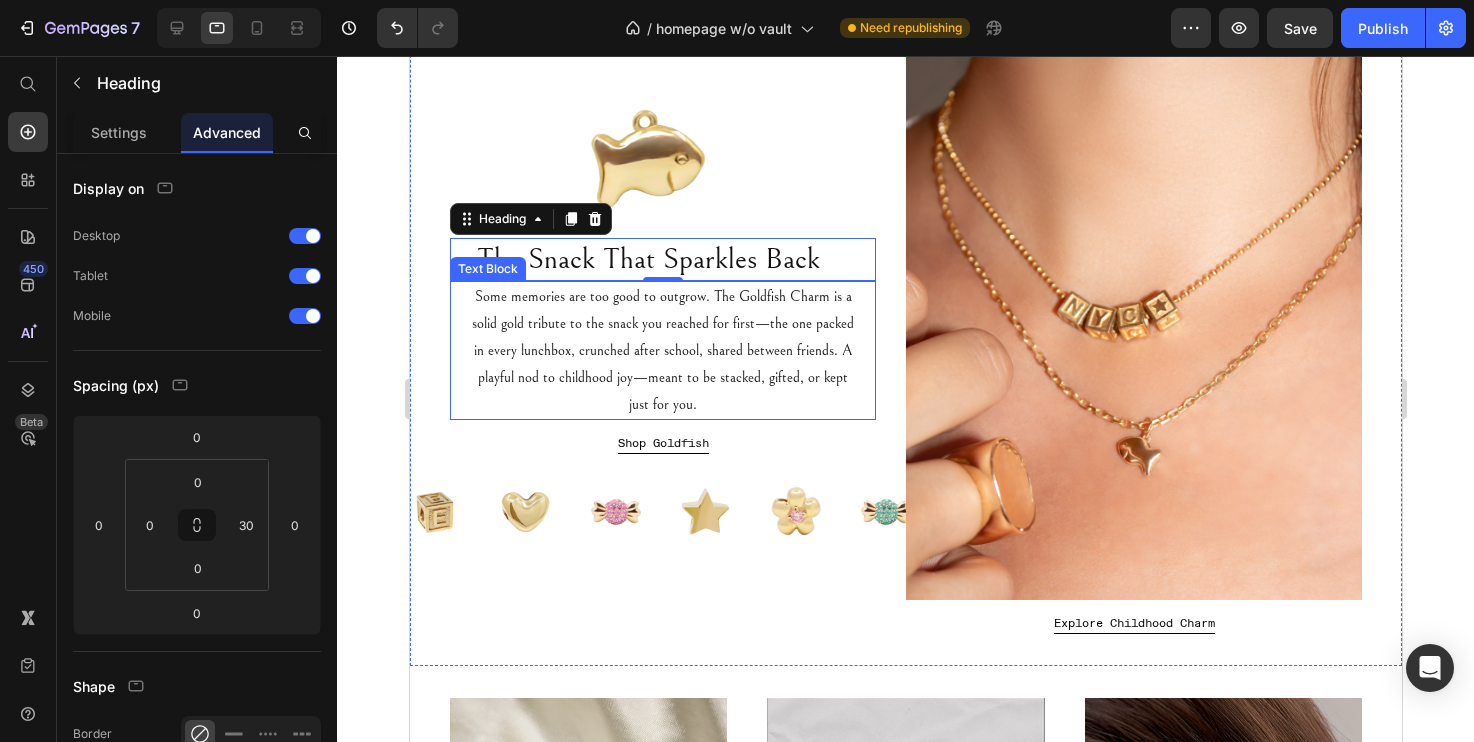 click on "Some memories are too good to outgrow. The Goldfish Charm is a solid gold tribute to the snack you reached for first—the one packed in every lunchbox, crunched after school, shared between friends. A playful nod to childhood joy—meant to be stacked, gifted, or kept just for you." at bounding box center (662, 350) 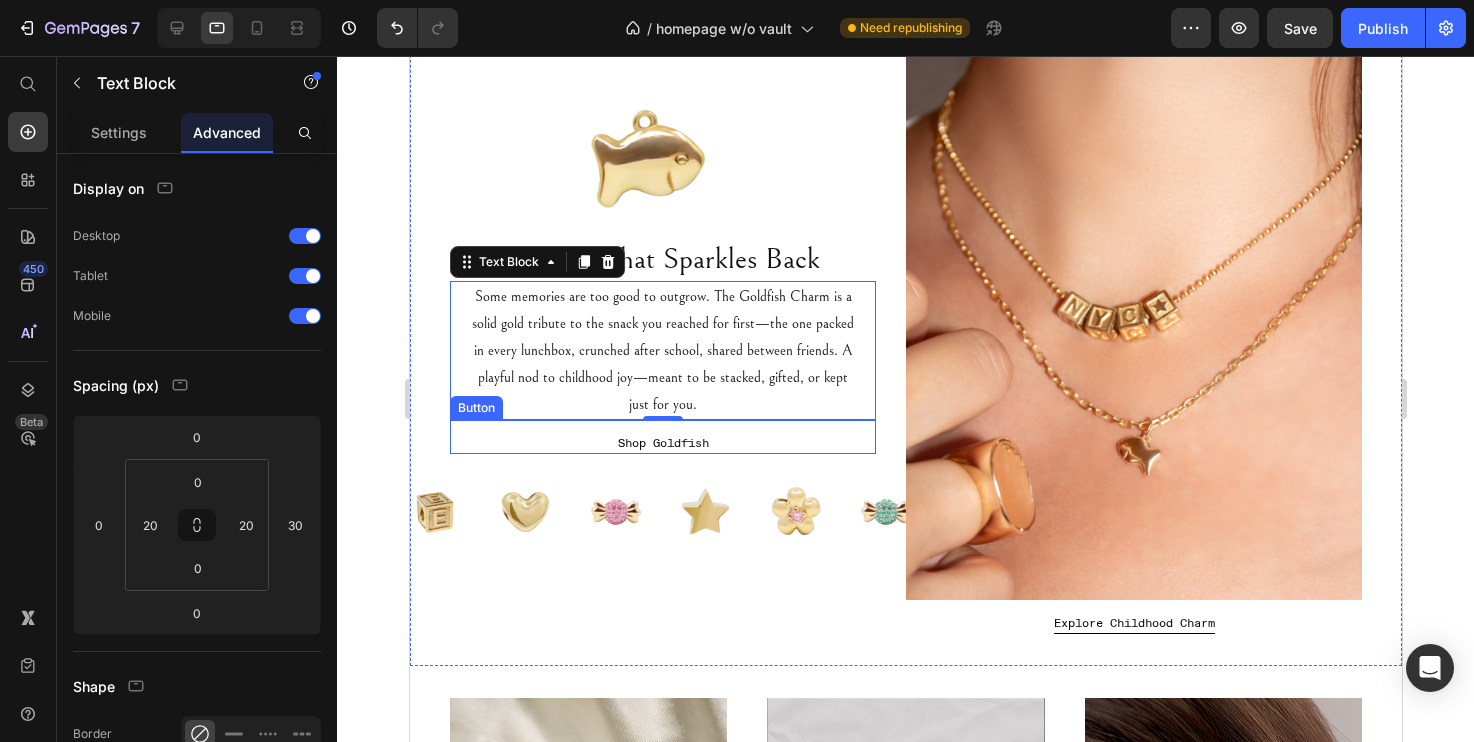 click on "Shop Goldfish Button" at bounding box center (662, 437) 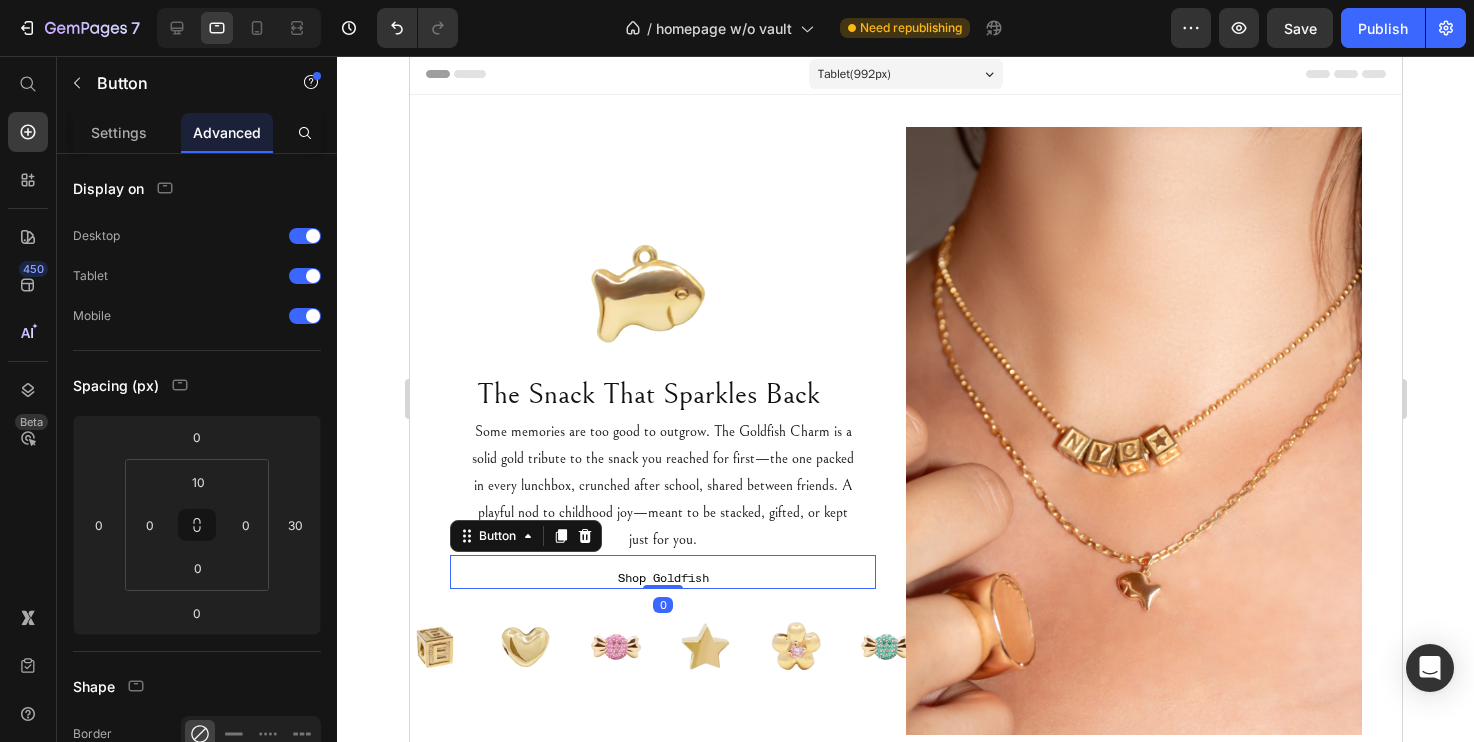 scroll, scrollTop: 0, scrollLeft: 0, axis: both 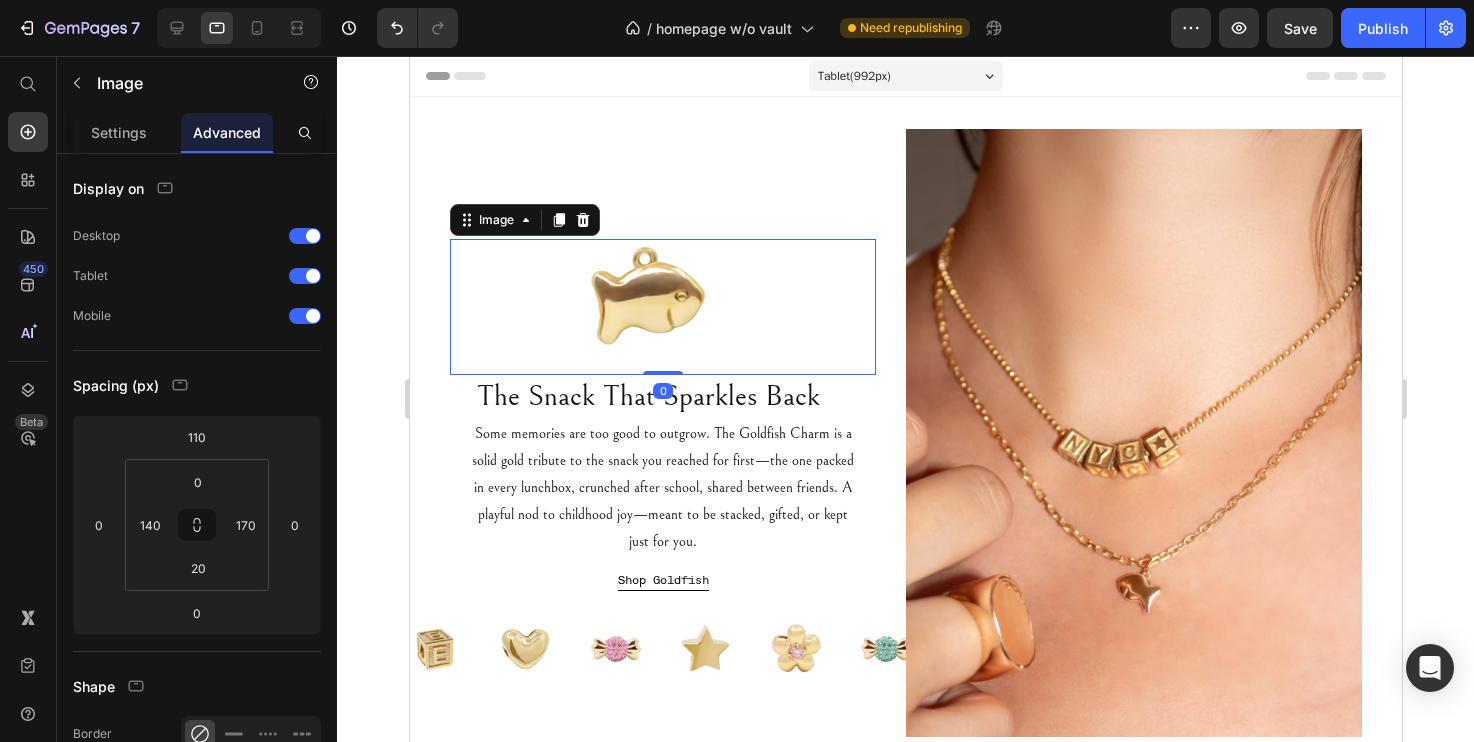 click at bounding box center [662, 307] 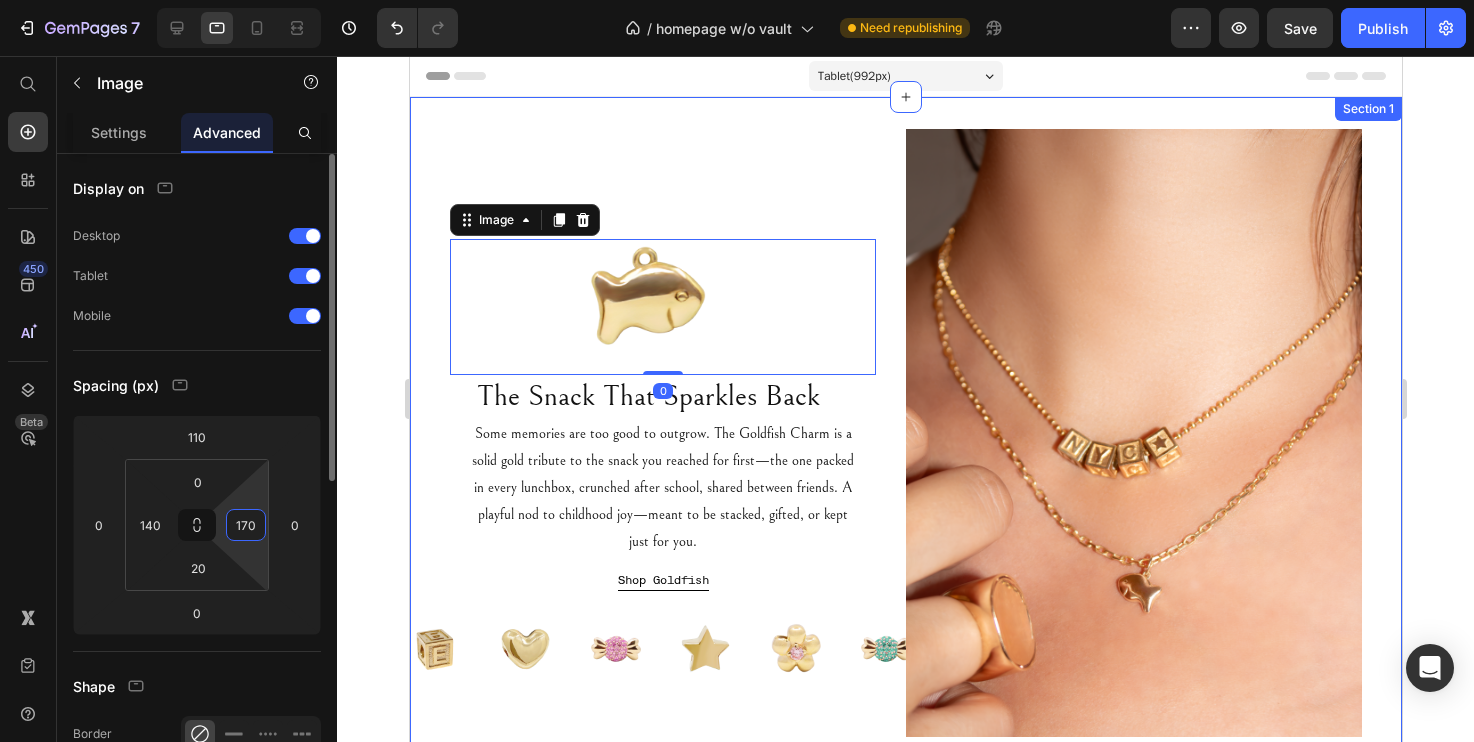 click on "170" at bounding box center [246, 525] 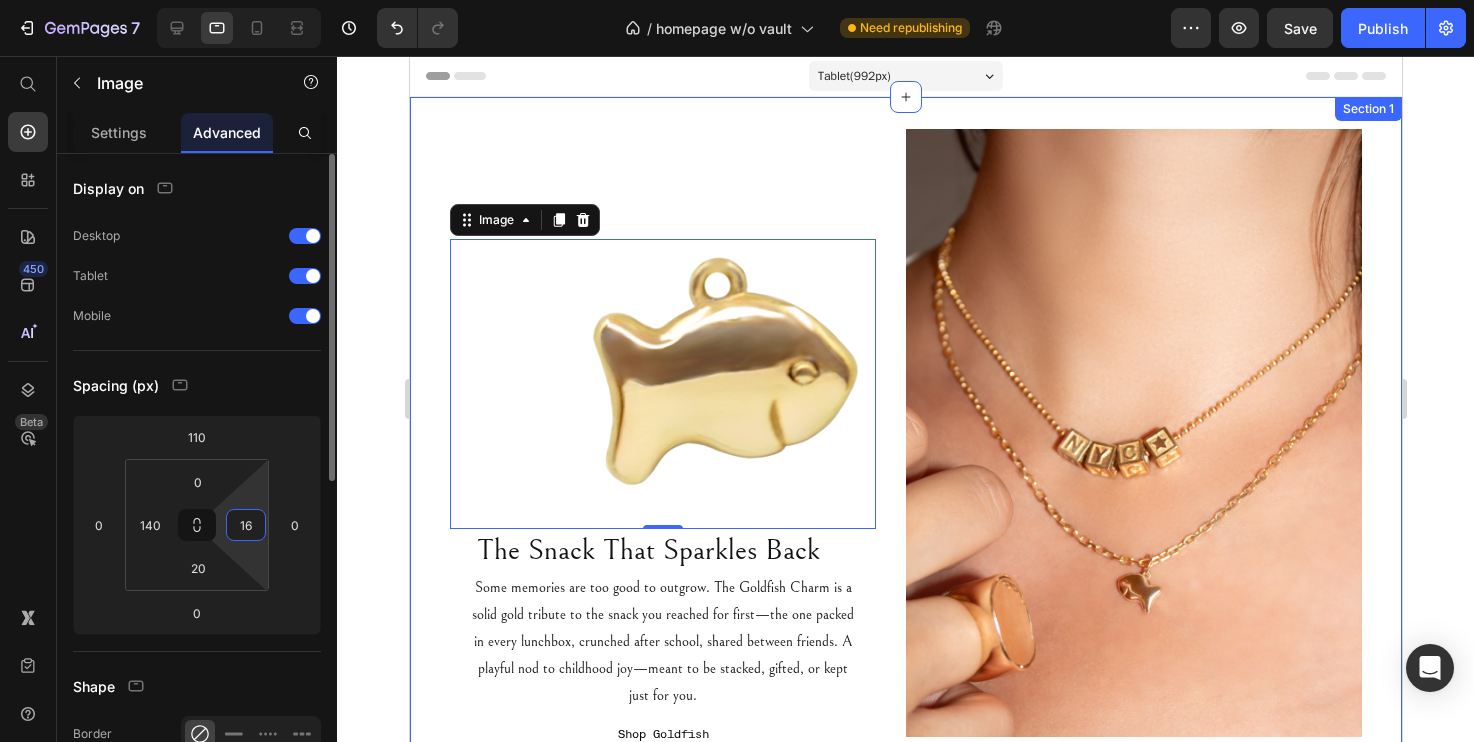 type on "160" 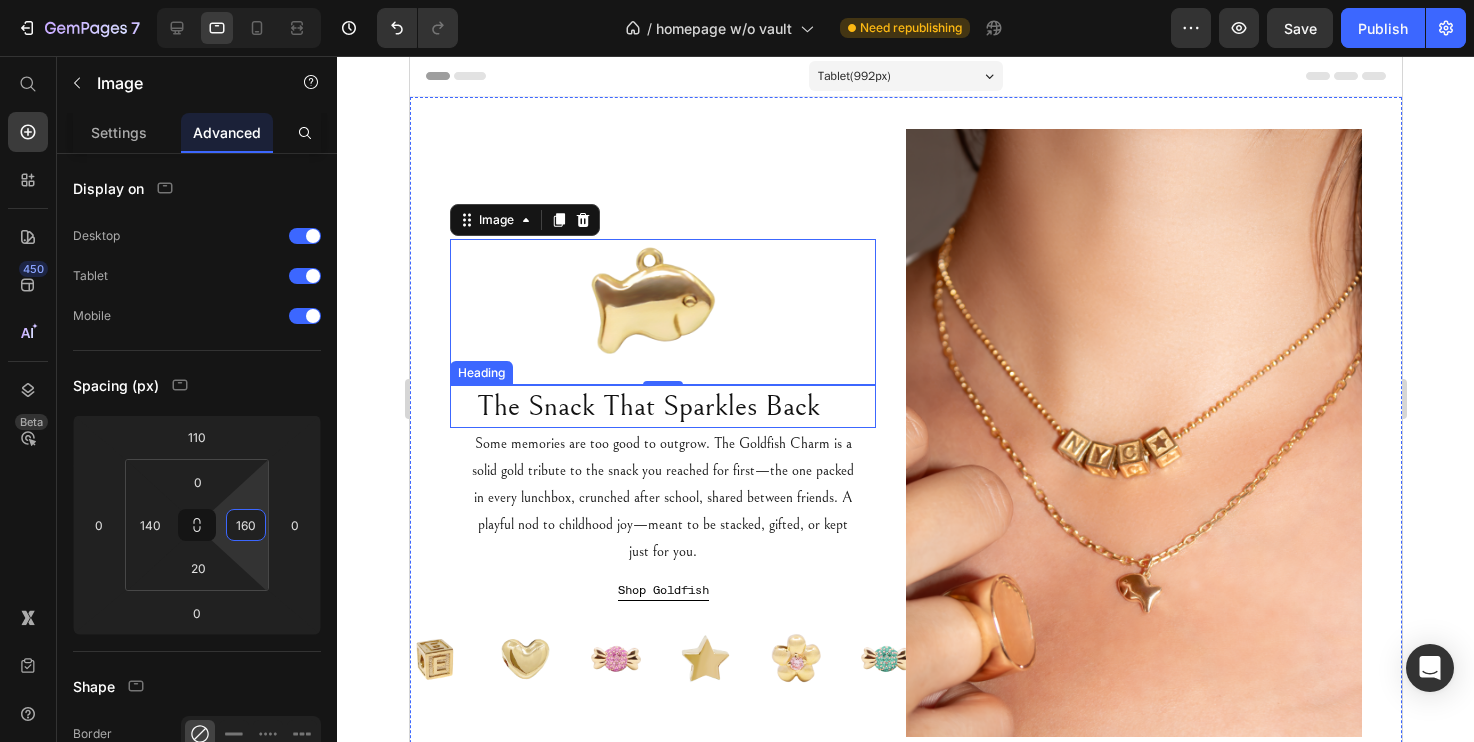 click on "Some memories are too good to outgrow. The Goldfish Charm is a solid gold tribute to the snack you reached for first—the one packed in every lunchbox, crunched after school, shared between friends. A playful nod to childhood joy—meant to be stacked, gifted, or kept just for you." at bounding box center (662, 497) 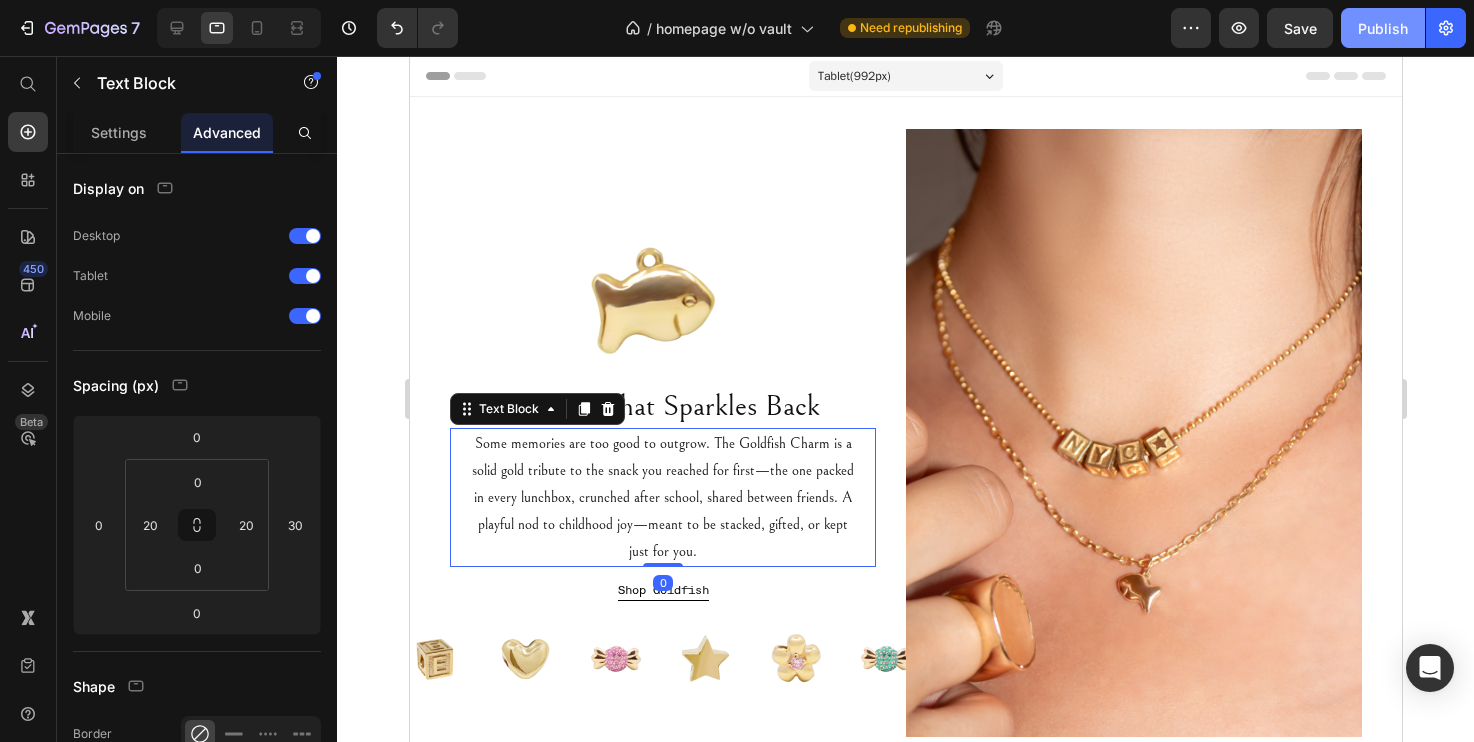 click on "Publish" 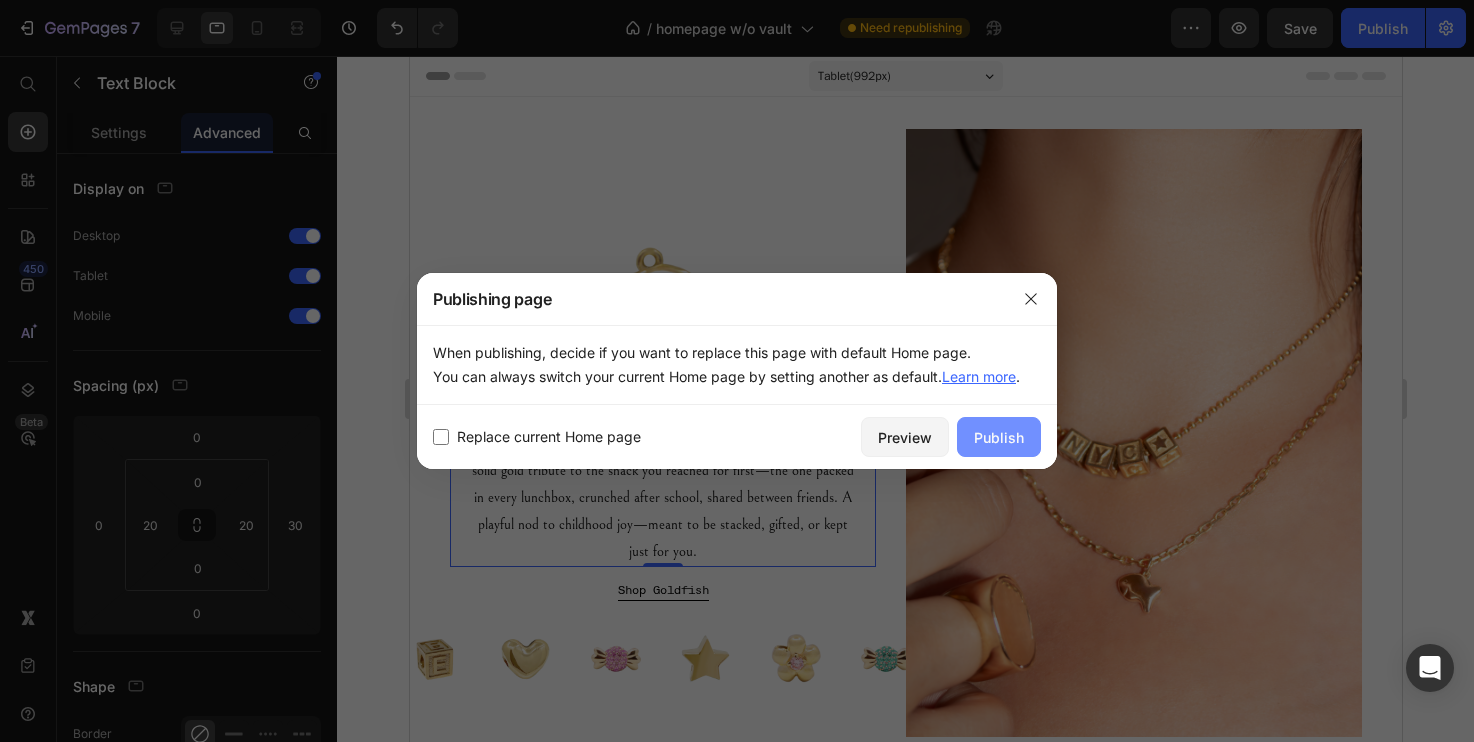 click on "Publish" at bounding box center (999, 437) 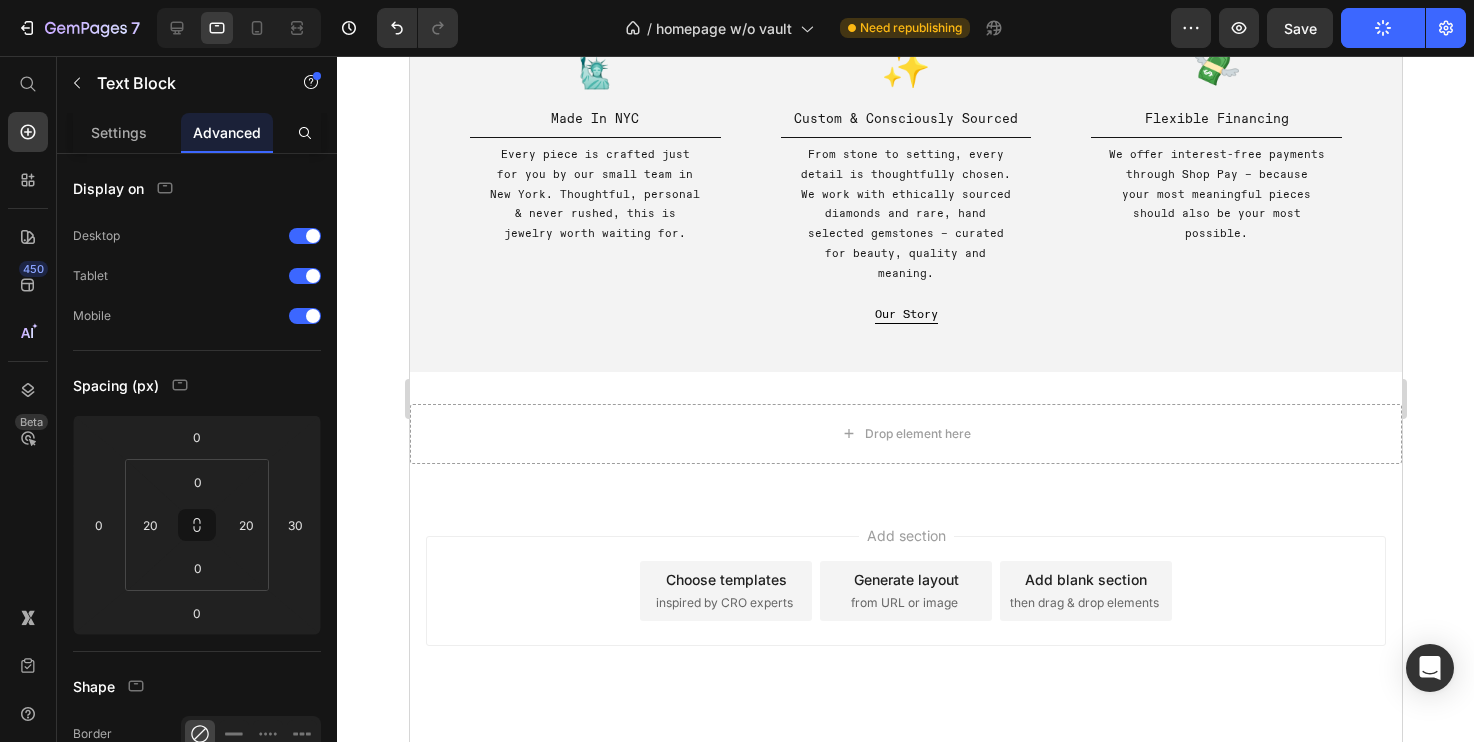 scroll, scrollTop: 1866, scrollLeft: 0, axis: vertical 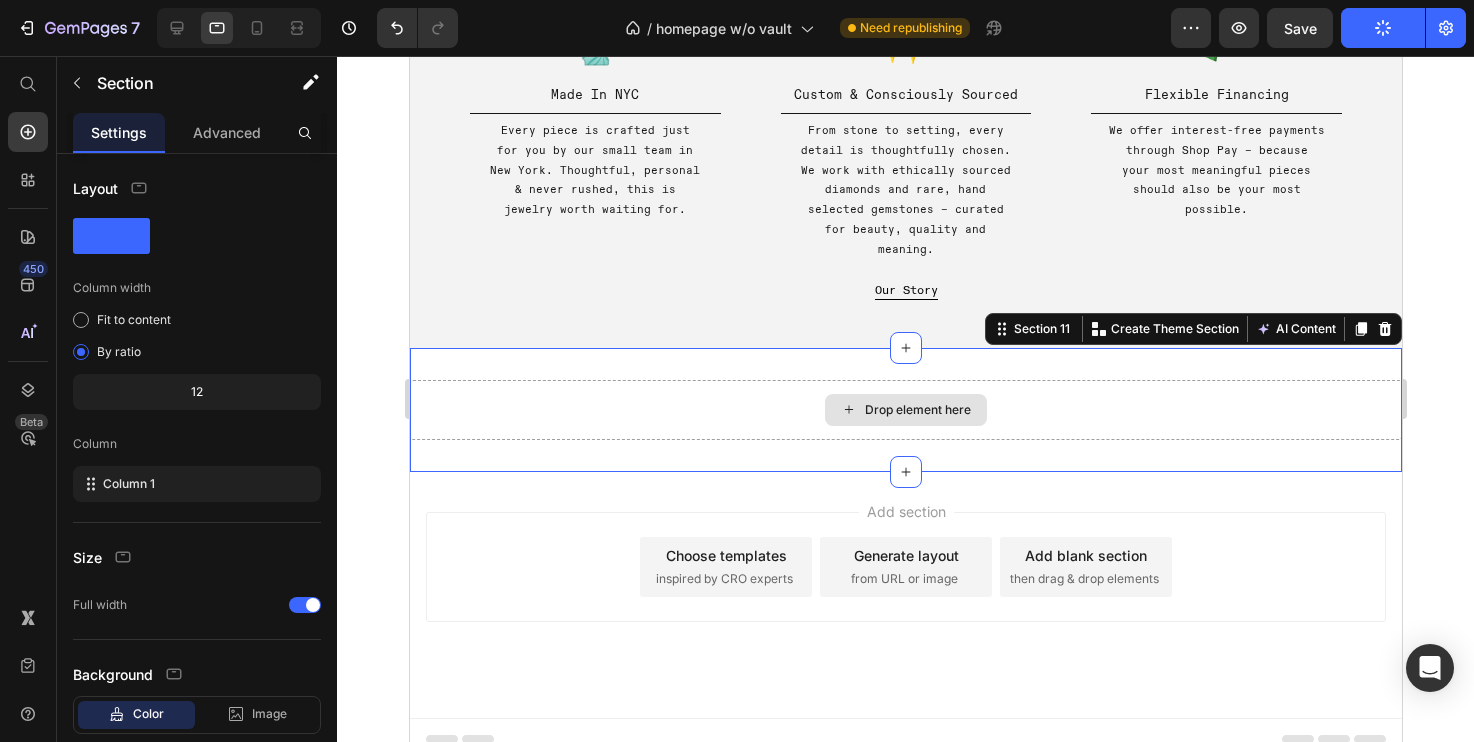click on "Drop element here" at bounding box center [905, 410] 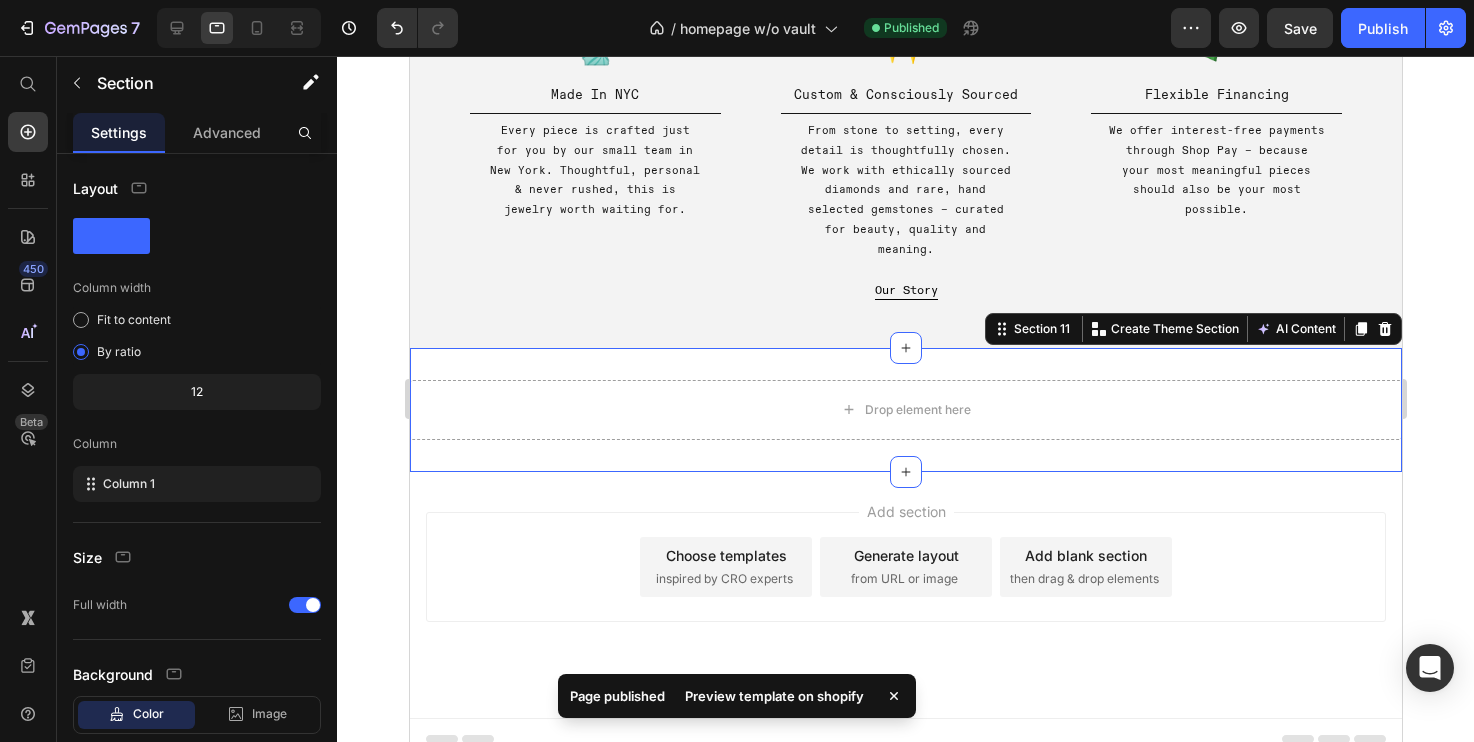 click on "Section 11   Create Theme Section AI Content Write with GemAI What would you like to describe here? Tone and Voice Persuasive Product Tanzanite | 4.02ct Show more Generate" at bounding box center [1192, 329] 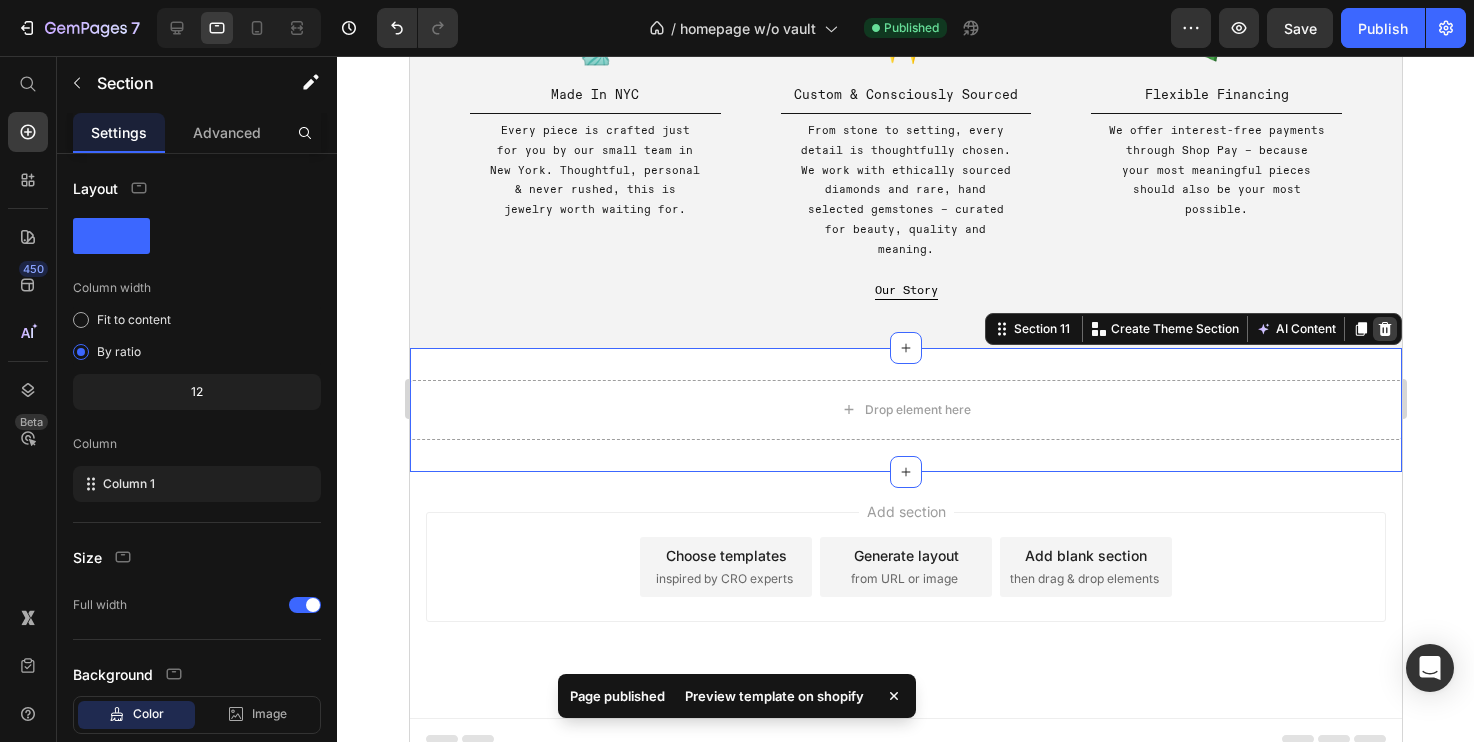 click 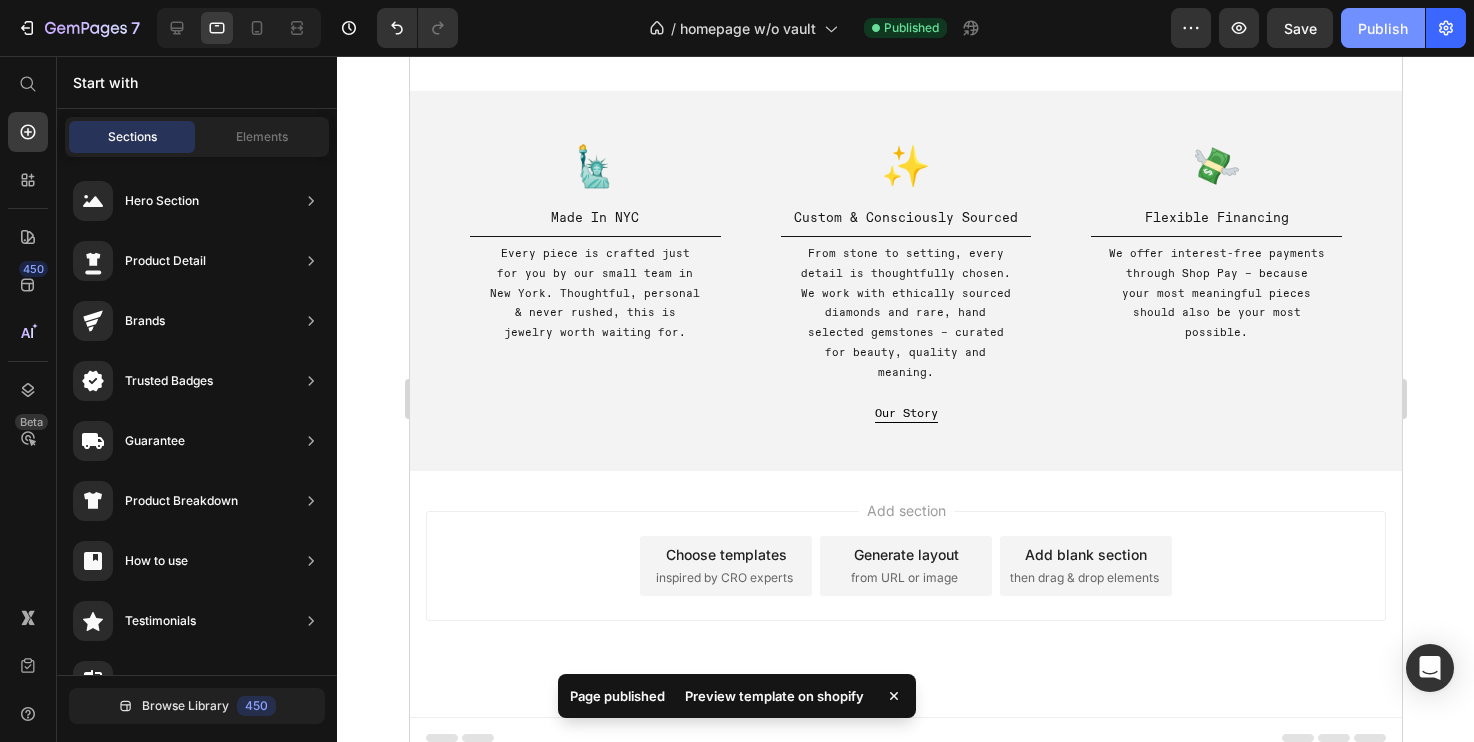 click on "Publish" at bounding box center (1383, 28) 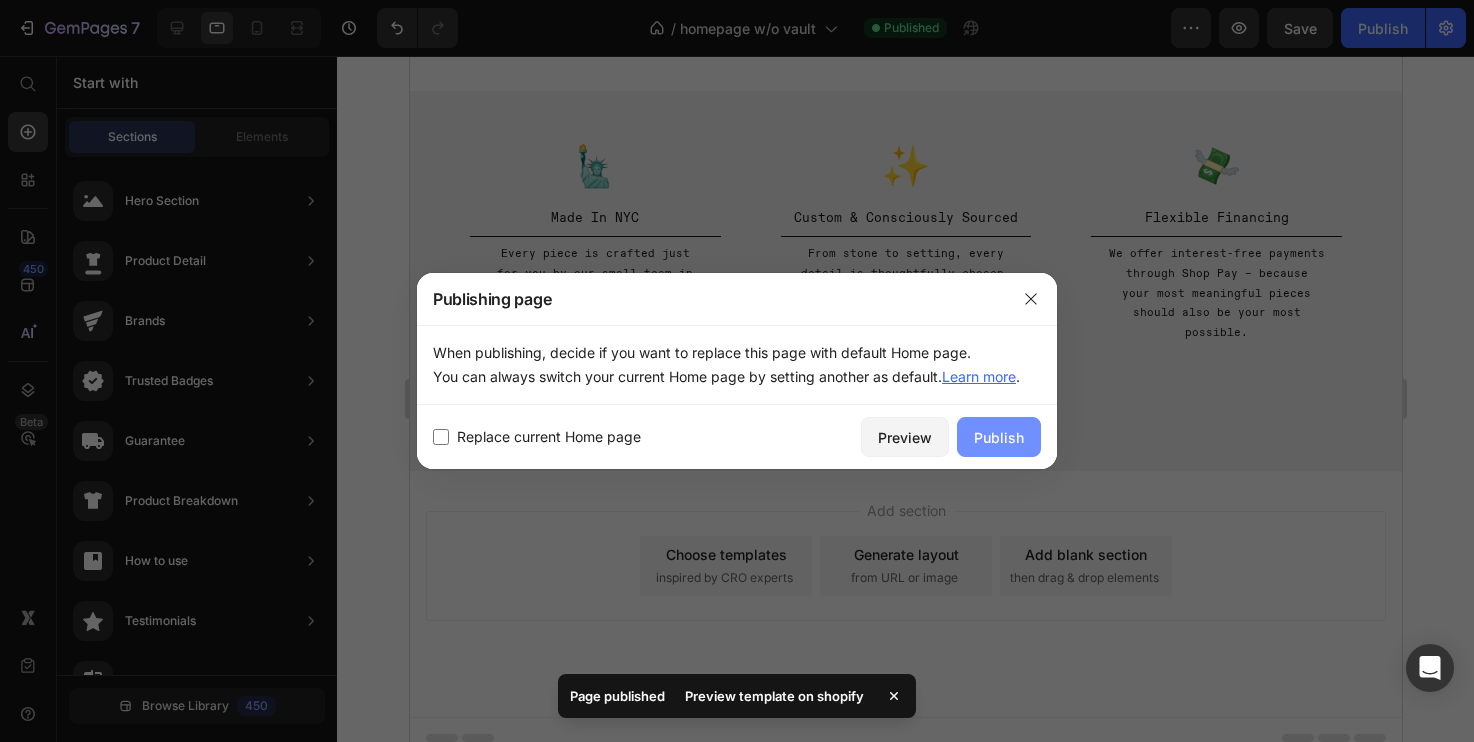 click on "Publish" at bounding box center [999, 437] 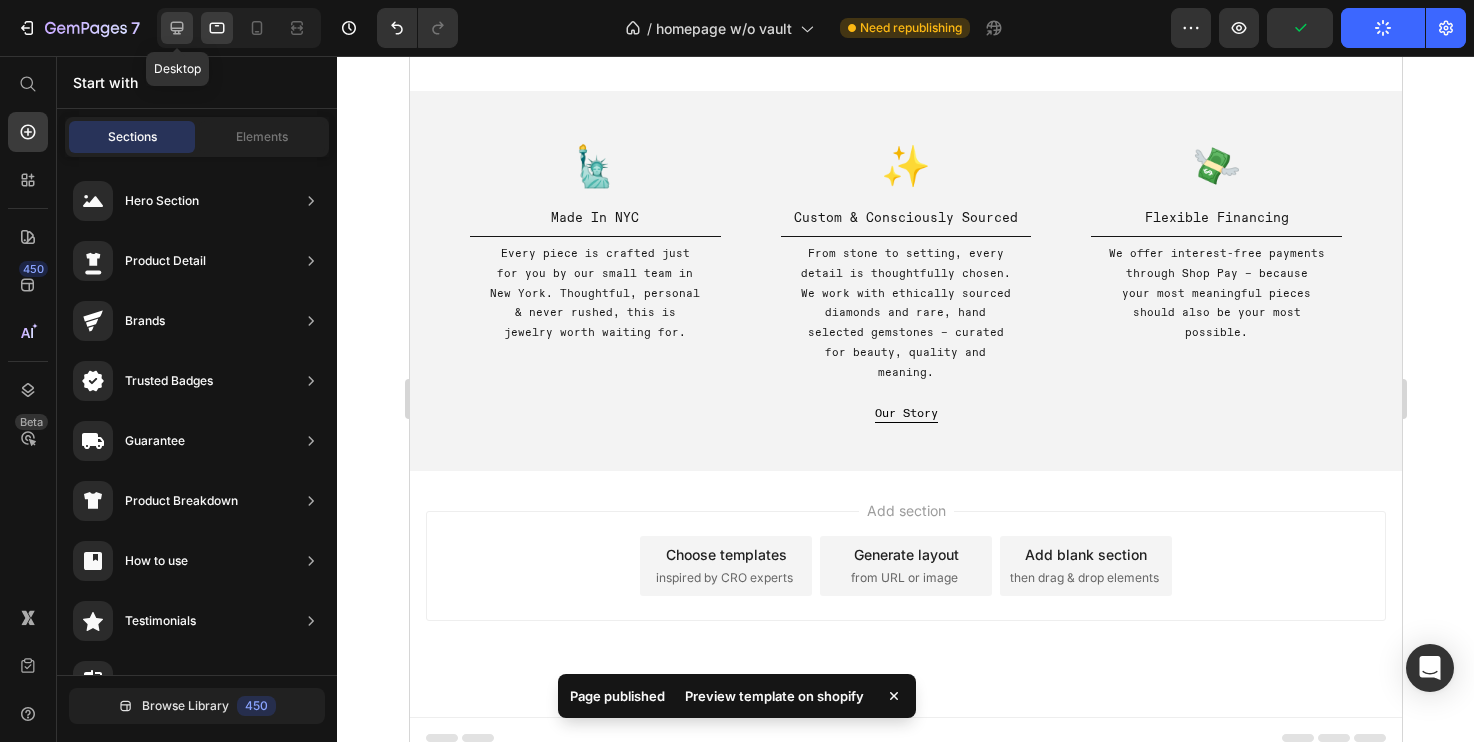 click 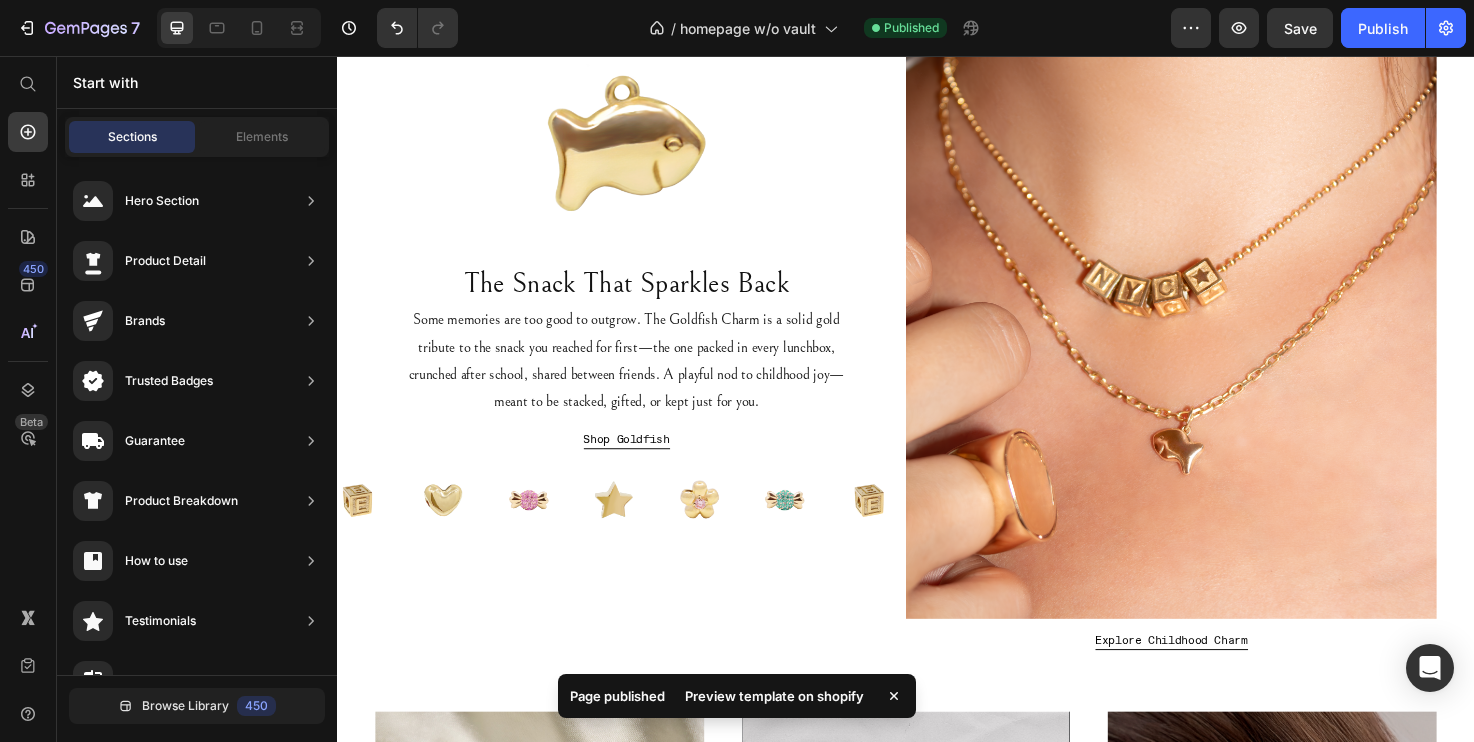 scroll, scrollTop: 242, scrollLeft: 0, axis: vertical 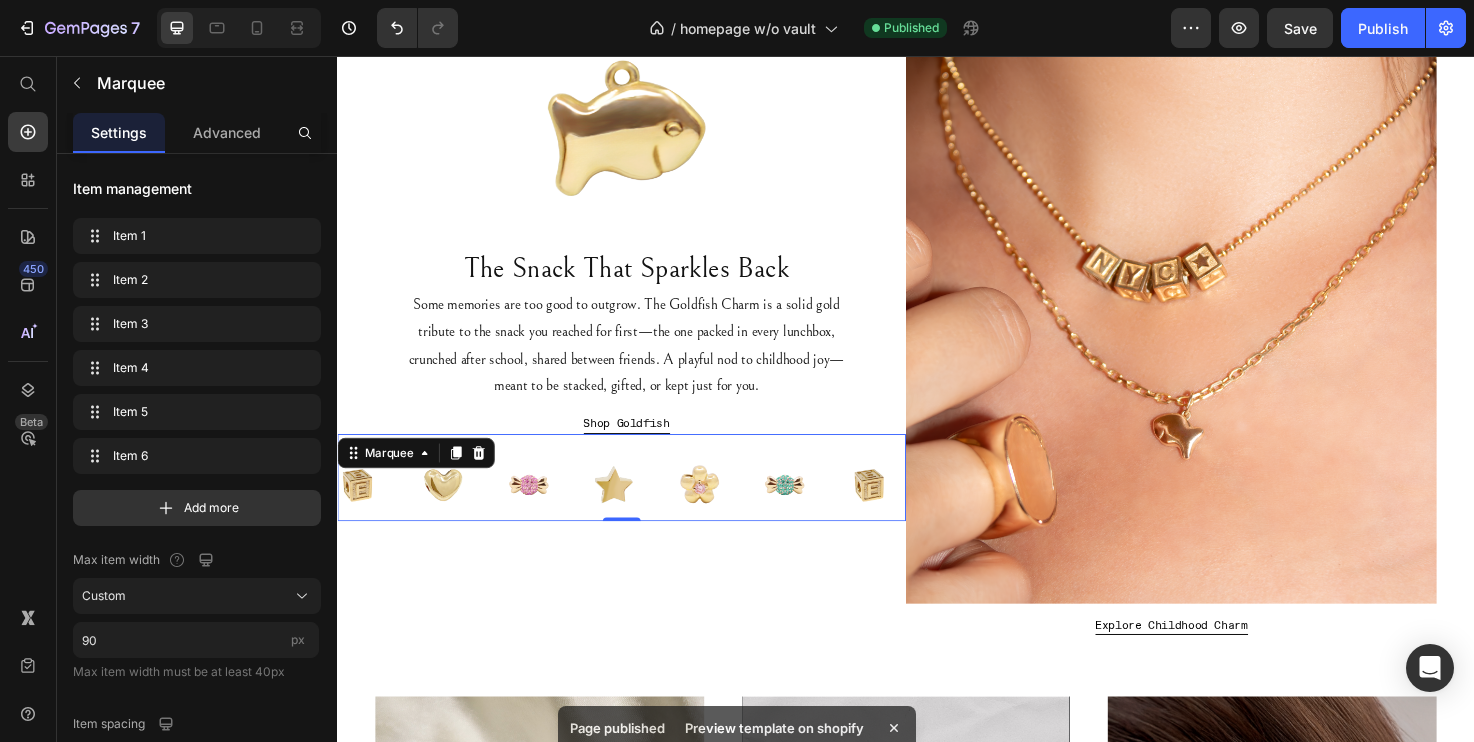 click on "Image" at bounding box center (563, 508) 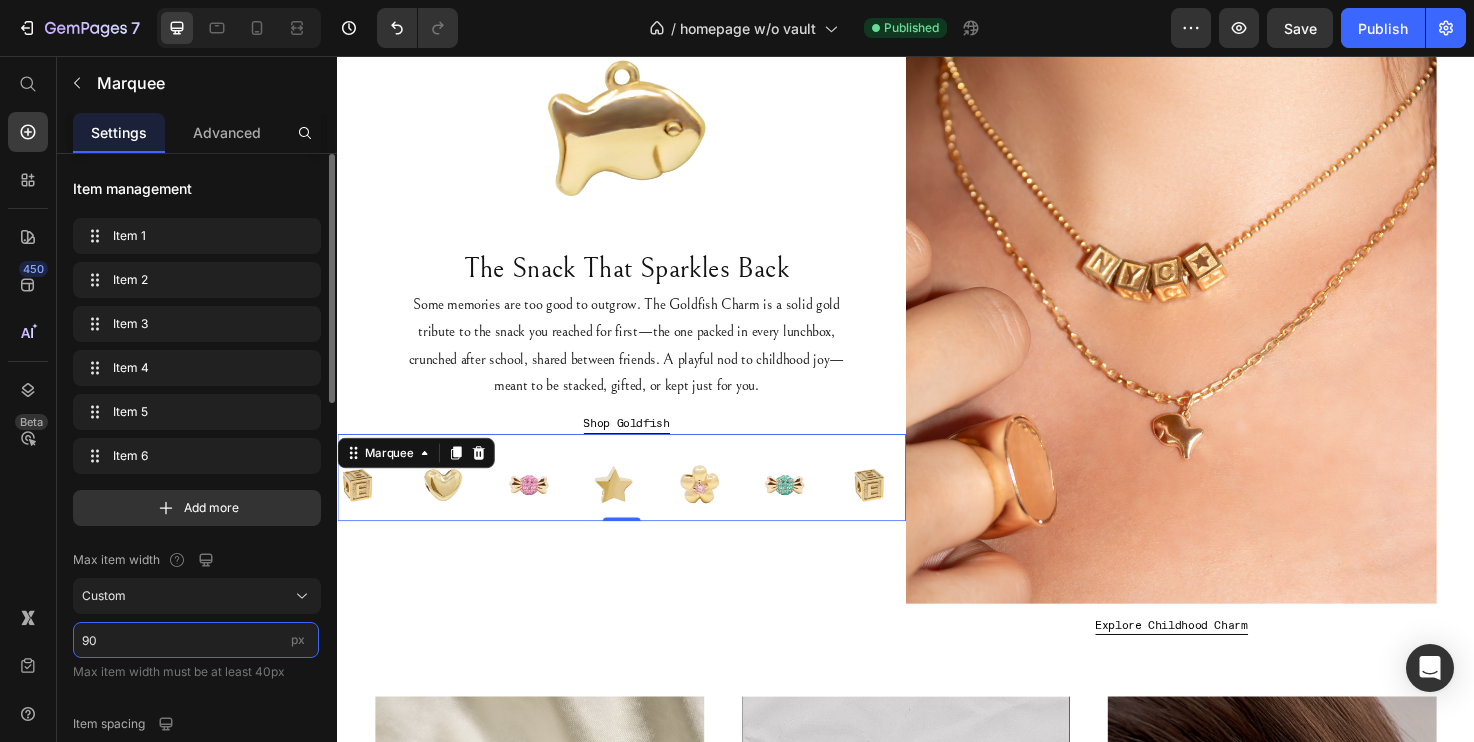 click on "90" at bounding box center [196, 640] 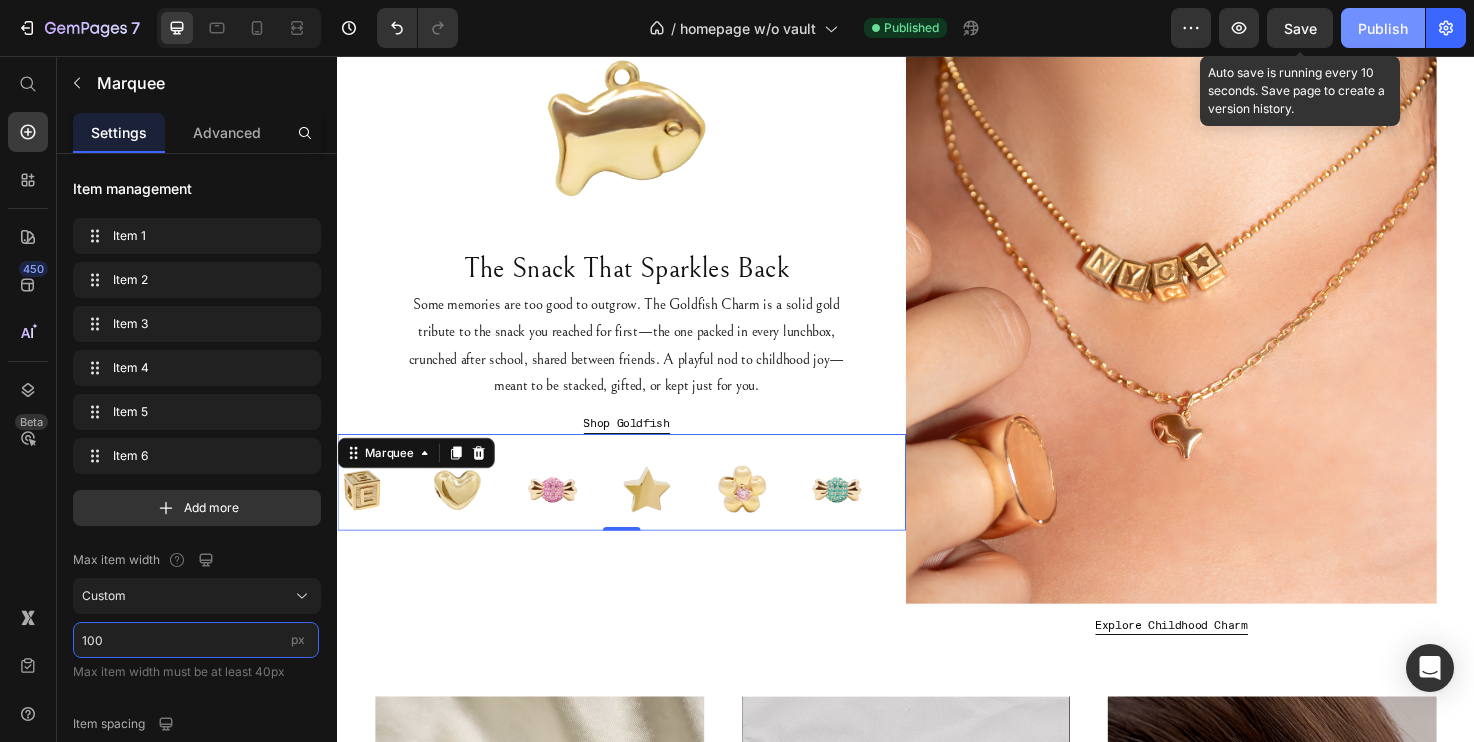 type on "100" 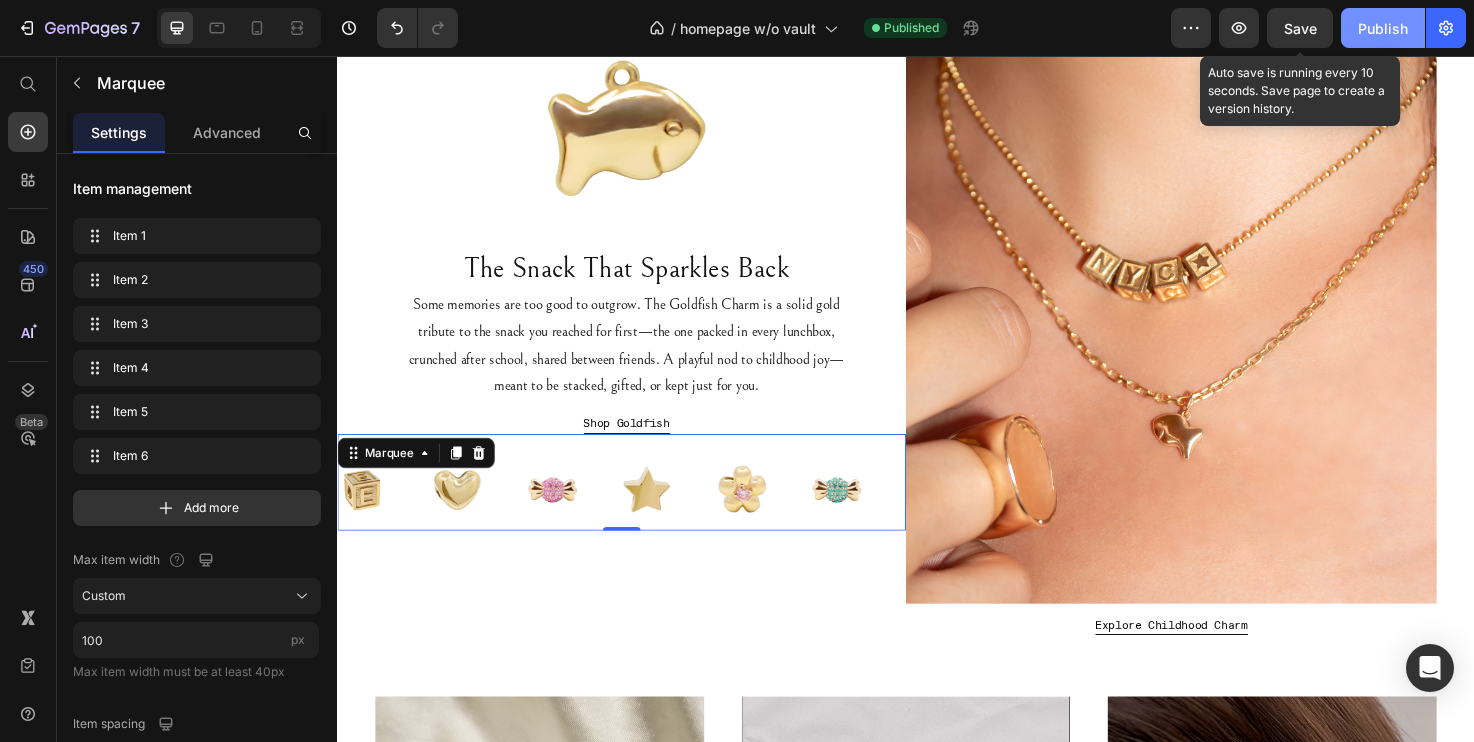 click on "Publish" 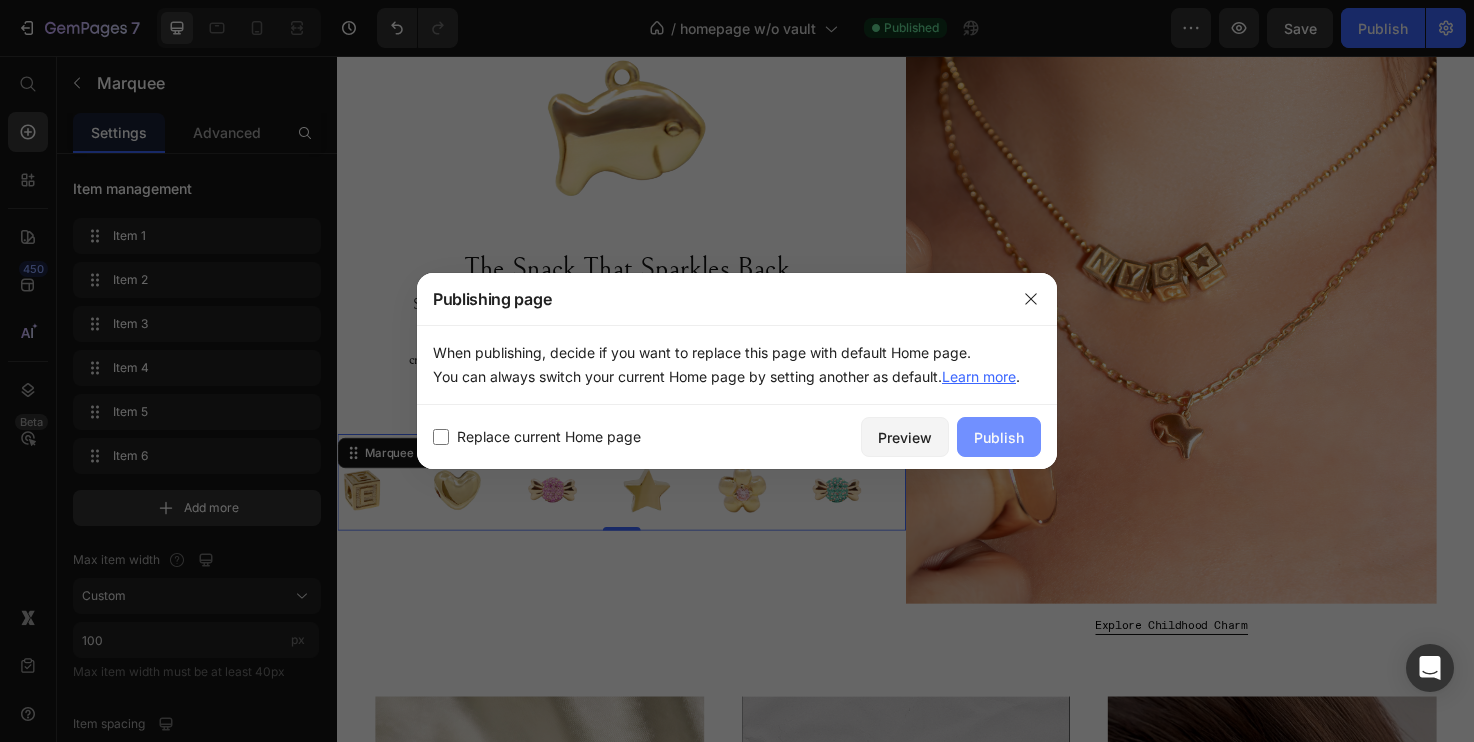 click on "Publish" at bounding box center (999, 437) 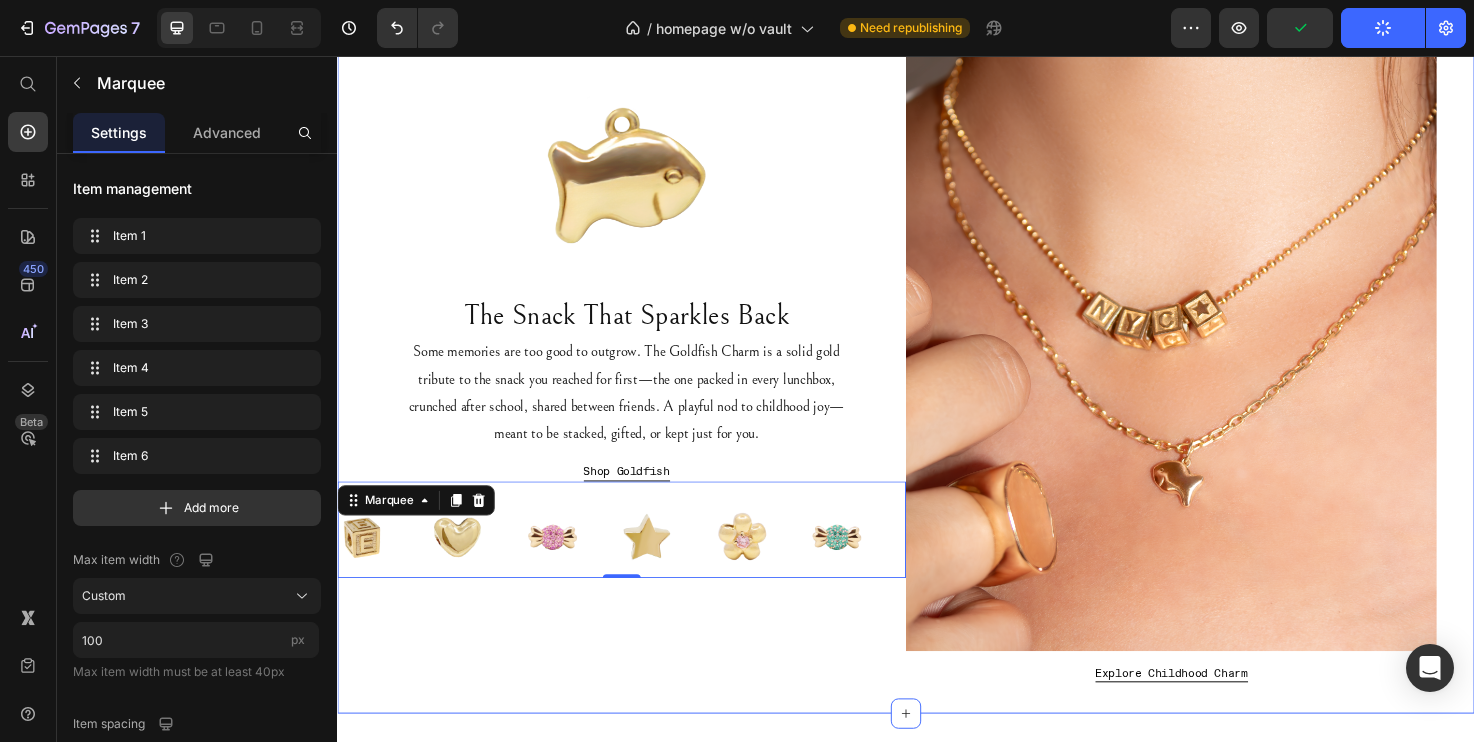 scroll, scrollTop: 190, scrollLeft: 0, axis: vertical 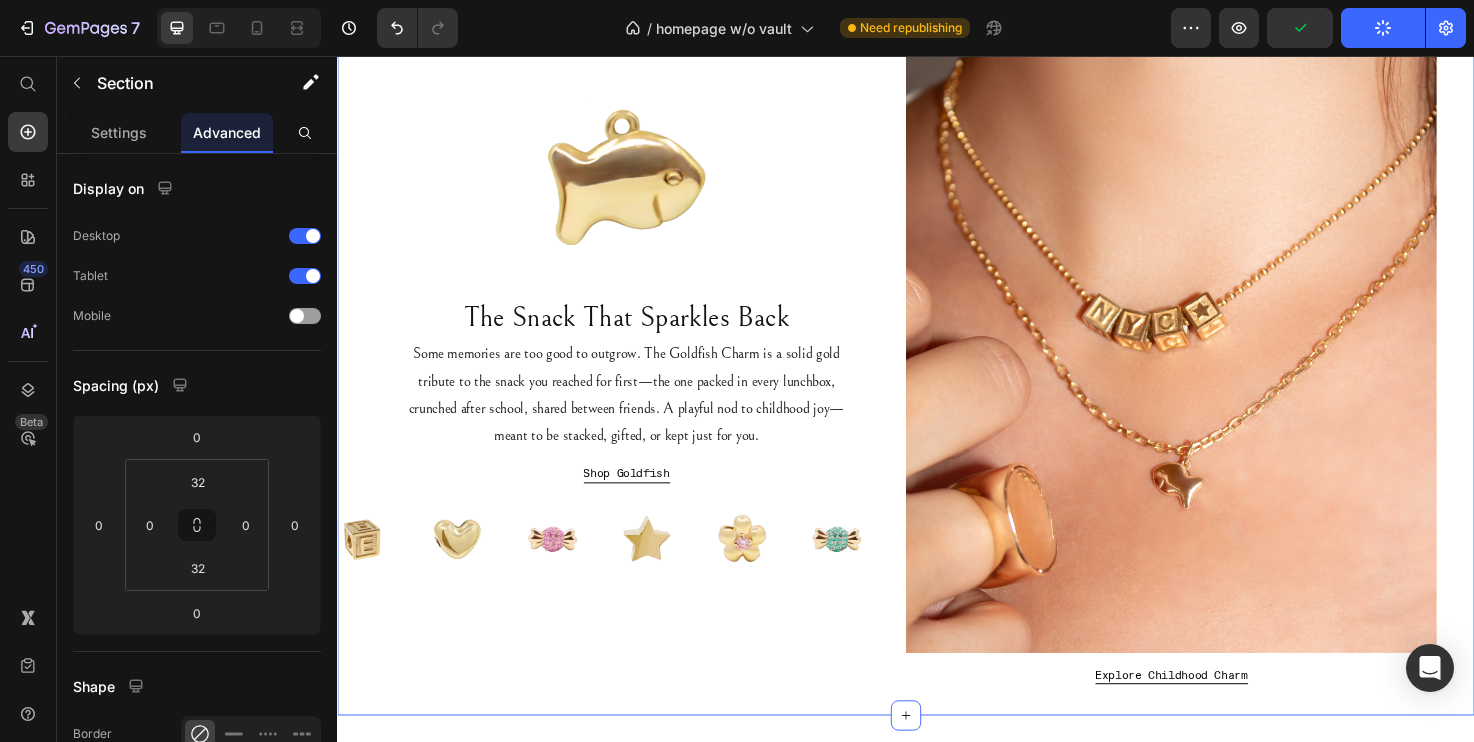 click on "Image The Snack That Sparkles Back Heading Some memories are too good to outgrow. The Goldfish Charm is a solid gold tribute to the snack you reached for first—the one packed in every lunchbox, crunched after school, shared between friends. A playful nod to childhood joy—meant to be stacked, gifted, or kept just for you. Text Block Shop Goldfish Button Image Image Image Image Image Image Image Image Image Image Image Image Marquee" at bounding box center [637, 329] 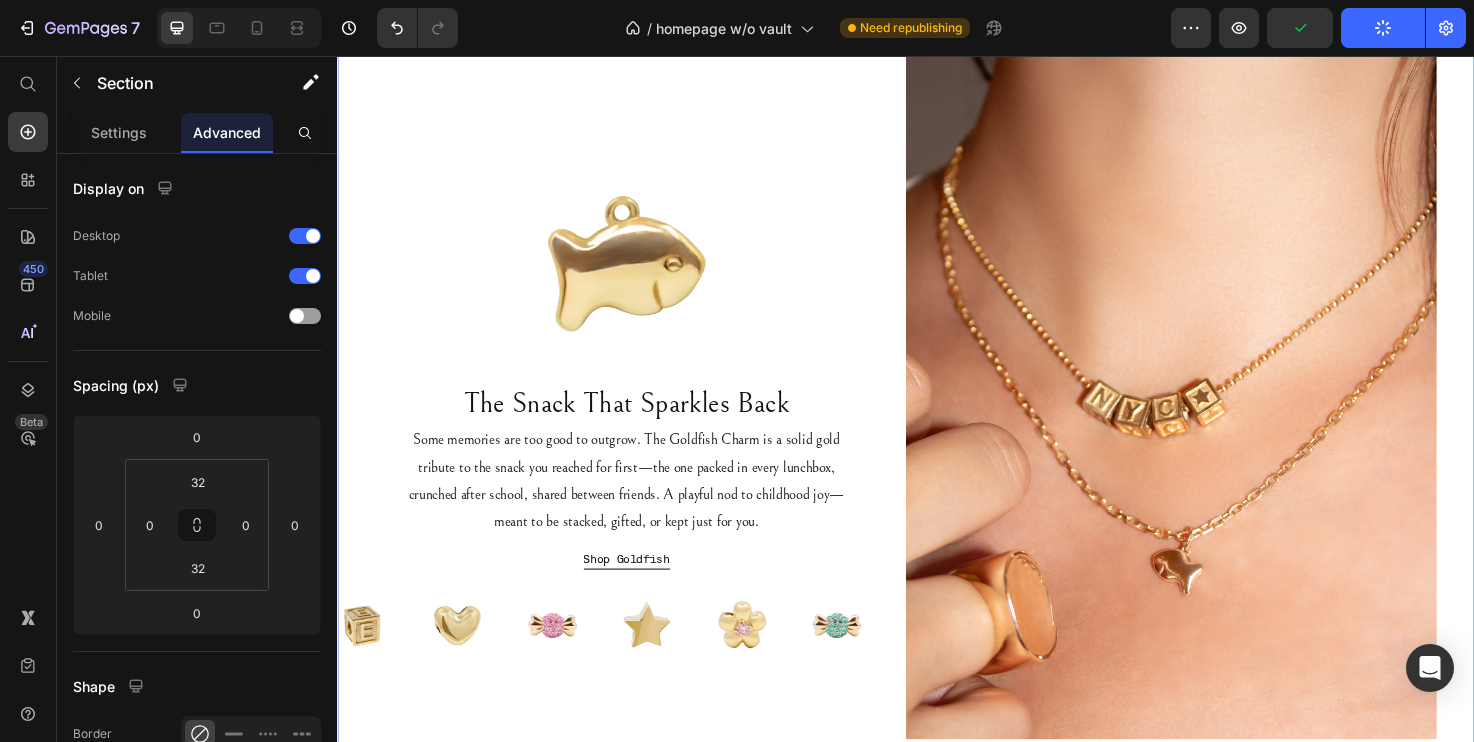 scroll, scrollTop: 92, scrollLeft: 0, axis: vertical 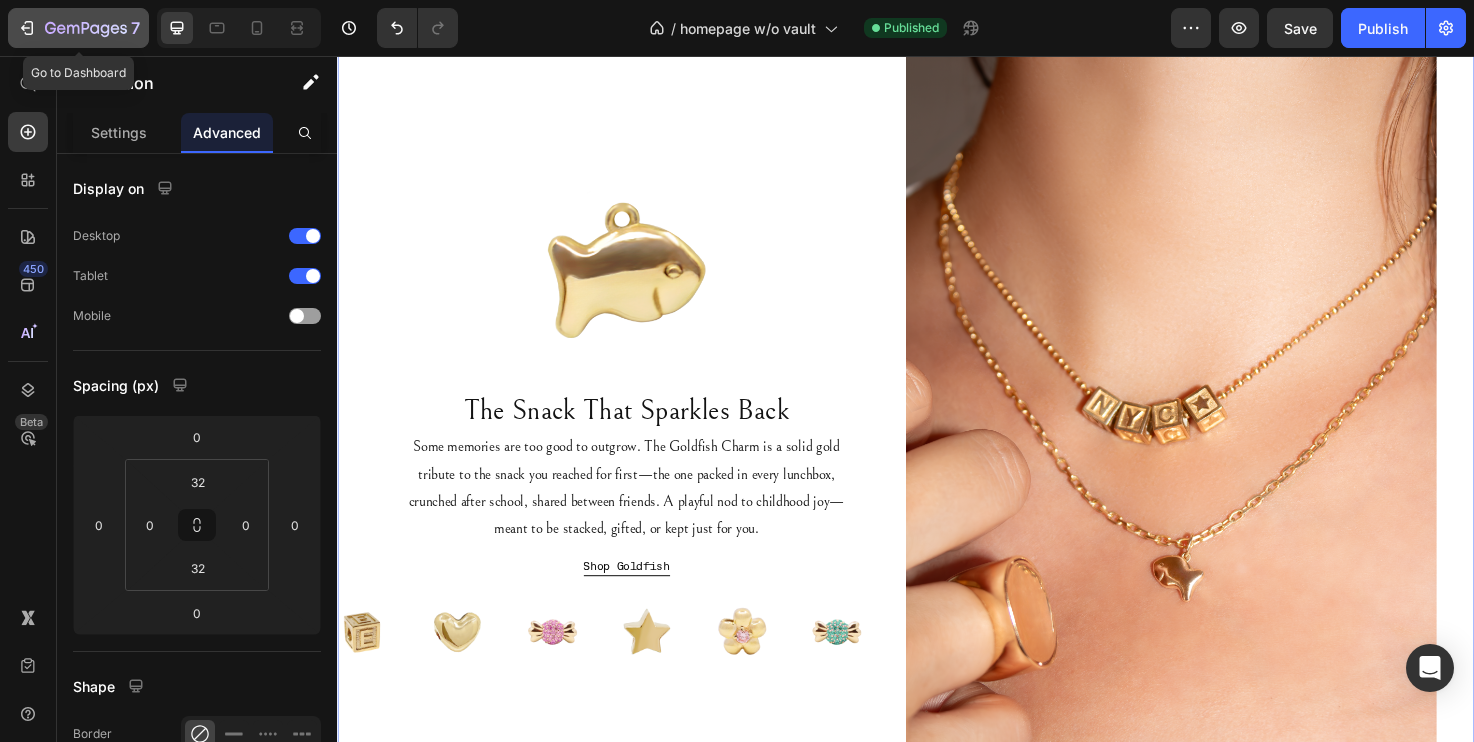 click 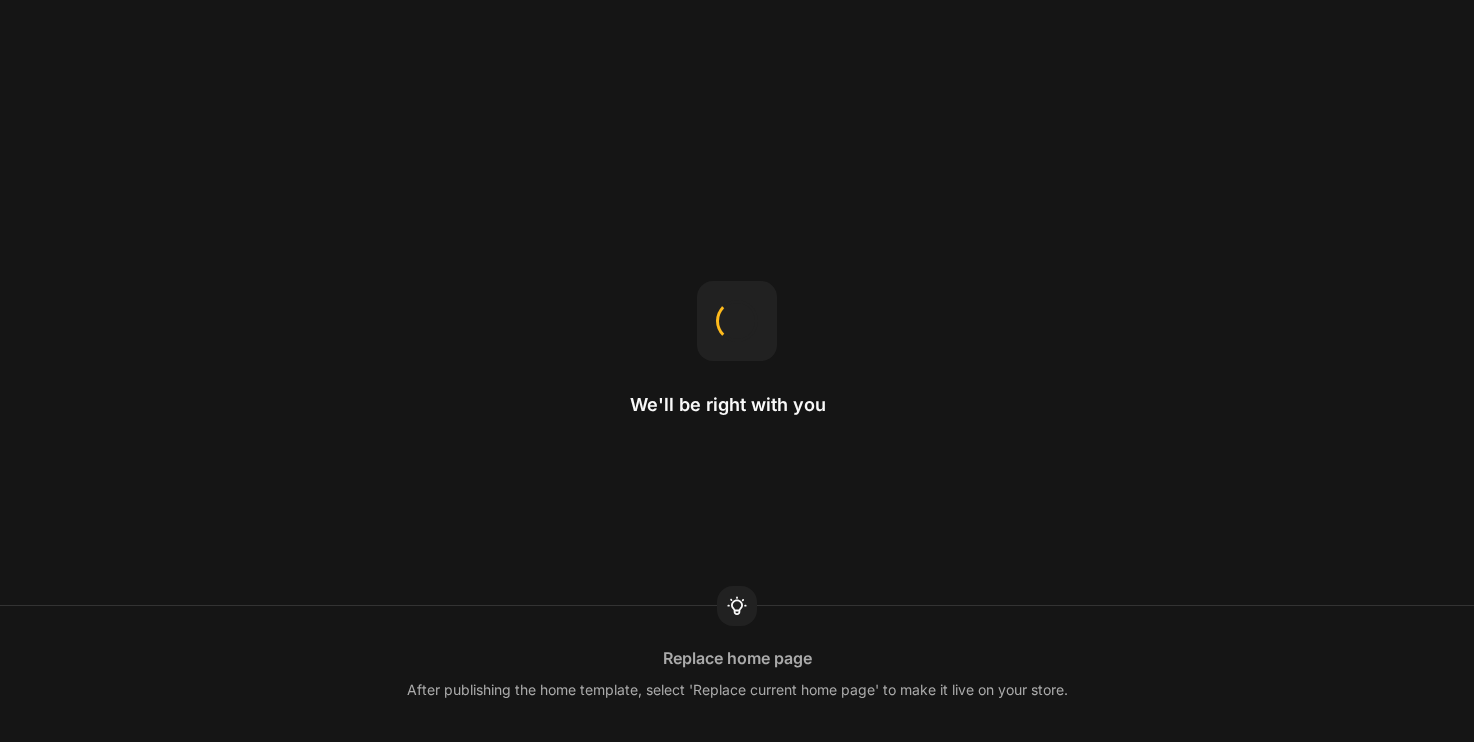 scroll, scrollTop: 0, scrollLeft: 0, axis: both 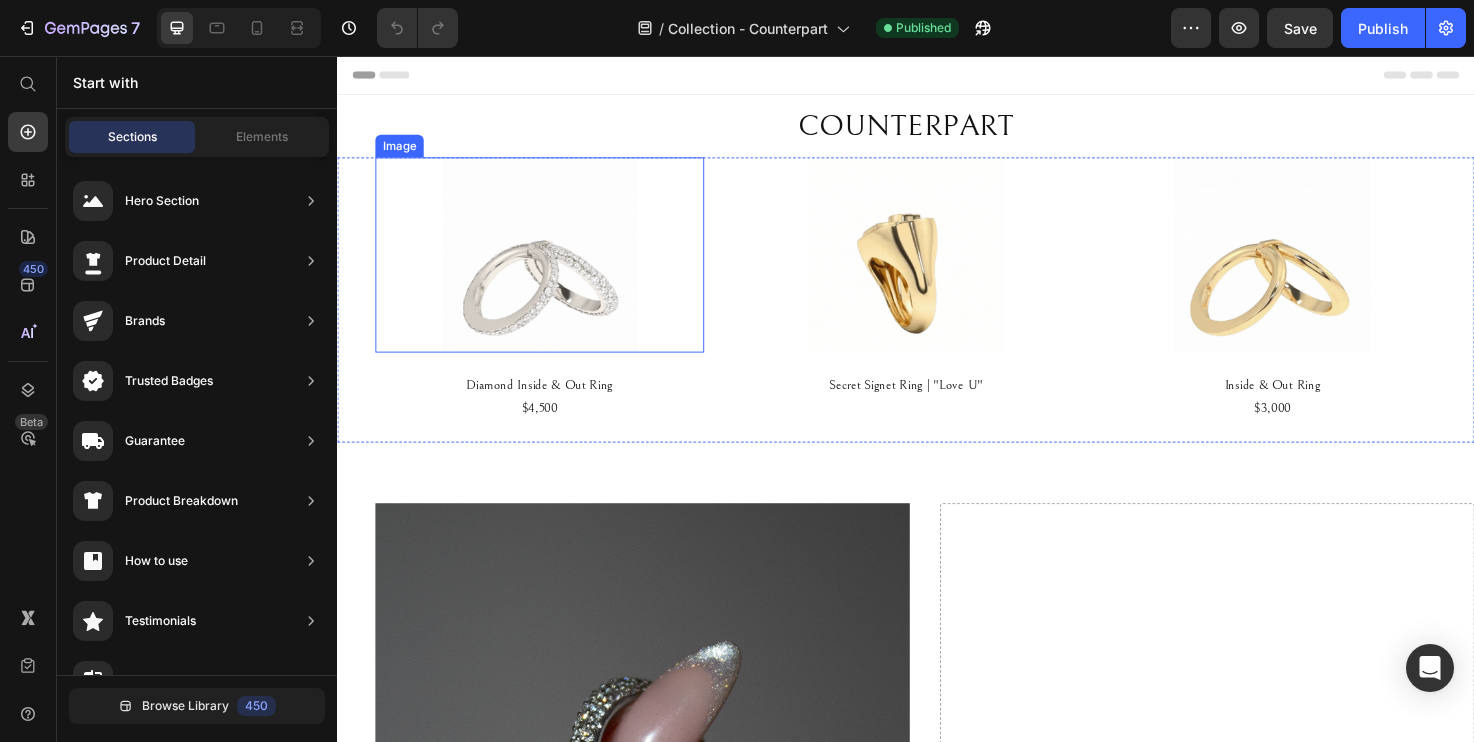 click at bounding box center (550, 266) 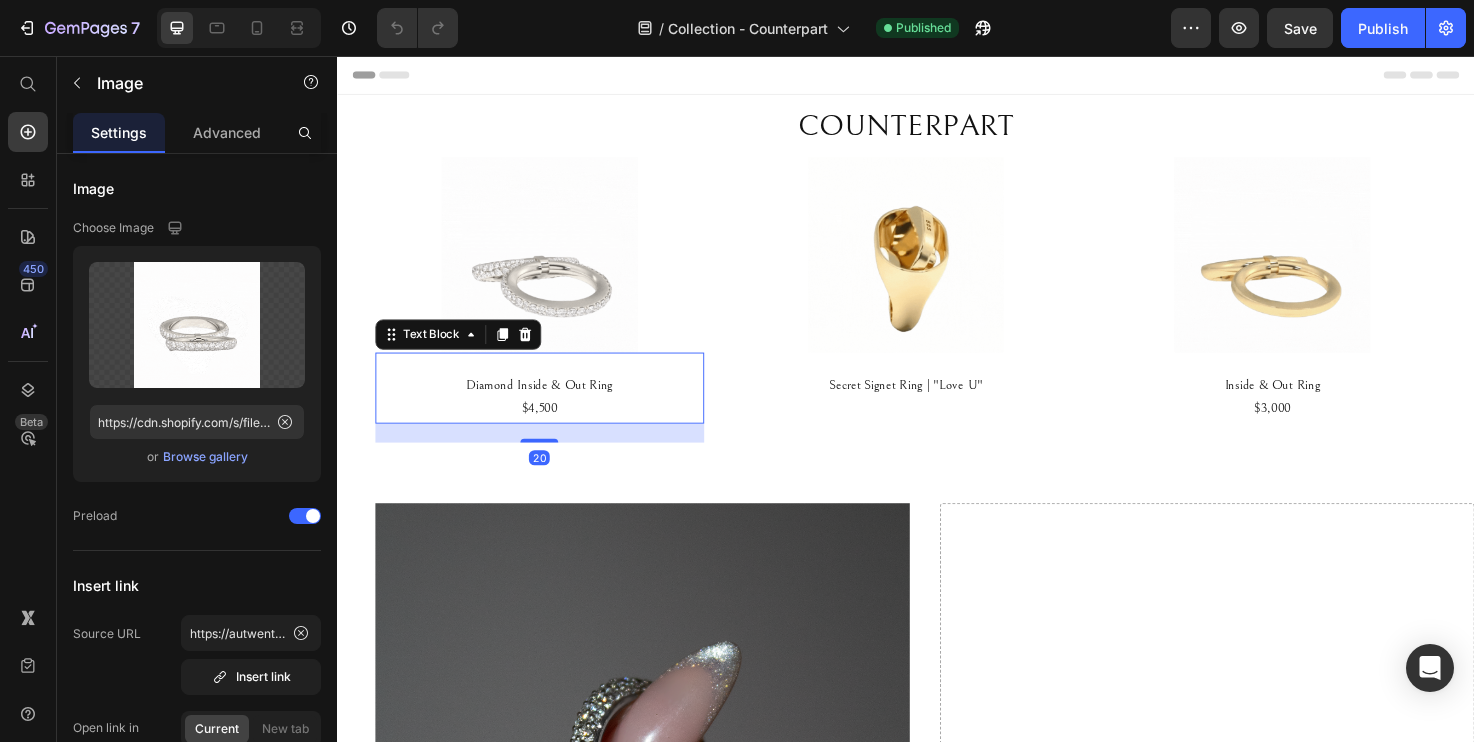 click on "$4,500" at bounding box center (550, 428) 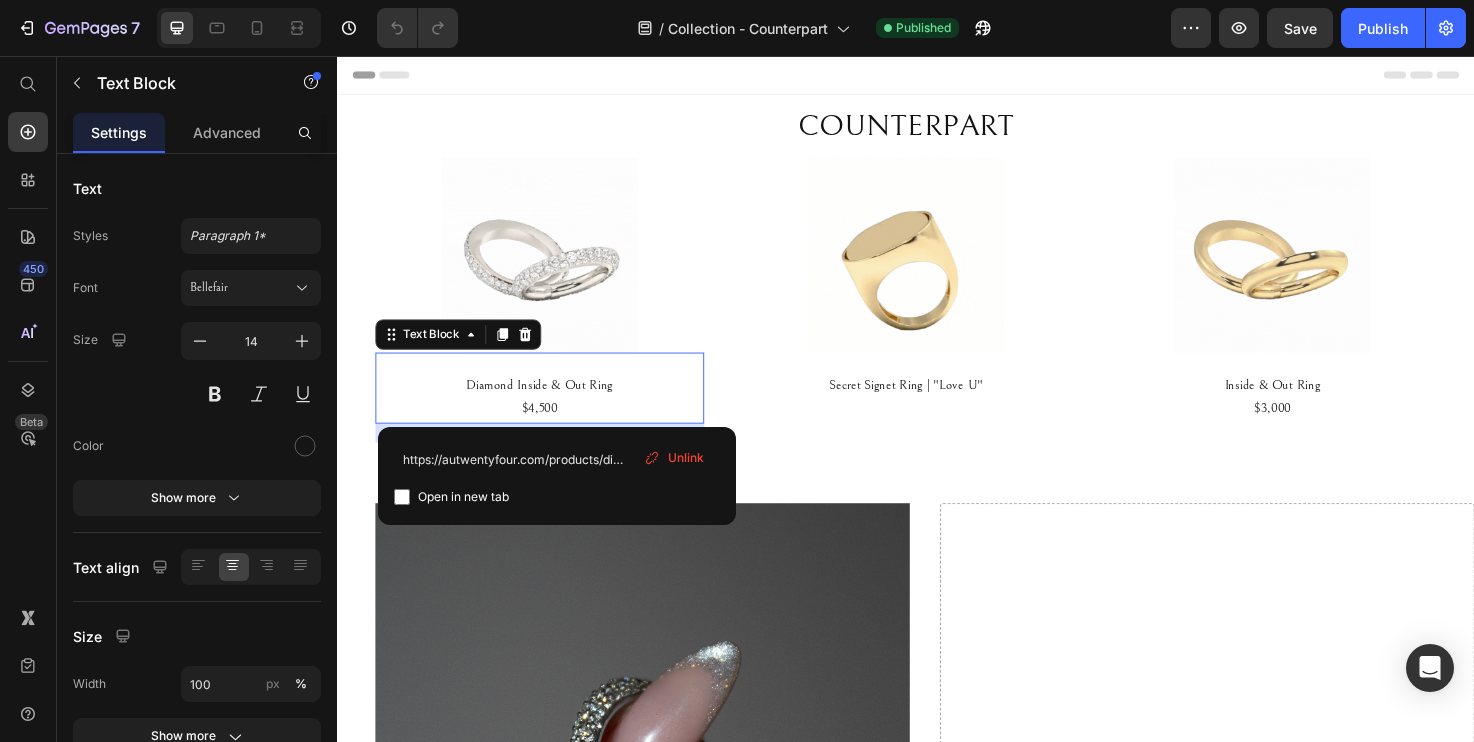 click on "$4,500" at bounding box center [550, 428] 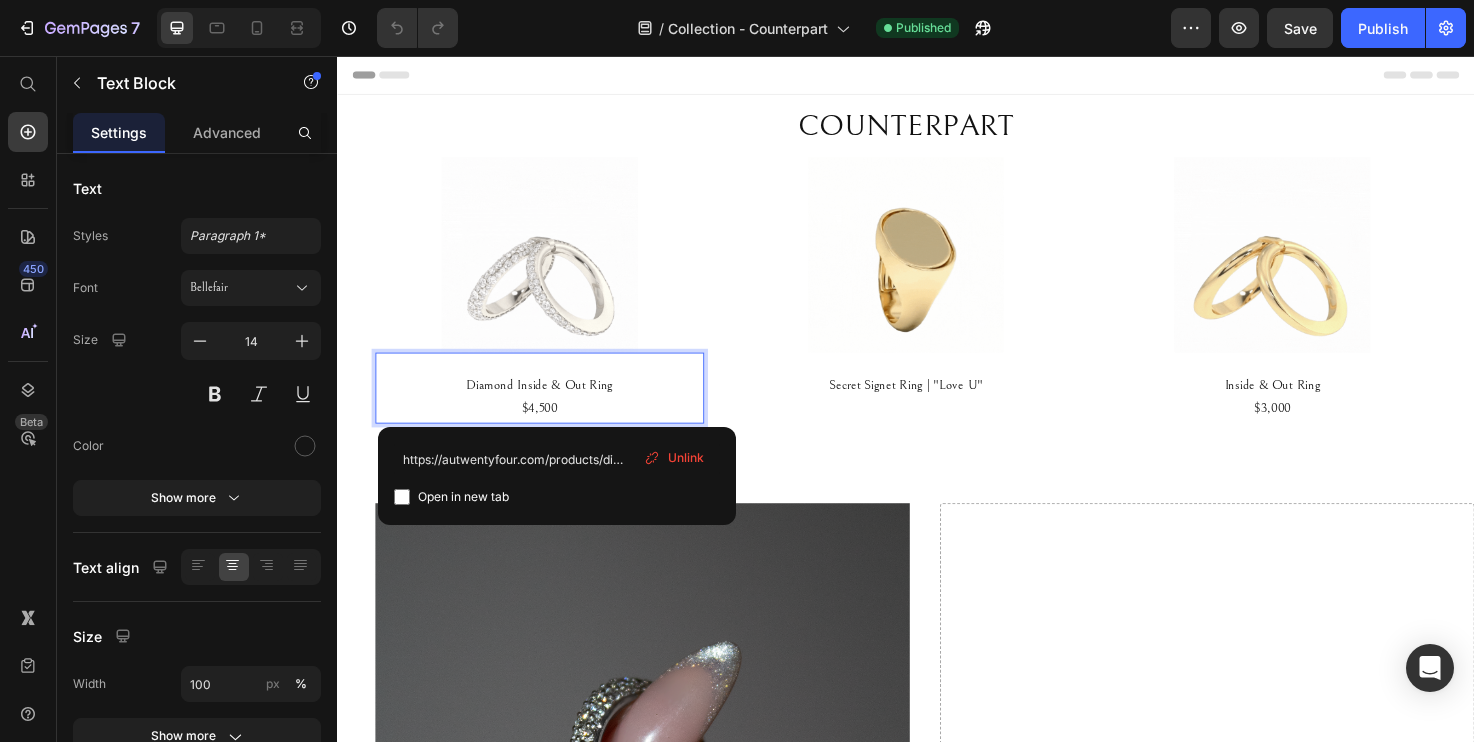 click on "Diamond Inside & Out Ring $4,500 Text Block   20" at bounding box center (550, 406) 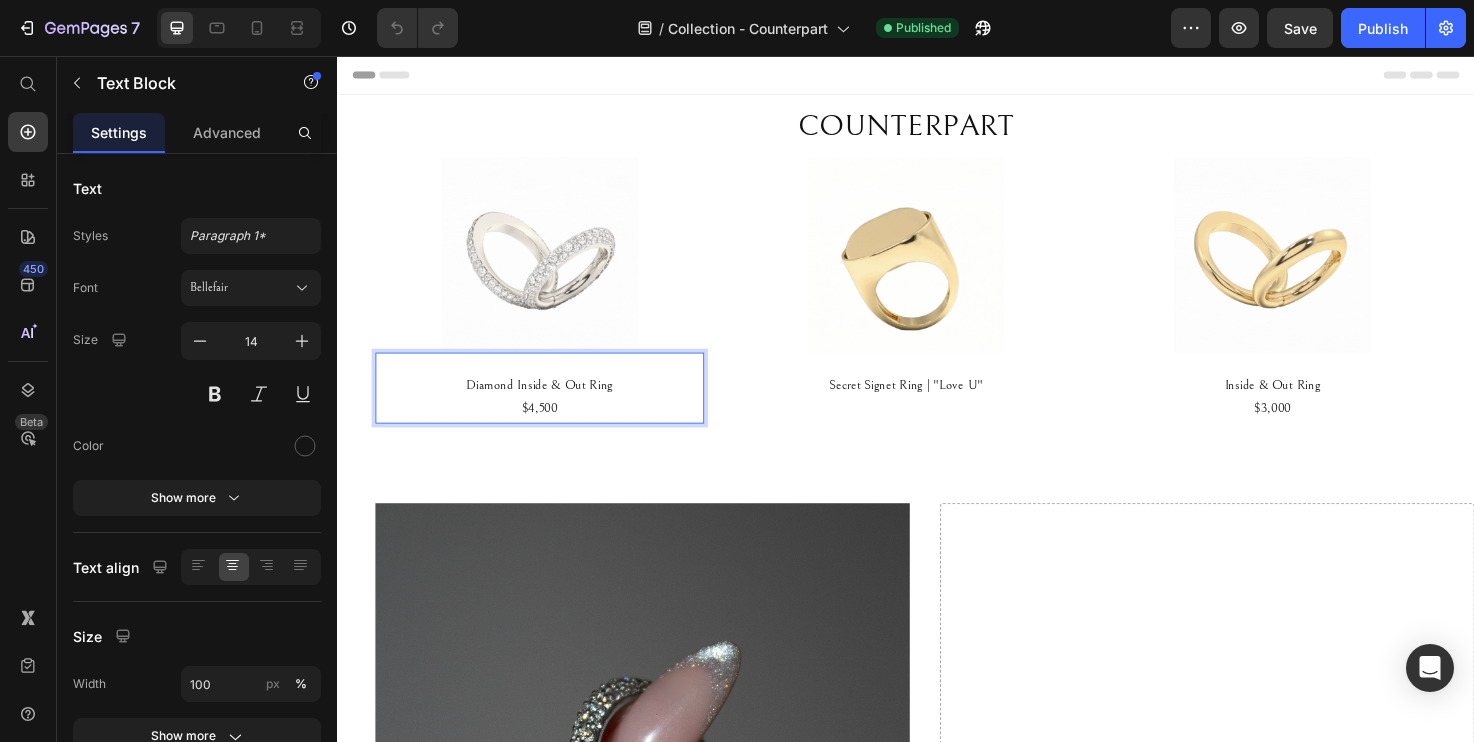 click on "Diamond Inside & Out Ring $4,500" at bounding box center (550, 416) 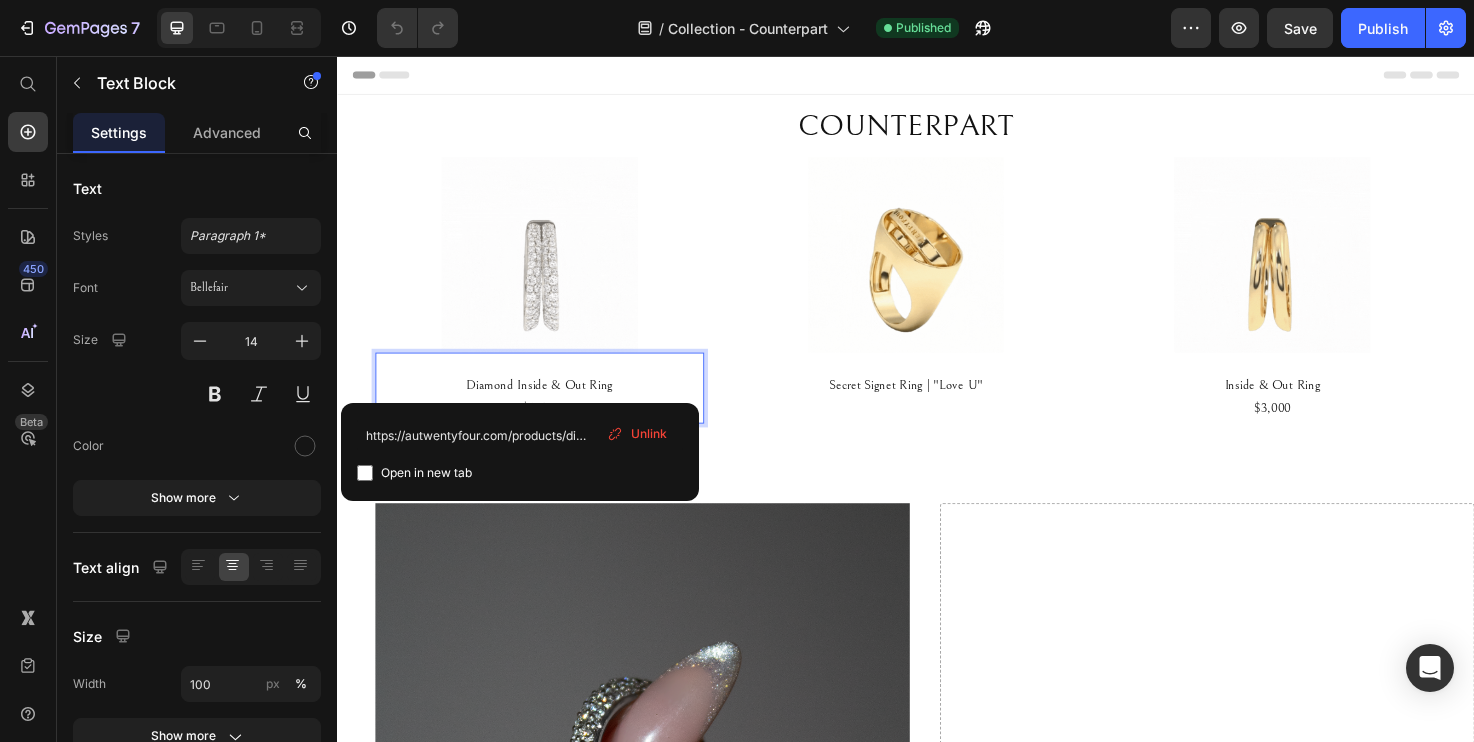 click on "⁠⁠⁠⁠⁠⁠⁠ Diamond Inside & Out Ring $4,500" at bounding box center (550, 416) 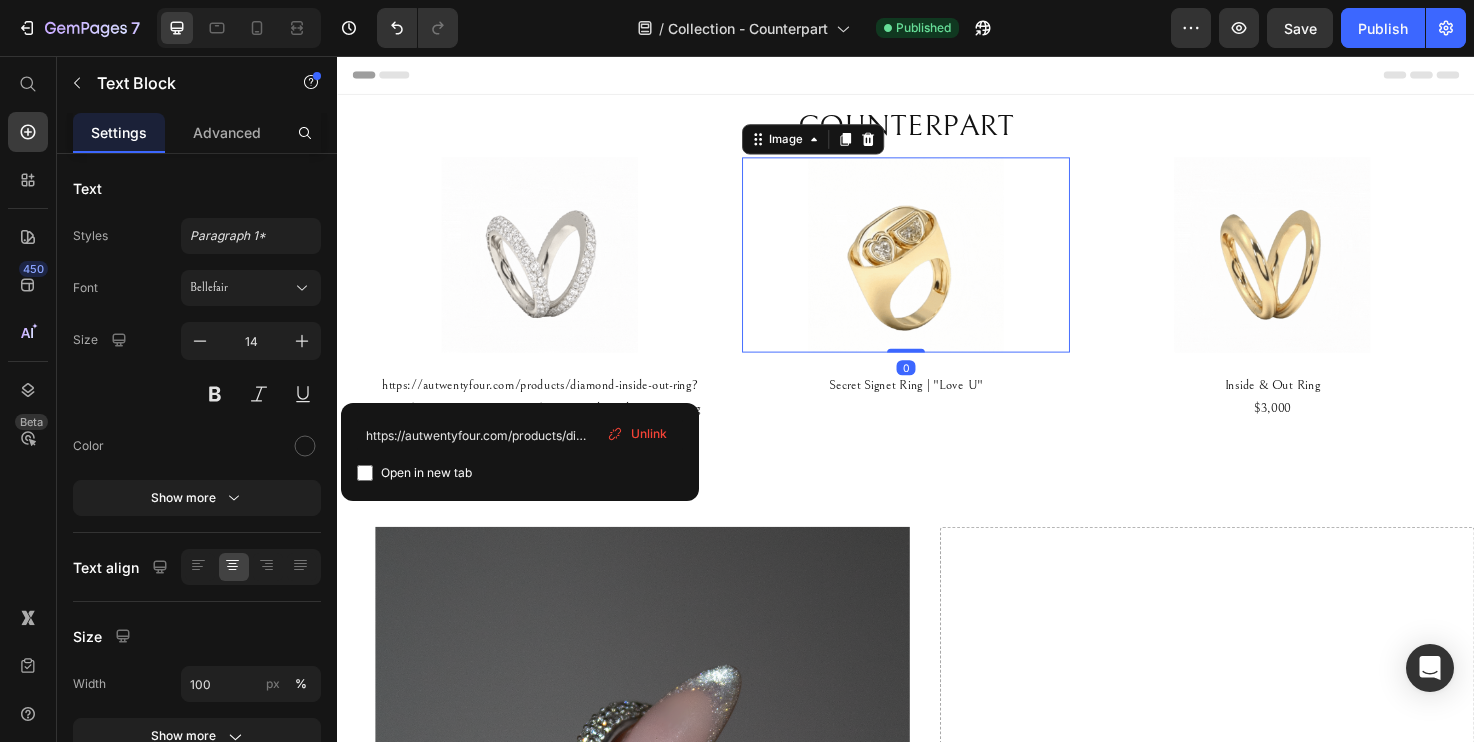 click at bounding box center [937, 266] 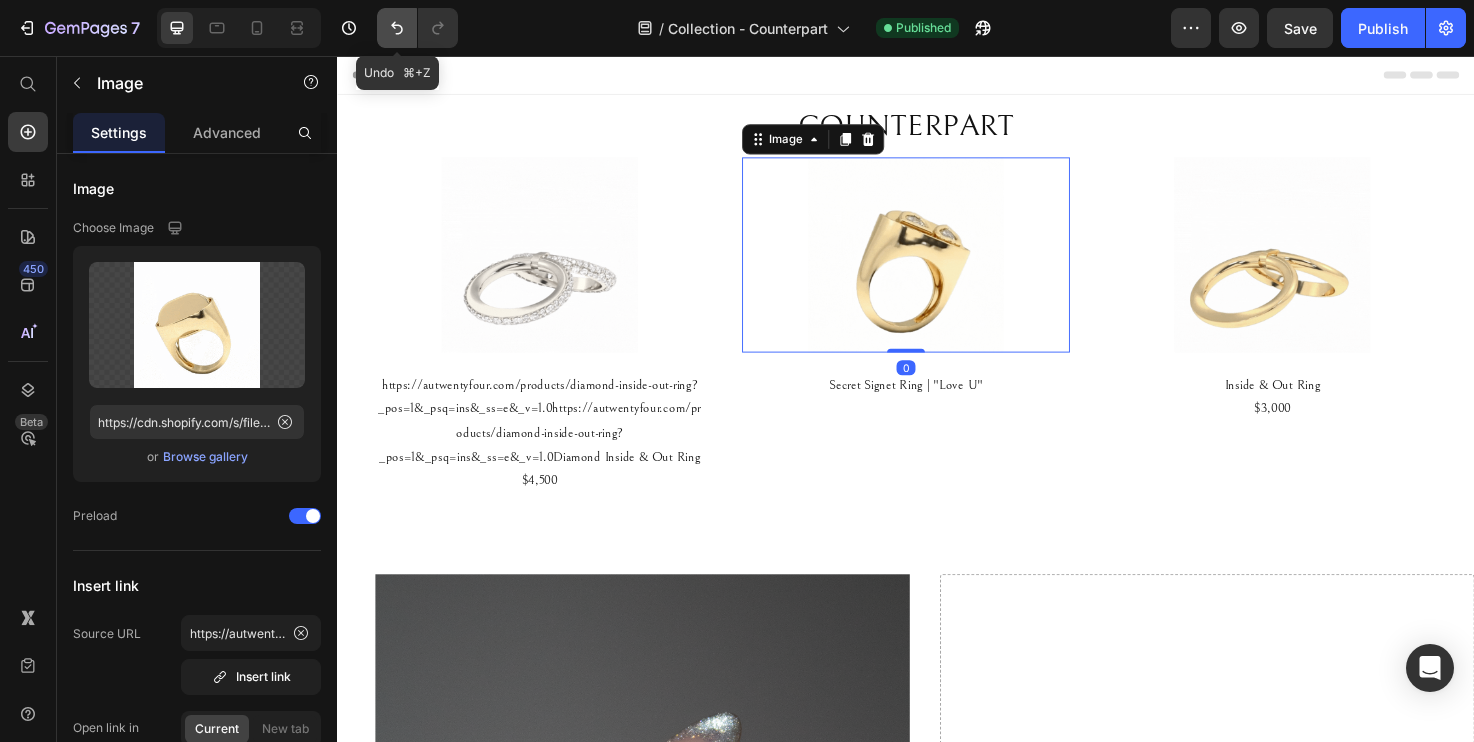click 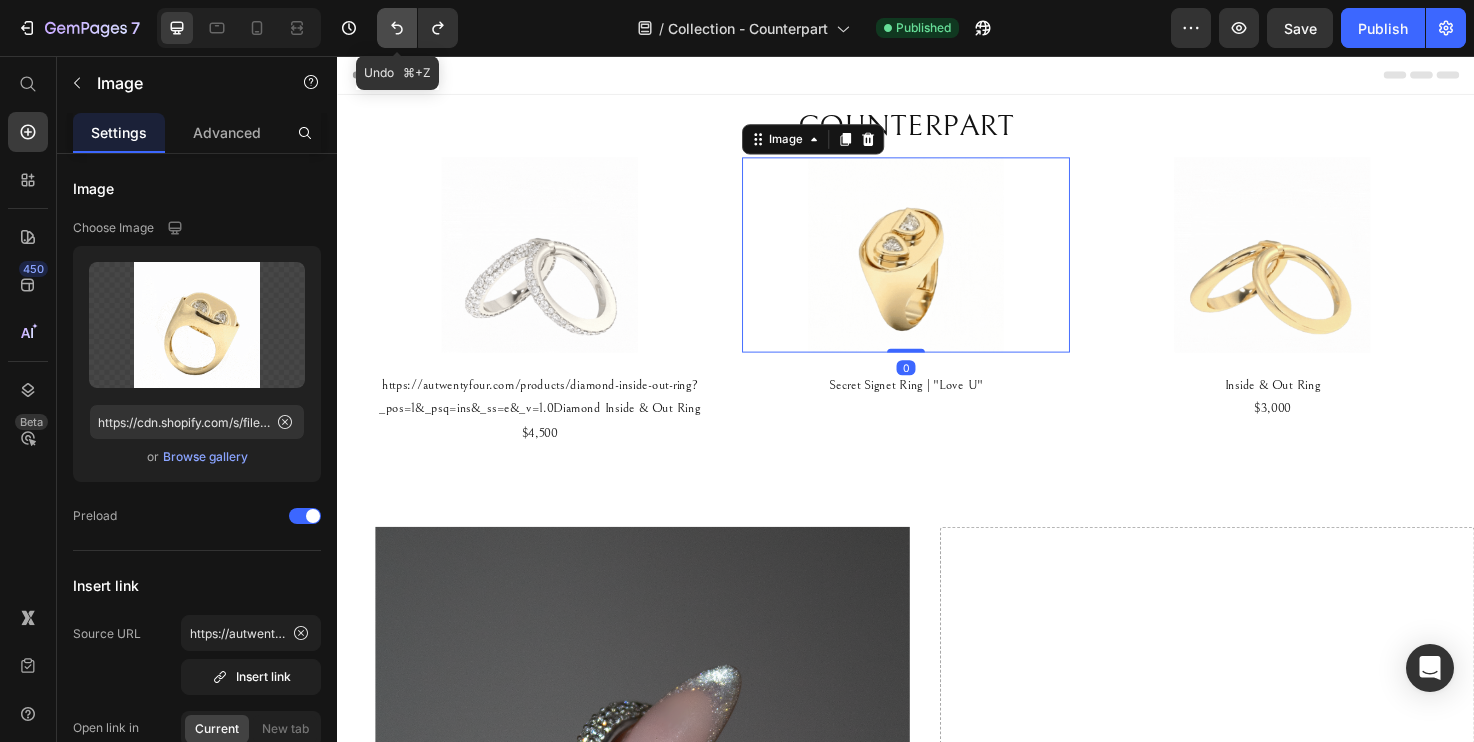 click 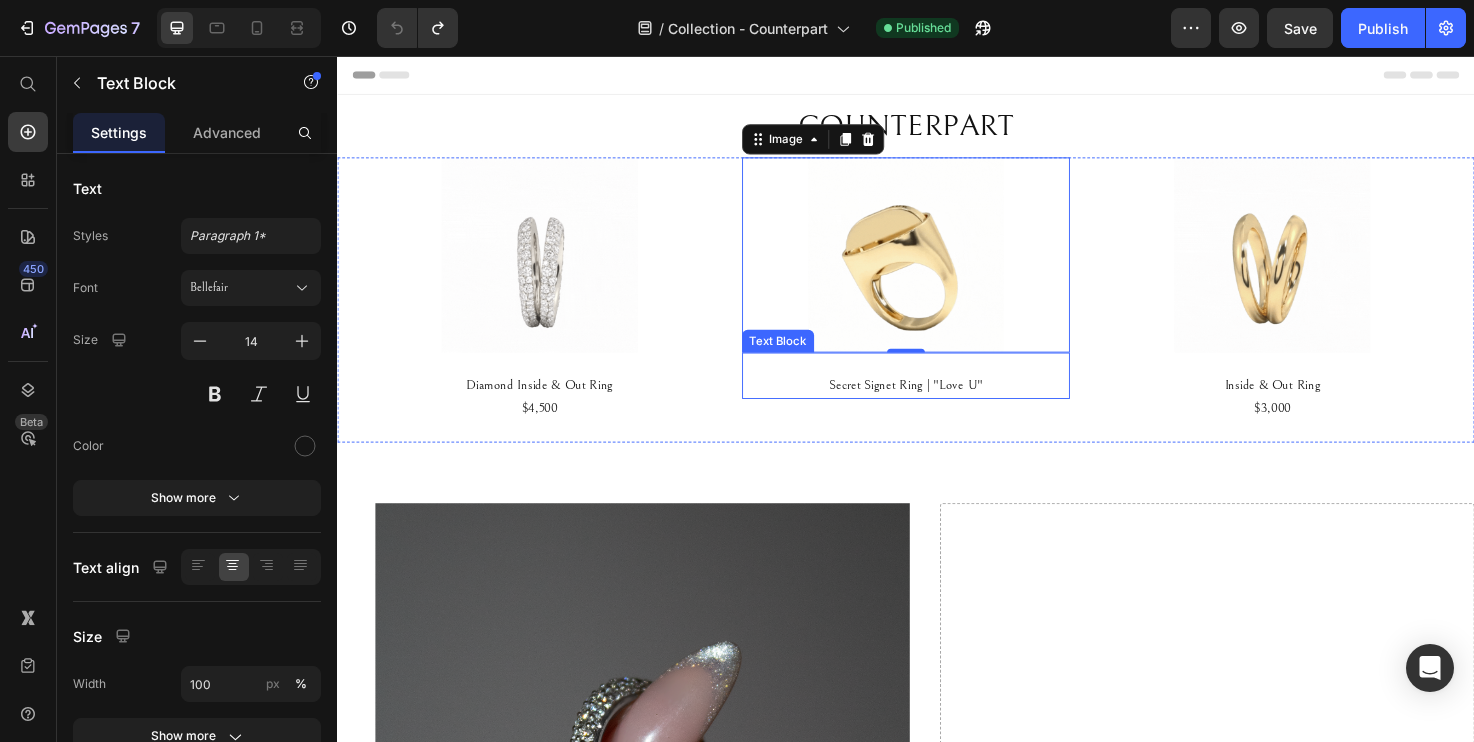 click on "Secret Signet Ring | "Love U"" at bounding box center (937, 403) 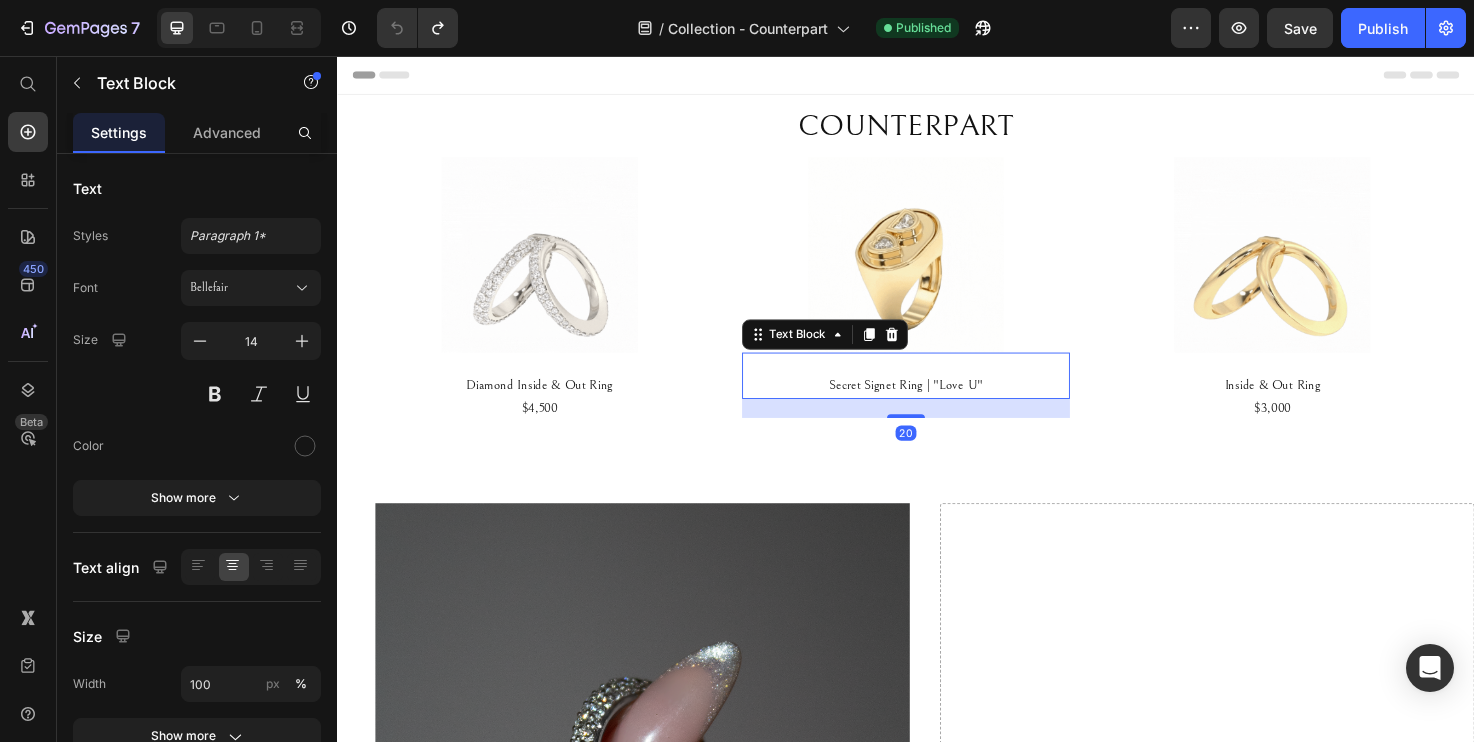 click on "Secret Signet Ring | "Love U"" at bounding box center [937, 403] 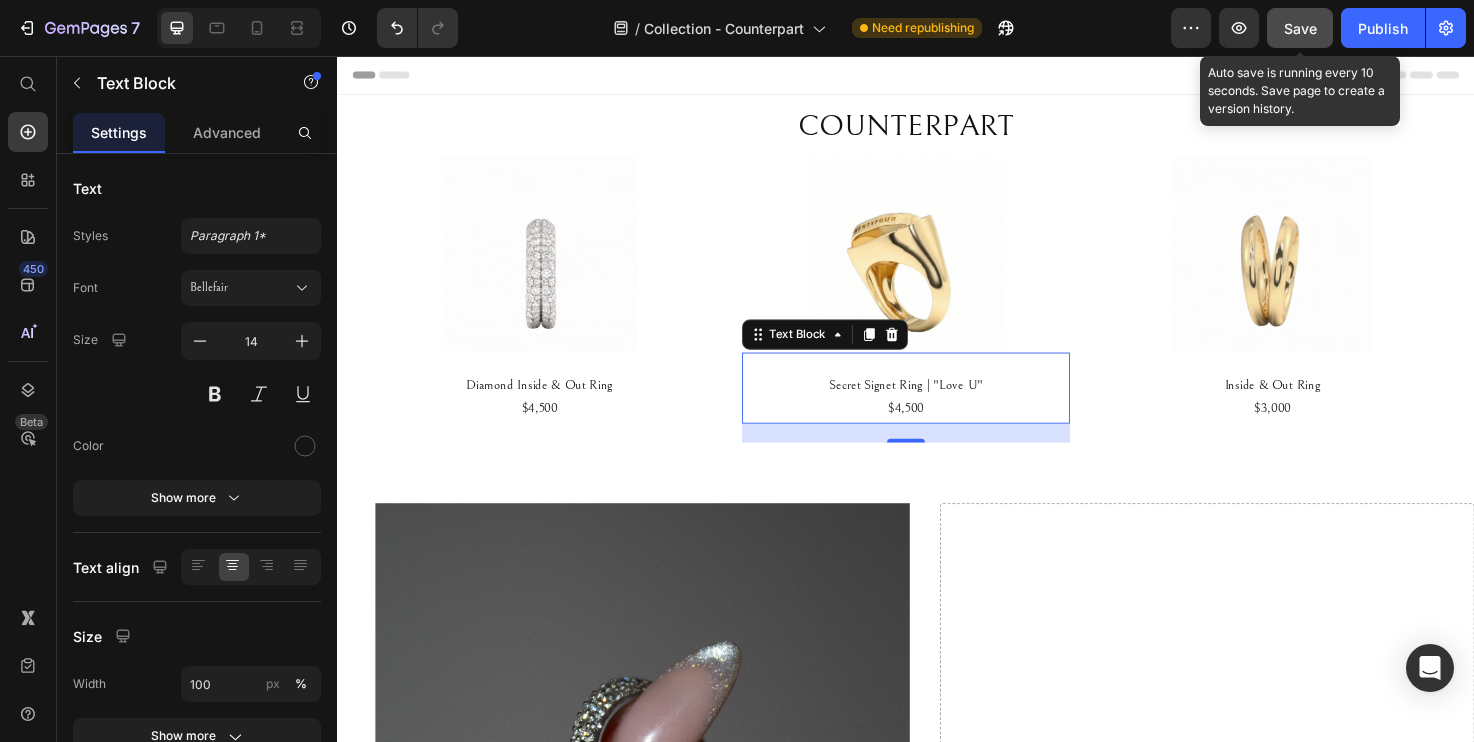 click on "Save" at bounding box center [1300, 28] 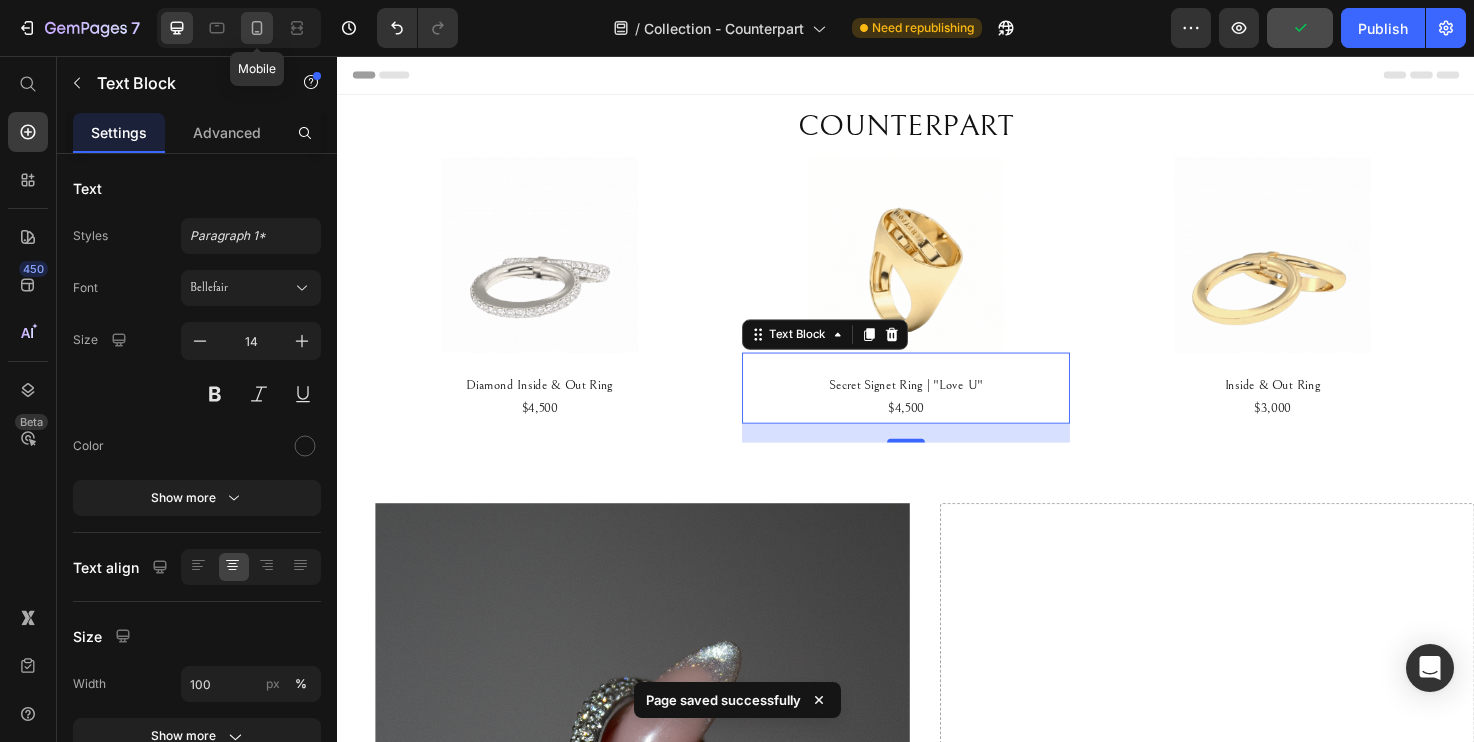 click 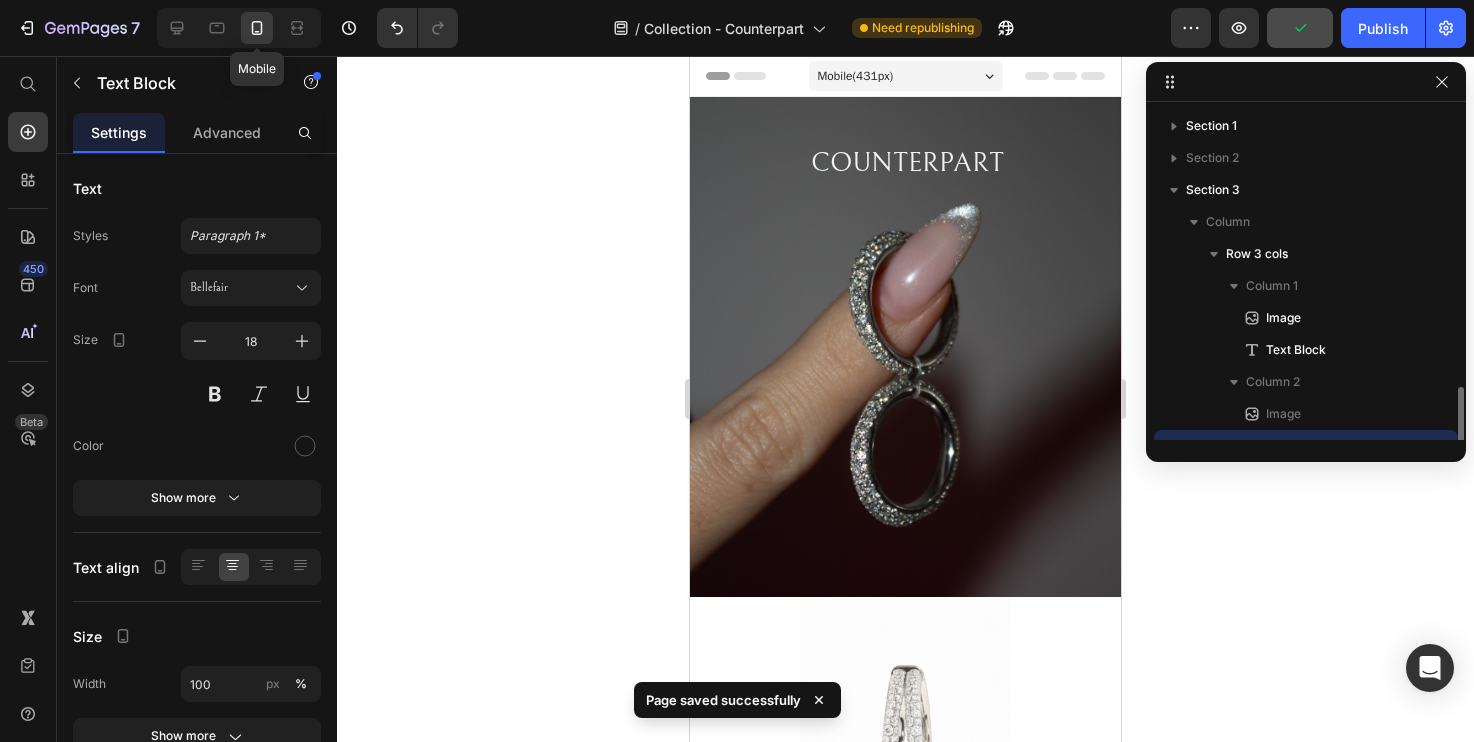 scroll, scrollTop: 186, scrollLeft: 0, axis: vertical 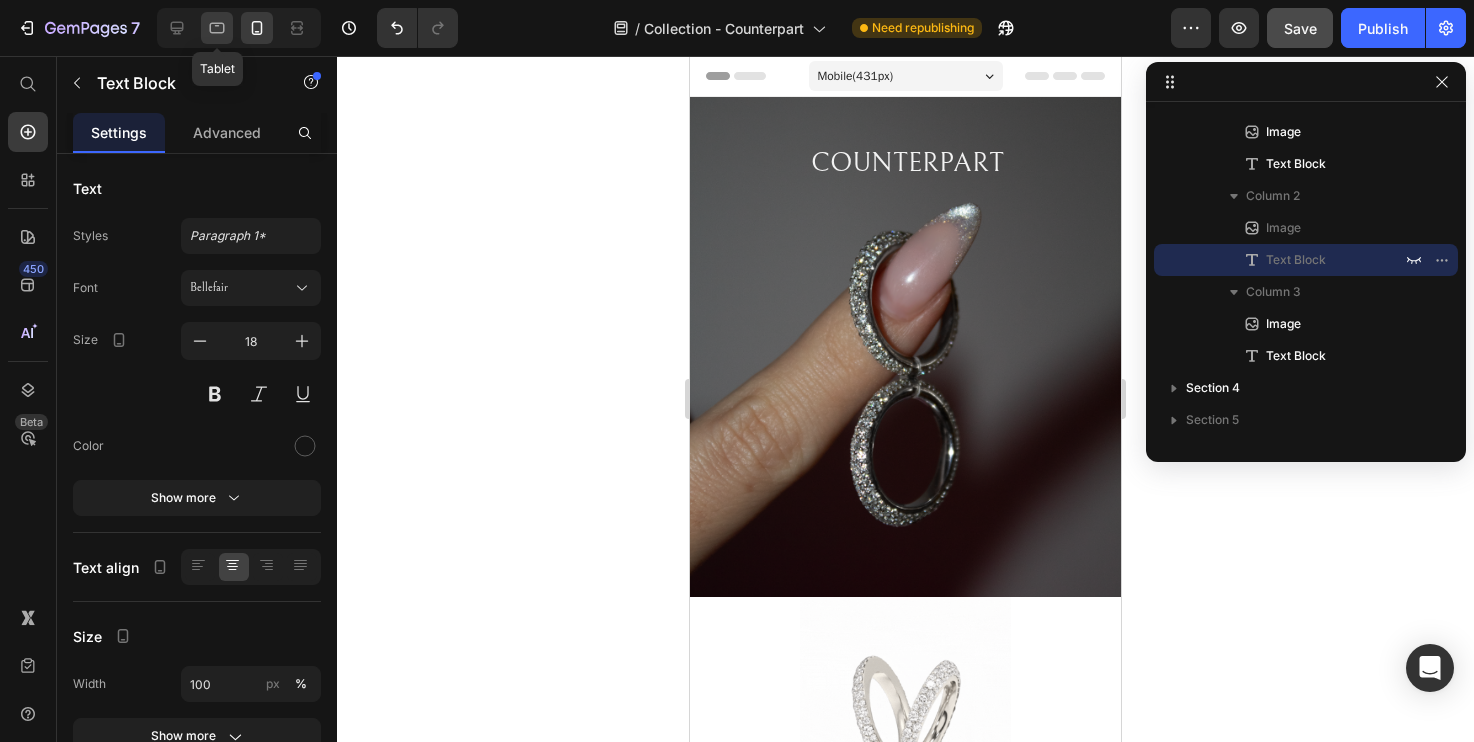 click 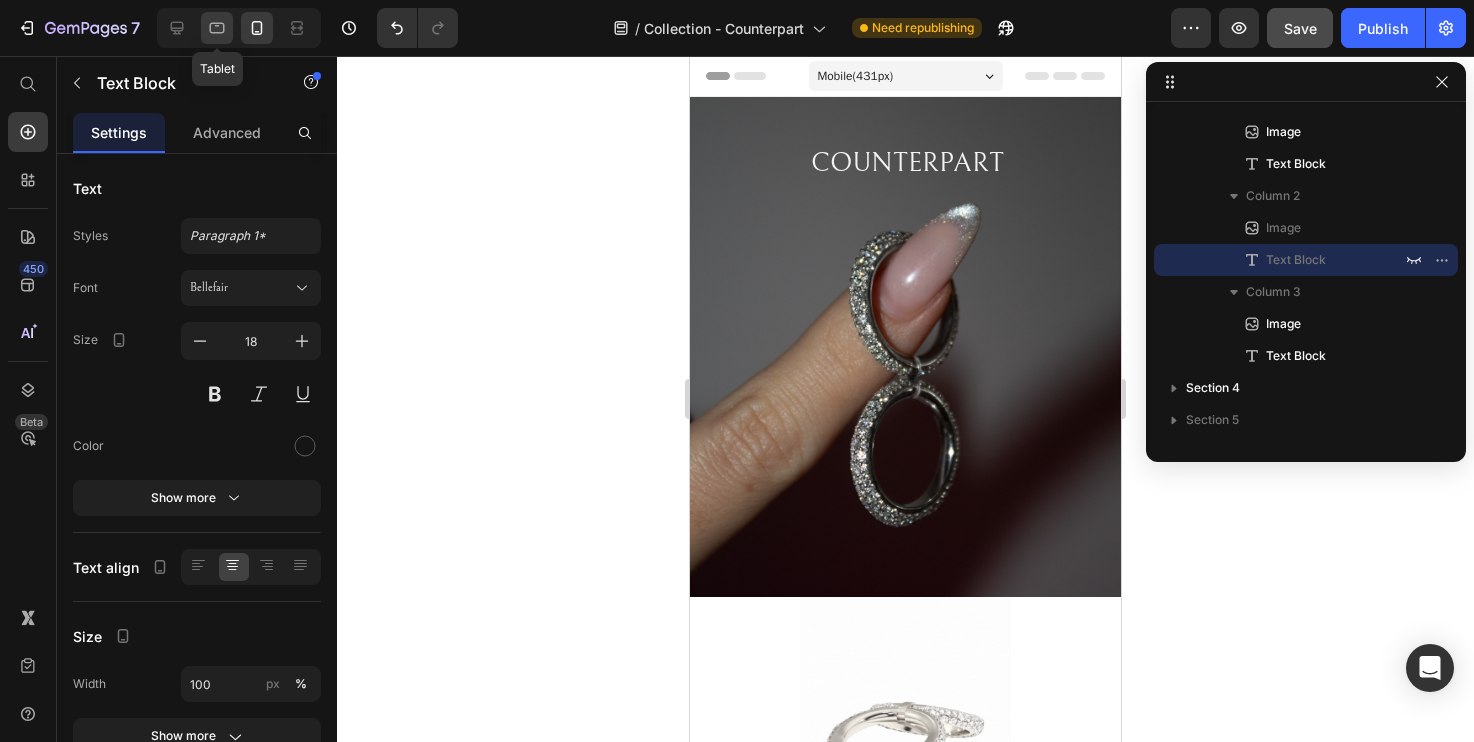type on "14" 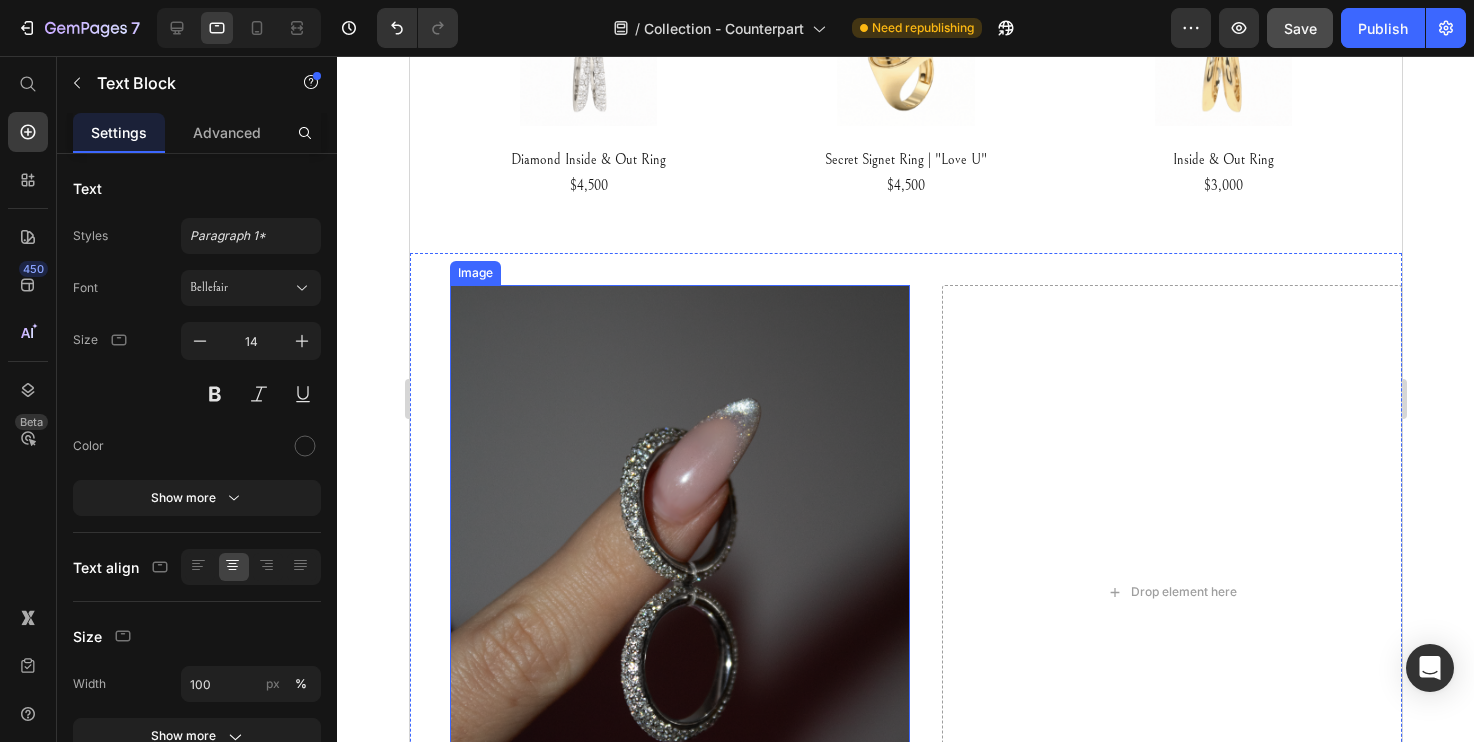 scroll, scrollTop: 0, scrollLeft: 0, axis: both 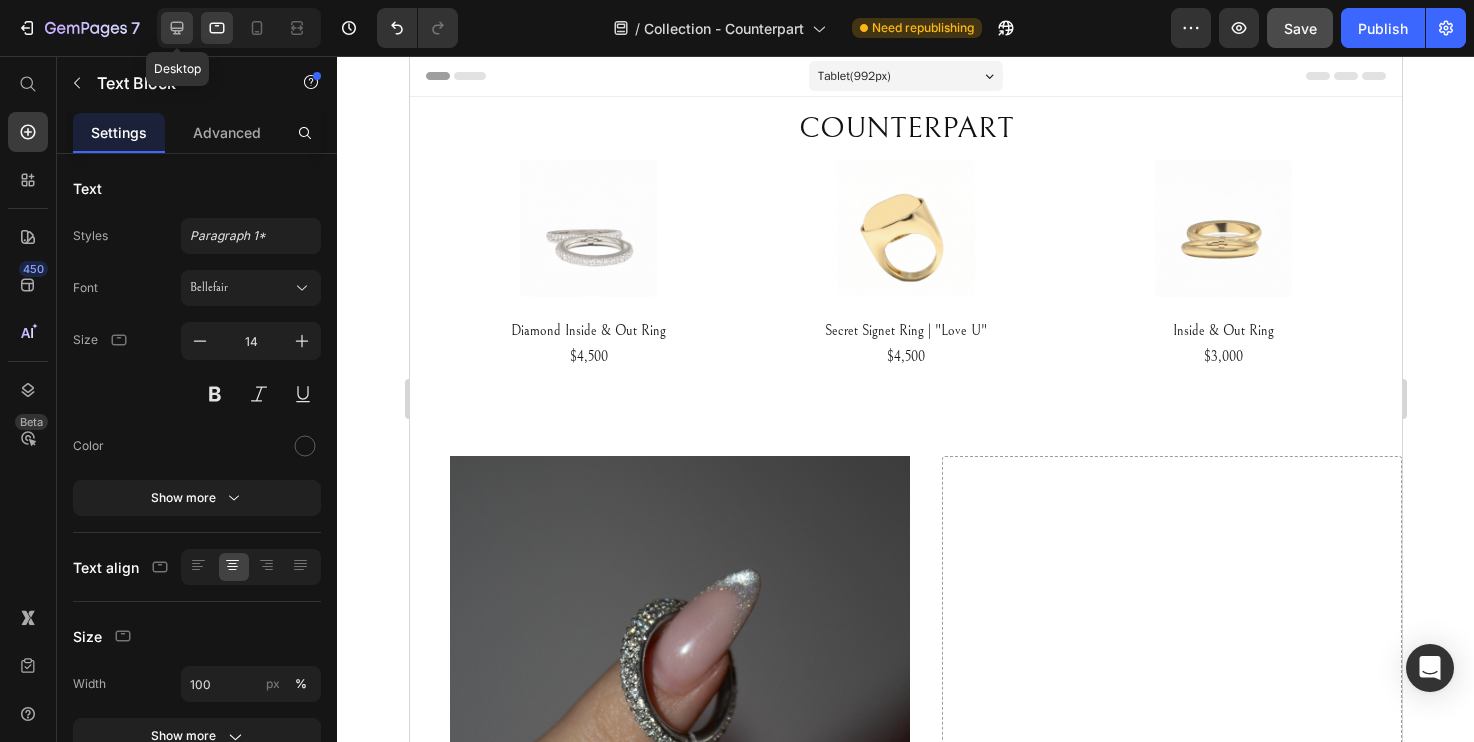 click 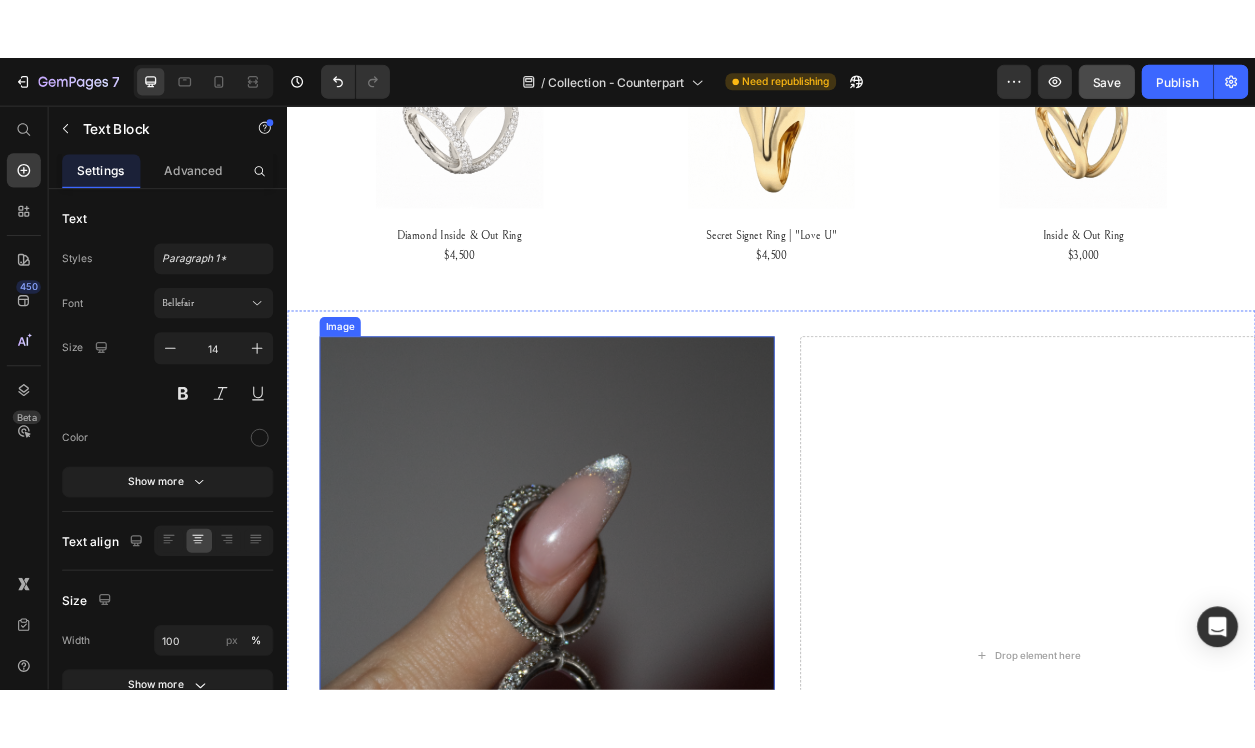 scroll, scrollTop: 187, scrollLeft: 0, axis: vertical 